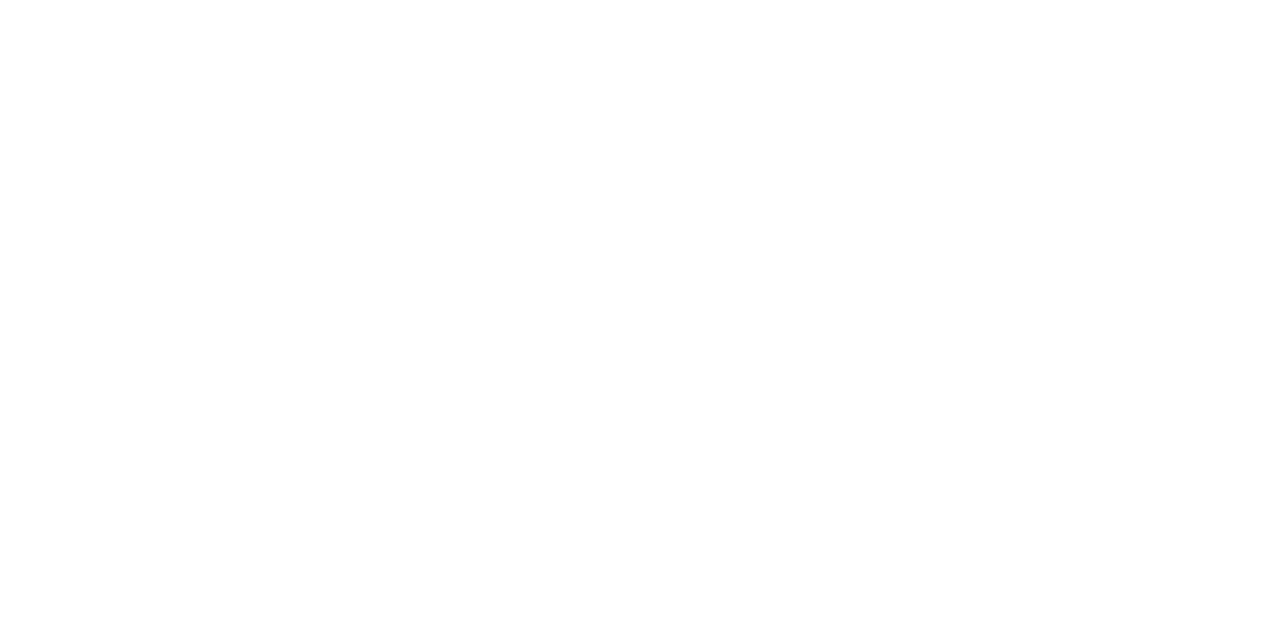 scroll, scrollTop: 0, scrollLeft: 0, axis: both 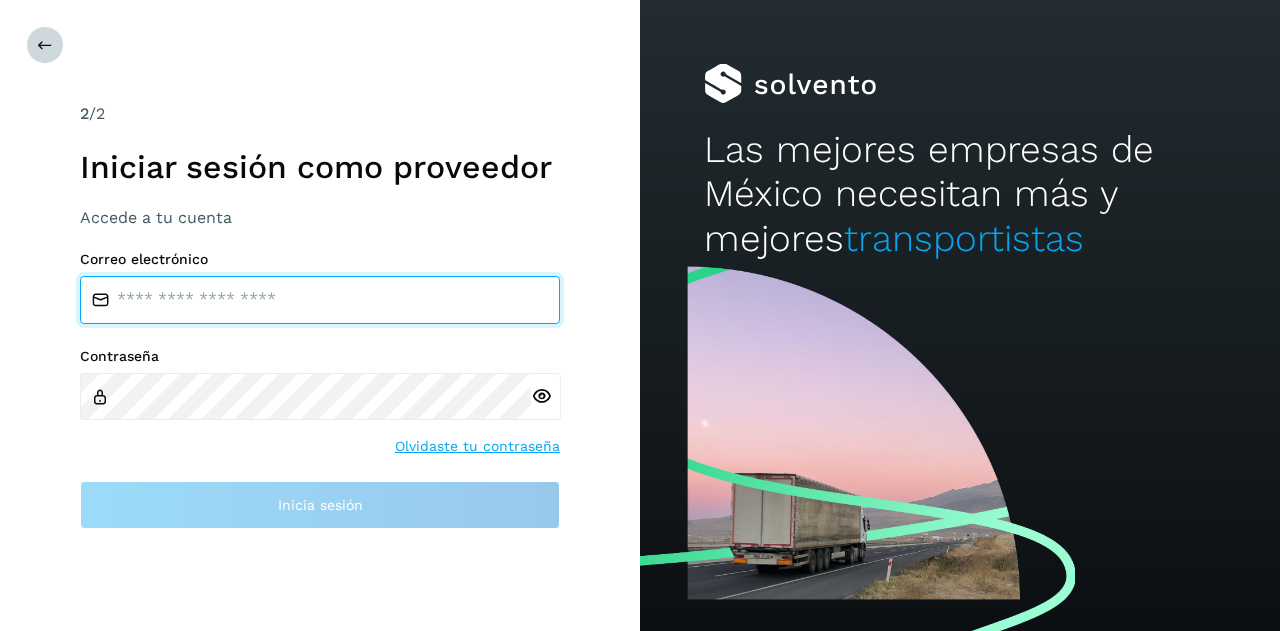 type on "**********" 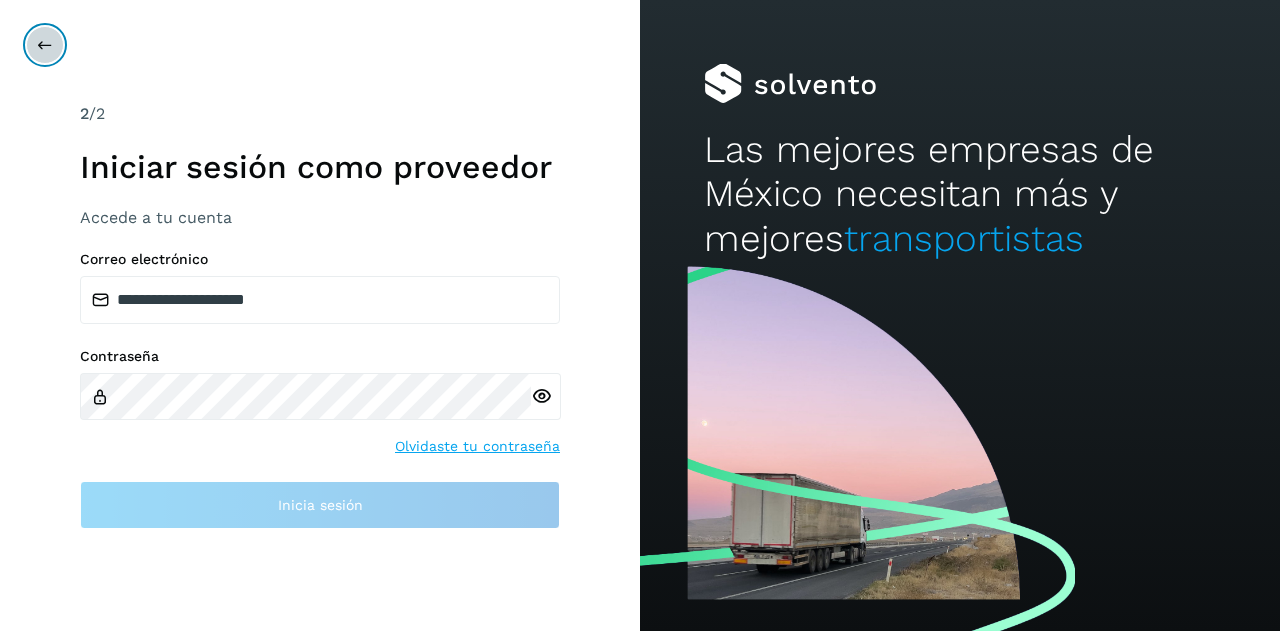 click at bounding box center (45, 45) 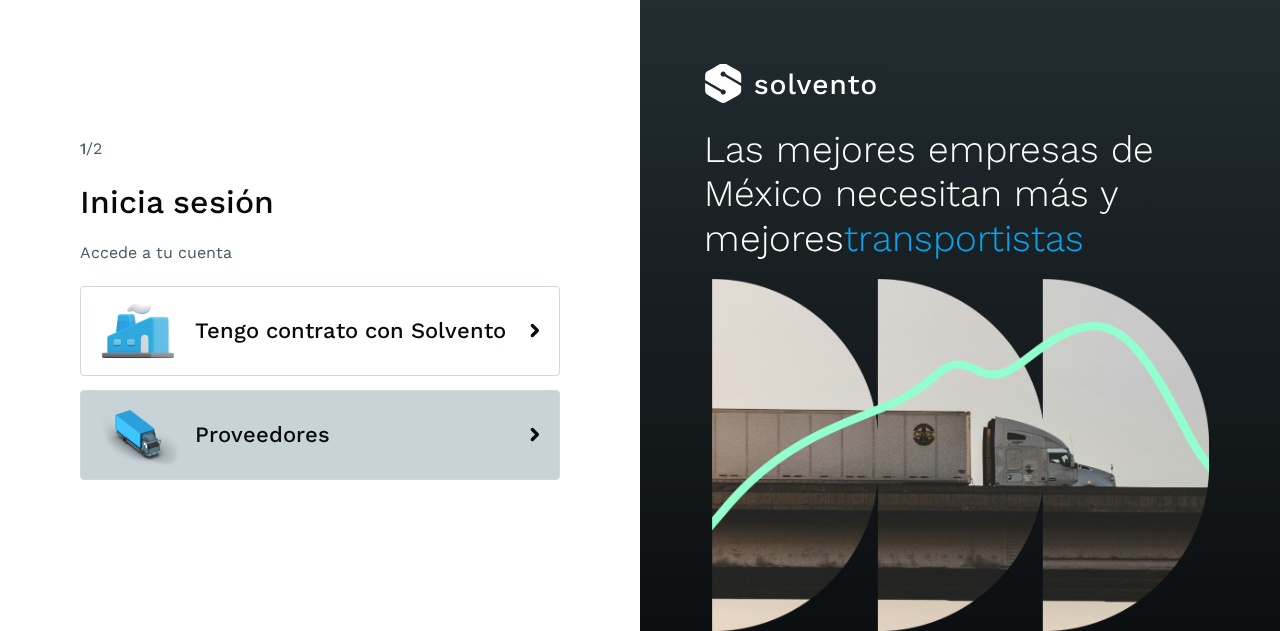 click on "Proveedores" at bounding box center (320, 435) 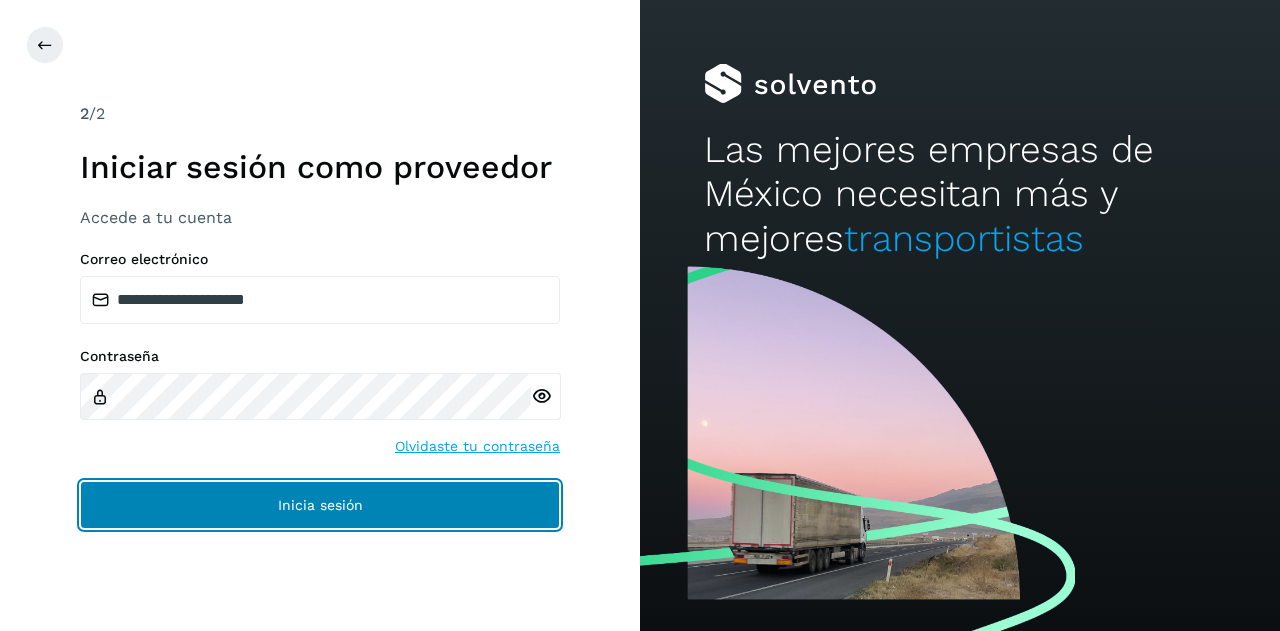 click on "Inicia sesión" at bounding box center (320, 505) 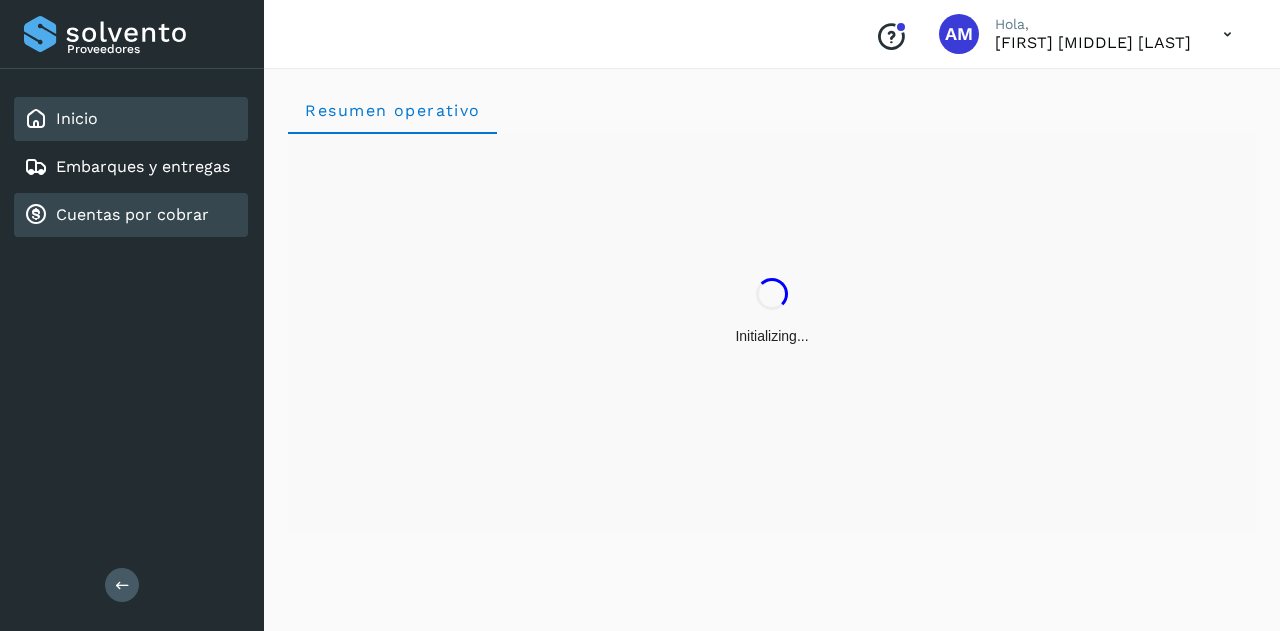 click on "Cuentas por cobrar" at bounding box center [132, 214] 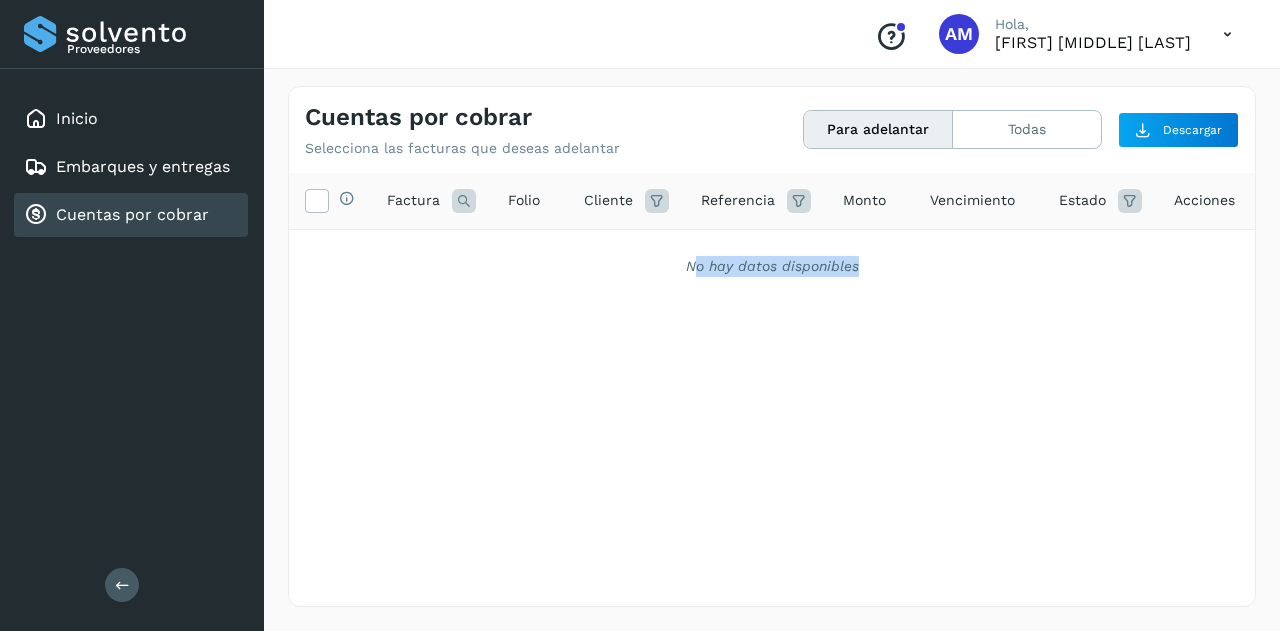 drag, startPoint x: 692, startPoint y: 275, endPoint x: 878, endPoint y: 275, distance: 186 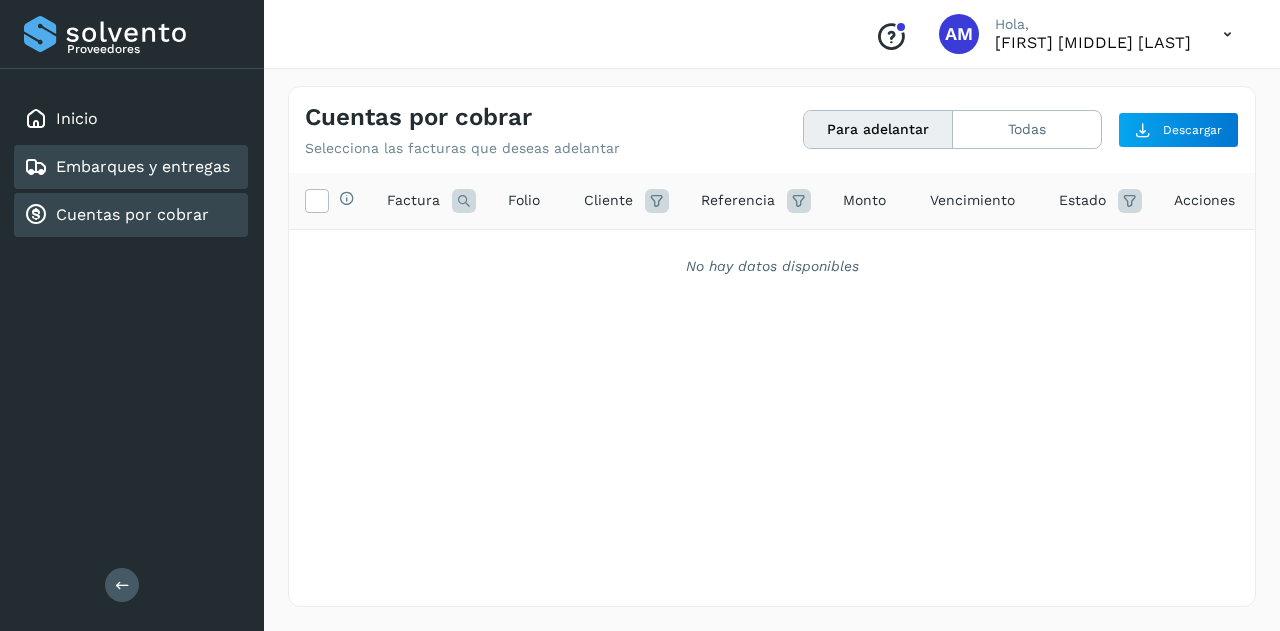 click on "Embarques y entregas" at bounding box center [143, 166] 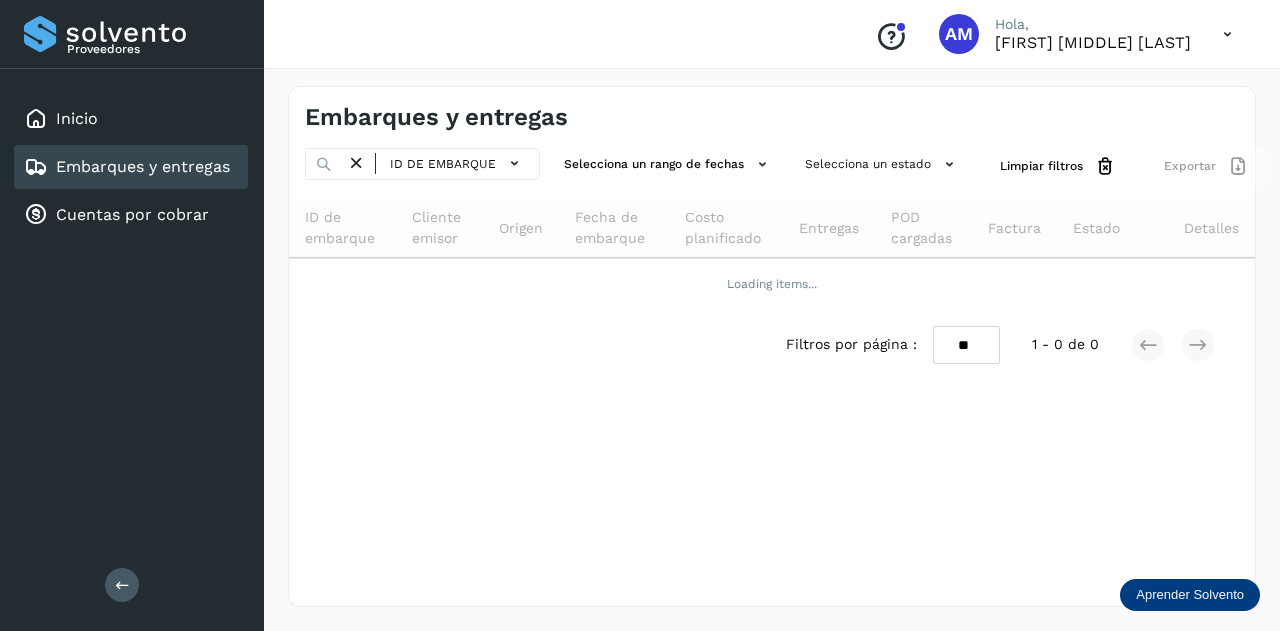 click at bounding box center (122, 585) 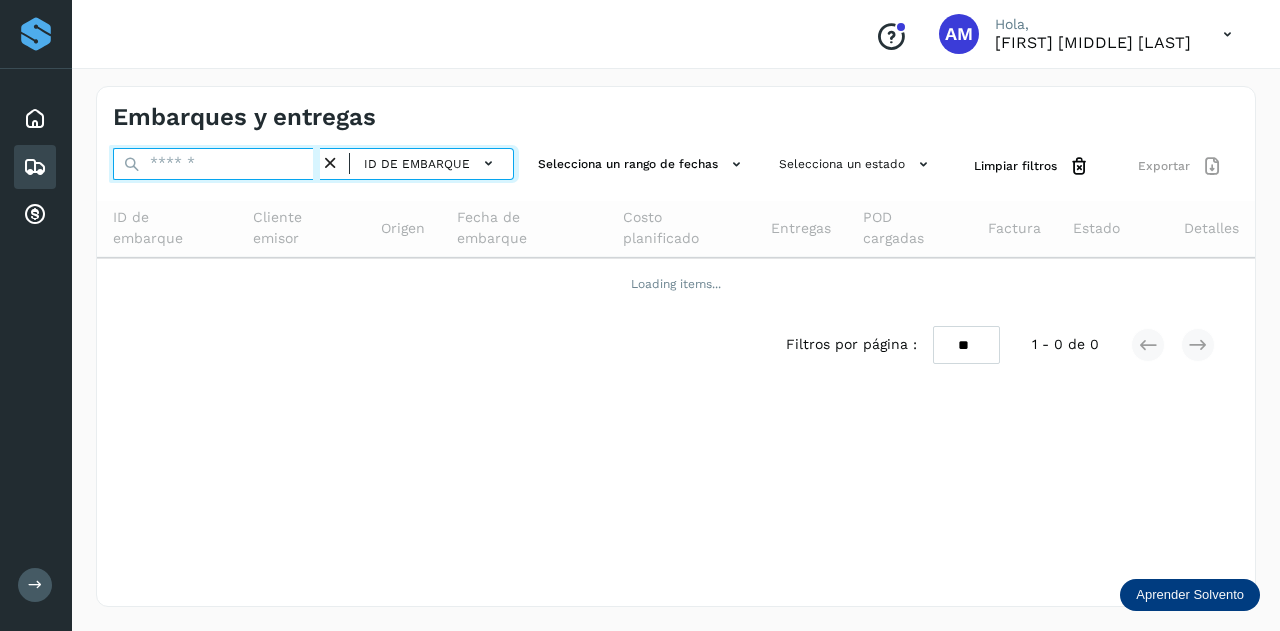 click at bounding box center [216, 164] 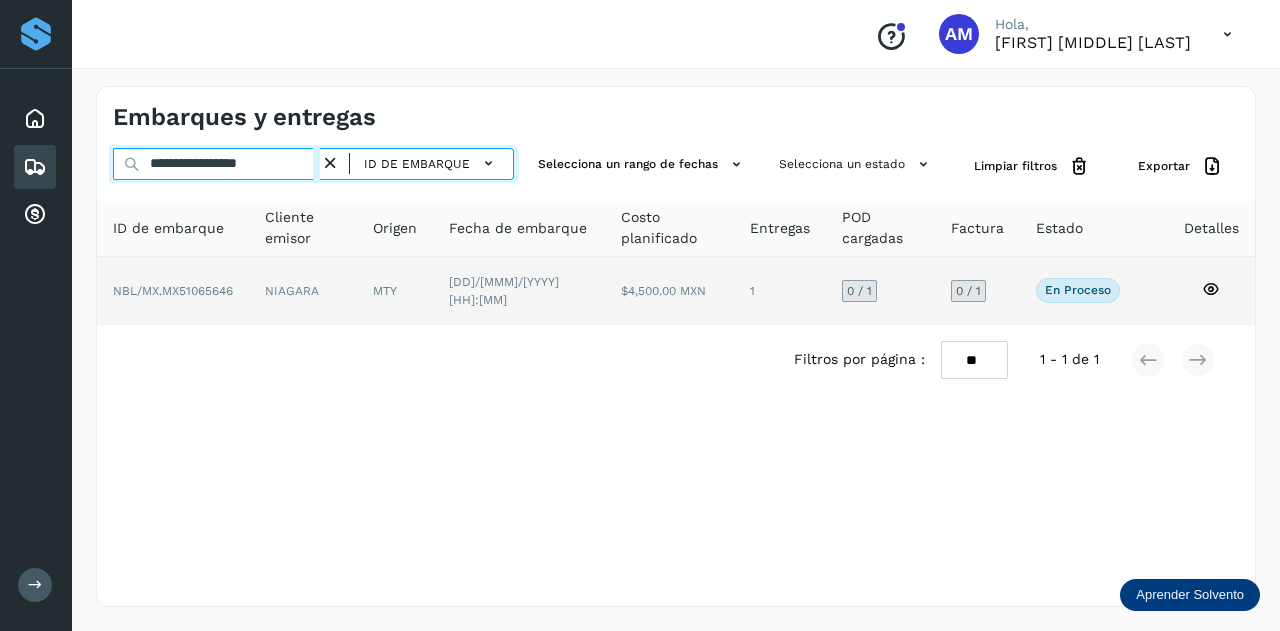 type on "**********" 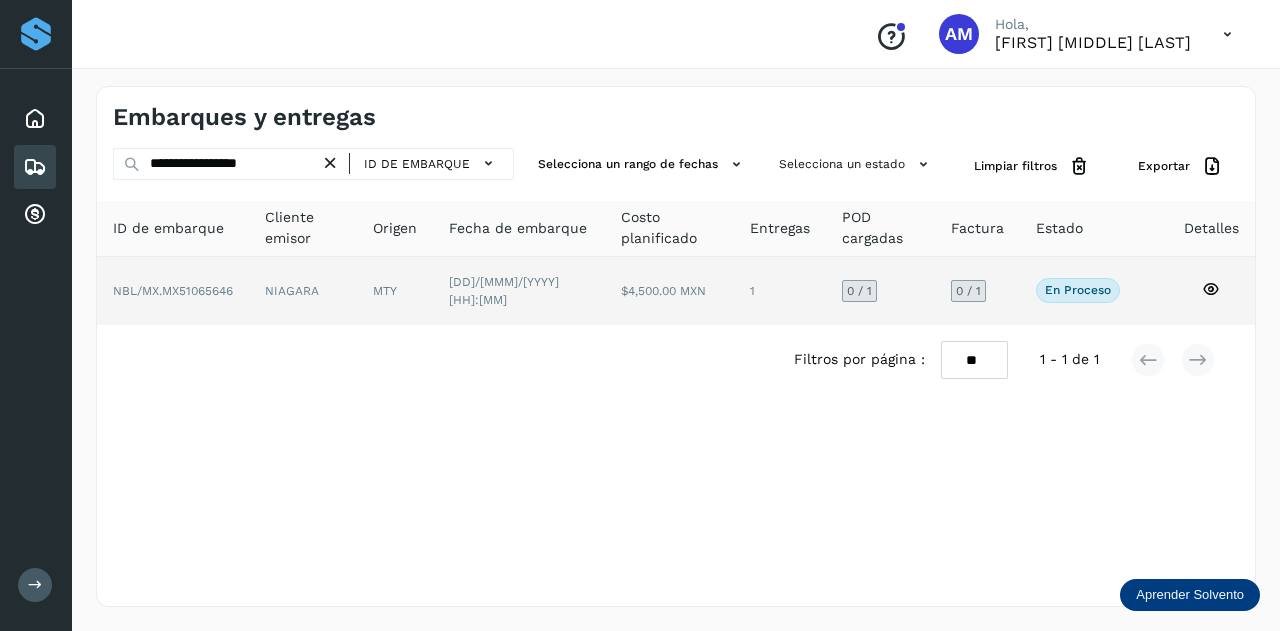 click on "NBL/MX.MX51065646" 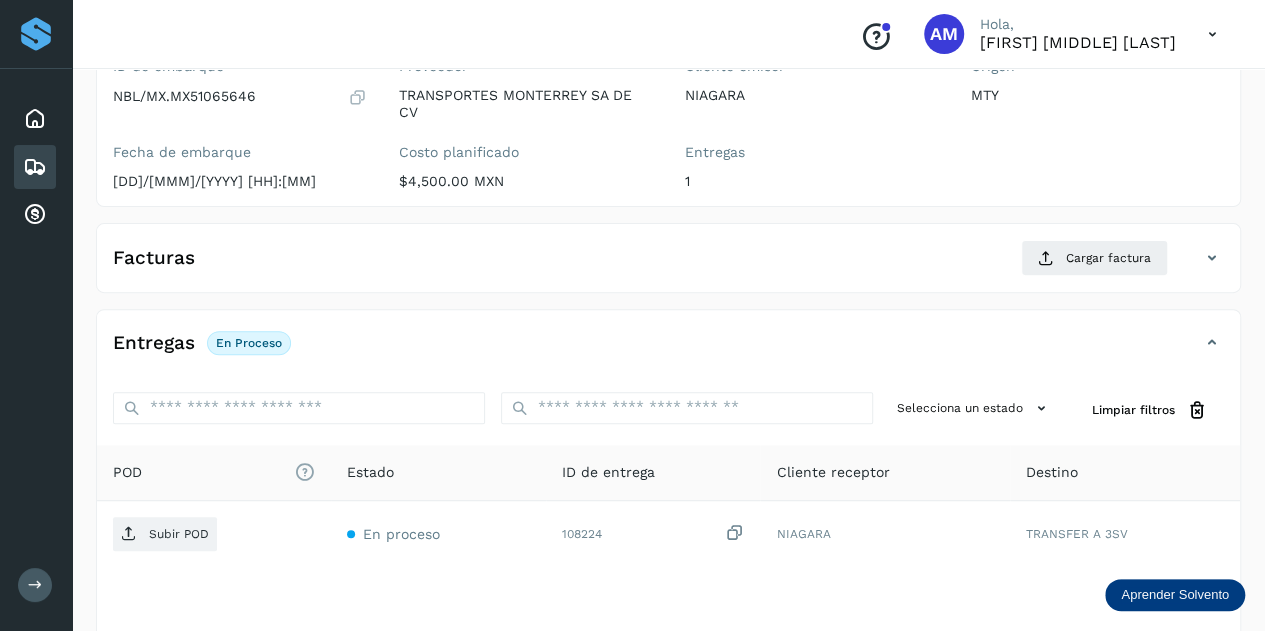 scroll, scrollTop: 300, scrollLeft: 0, axis: vertical 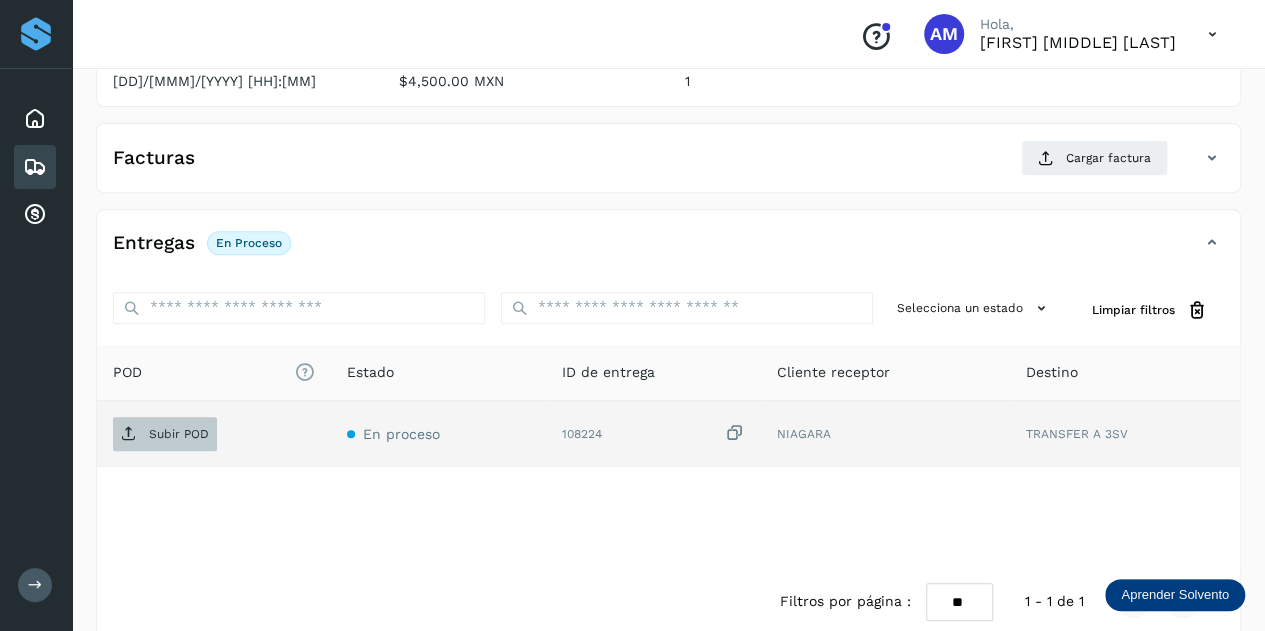 click on "Subir POD" at bounding box center [179, 434] 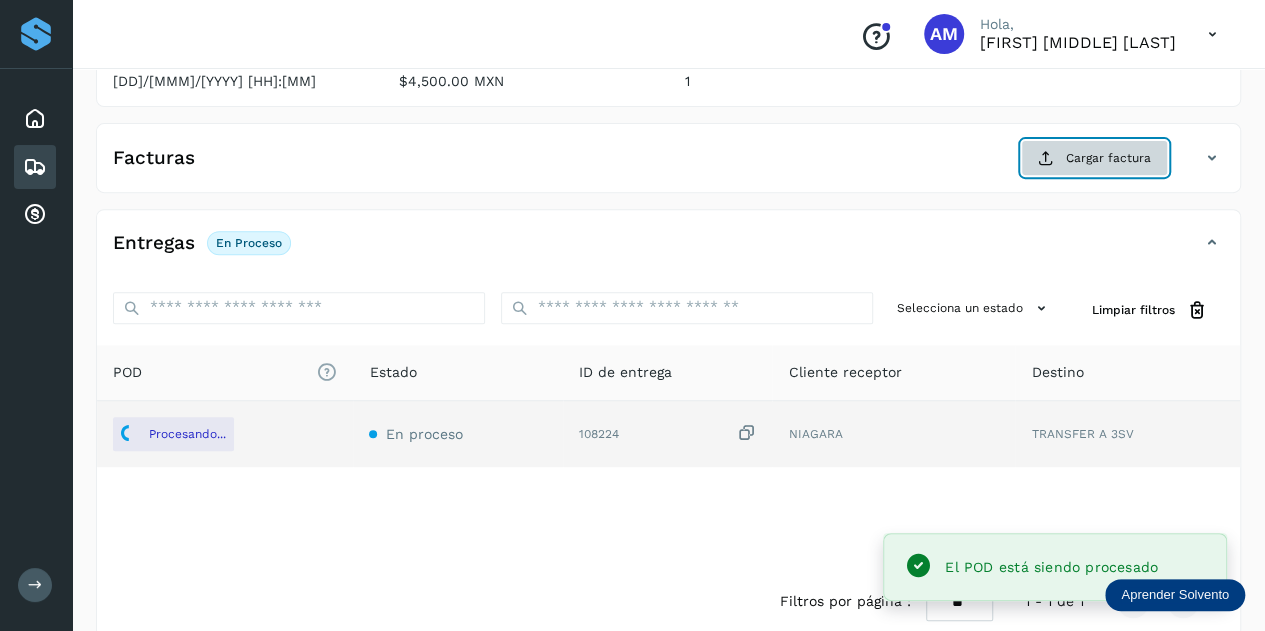 click on "Cargar factura" at bounding box center (1094, 158) 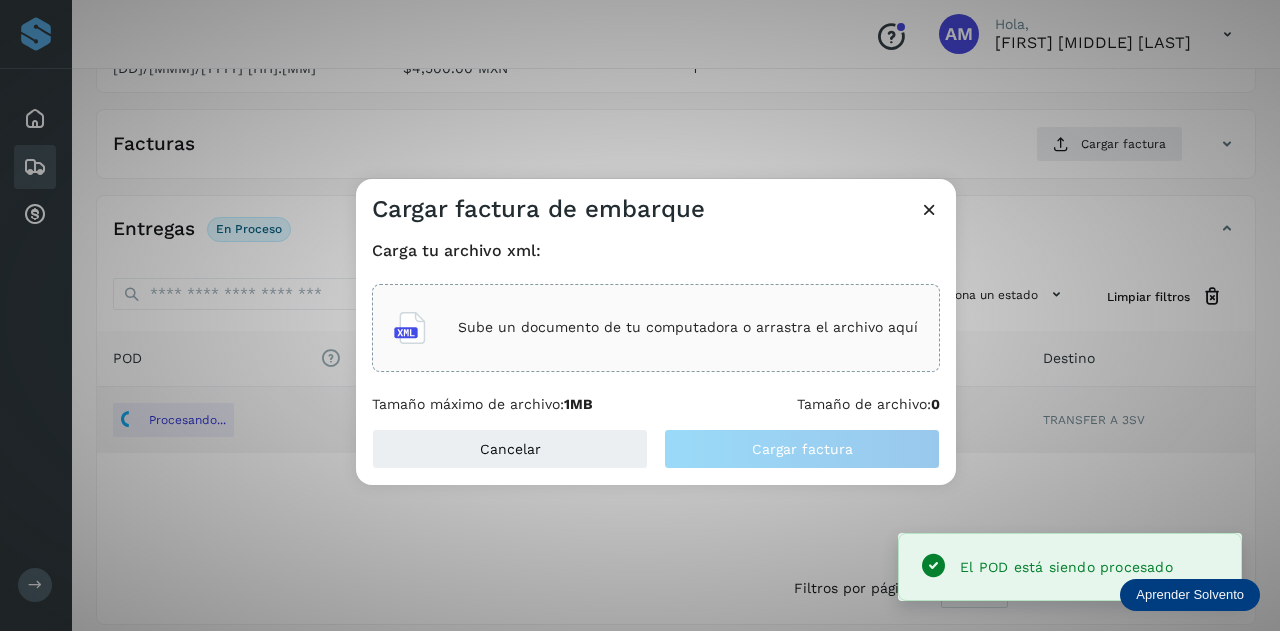 click on "Sube un documento de tu computadora o arrastra el archivo aquí" at bounding box center (656, 328) 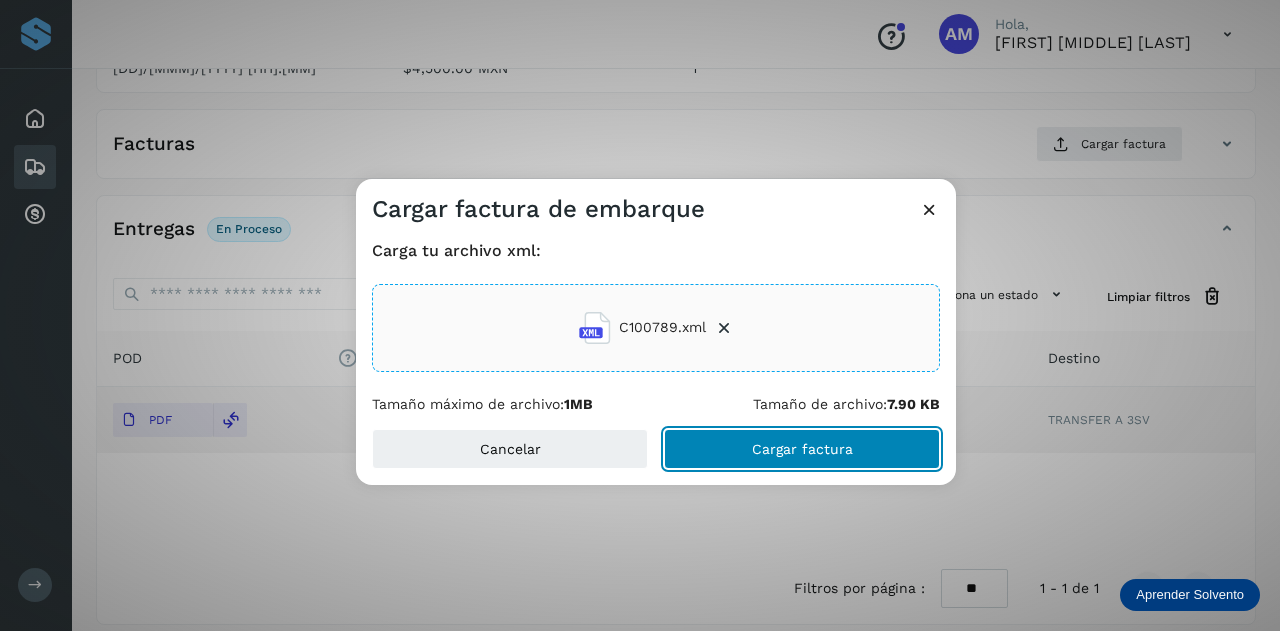 click on "Cargar factura" 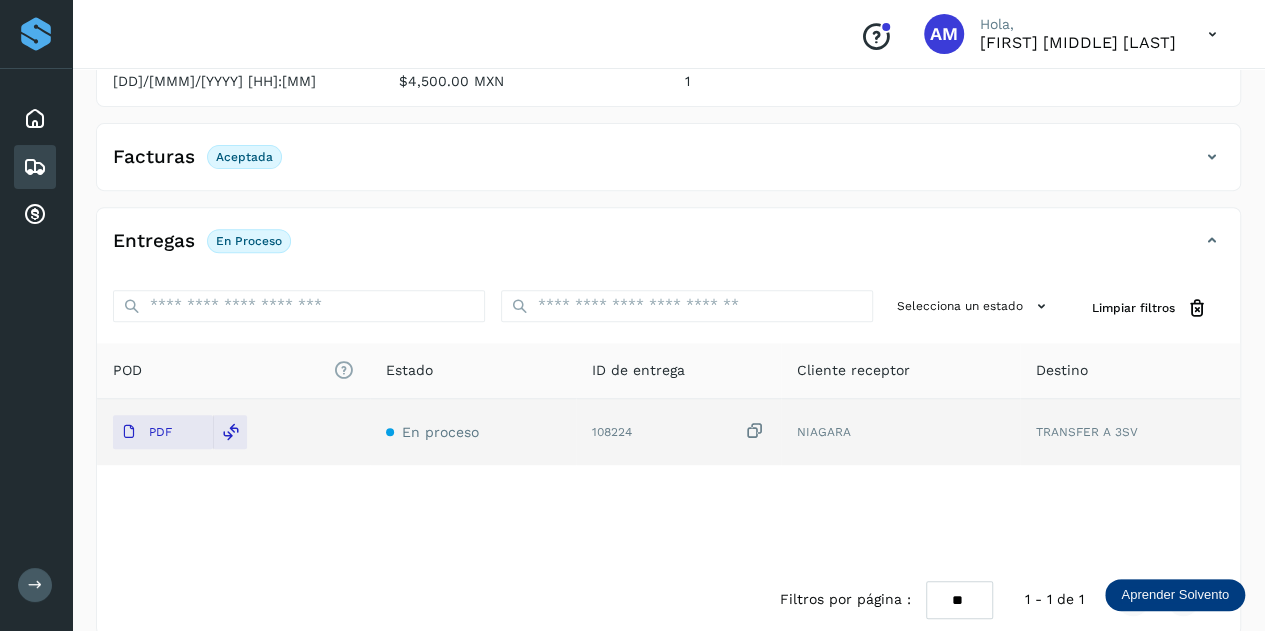 scroll, scrollTop: 0, scrollLeft: 0, axis: both 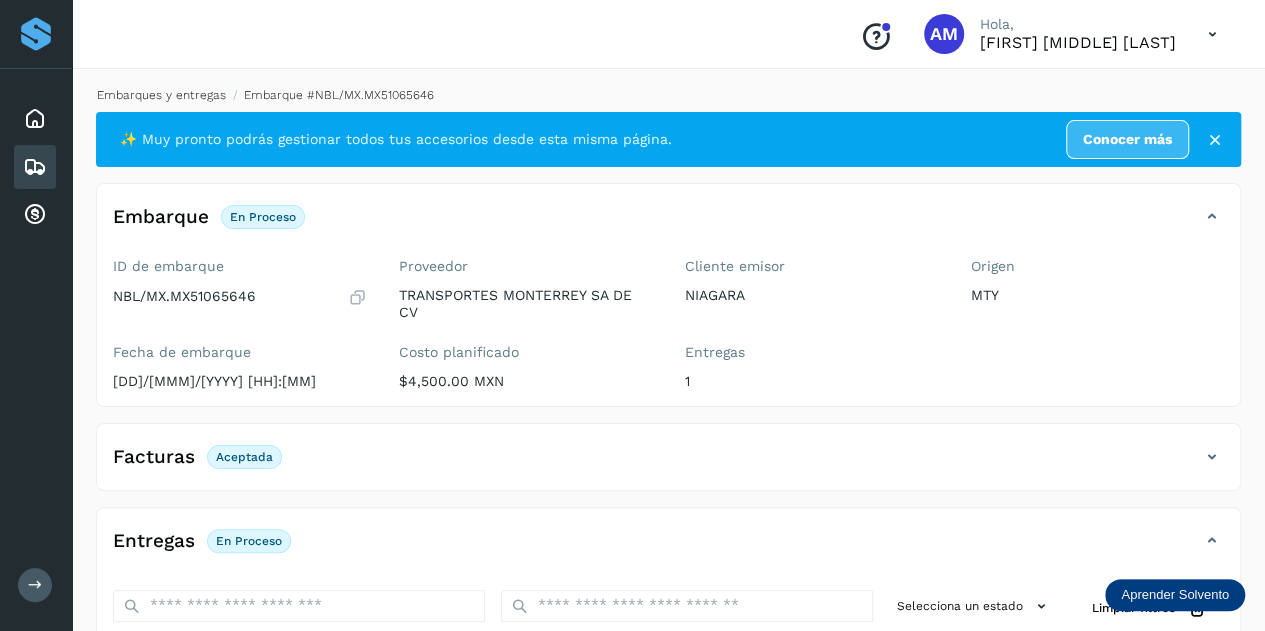 click on "Embarques y entregas" at bounding box center [161, 95] 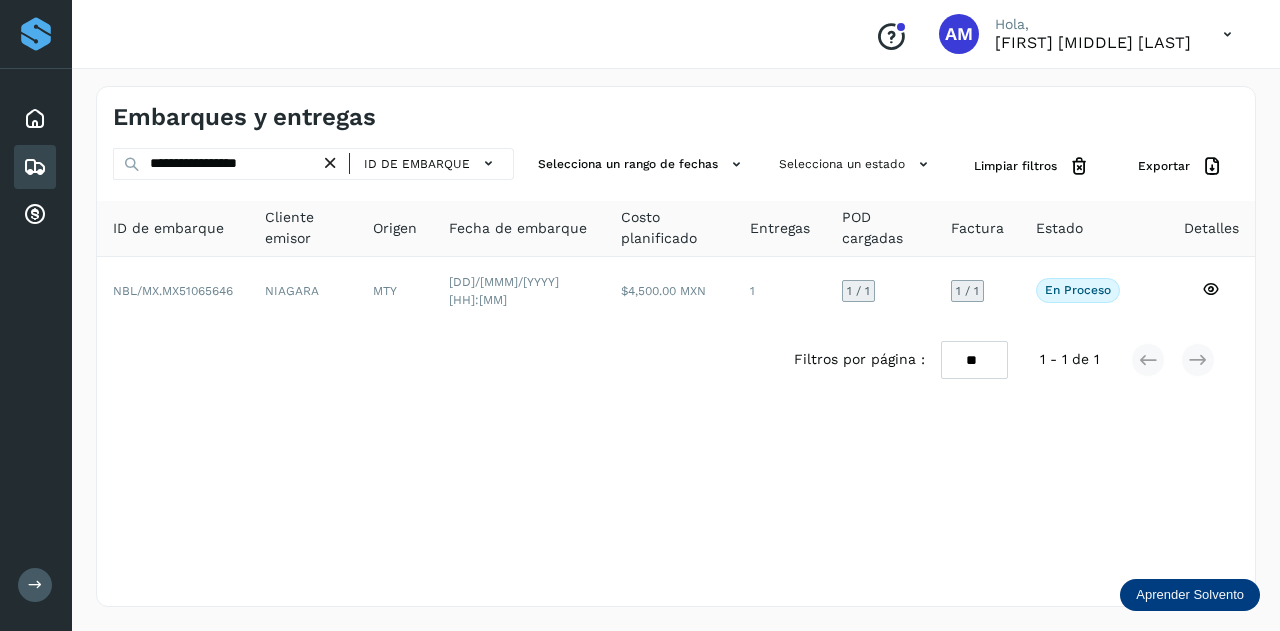 click at bounding box center [330, 163] 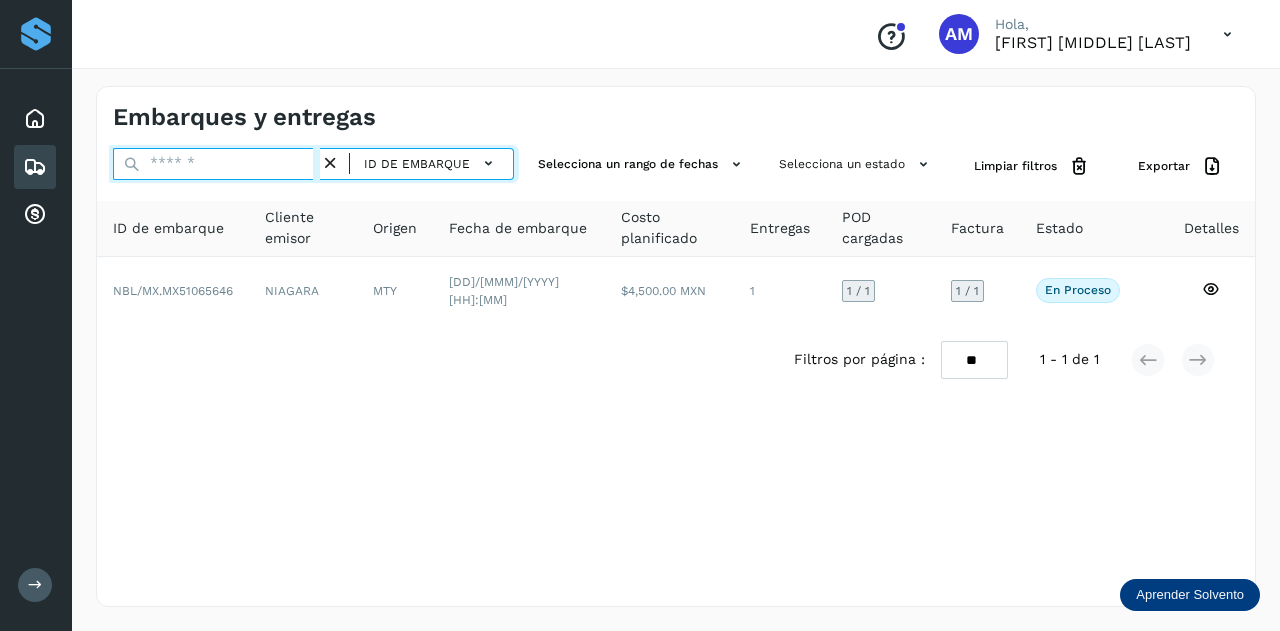 click at bounding box center [216, 164] 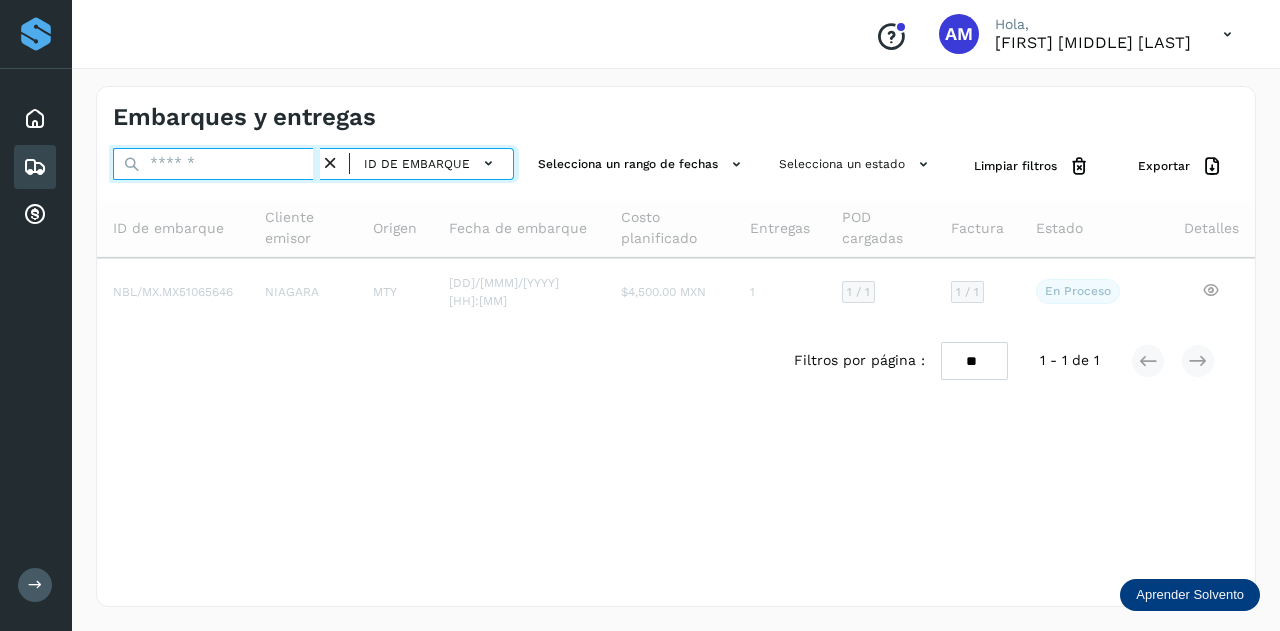 paste on "**********" 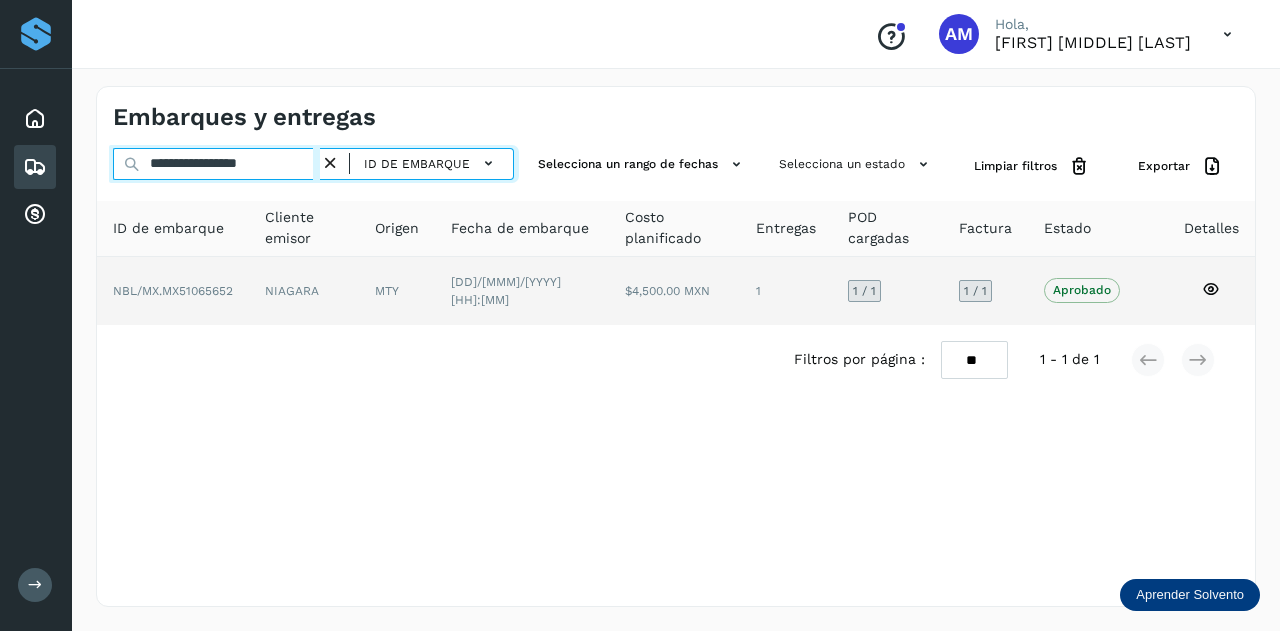 type on "**********" 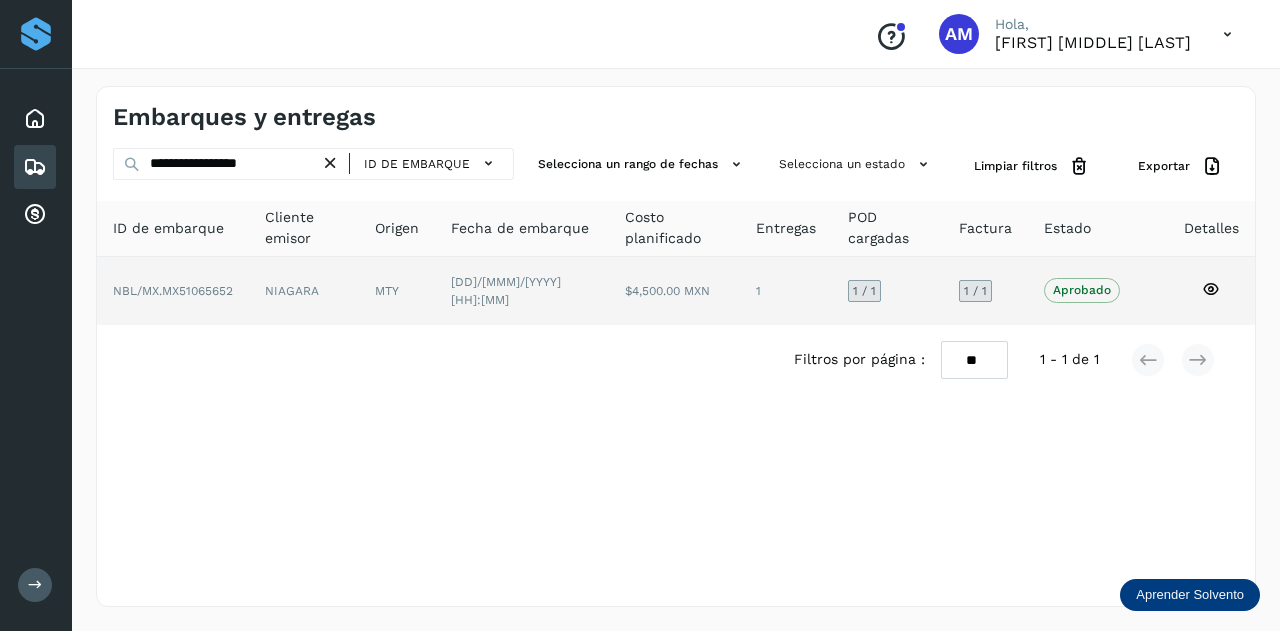 click on "NIAGARA" 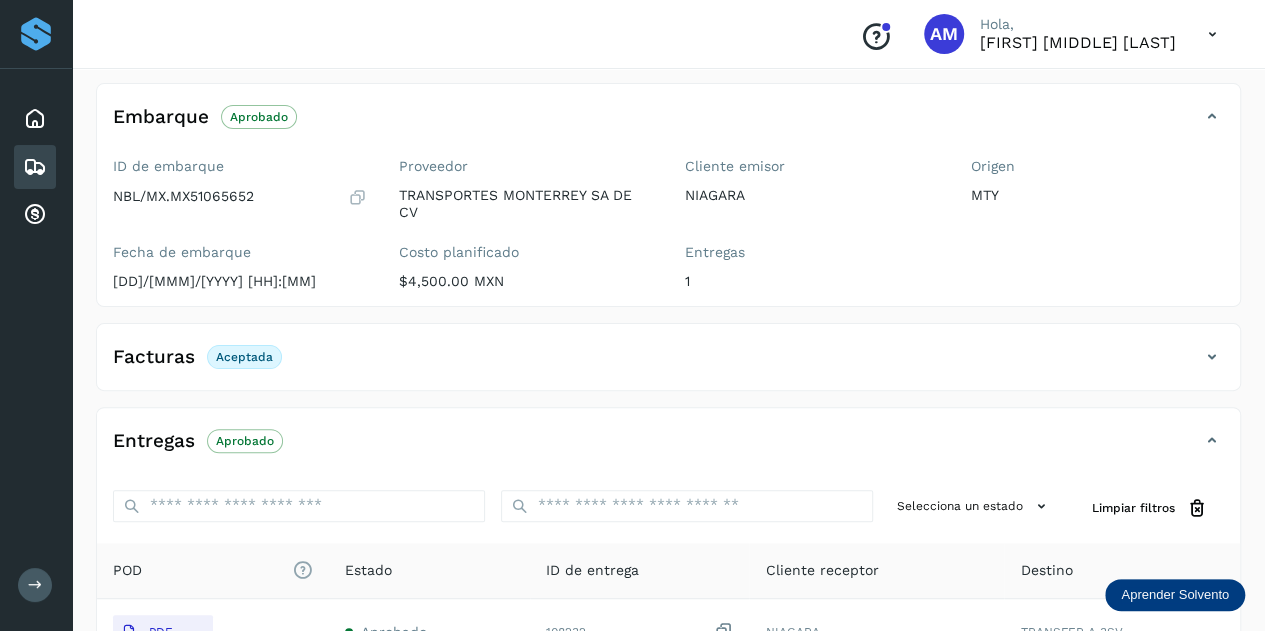 scroll, scrollTop: 0, scrollLeft: 0, axis: both 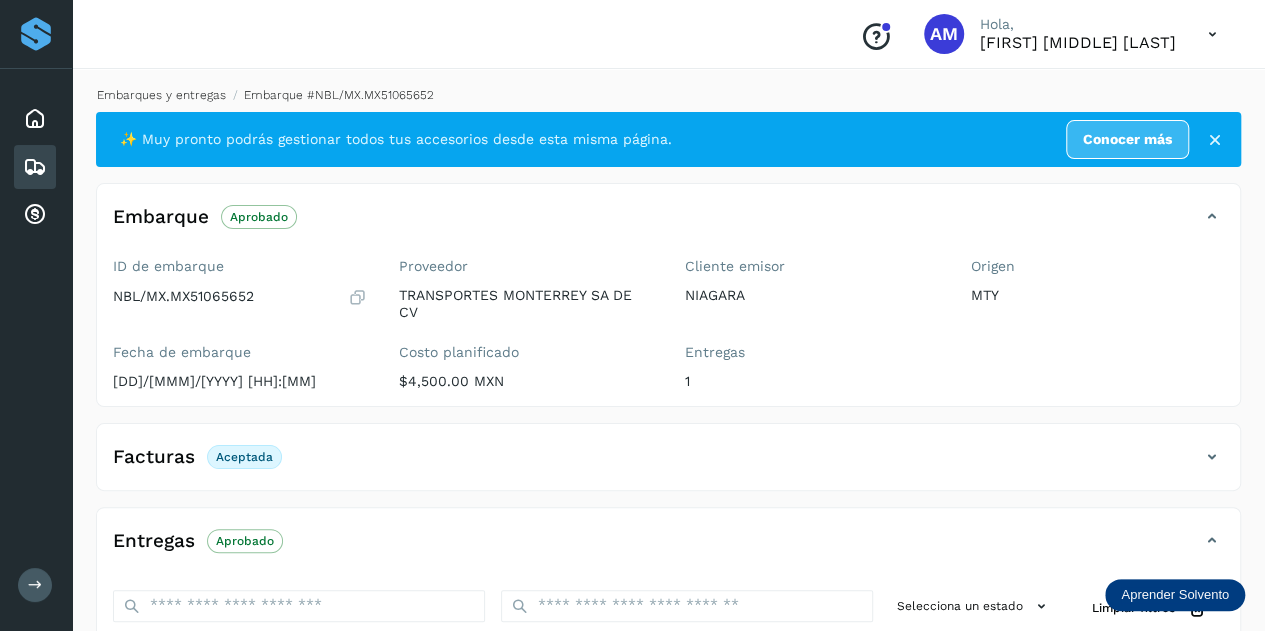 click on "Embarques y entregas" at bounding box center [161, 95] 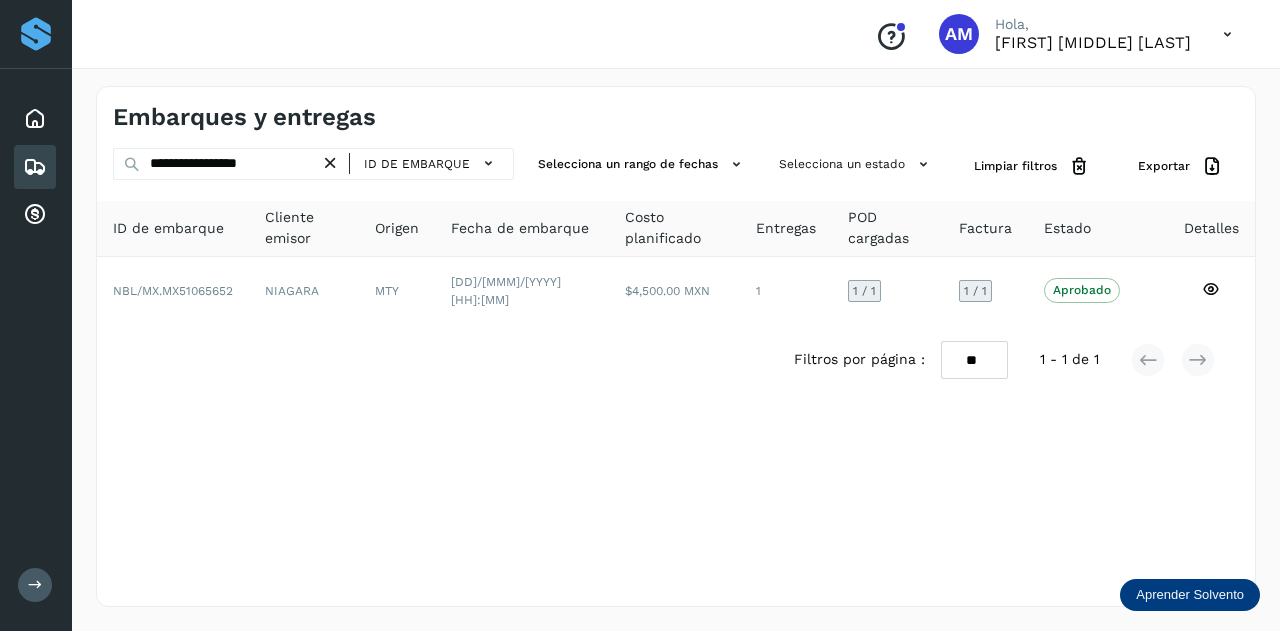 click at bounding box center [330, 163] 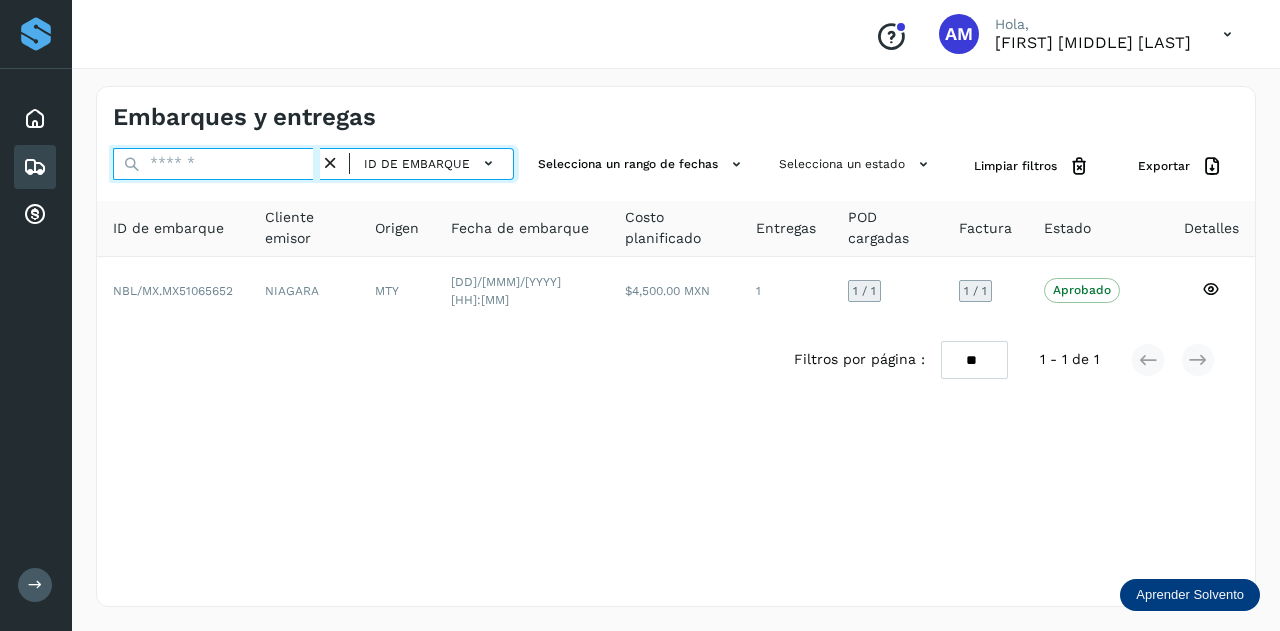 click at bounding box center (216, 164) 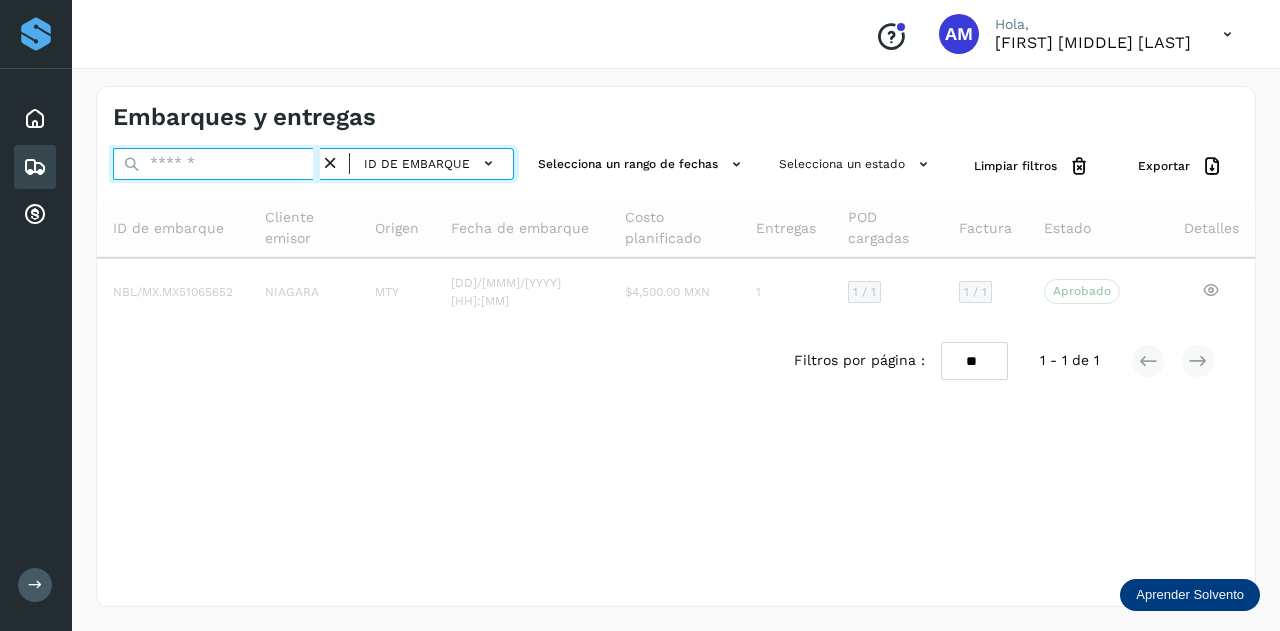 paste on "**********" 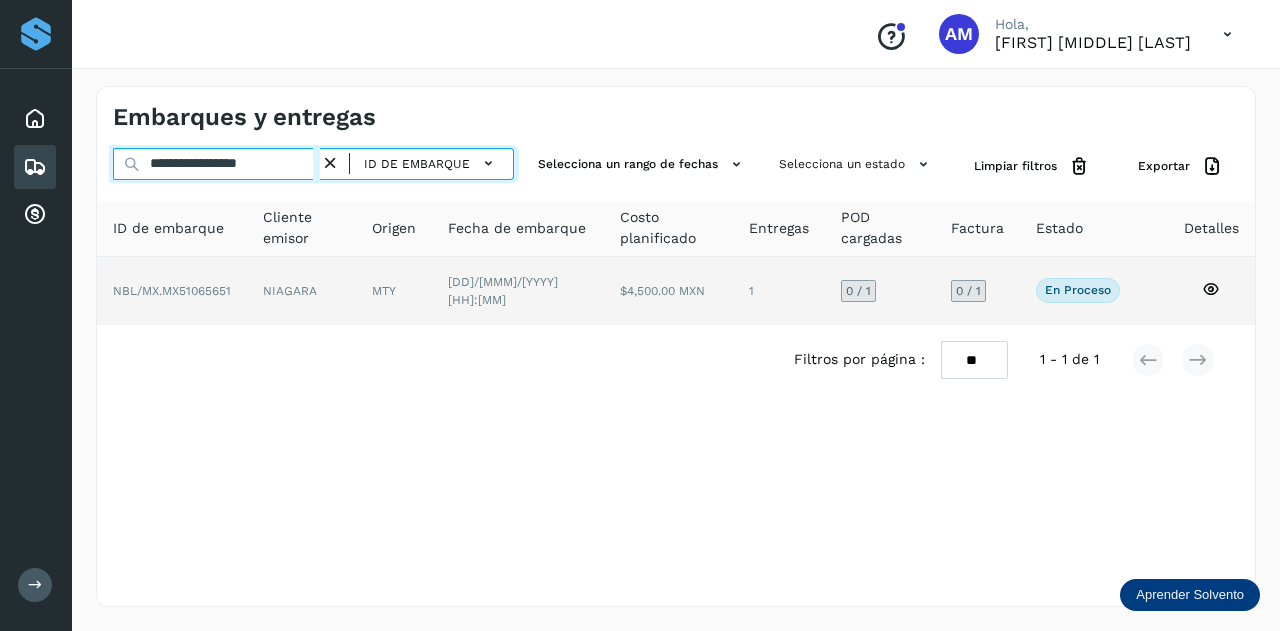 type on "**********" 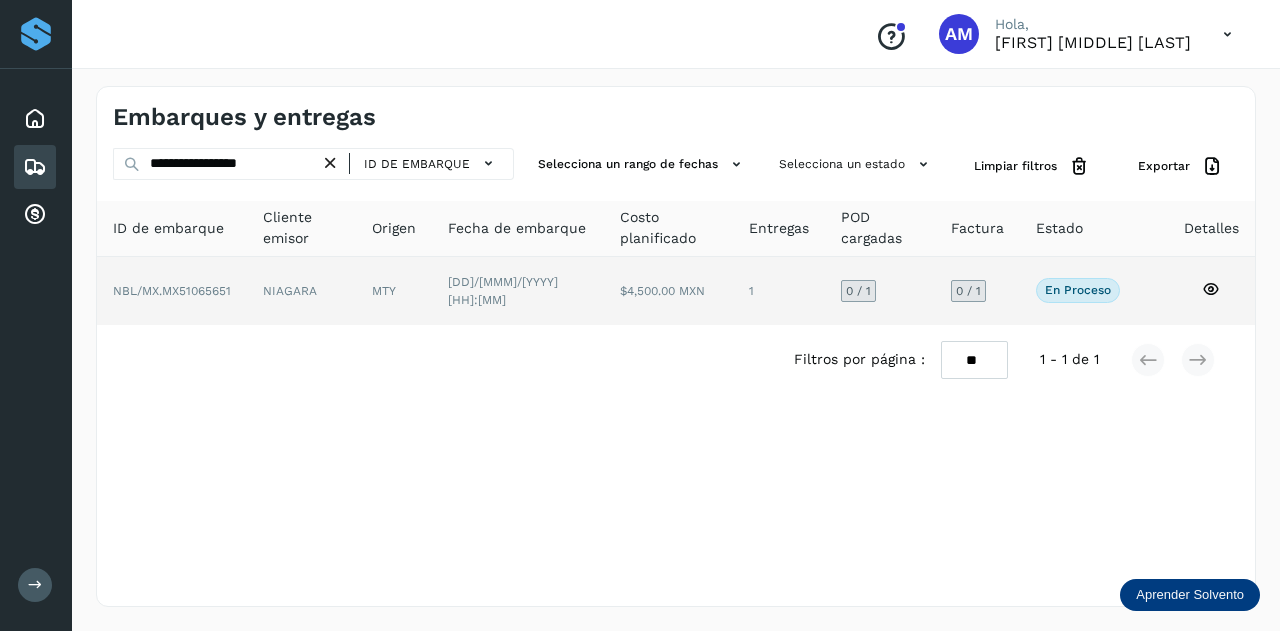 click on "NIAGARA" 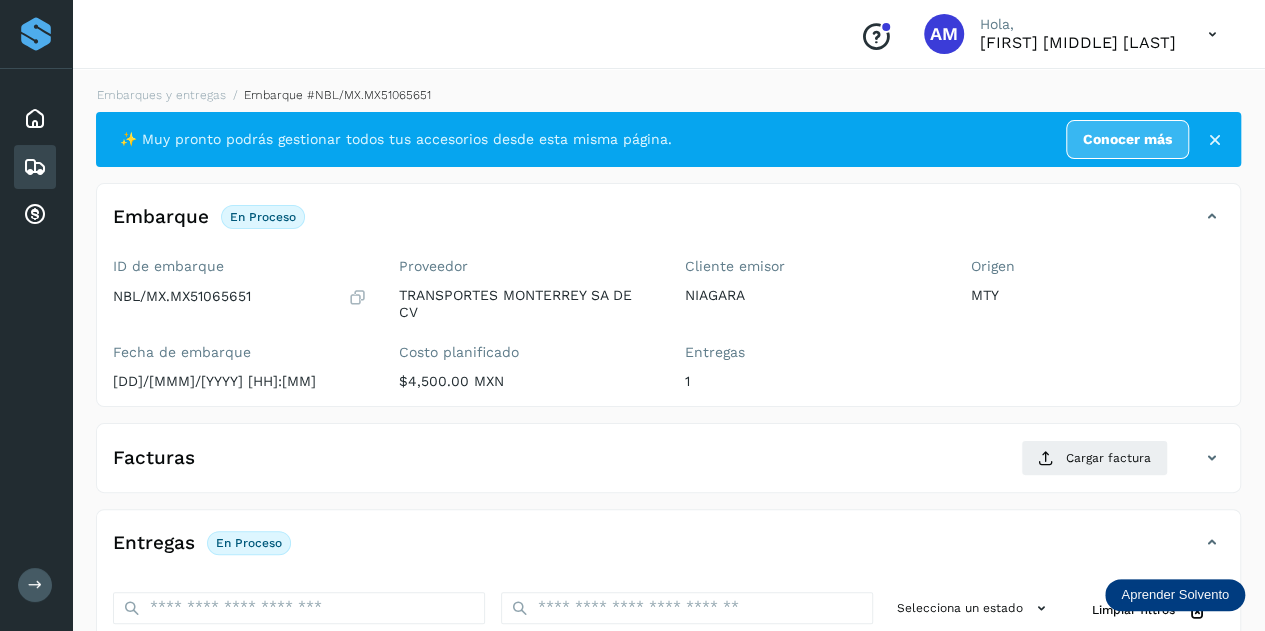 scroll, scrollTop: 200, scrollLeft: 0, axis: vertical 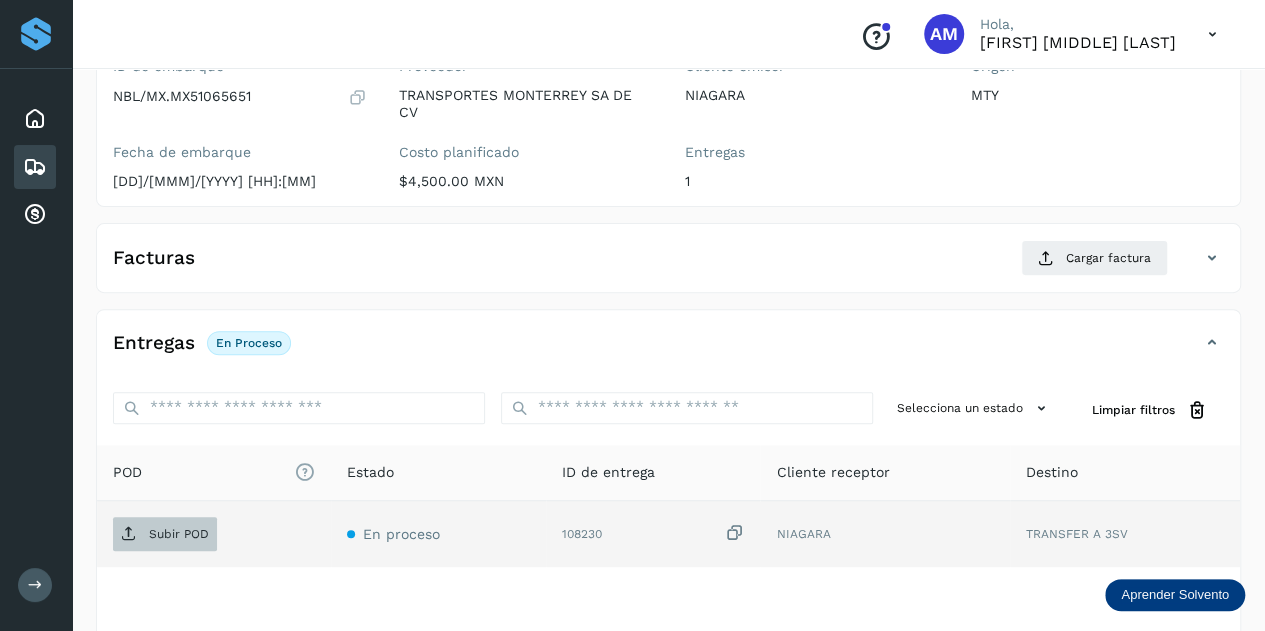 click on "Subir POD" at bounding box center [179, 534] 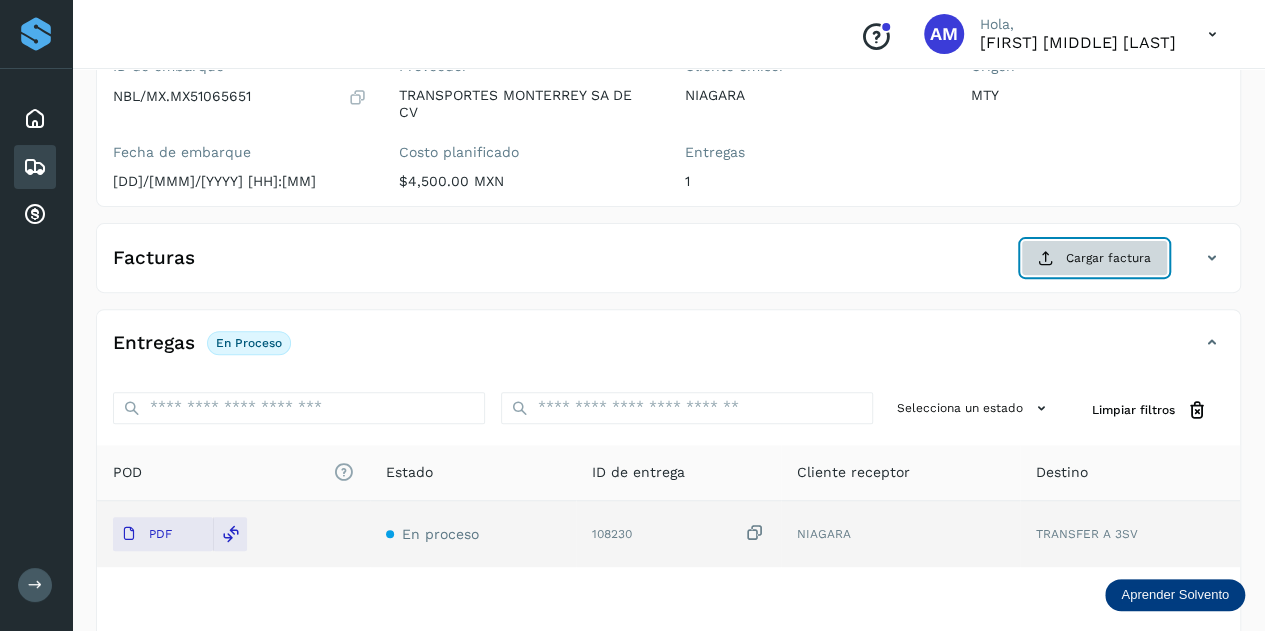 click on "Cargar factura" 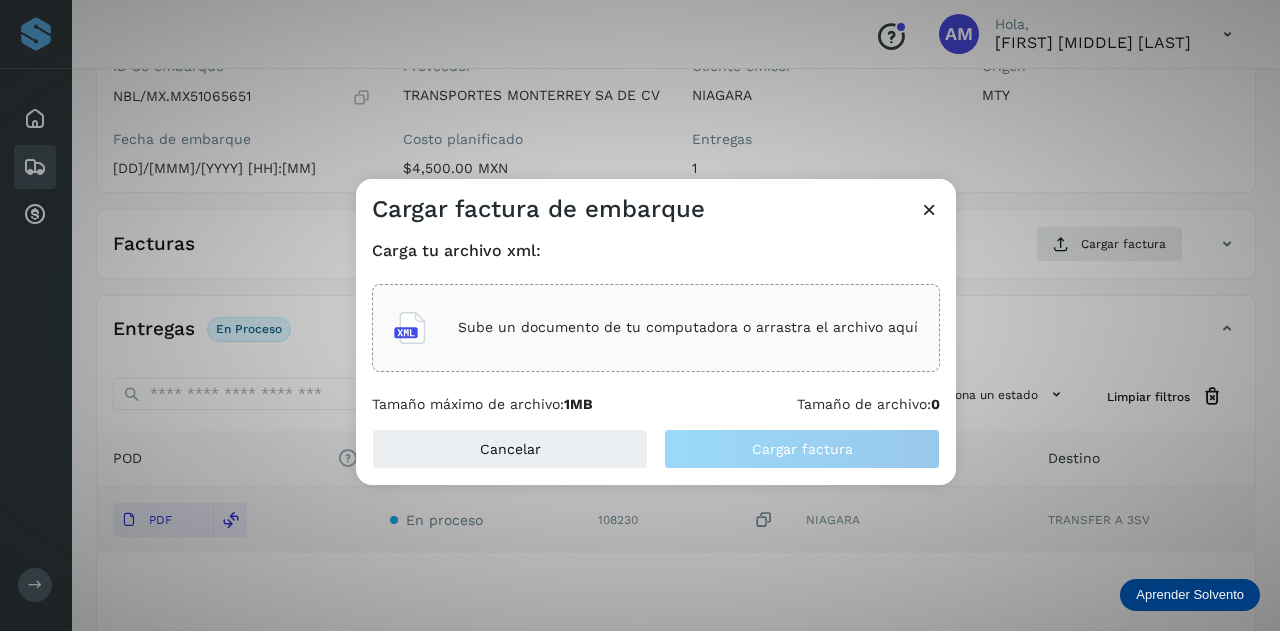 click on "Sube un documento de tu computadora o arrastra el archivo aquí" at bounding box center (688, 327) 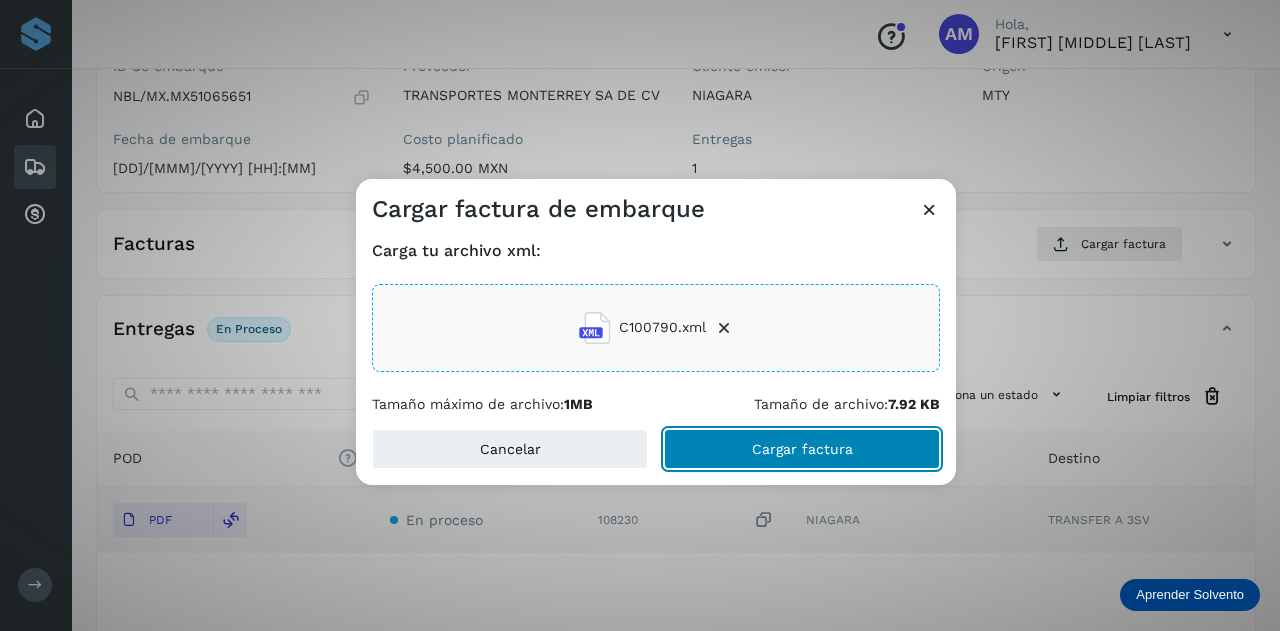 click on "Cargar factura" 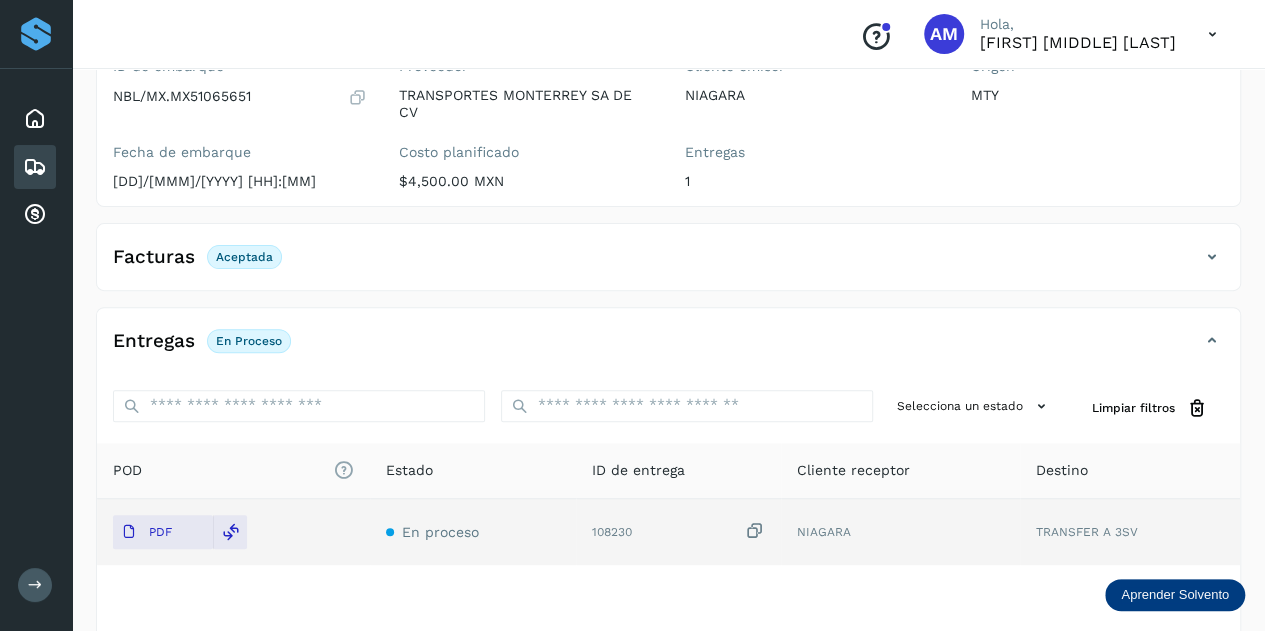 scroll, scrollTop: 0, scrollLeft: 0, axis: both 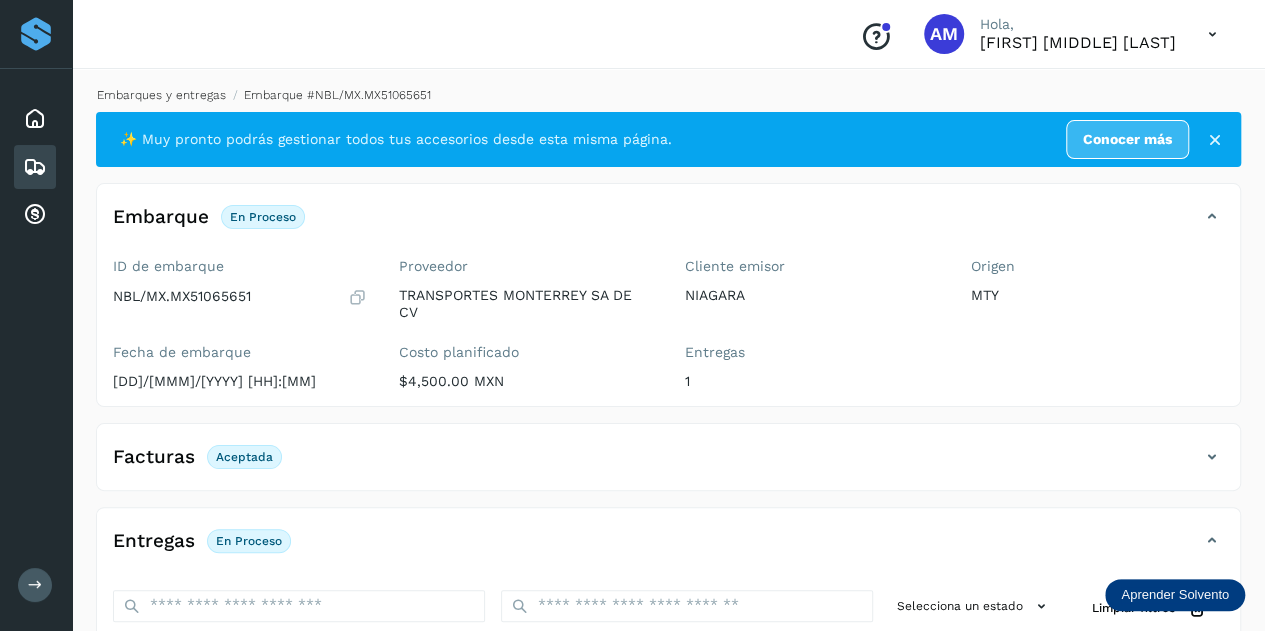 click on "Embarques y entregas" at bounding box center (161, 95) 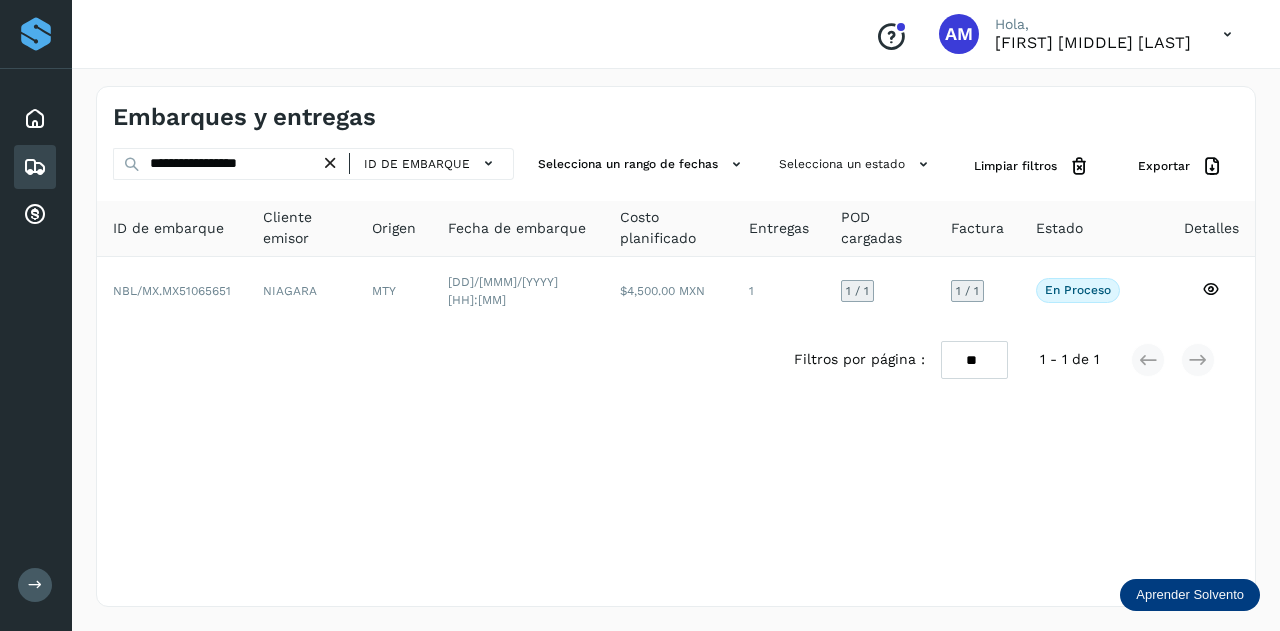 drag, startPoint x: 340, startPoint y: 165, endPoint x: 292, endPoint y: 166, distance: 48.010414 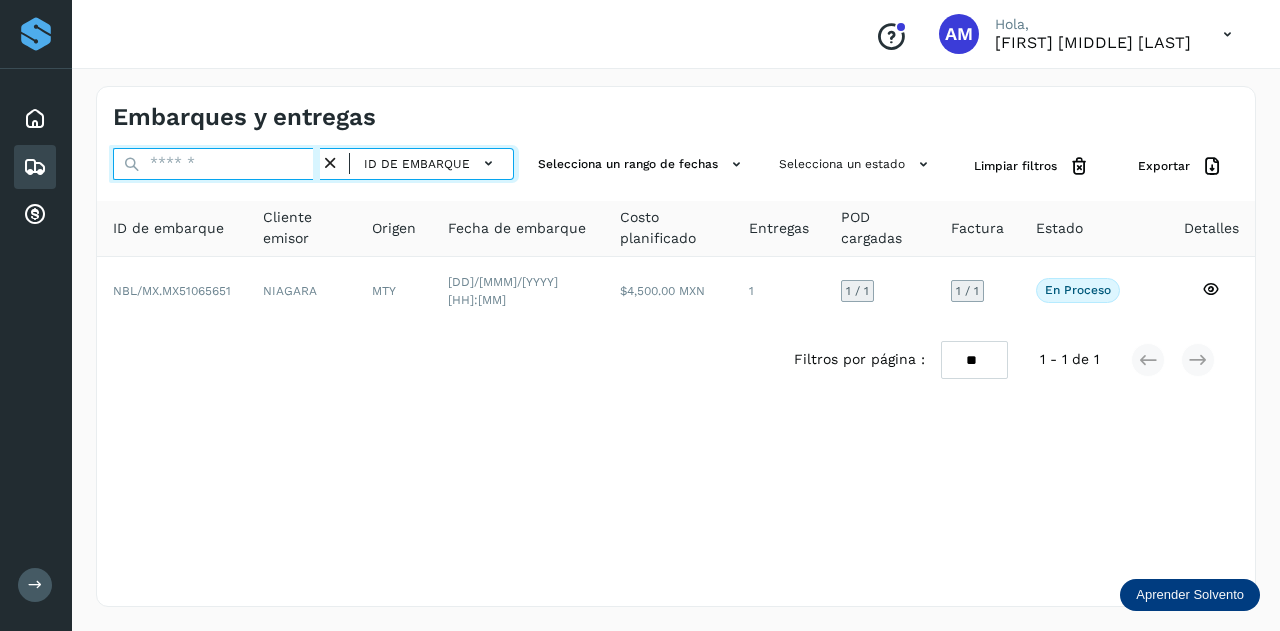 click at bounding box center (216, 164) 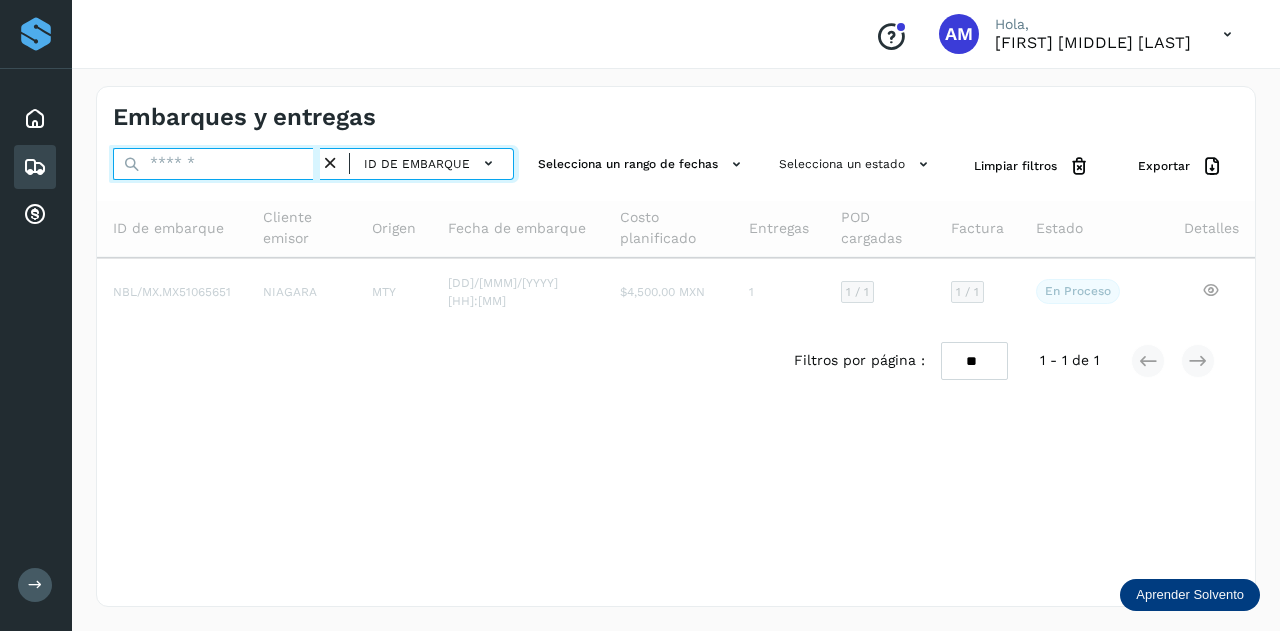 paste on "**********" 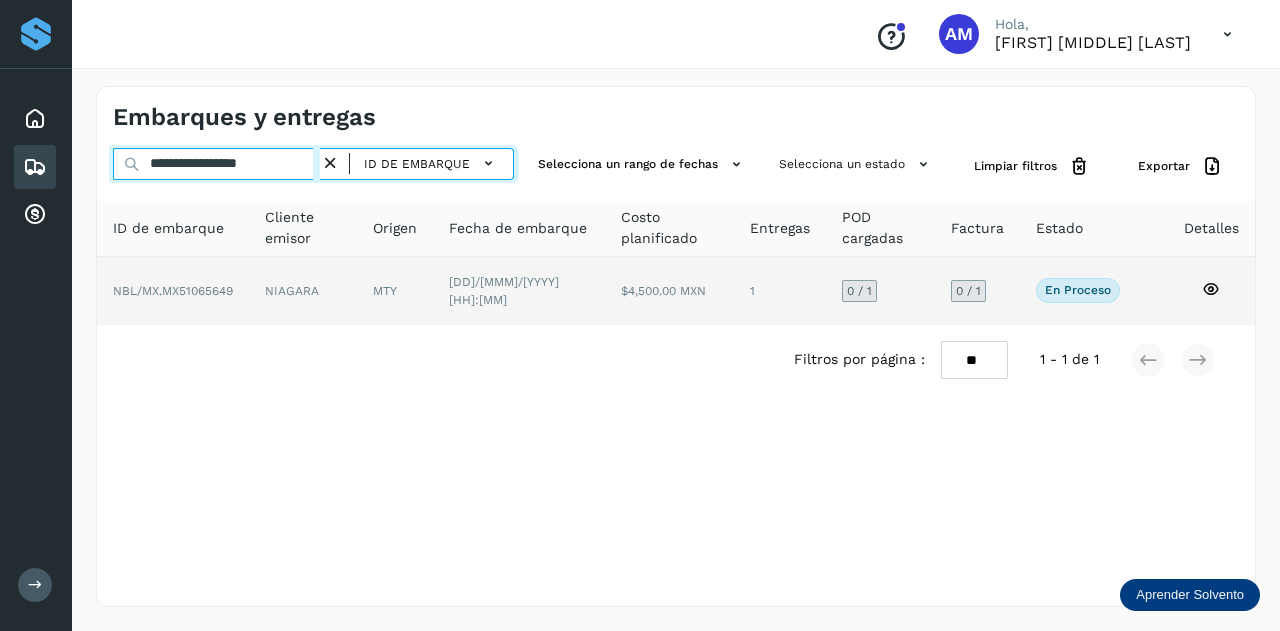 type on "**********" 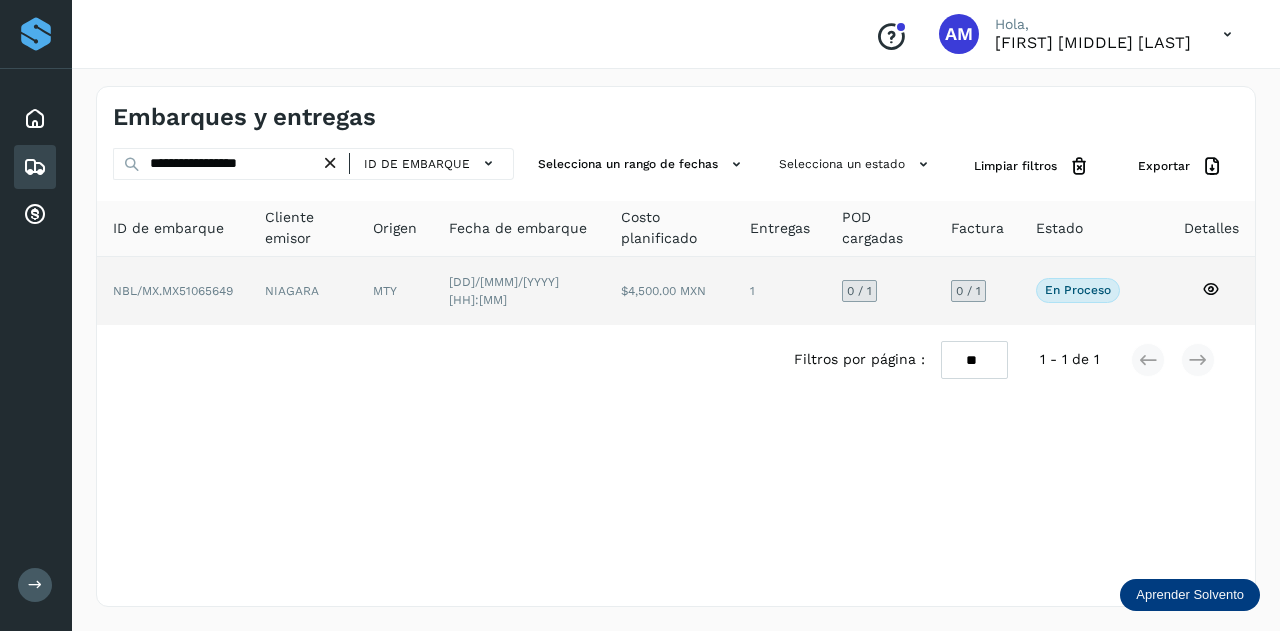 click on "MTY" 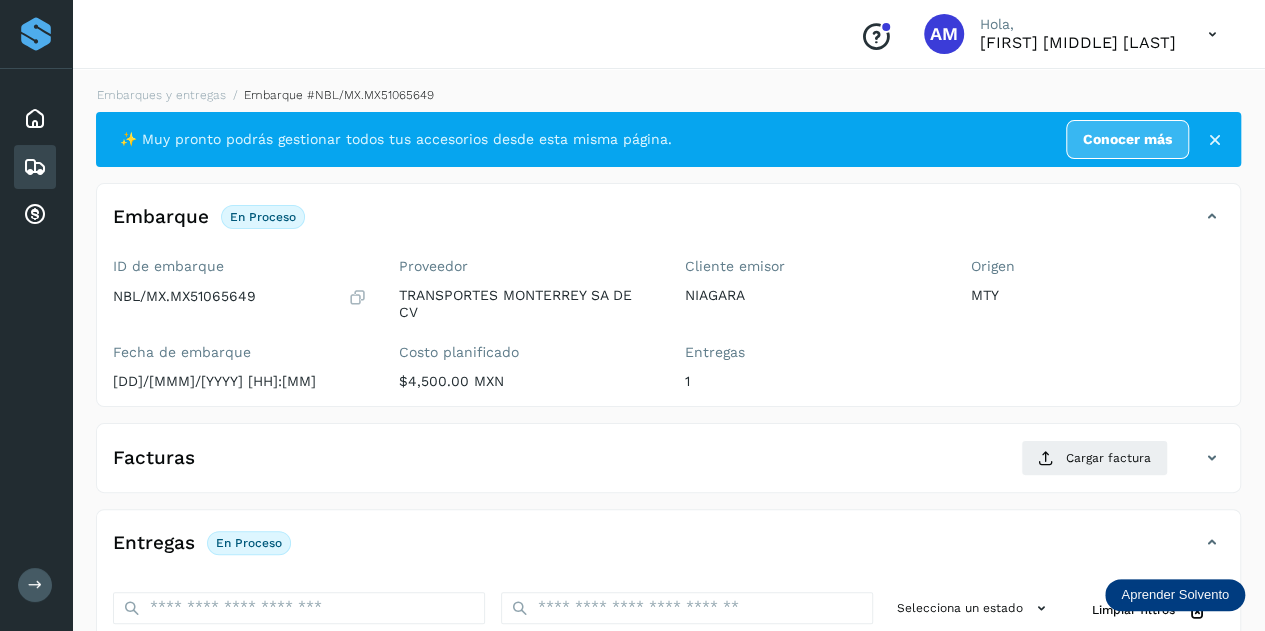scroll, scrollTop: 200, scrollLeft: 0, axis: vertical 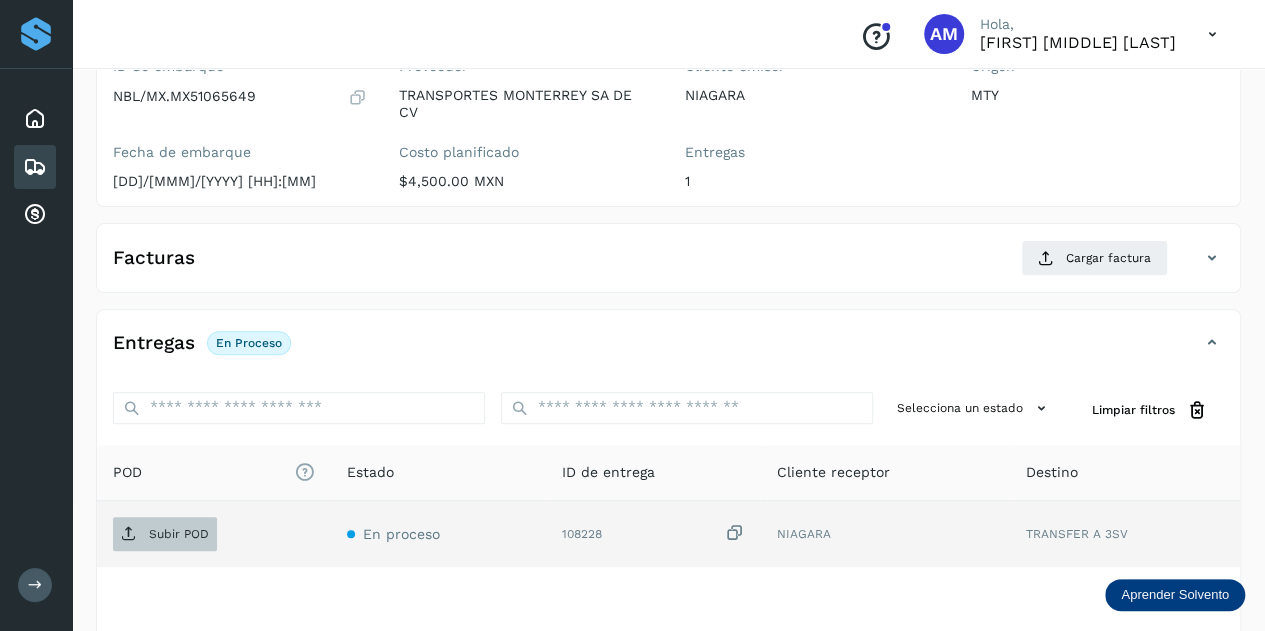 click on "Subir POD" at bounding box center (179, 534) 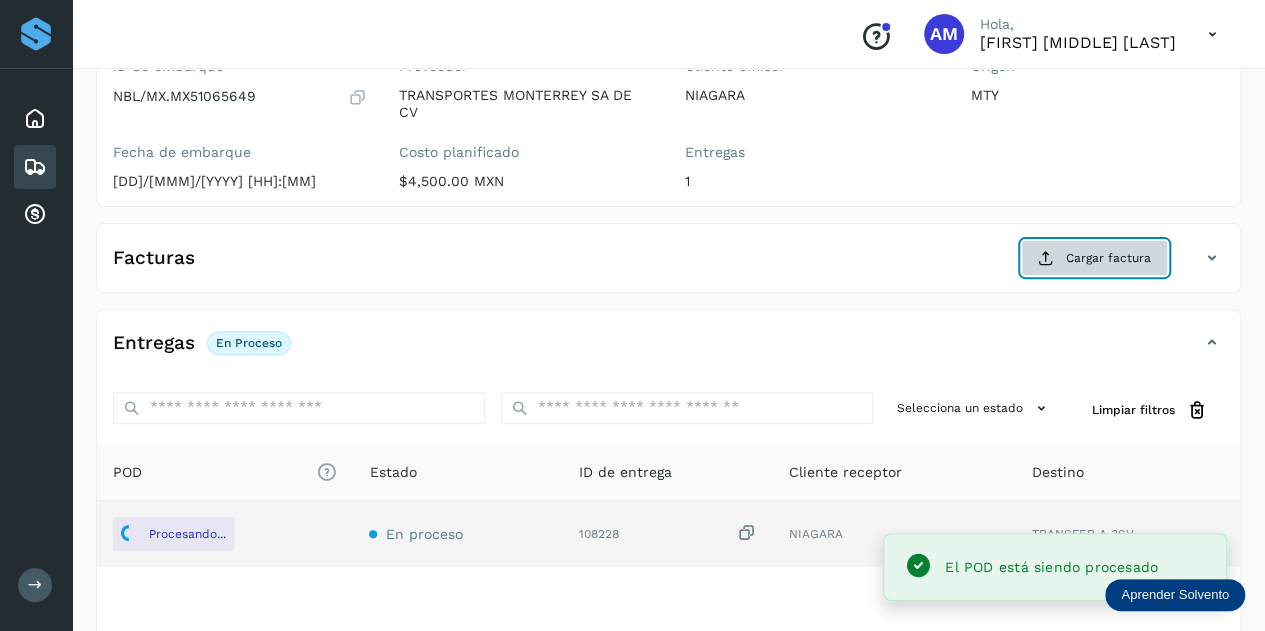 click at bounding box center (1046, 258) 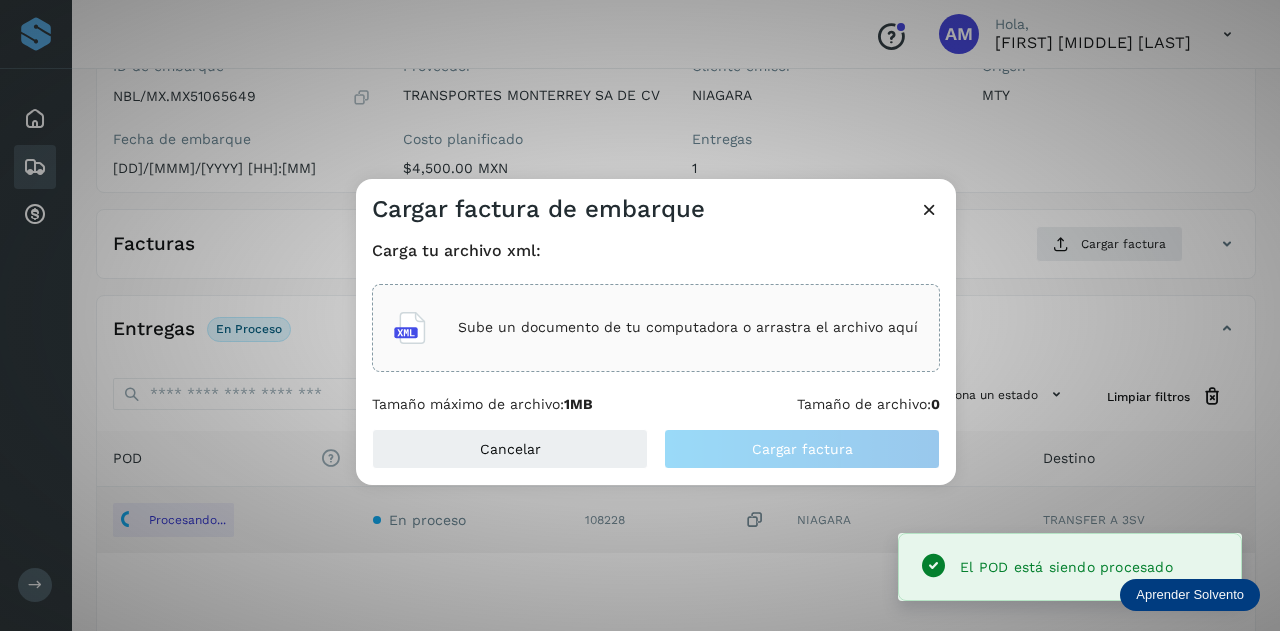click on "Sube un documento de tu computadora o arrastra el archivo aquí" 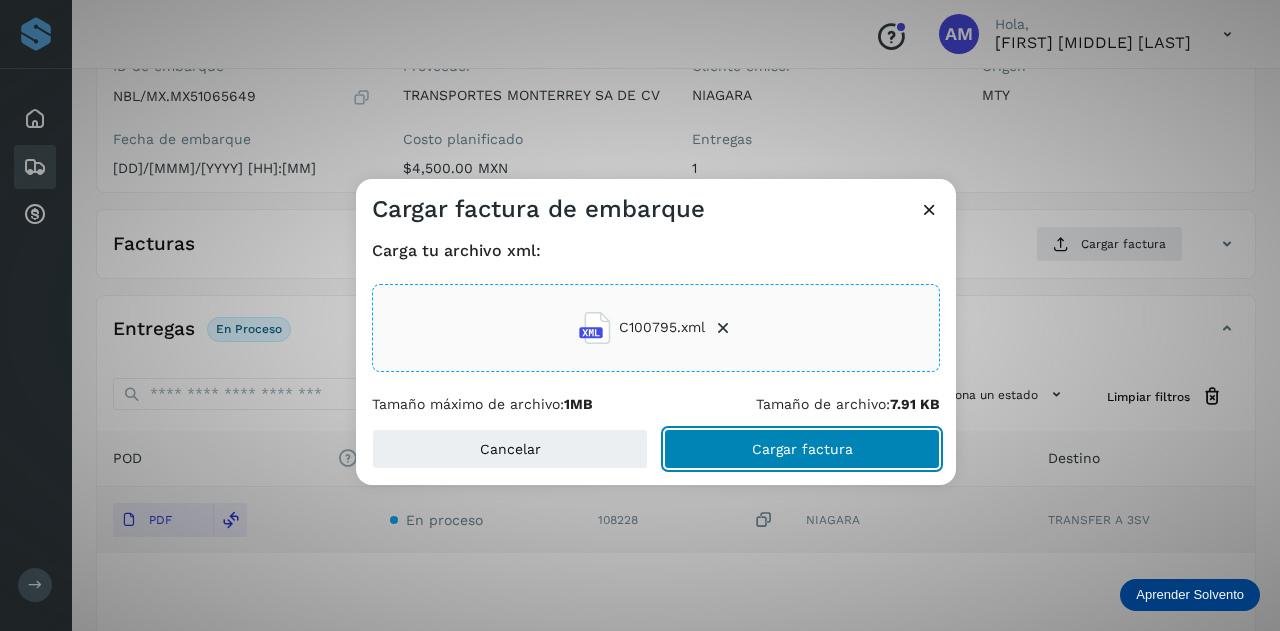 click on "Cargar factura" 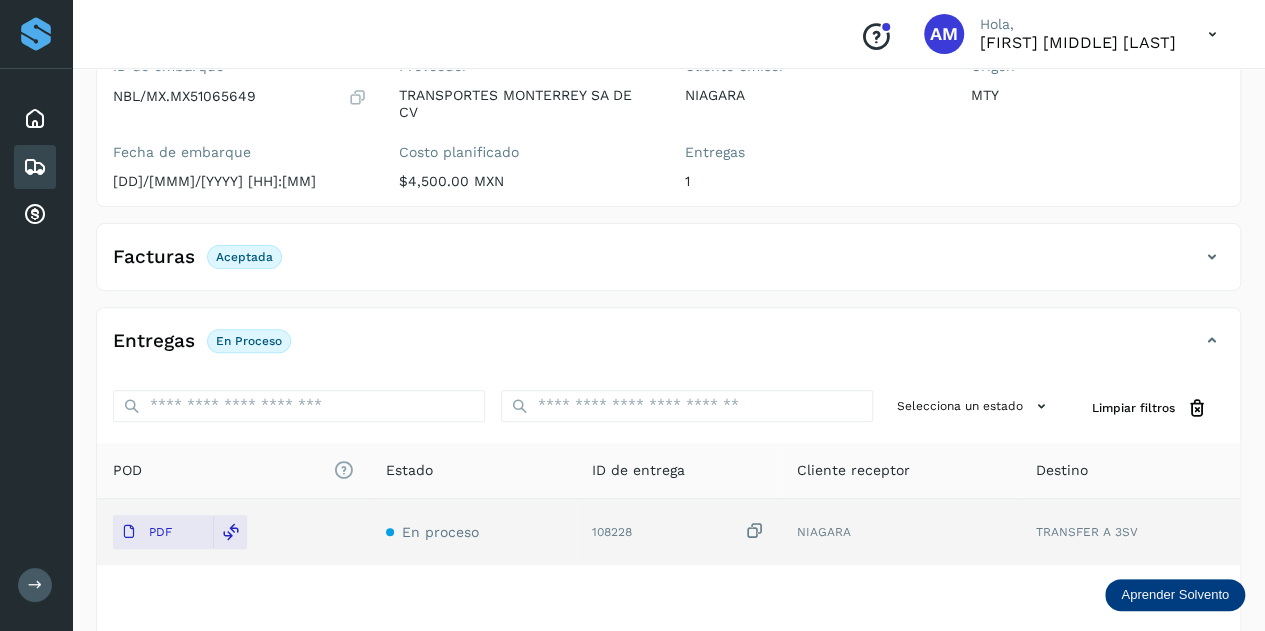 scroll, scrollTop: 0, scrollLeft: 0, axis: both 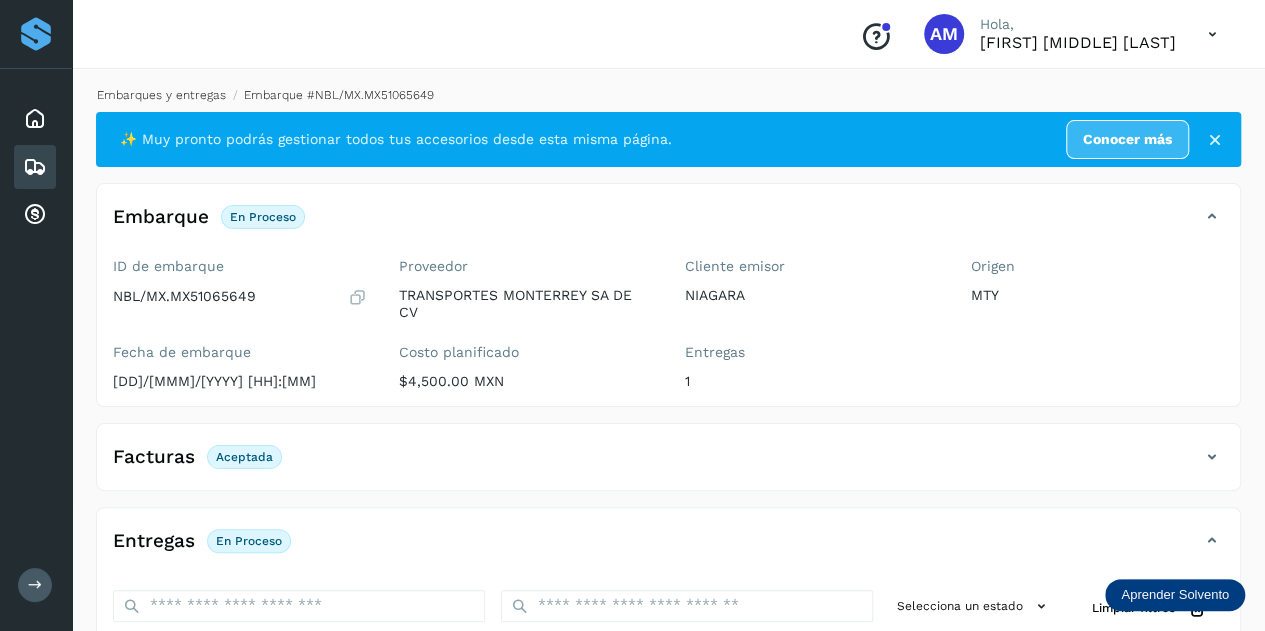 click on "Embarques y entregas" at bounding box center (161, 95) 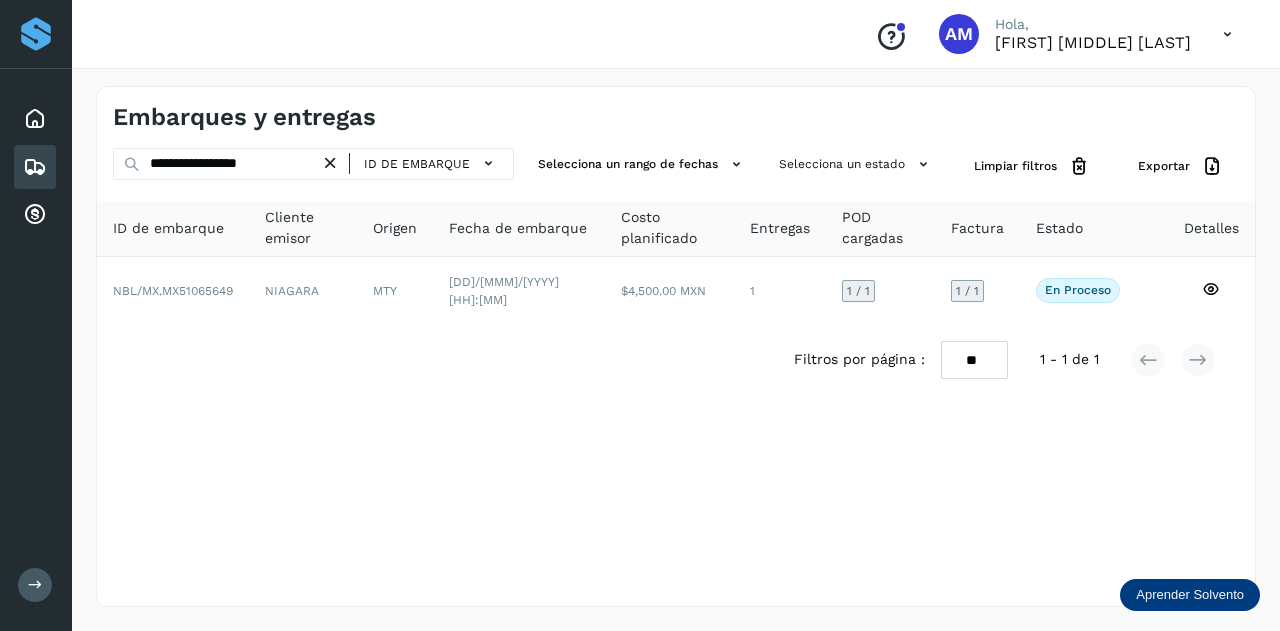 click at bounding box center [330, 163] 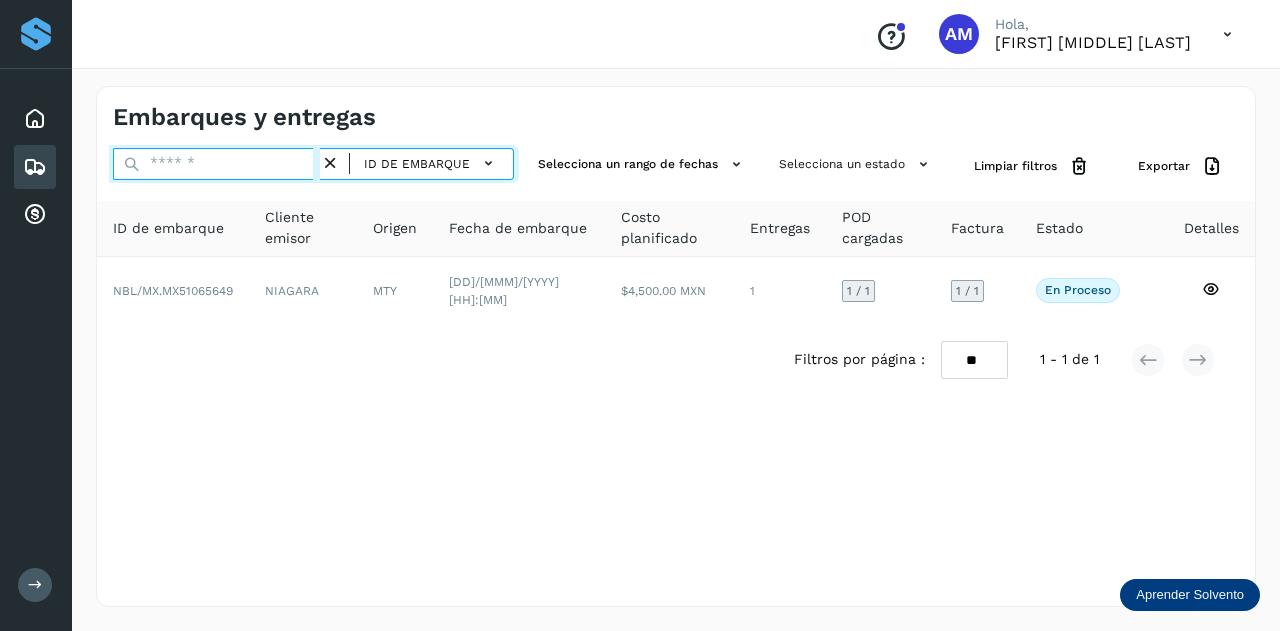 click at bounding box center (216, 164) 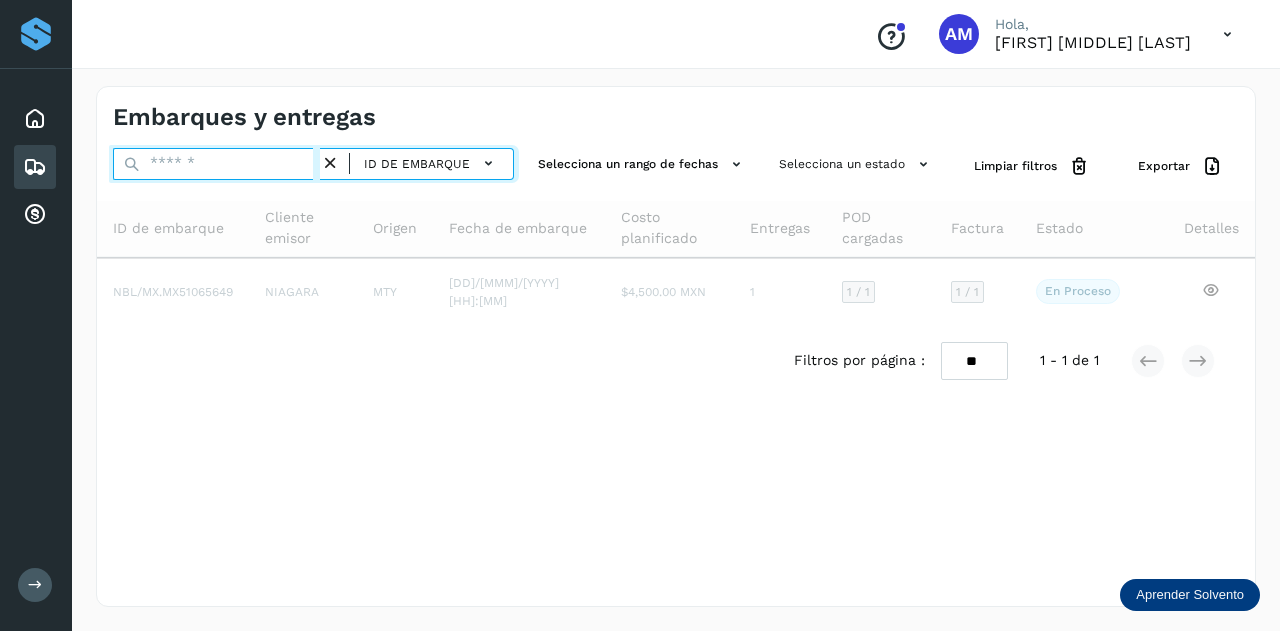 paste on "**********" 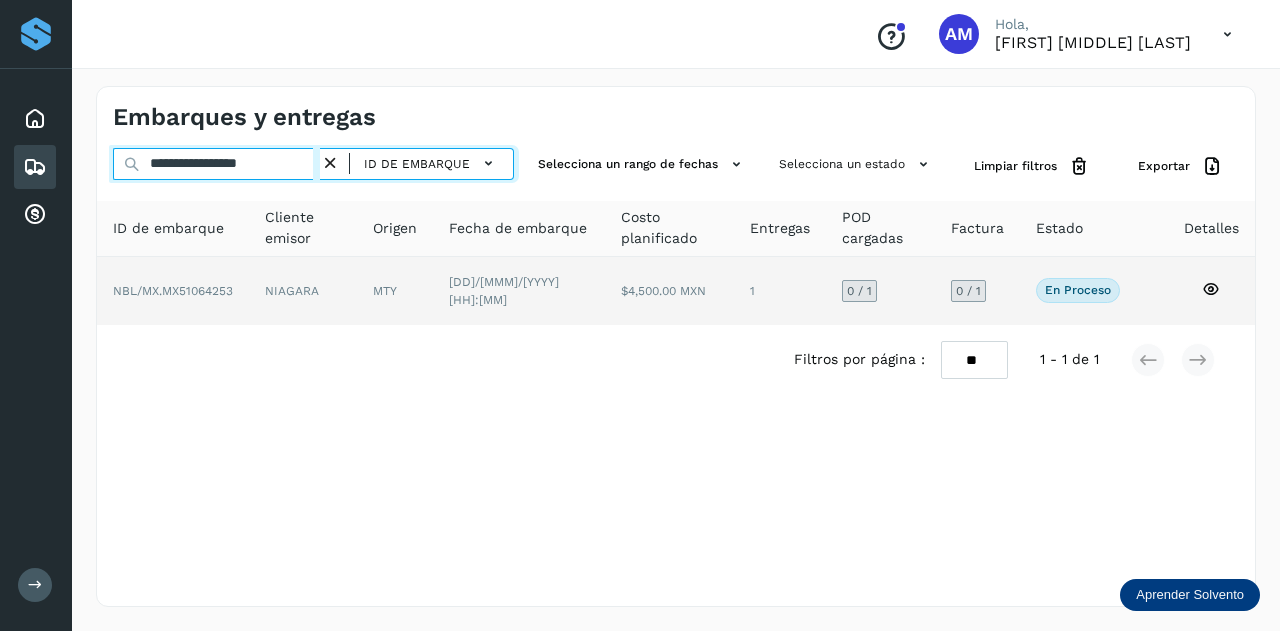 type on "**********" 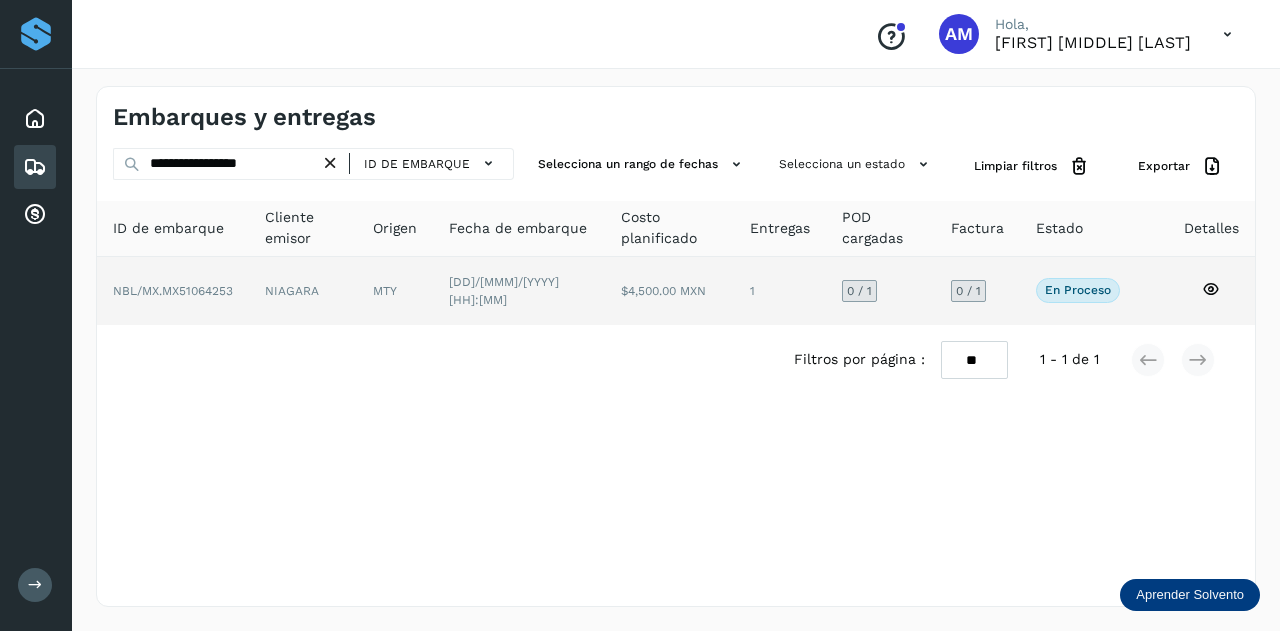 click on "NIAGARA" 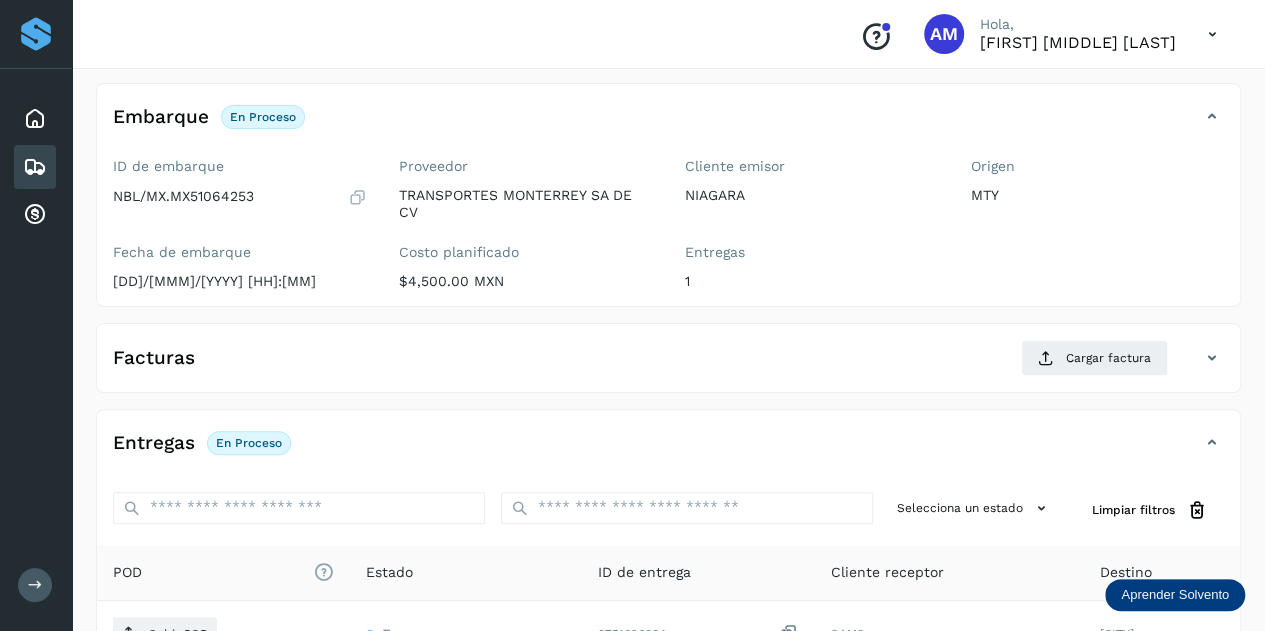 scroll, scrollTop: 200, scrollLeft: 0, axis: vertical 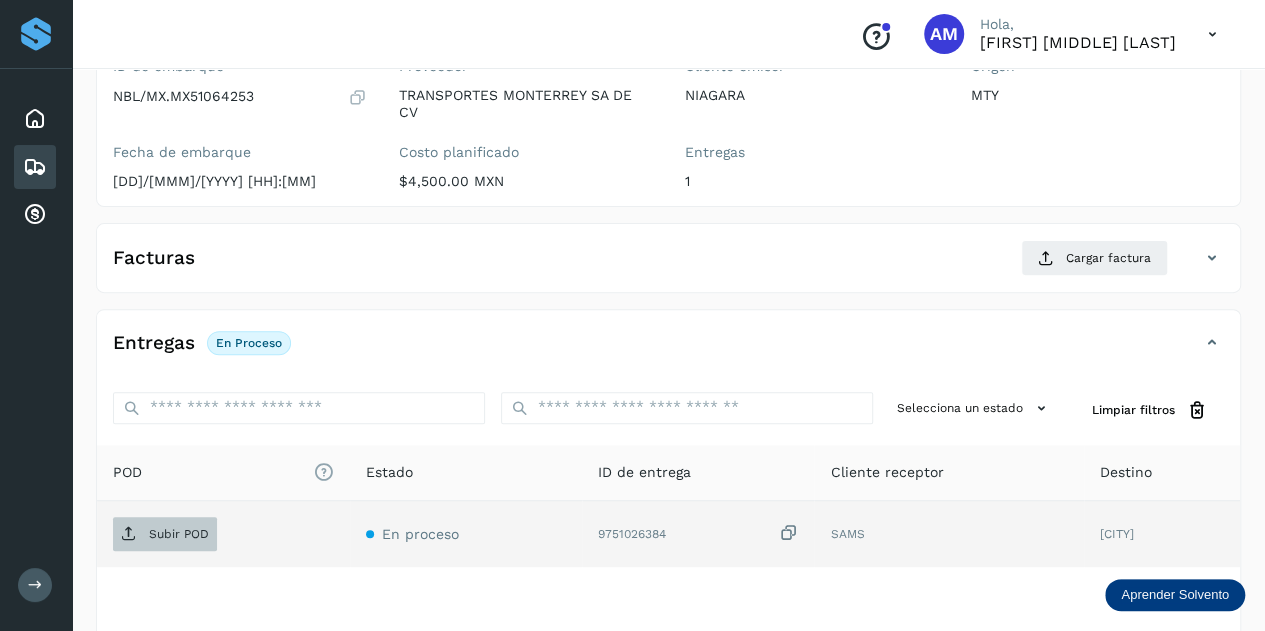 click on "Subir POD" at bounding box center (179, 534) 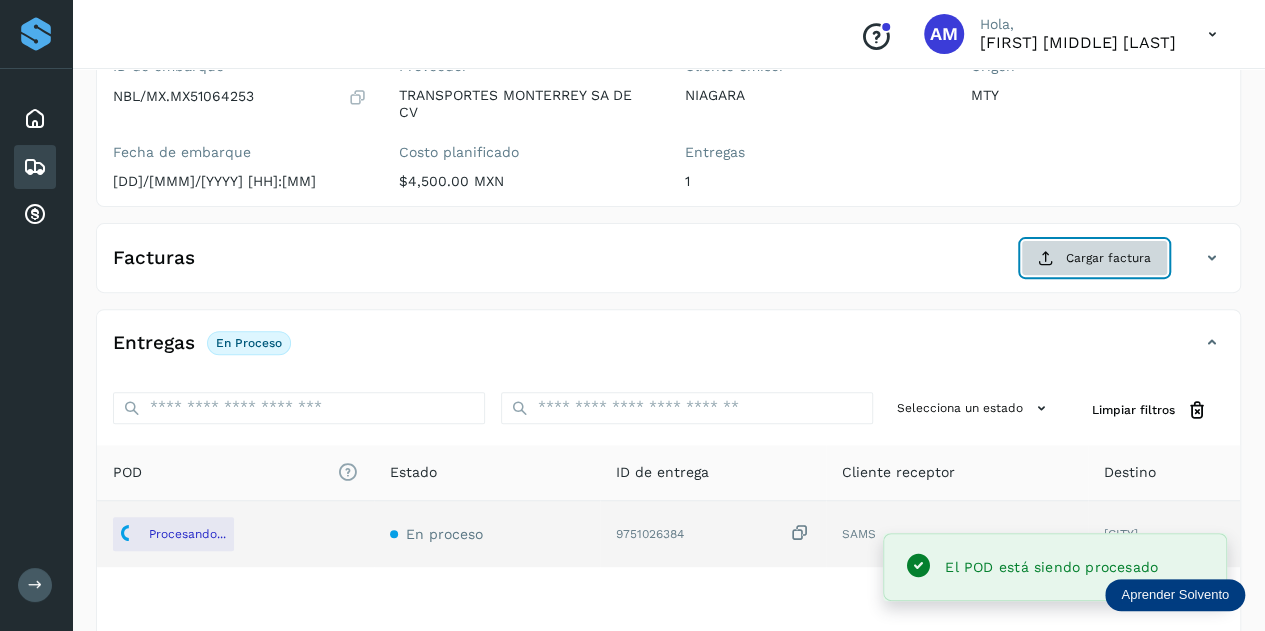 click on "Cargar factura" 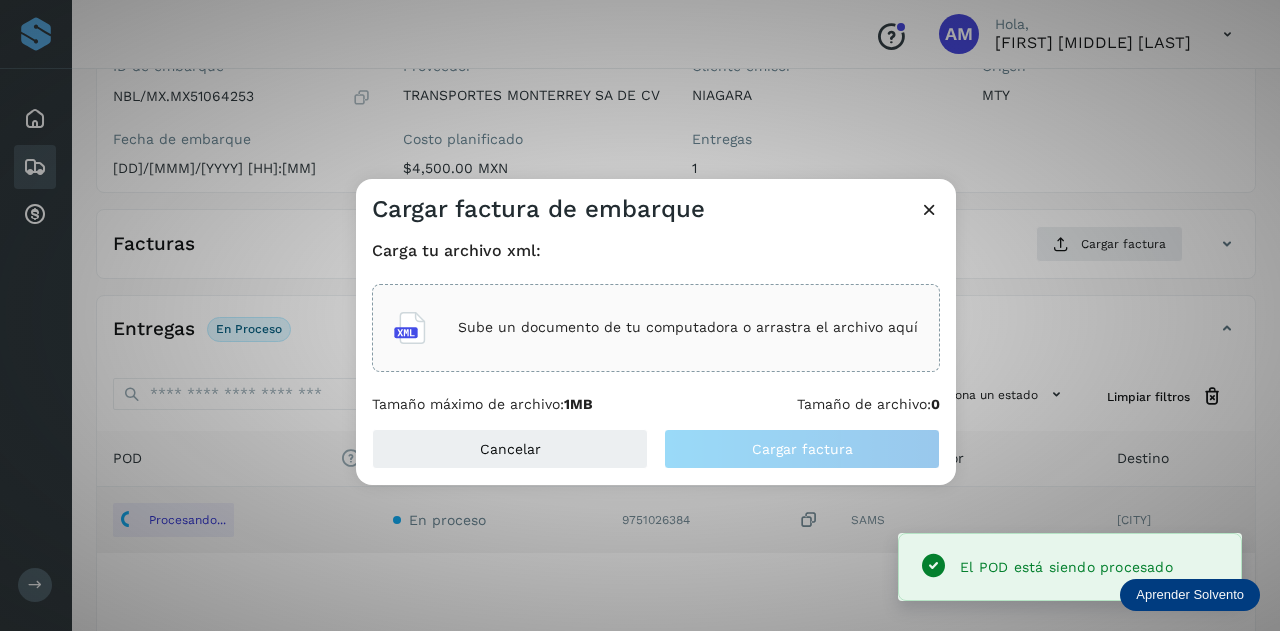 click on "Sube un documento de tu computadora o arrastra el archivo aquí" 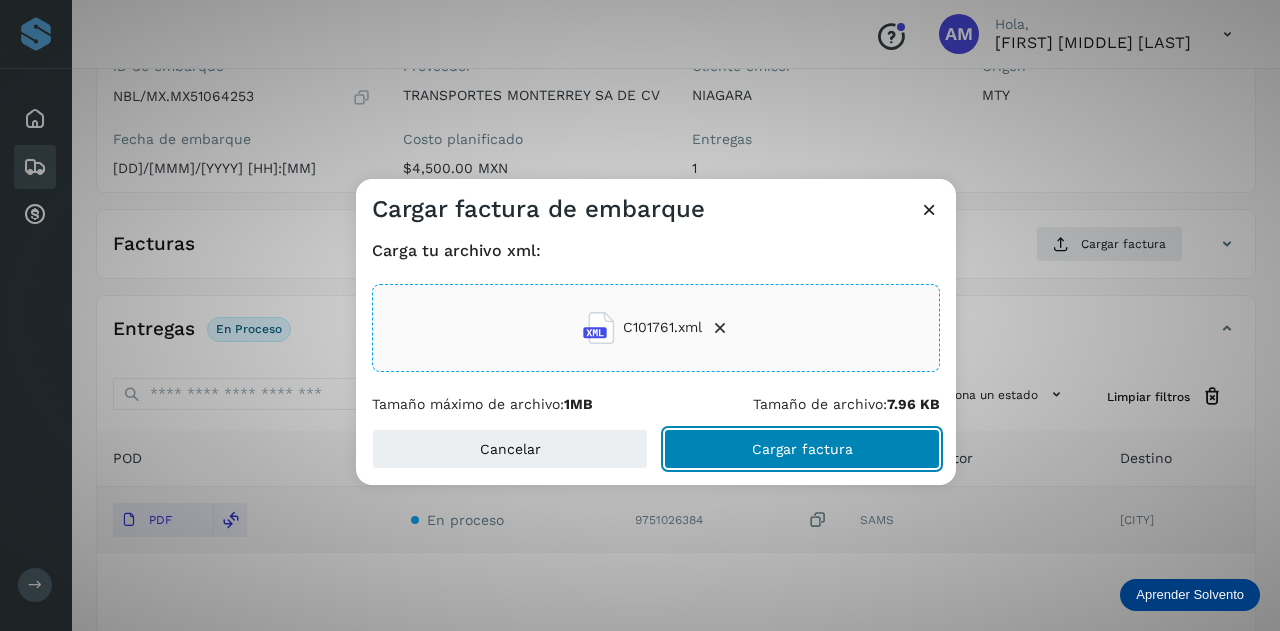 click on "Cargar factura" 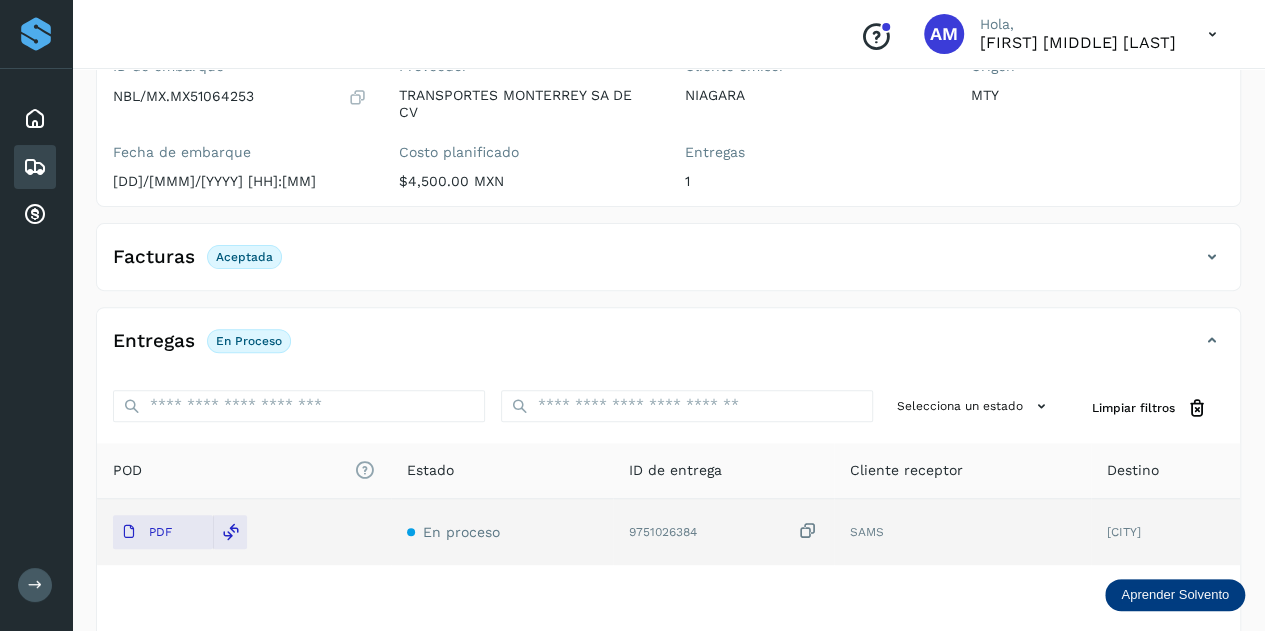 scroll, scrollTop: 0, scrollLeft: 0, axis: both 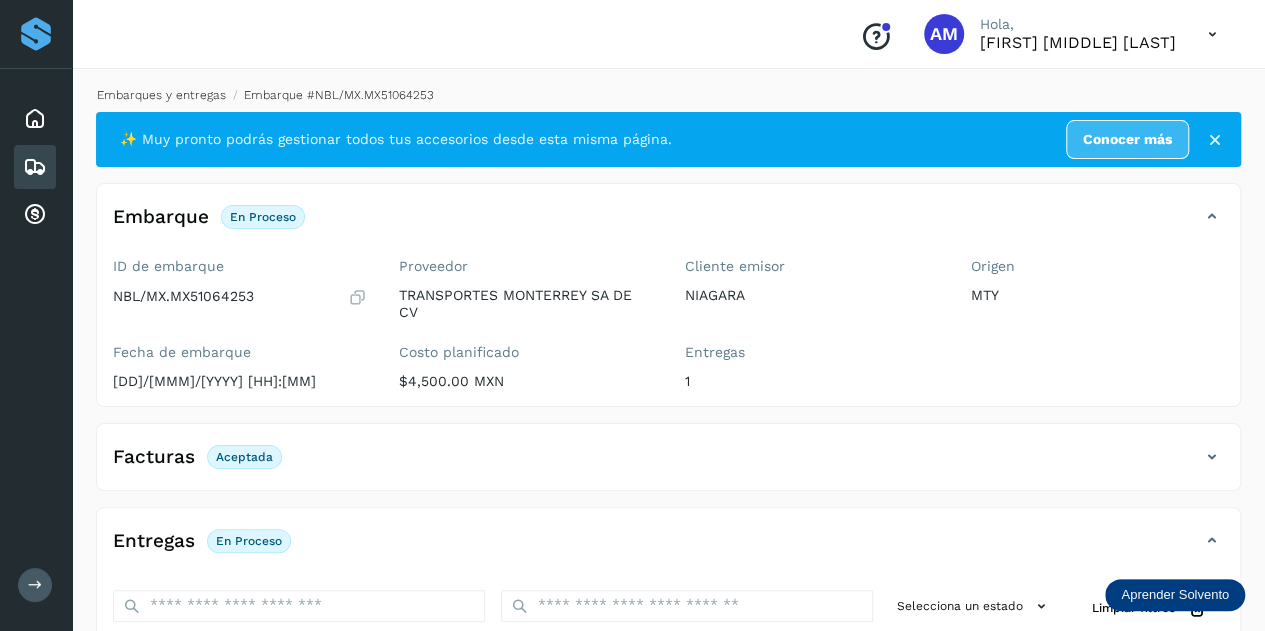 click on "Embarques y entregas" at bounding box center [161, 95] 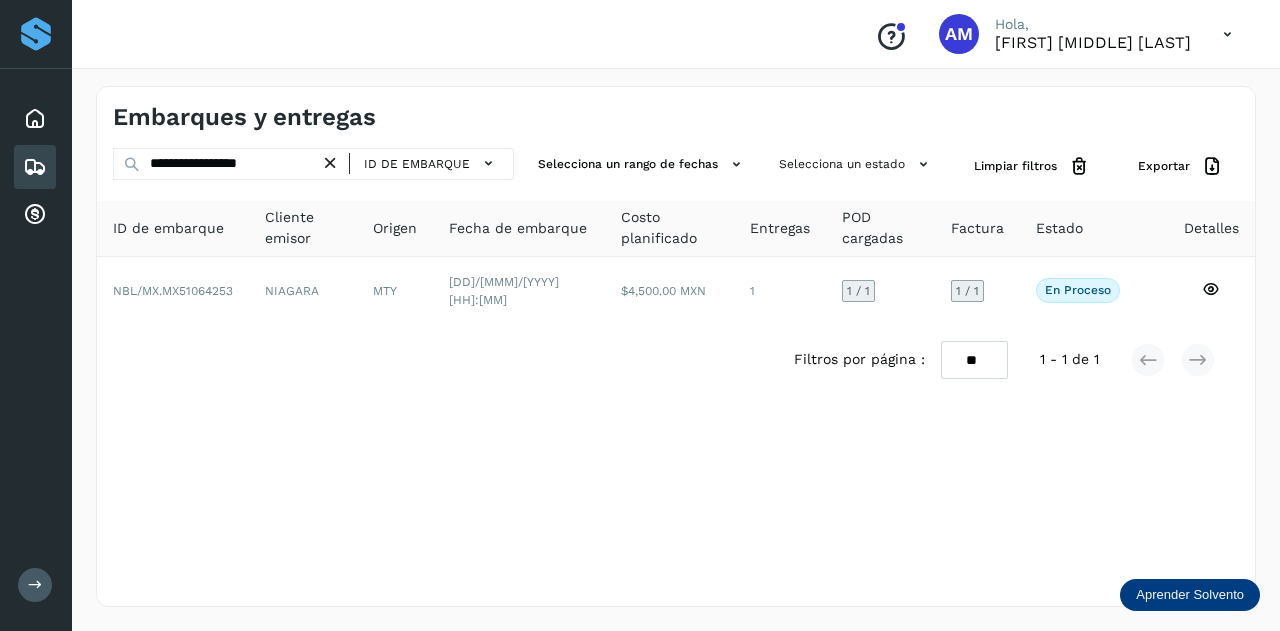 drag, startPoint x: 342, startPoint y: 161, endPoint x: 301, endPoint y: 167, distance: 41.4367 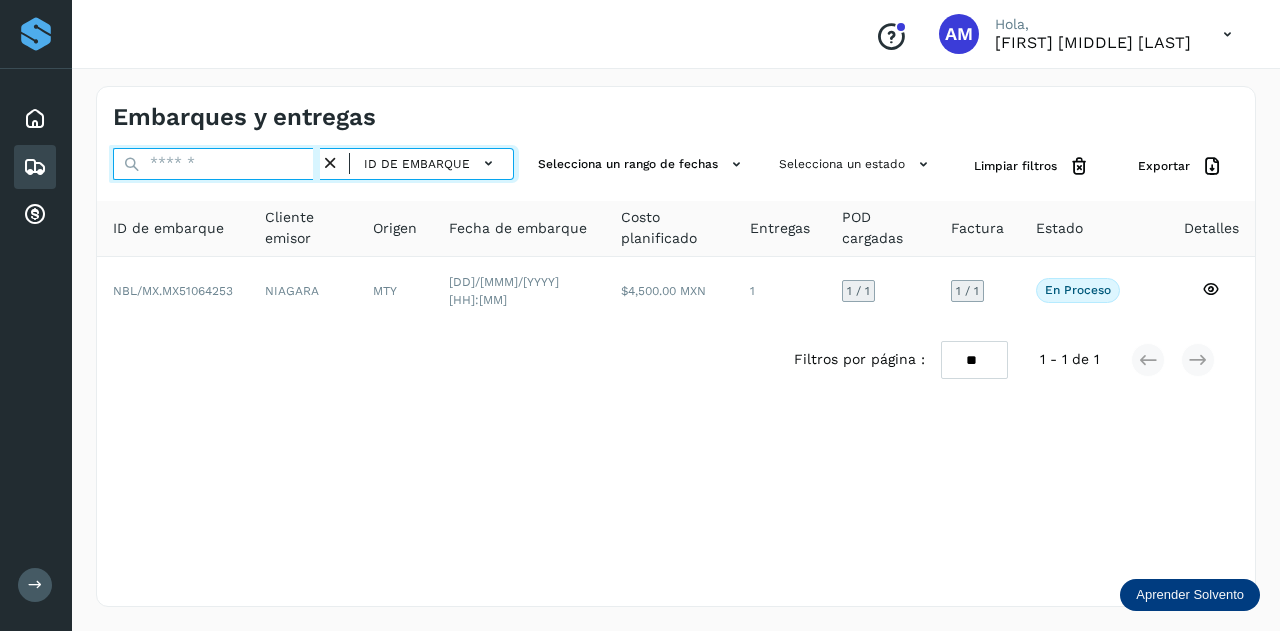 click at bounding box center [216, 164] 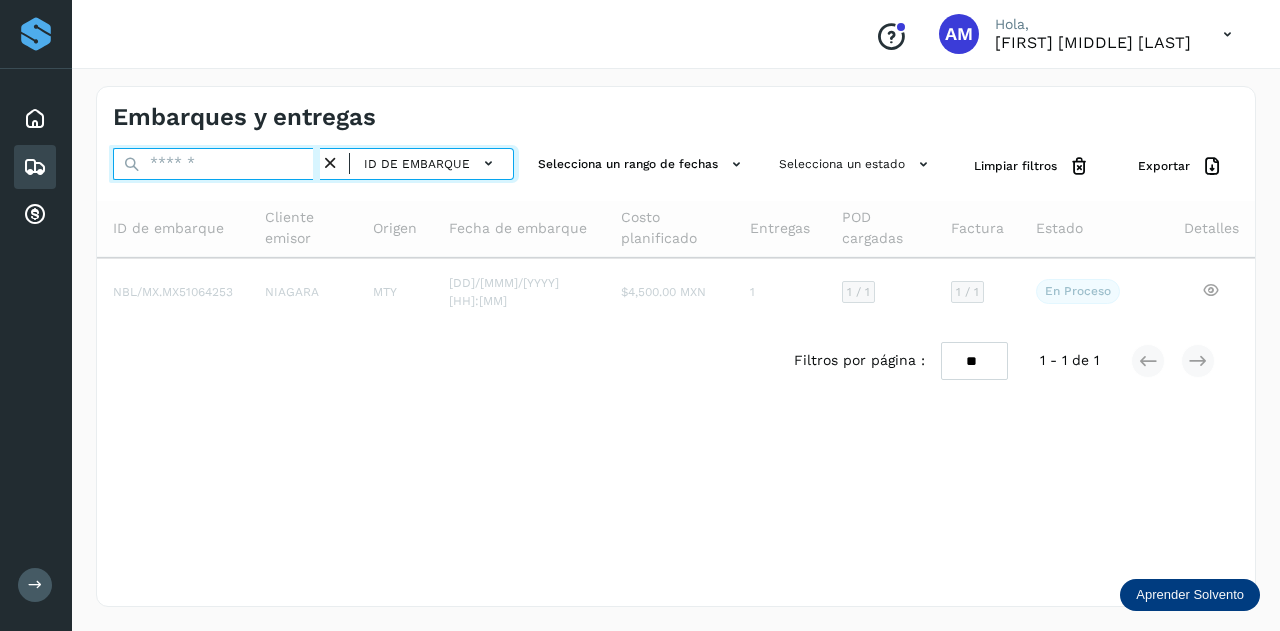 paste on "**********" 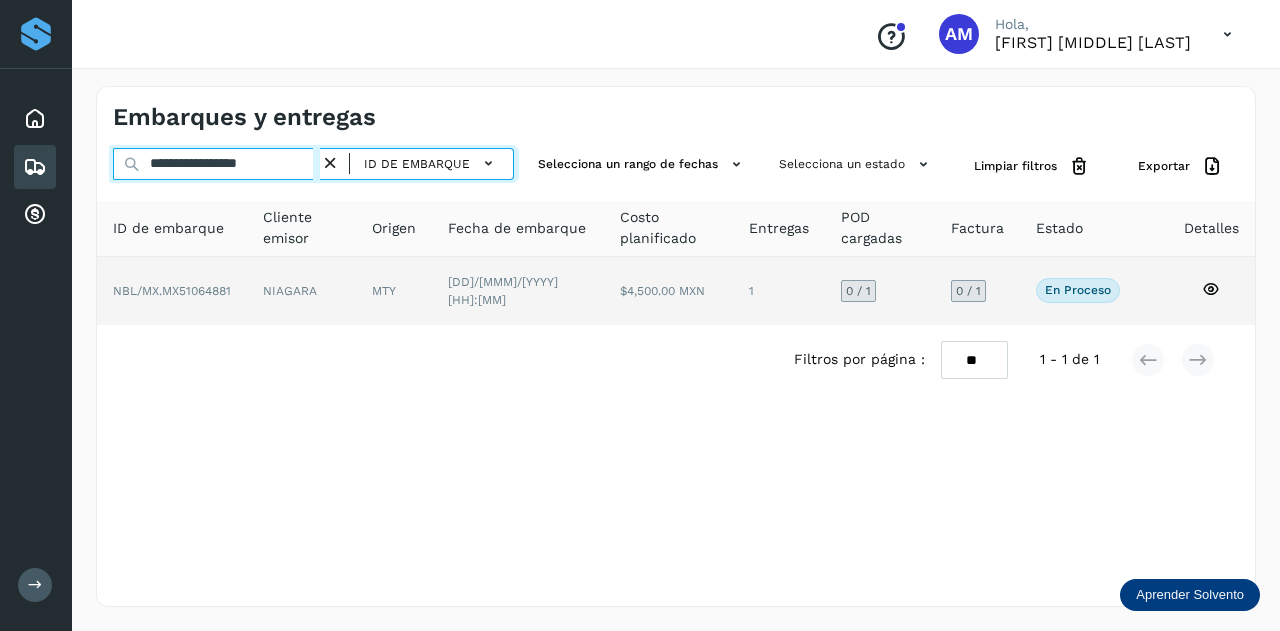 type on "**********" 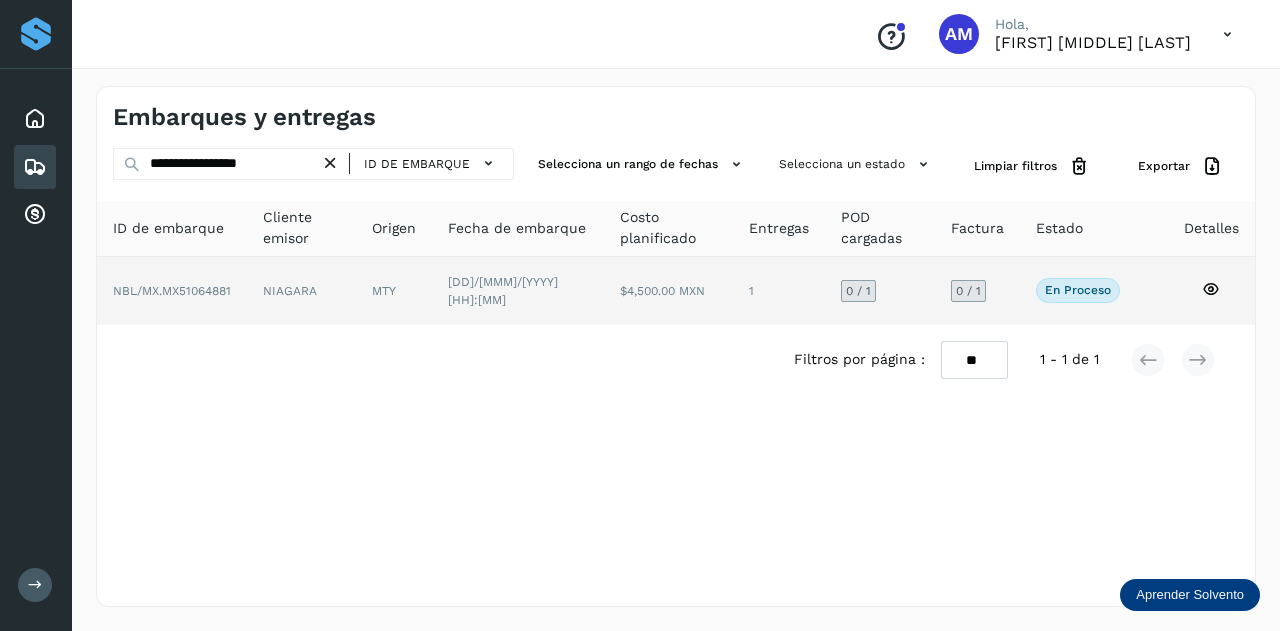 click on "NIAGARA" 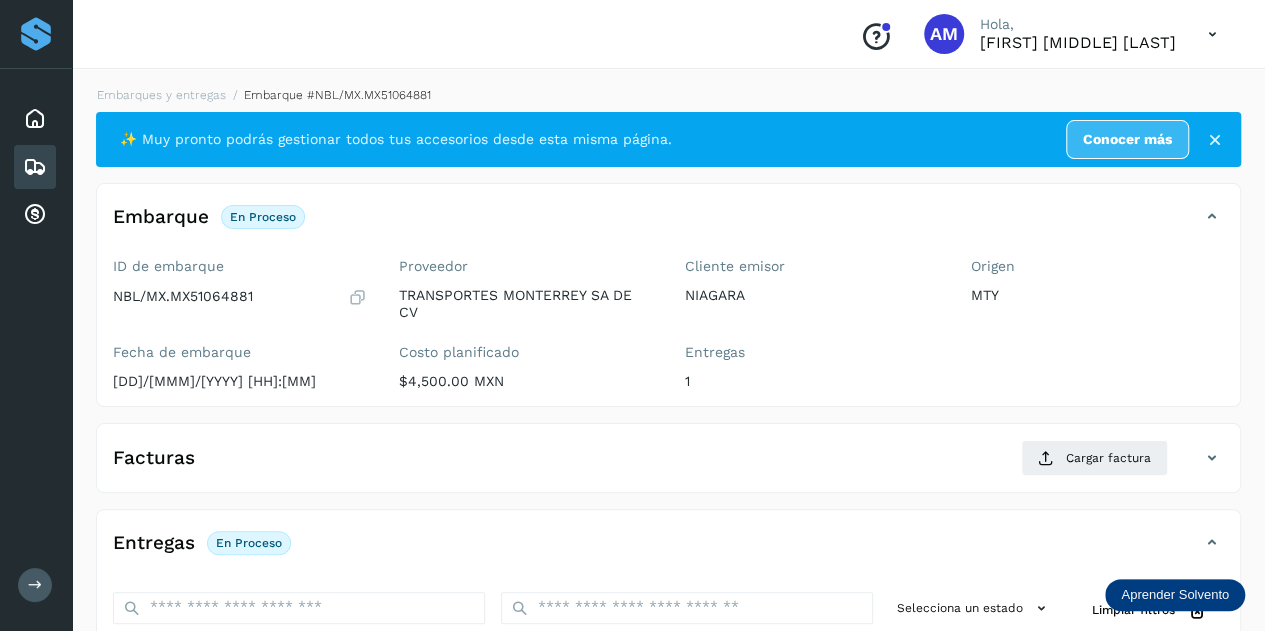 scroll, scrollTop: 200, scrollLeft: 0, axis: vertical 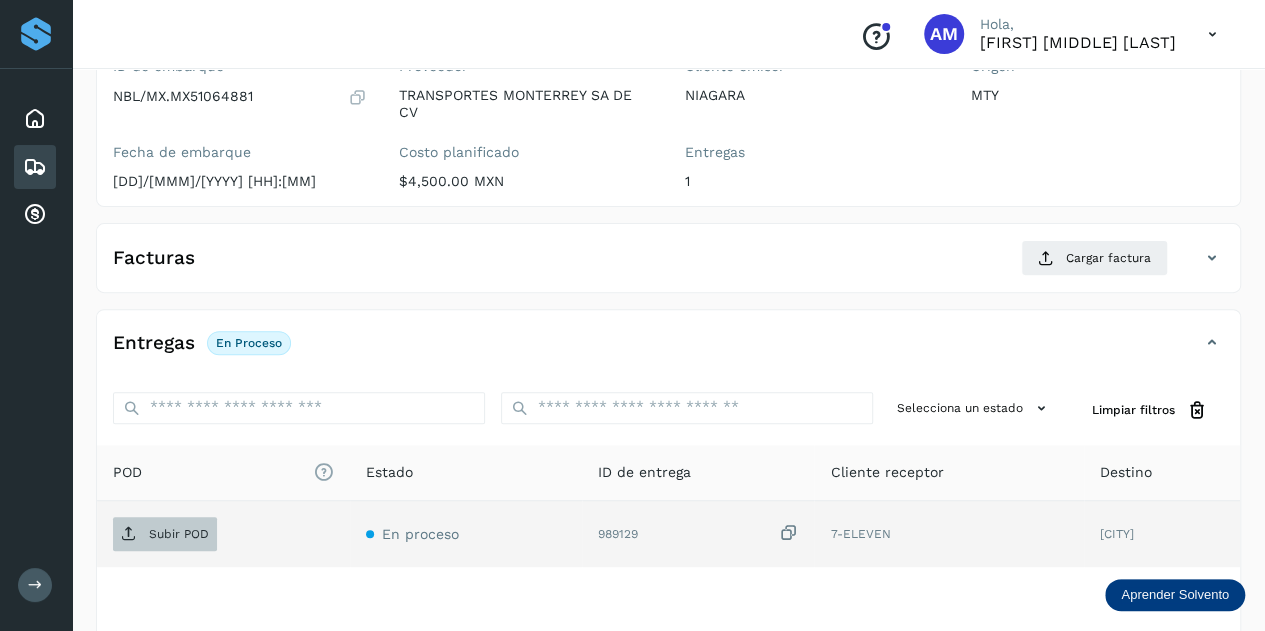 click on "Subir POD" at bounding box center (179, 534) 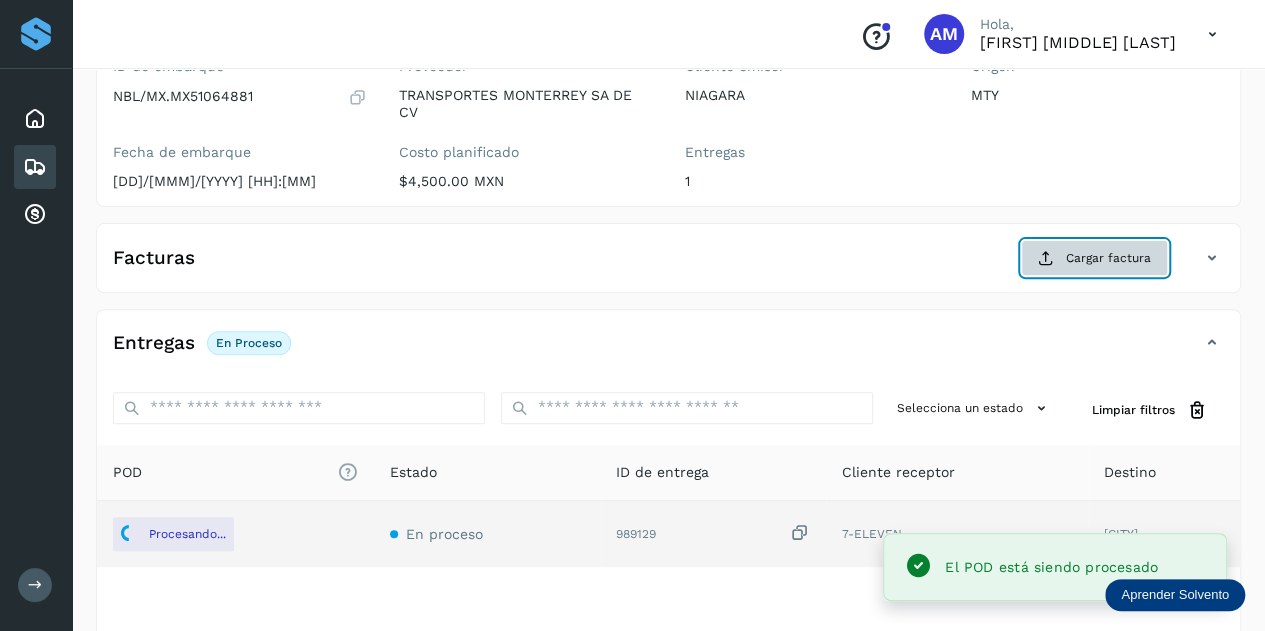click on "Cargar factura" 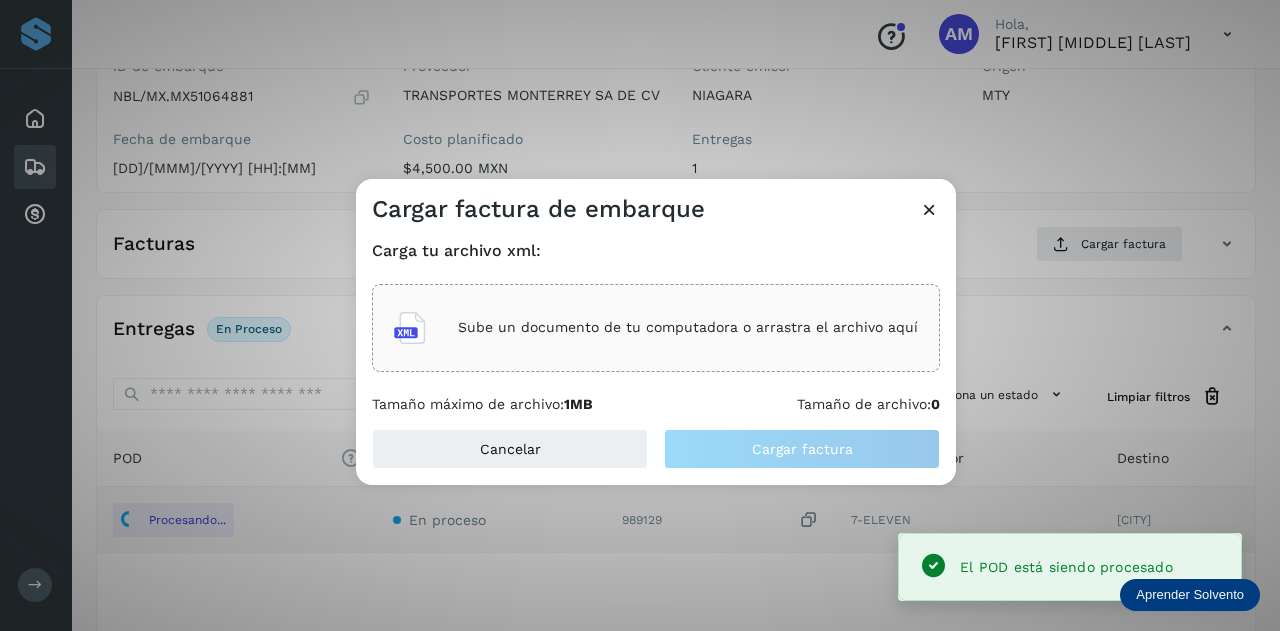 click on "Sube un documento de tu computadora o arrastra el archivo aquí" 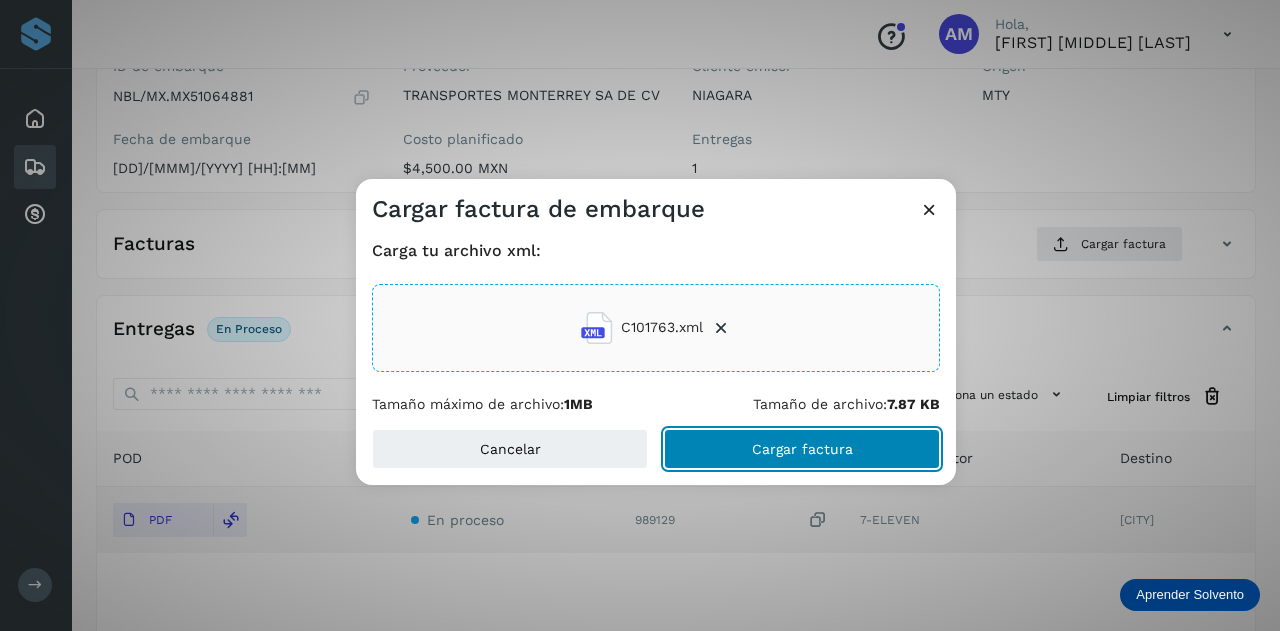 click on "Cargar factura" 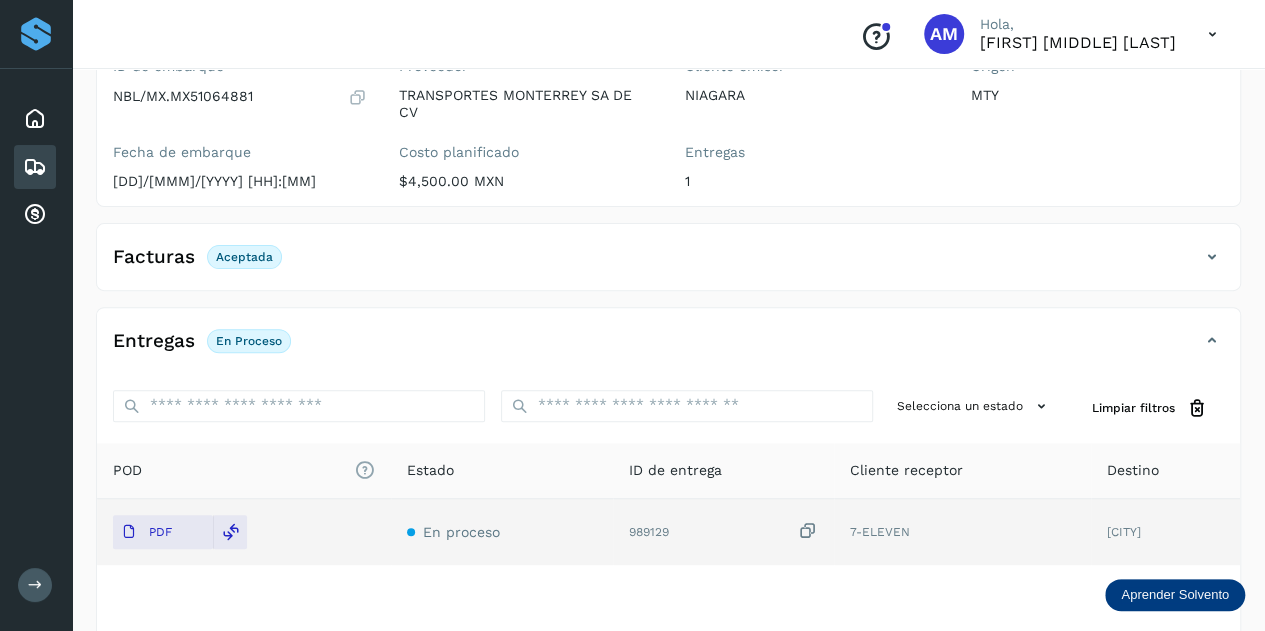 scroll, scrollTop: 0, scrollLeft: 0, axis: both 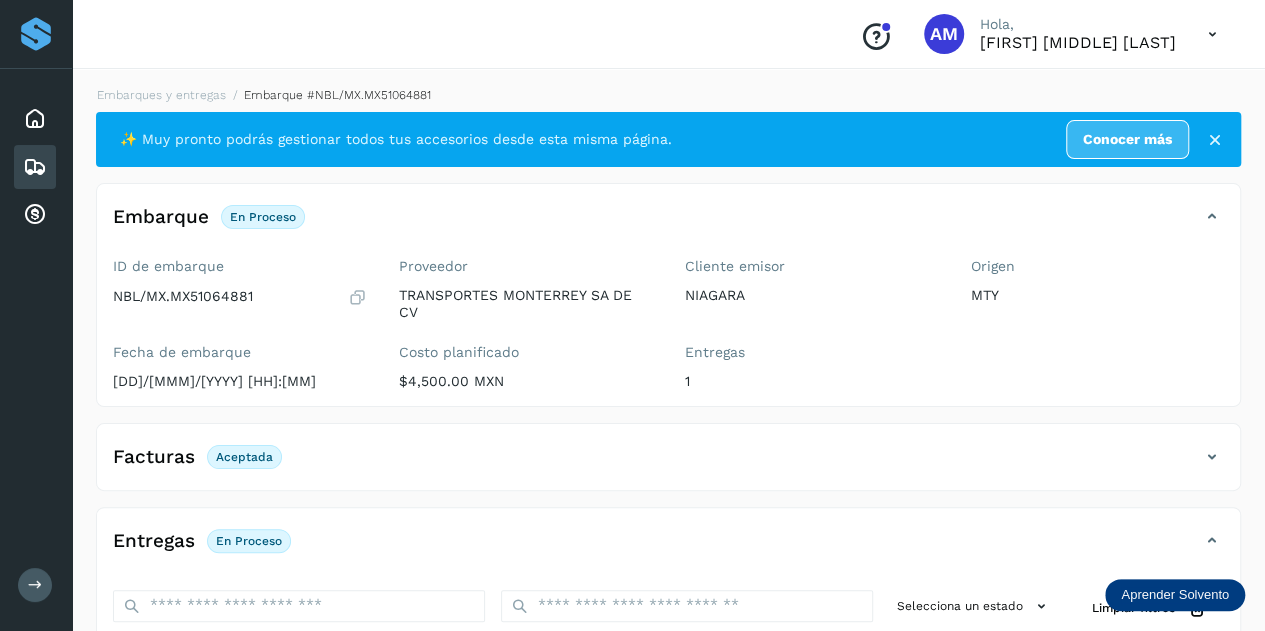 click on "Embarque #NBL/MX.MX51064881" 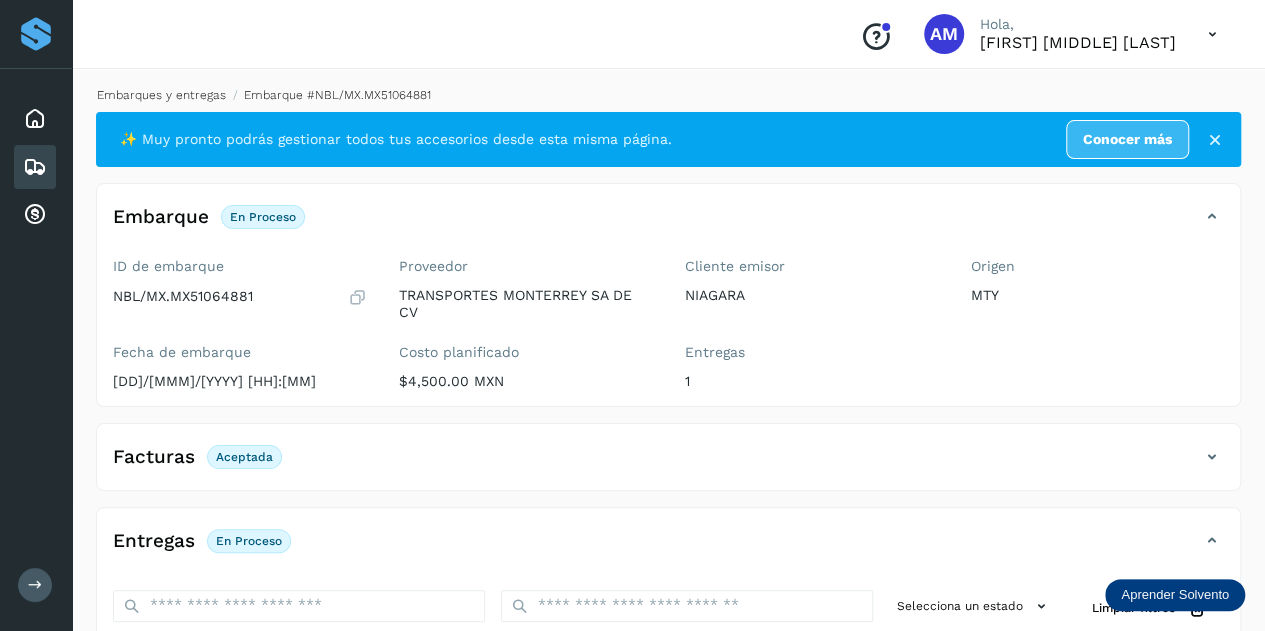 click on "Embarques y entregas" at bounding box center [161, 95] 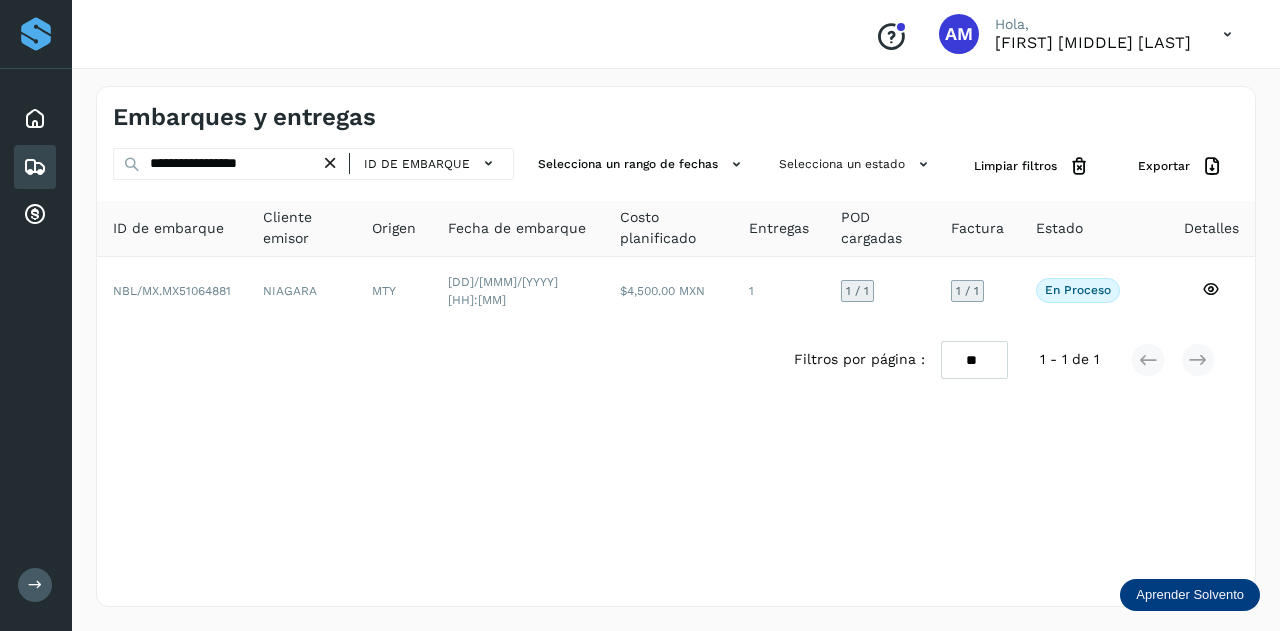 drag, startPoint x: 340, startPoint y: 161, endPoint x: 303, endPoint y: 163, distance: 37.054016 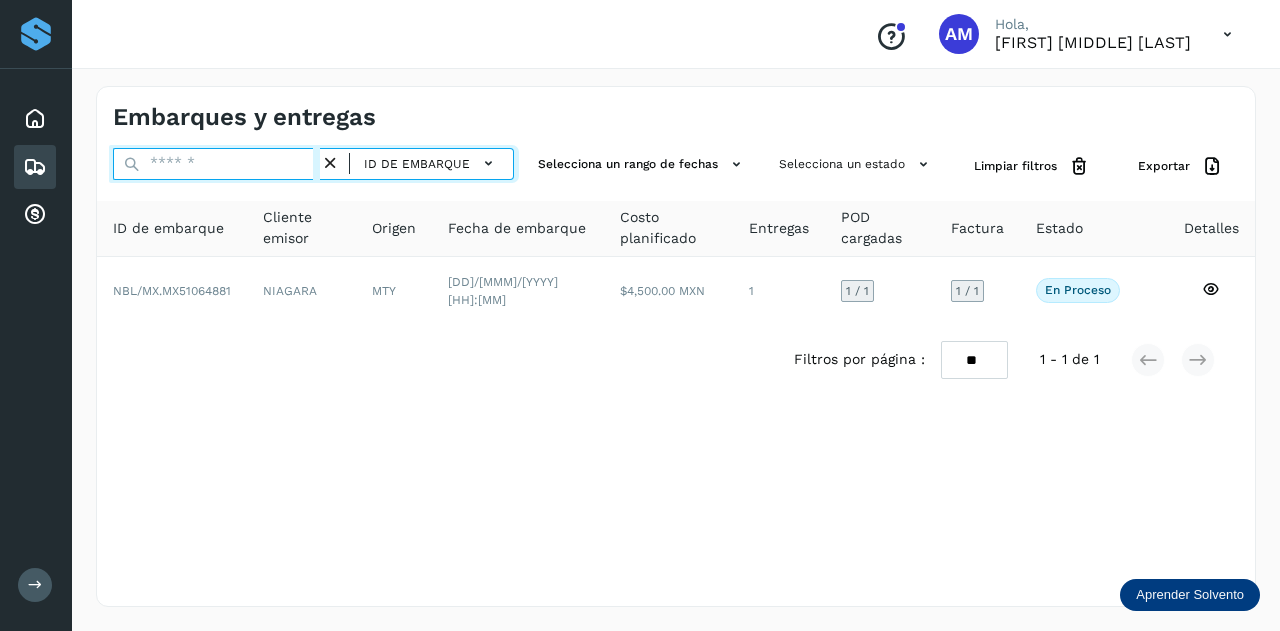 click at bounding box center (216, 164) 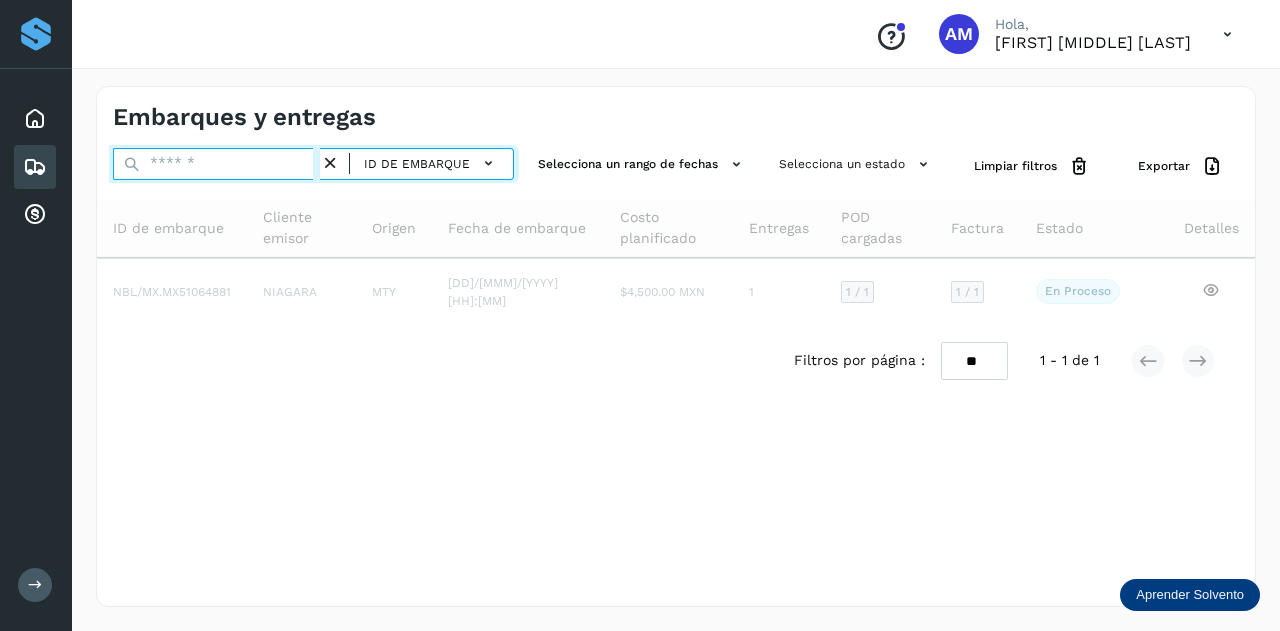 paste on "**********" 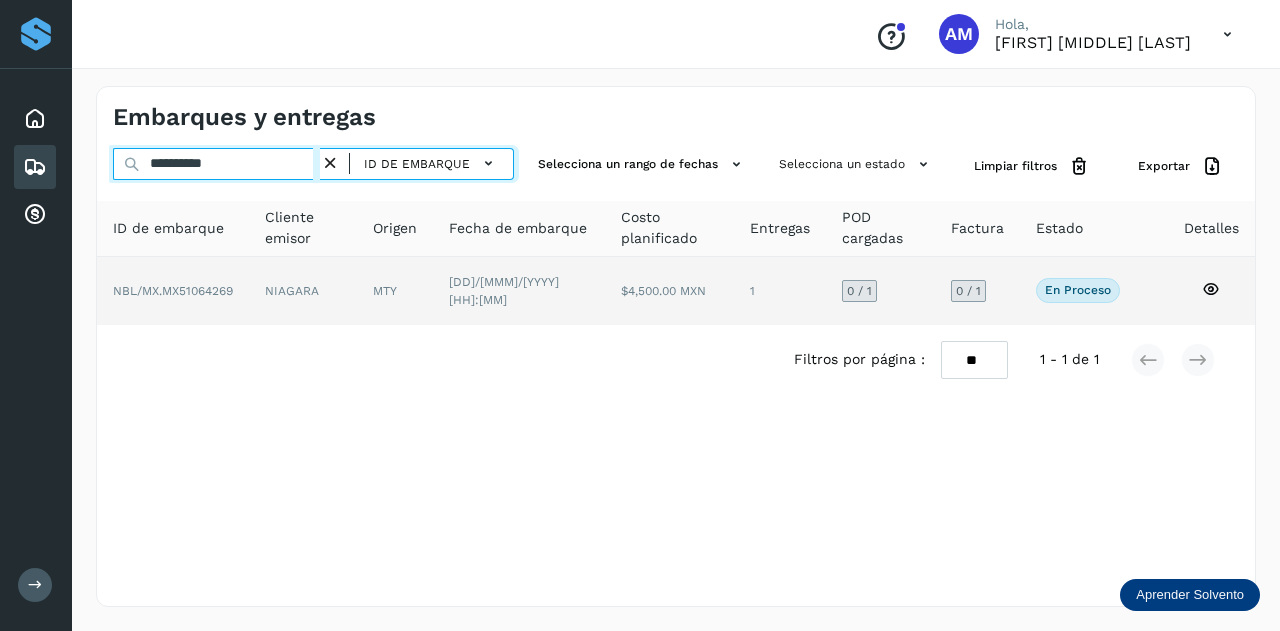 type on "**********" 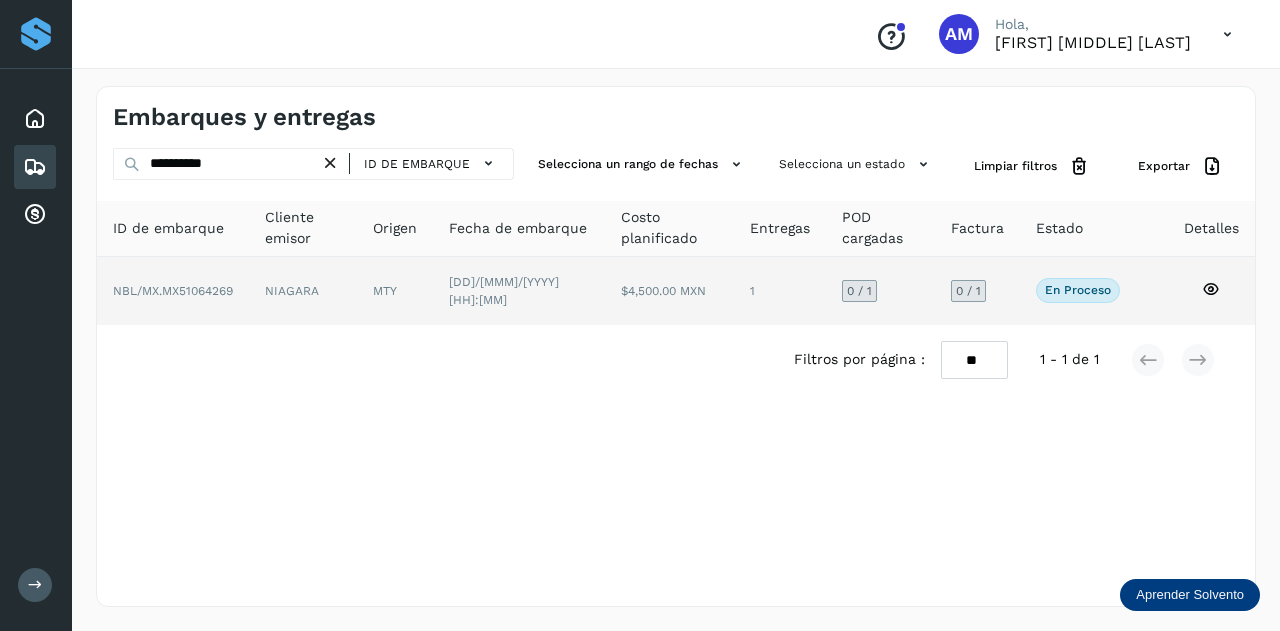 click on "NBL/MX.MX51064269" 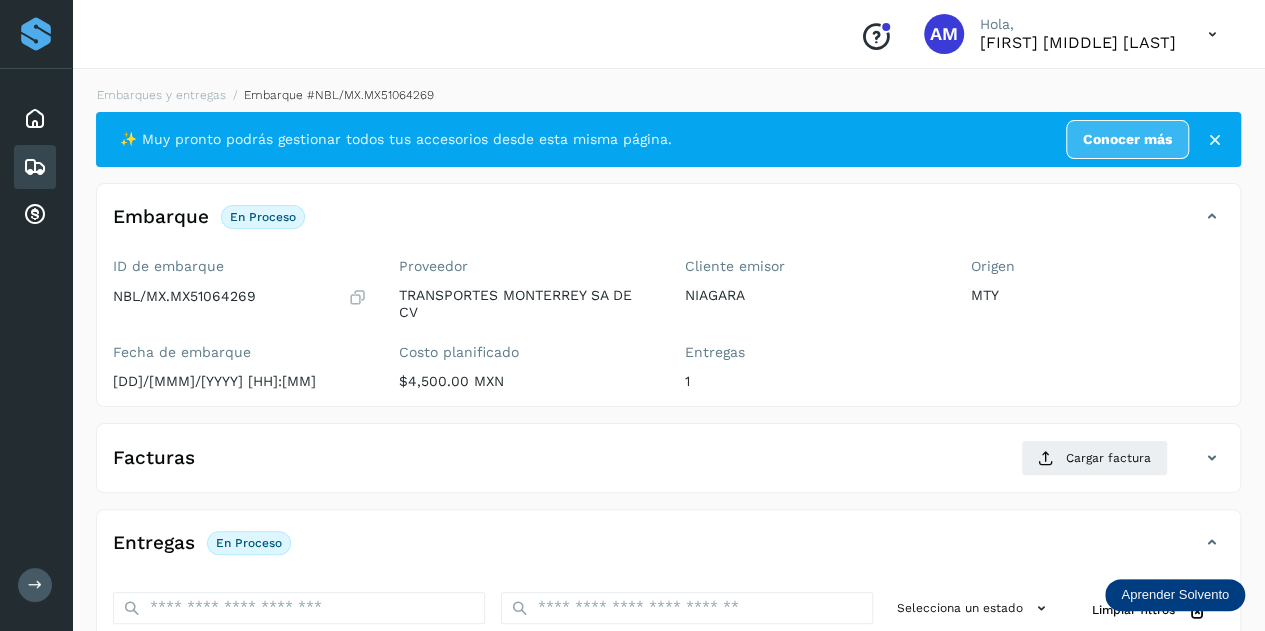 scroll, scrollTop: 300, scrollLeft: 0, axis: vertical 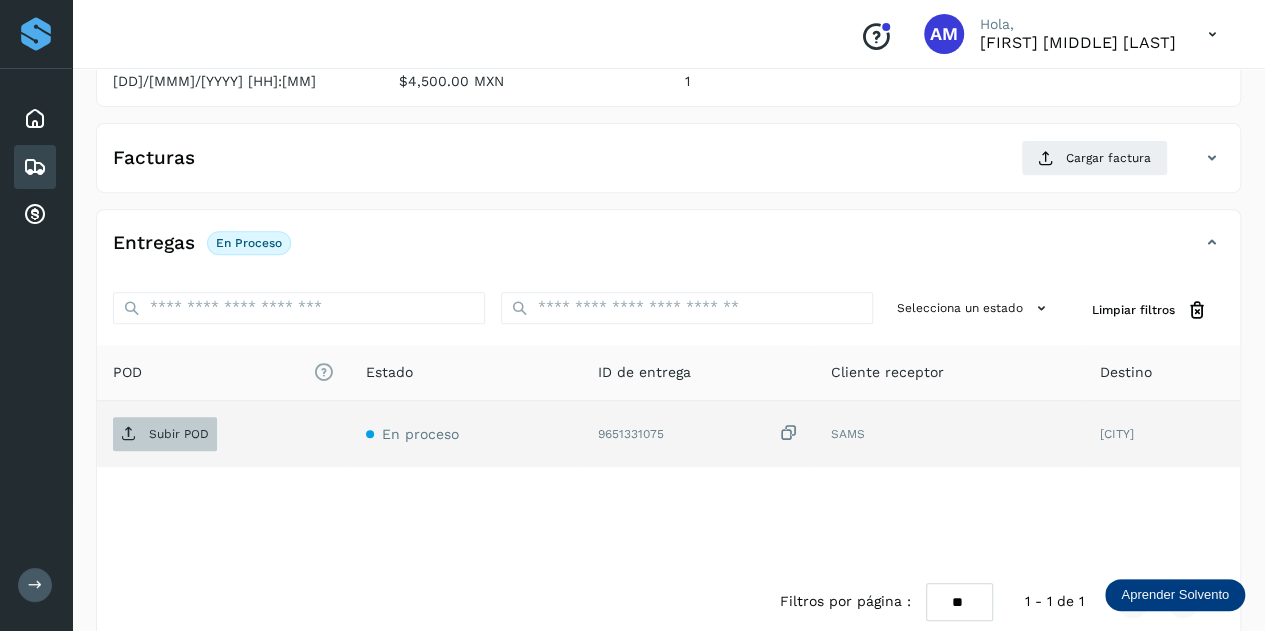 click on "Subir POD" at bounding box center [179, 434] 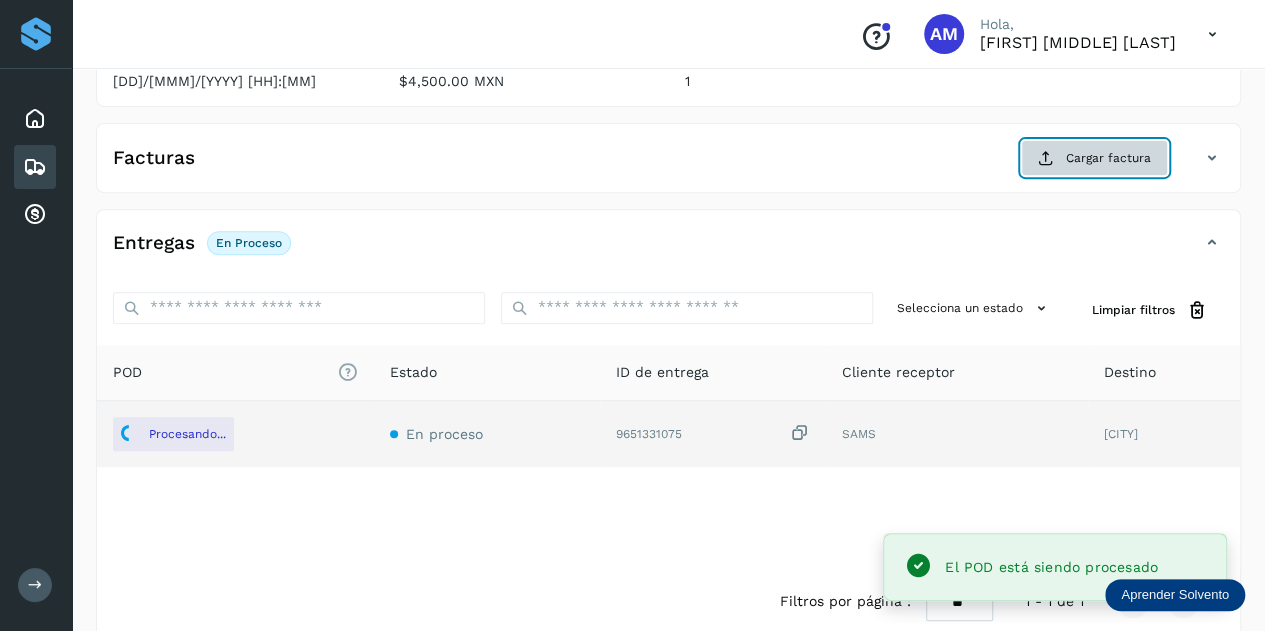 click on "Cargar factura" 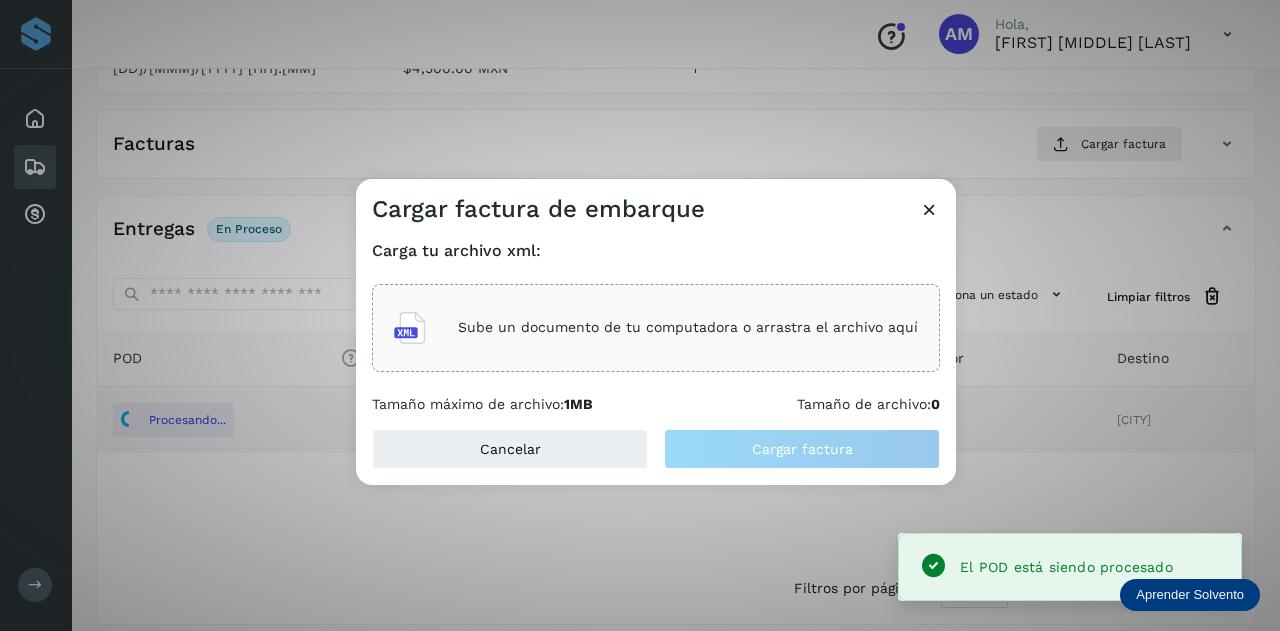 click on "Sube un documento de tu computadora o arrastra el archivo aquí" at bounding box center [656, 328] 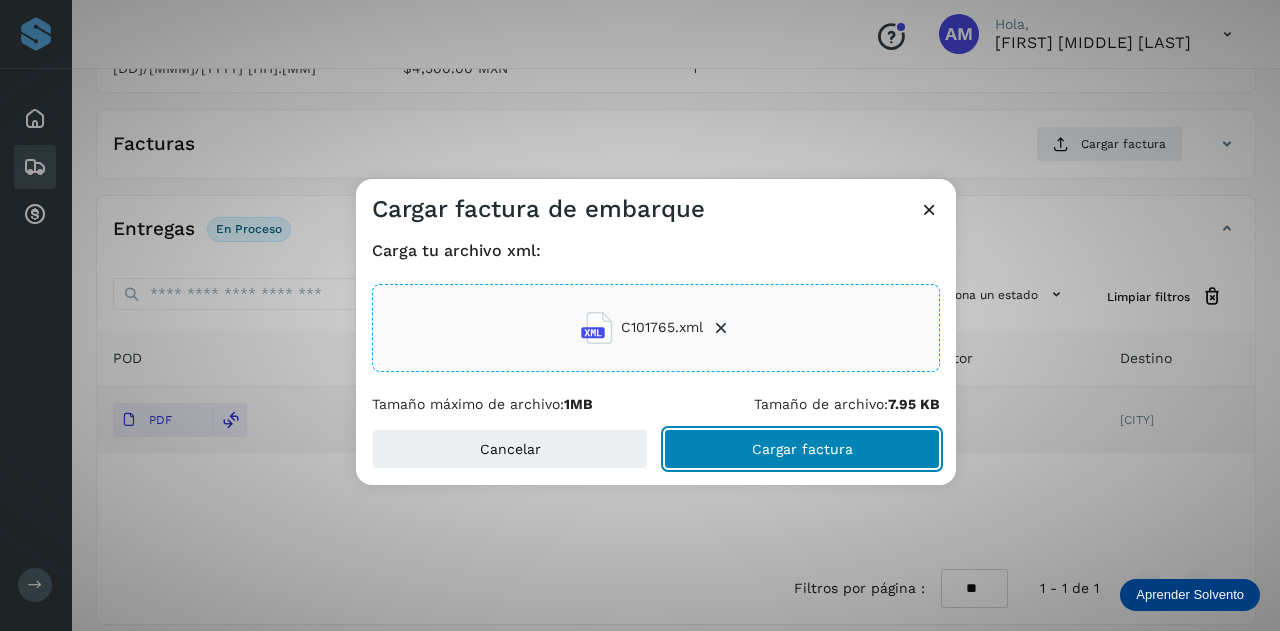 click on "Cargar factura" 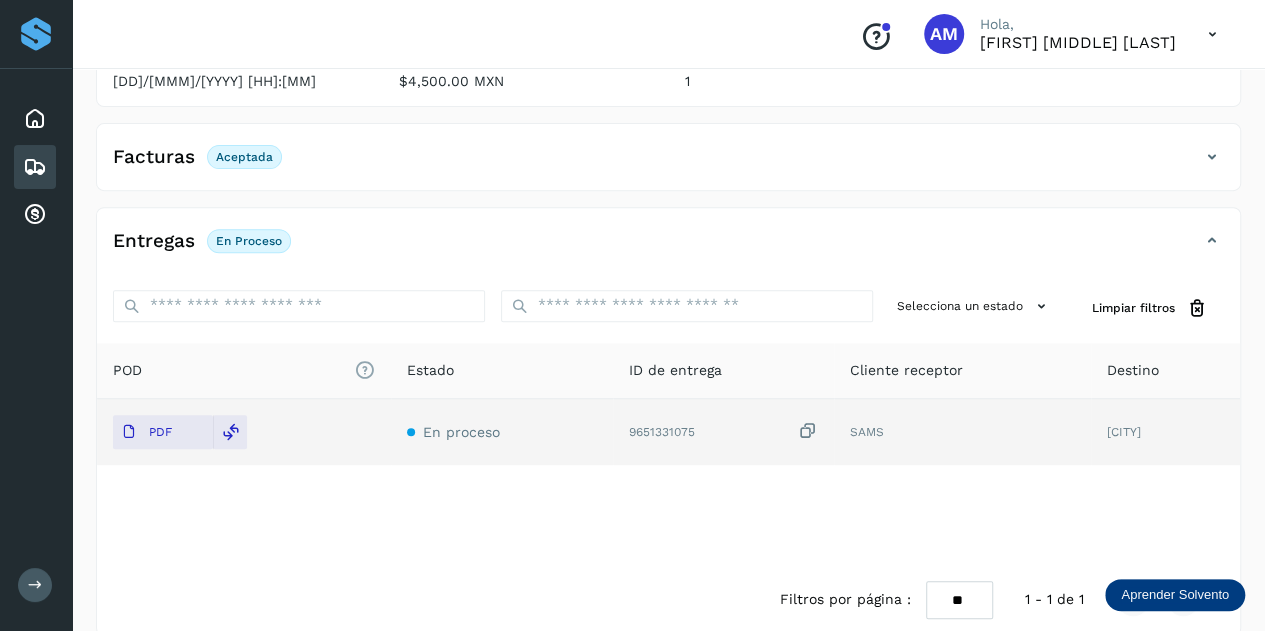 scroll, scrollTop: 0, scrollLeft: 0, axis: both 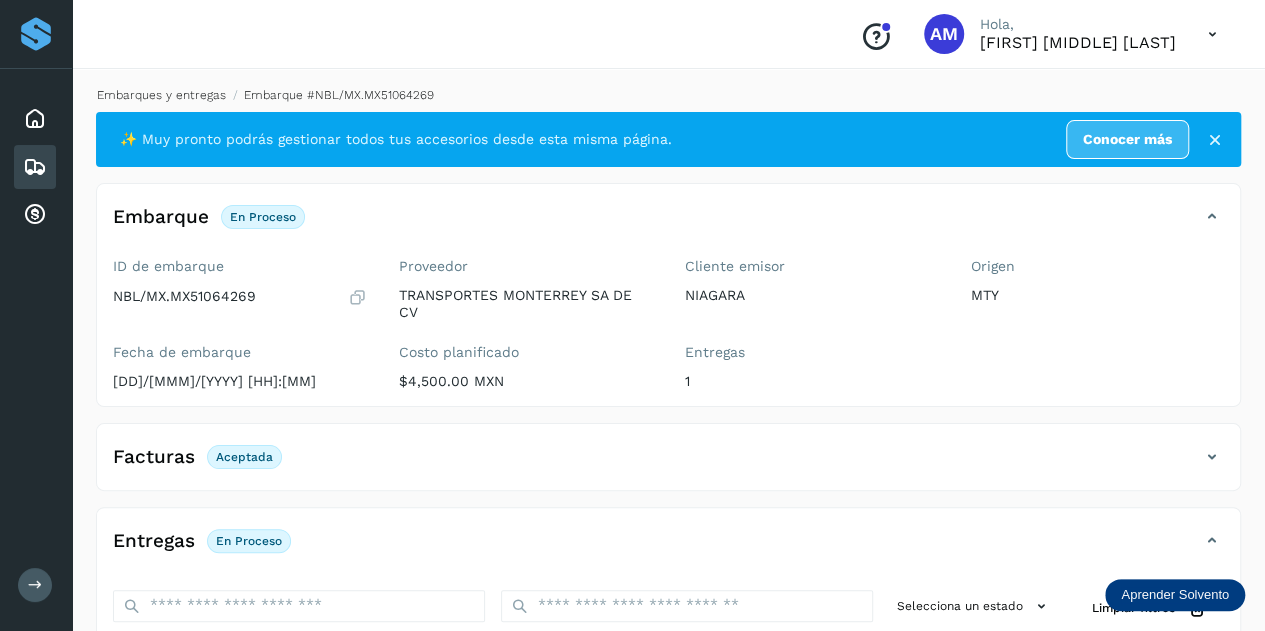 click on "Embarques y entregas" at bounding box center [161, 95] 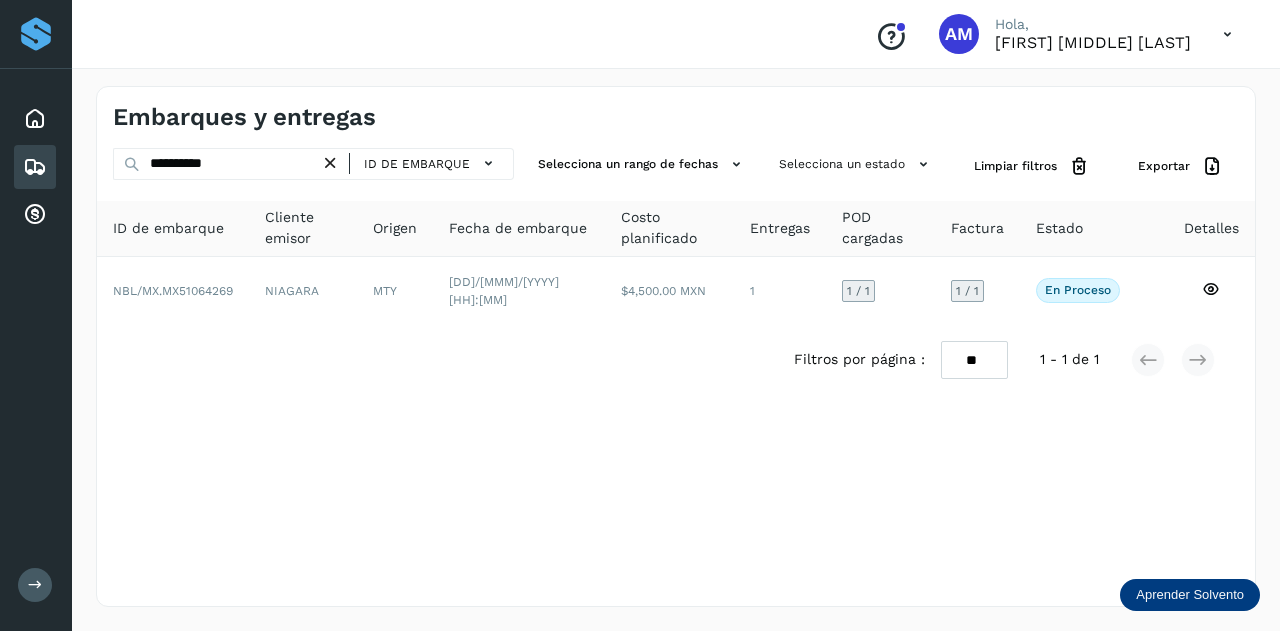 drag, startPoint x: 337, startPoint y: 157, endPoint x: 287, endPoint y: 163, distance: 50.358715 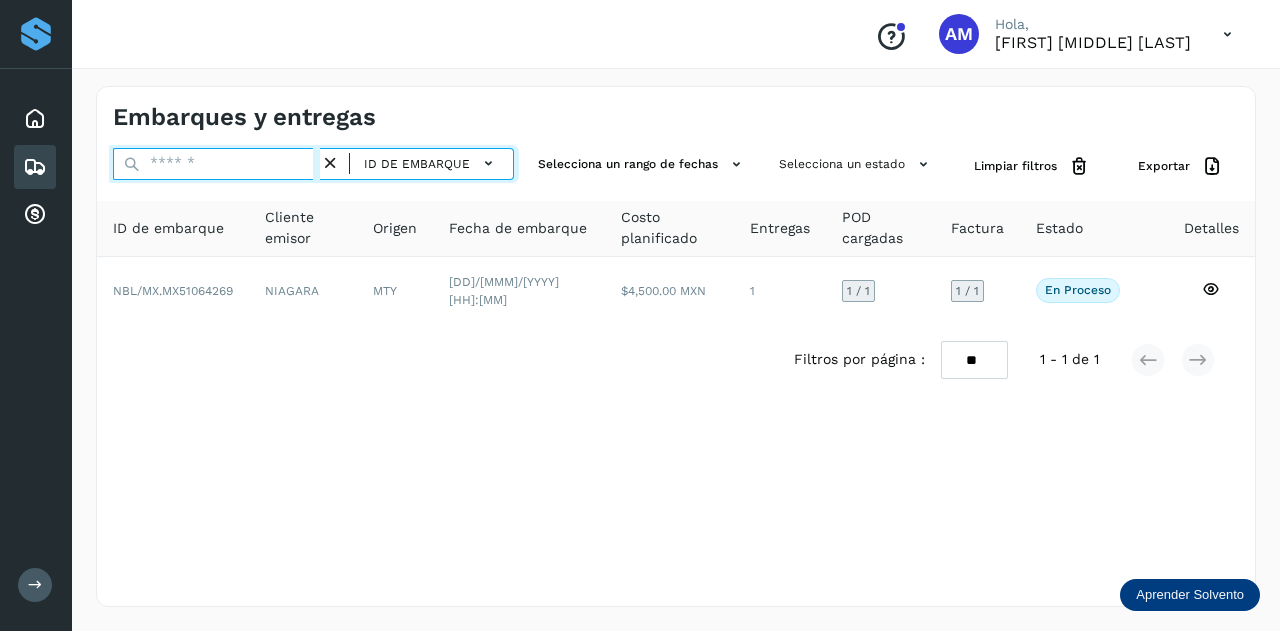 click at bounding box center (216, 164) 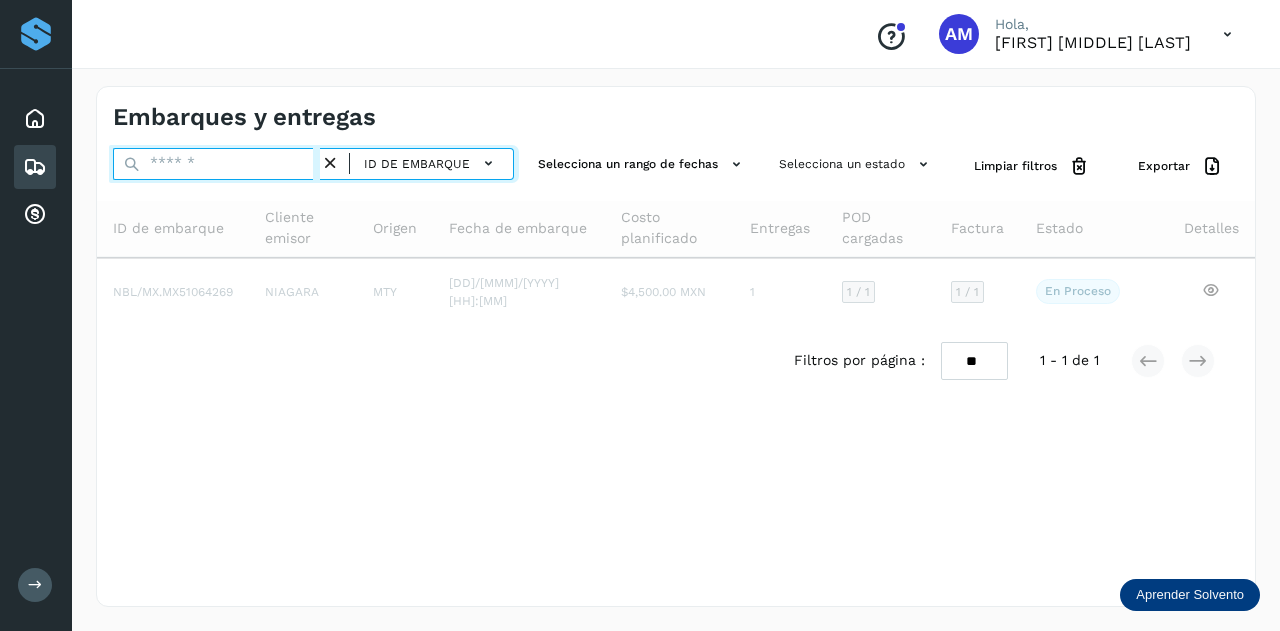 paste on "**********" 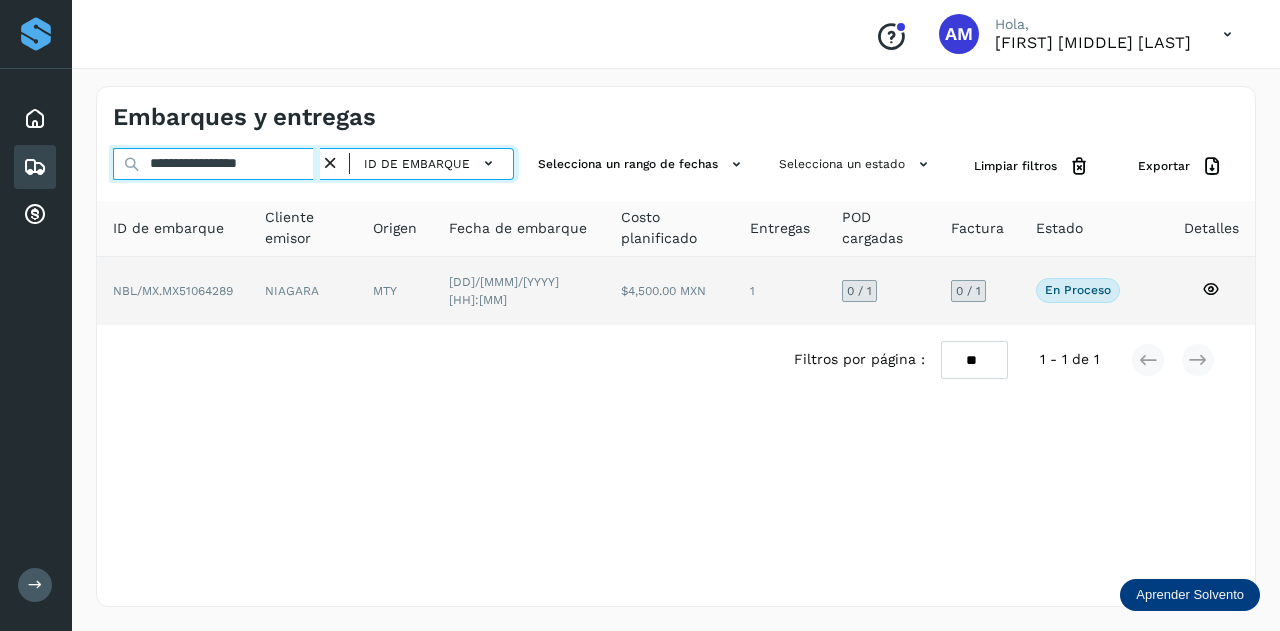 type on "**********" 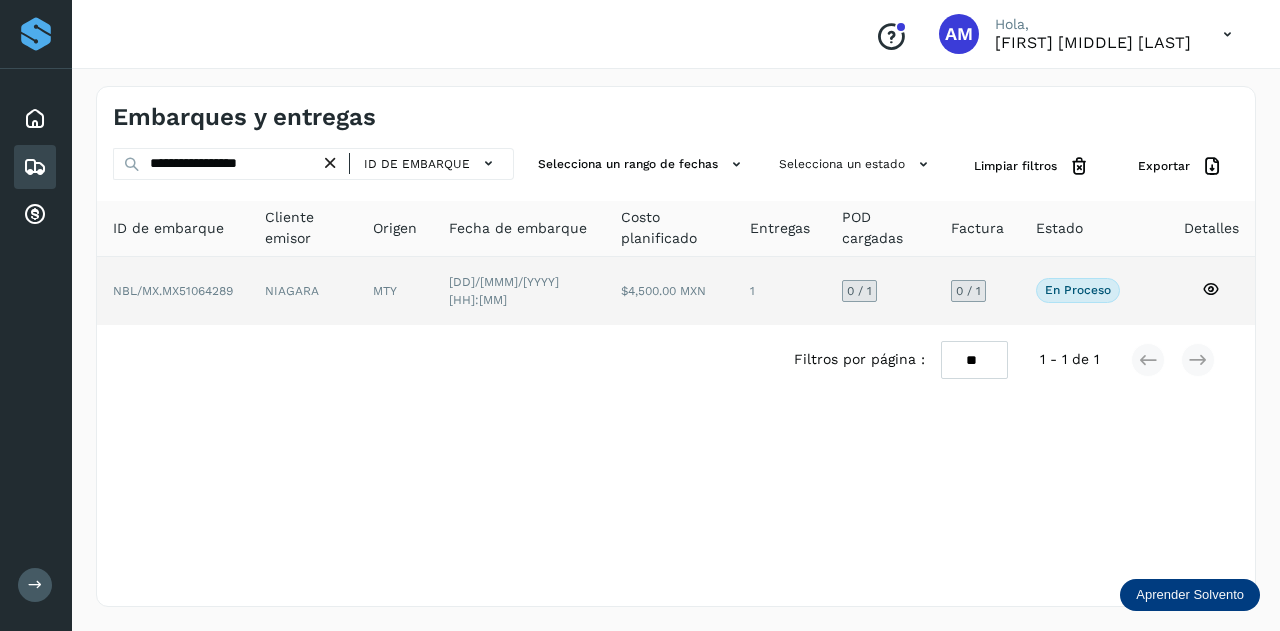 click on "MTY" 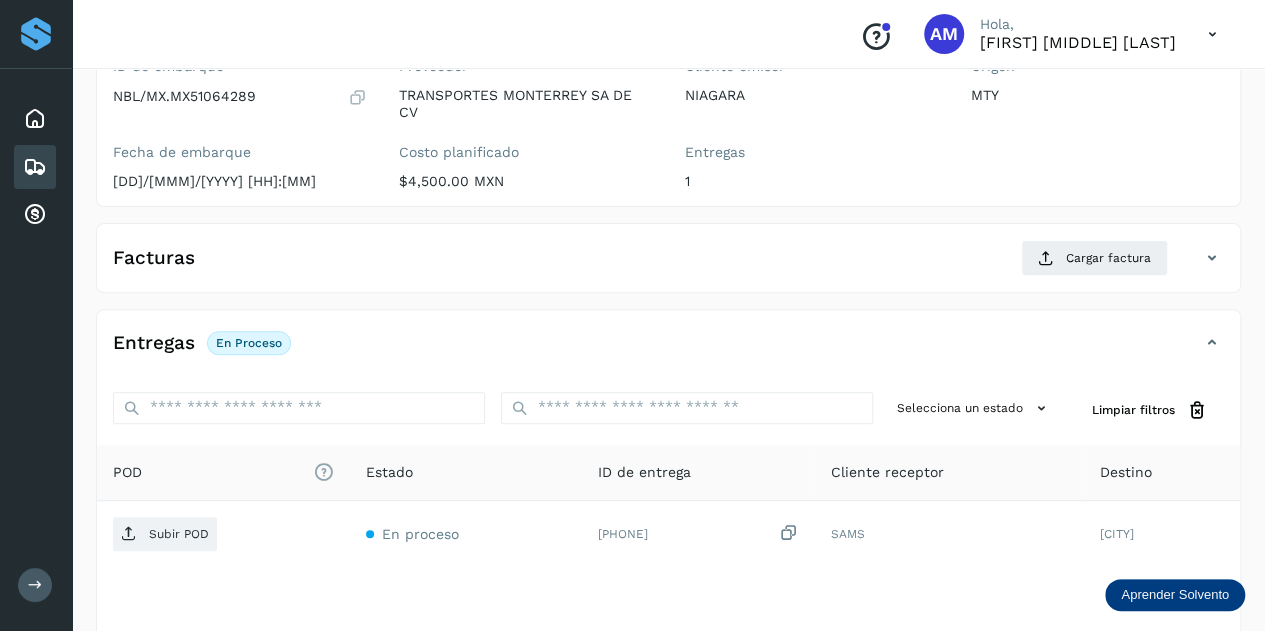 scroll, scrollTop: 300, scrollLeft: 0, axis: vertical 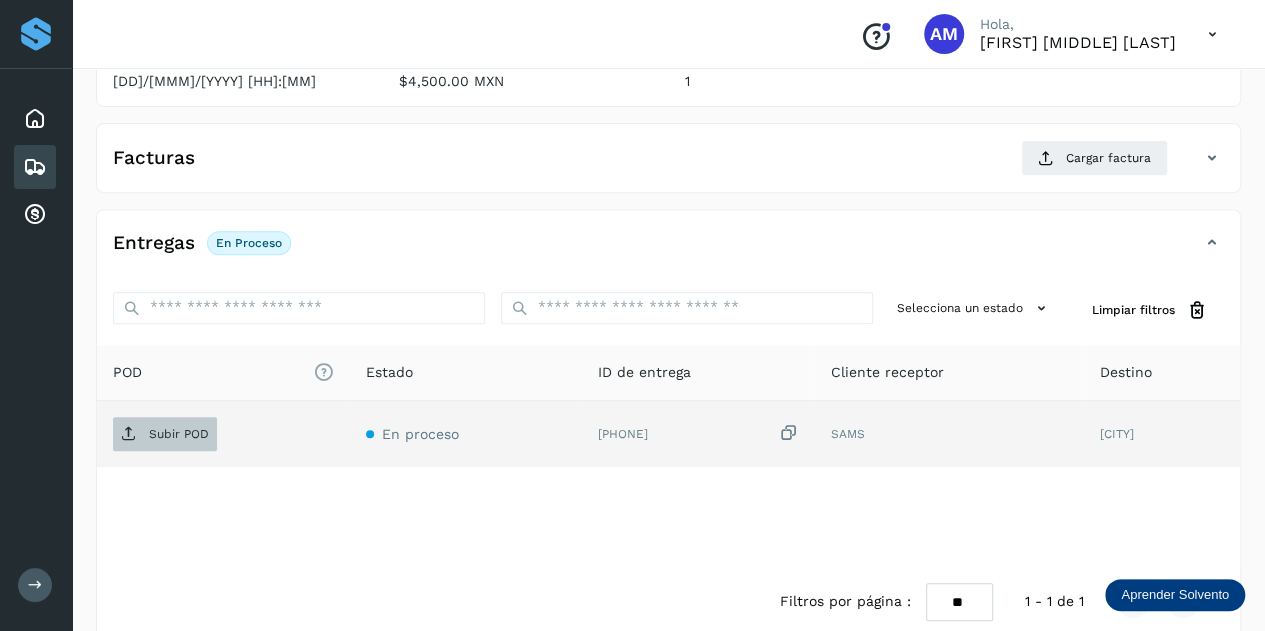 click on "Subir POD" at bounding box center (179, 434) 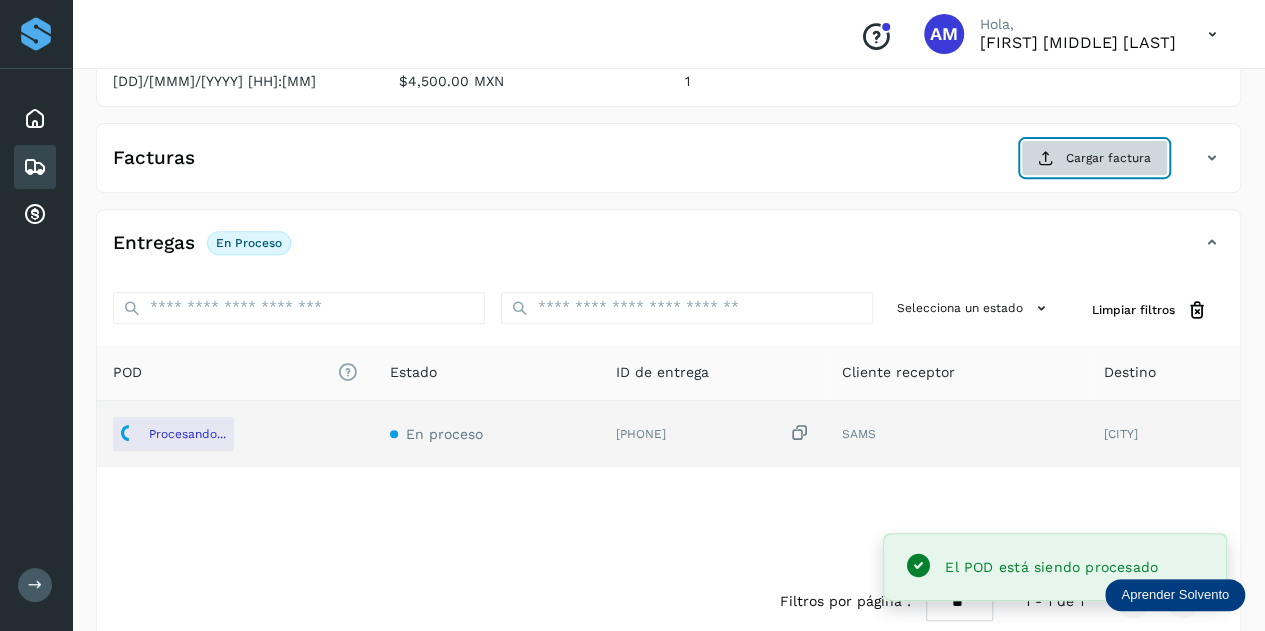 click on "Cargar factura" 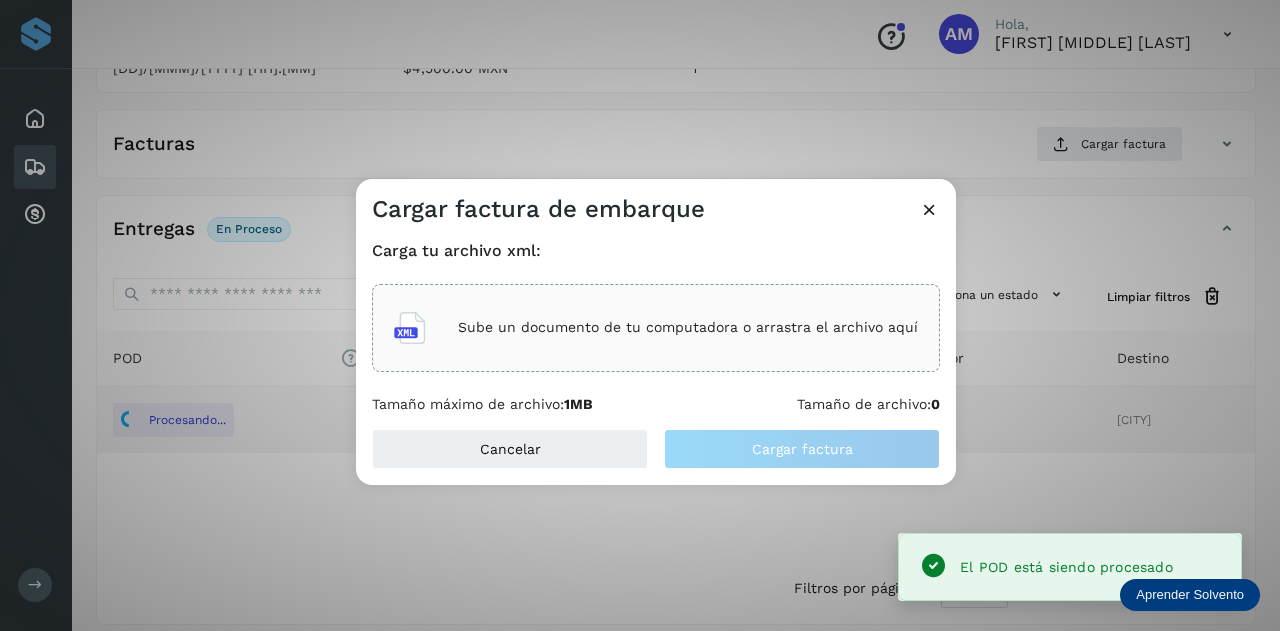 click on "Sube un documento de tu computadora o arrastra el archivo aquí" at bounding box center (656, 328) 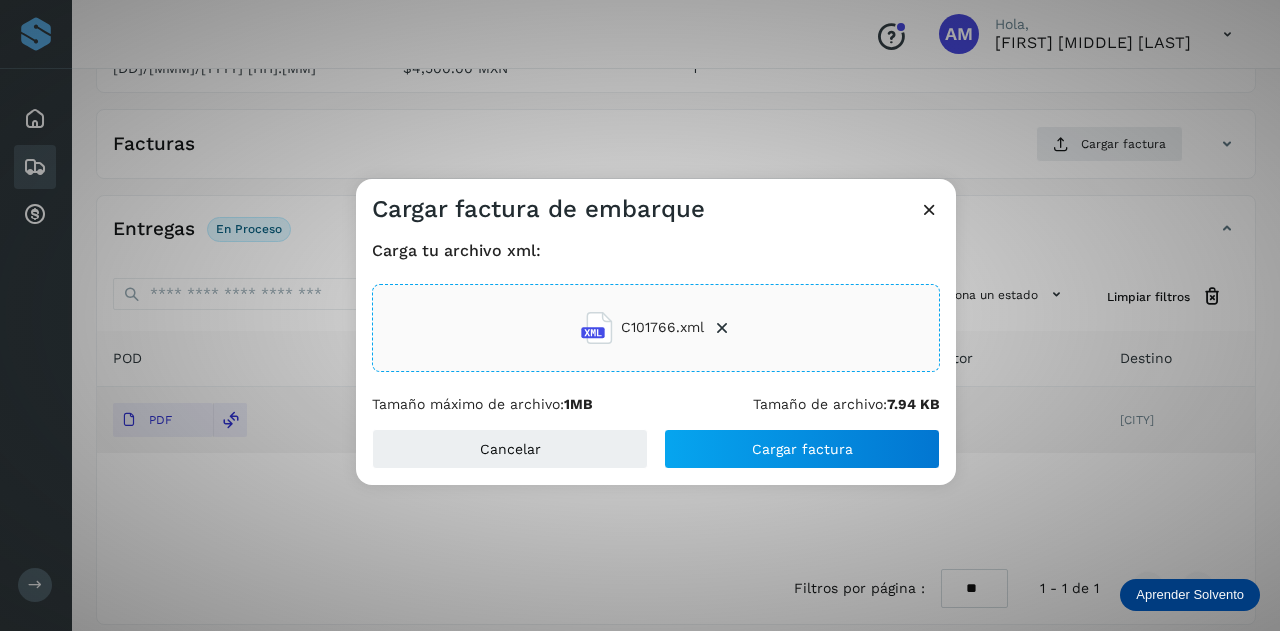 click on "Cancelar Cargar factura" at bounding box center (656, 457) 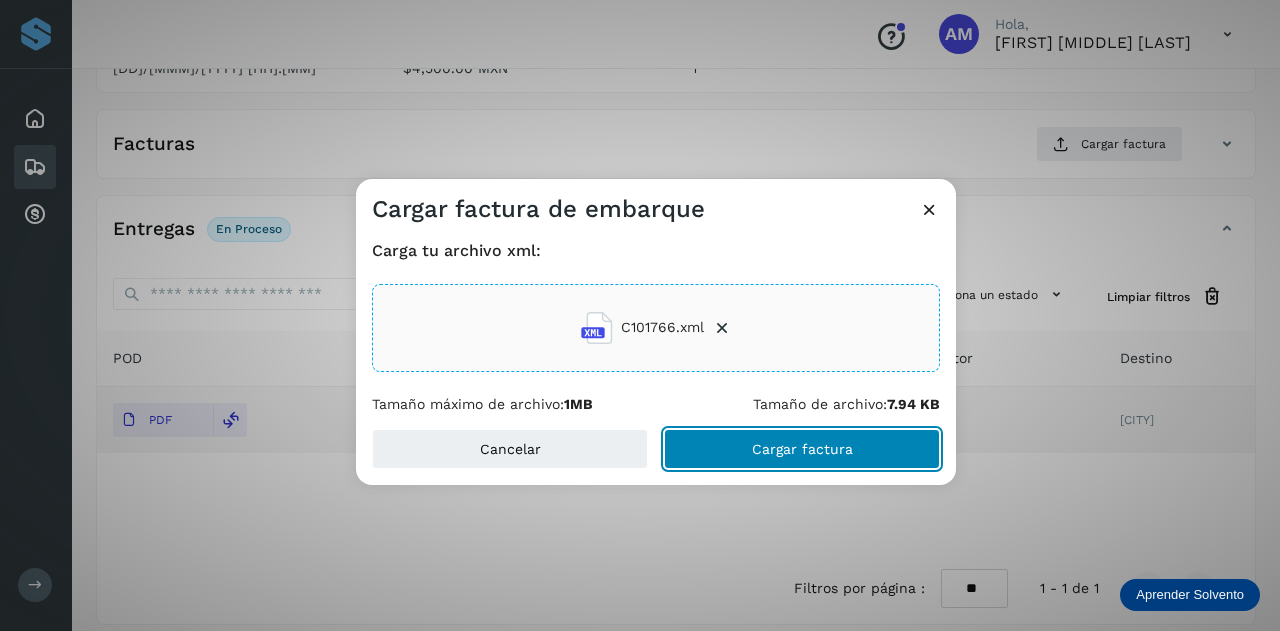 click on "Cargar factura" 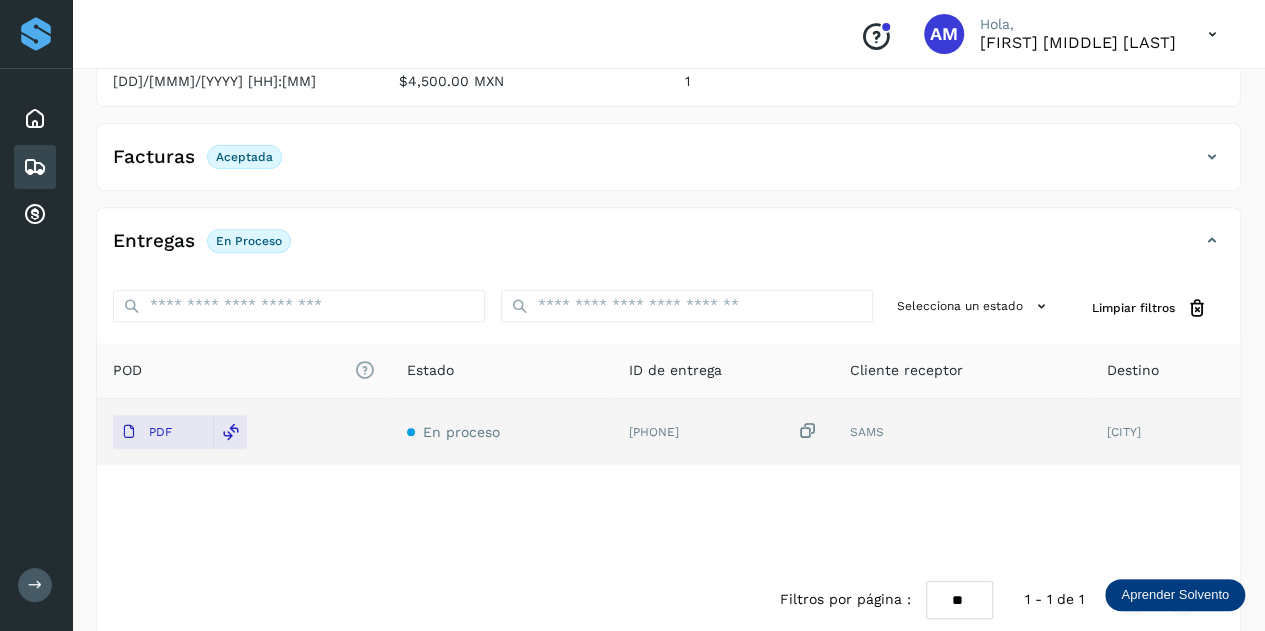 scroll, scrollTop: 0, scrollLeft: 0, axis: both 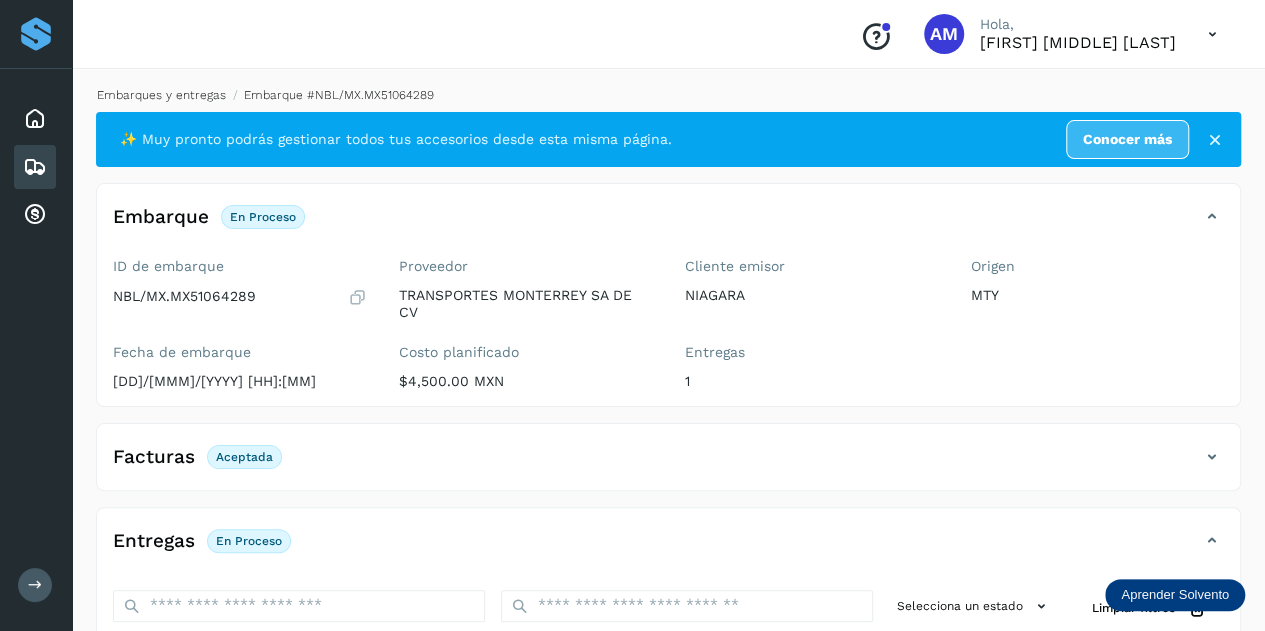 click on "Embarques y entregas" at bounding box center [161, 95] 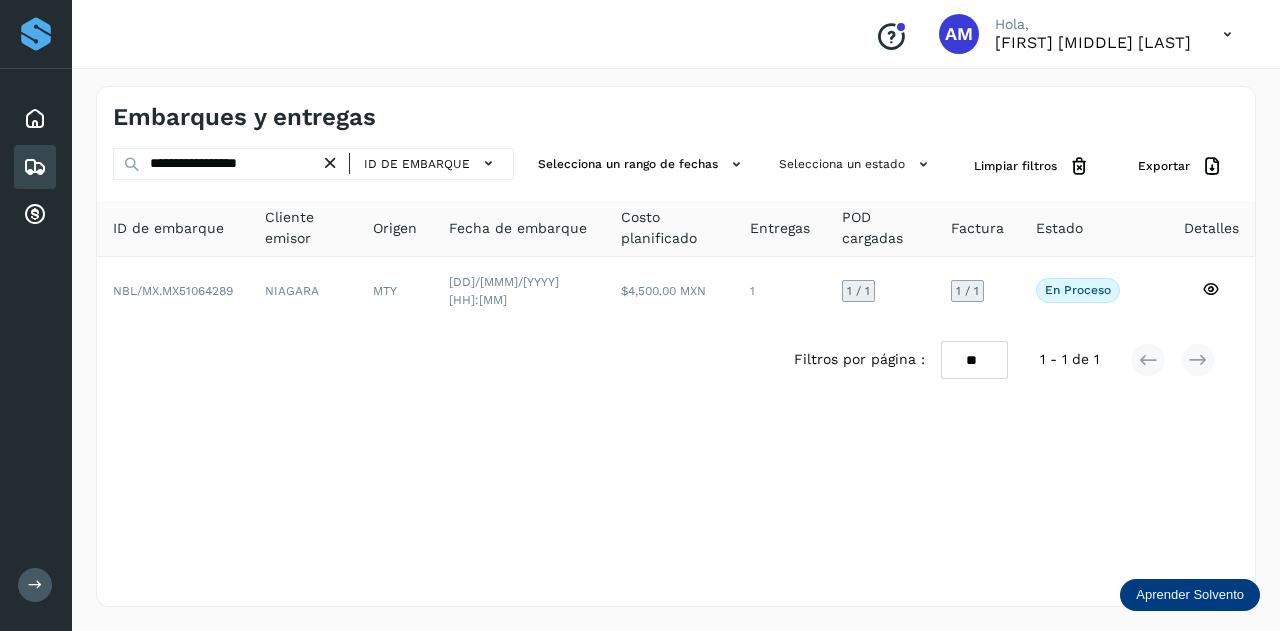 click on "**********" at bounding box center [313, 164] 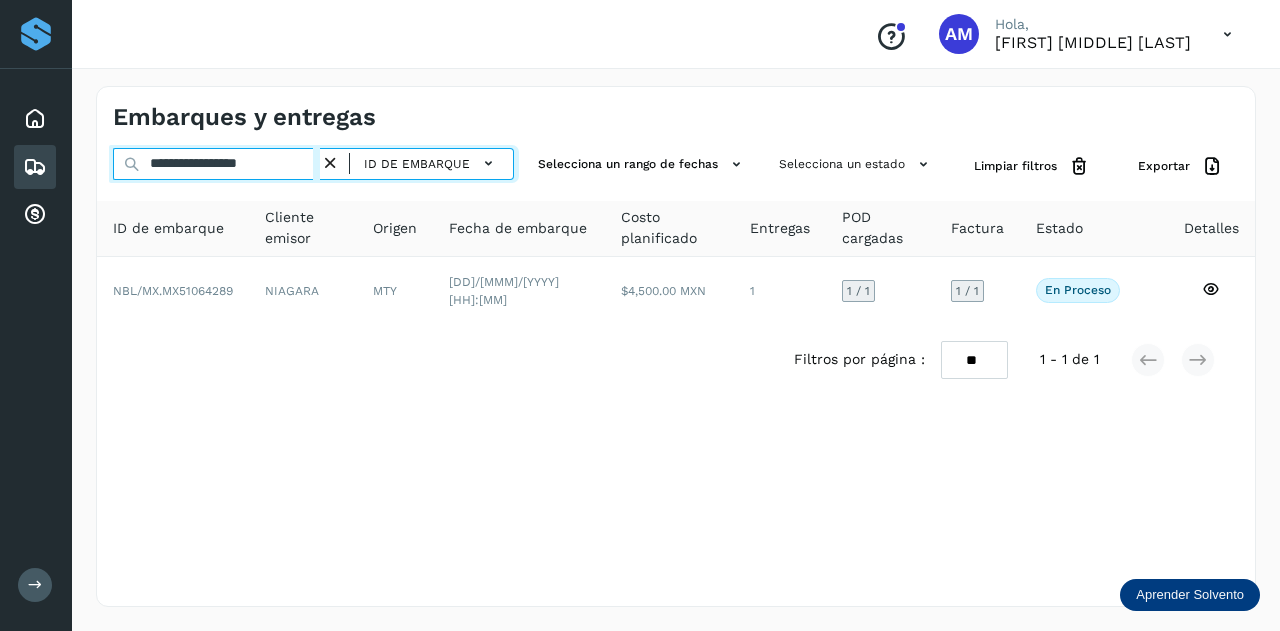 click on "**********" at bounding box center (216, 164) 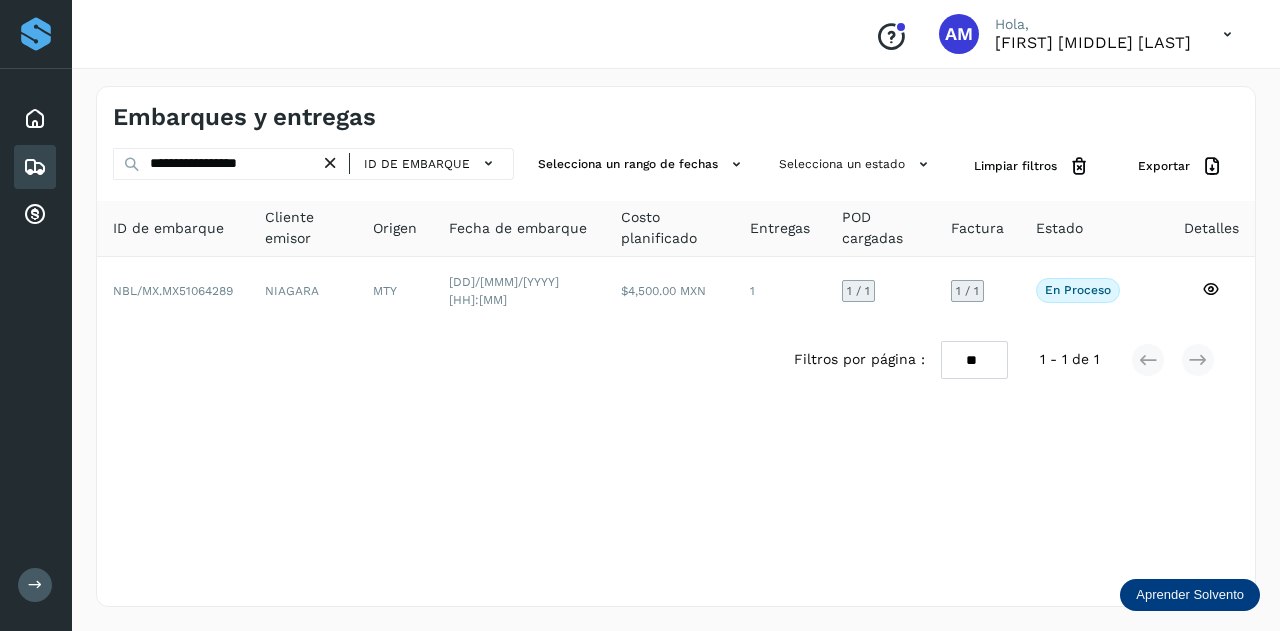 click at bounding box center (330, 163) 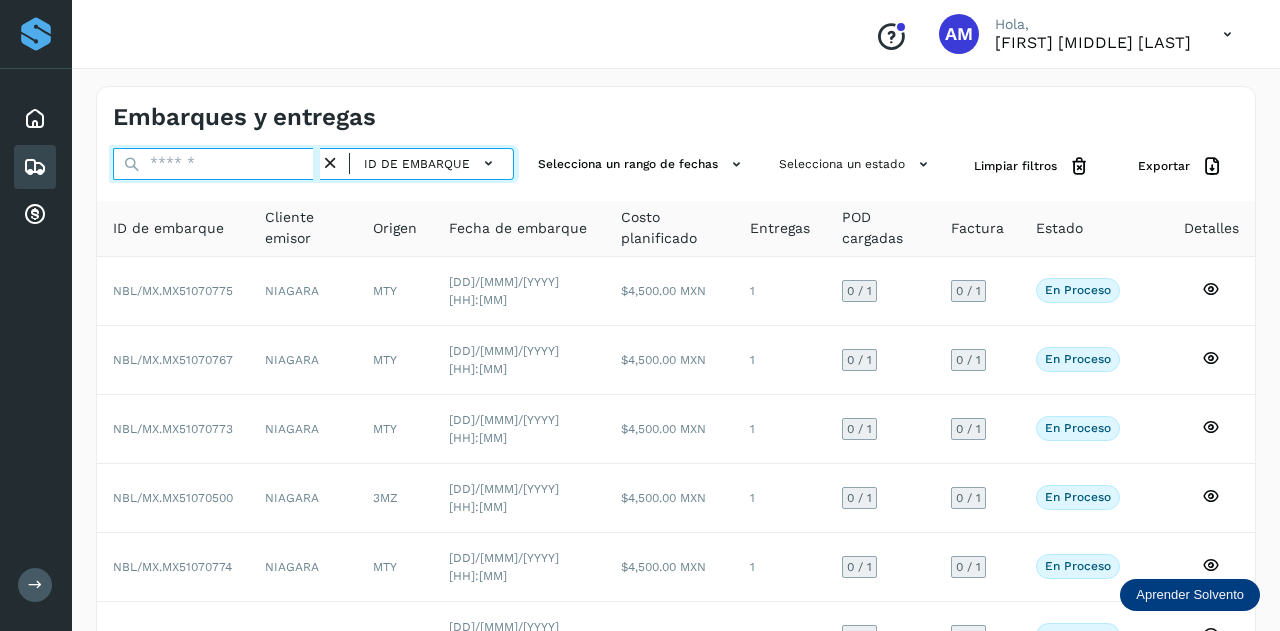 click at bounding box center [216, 164] 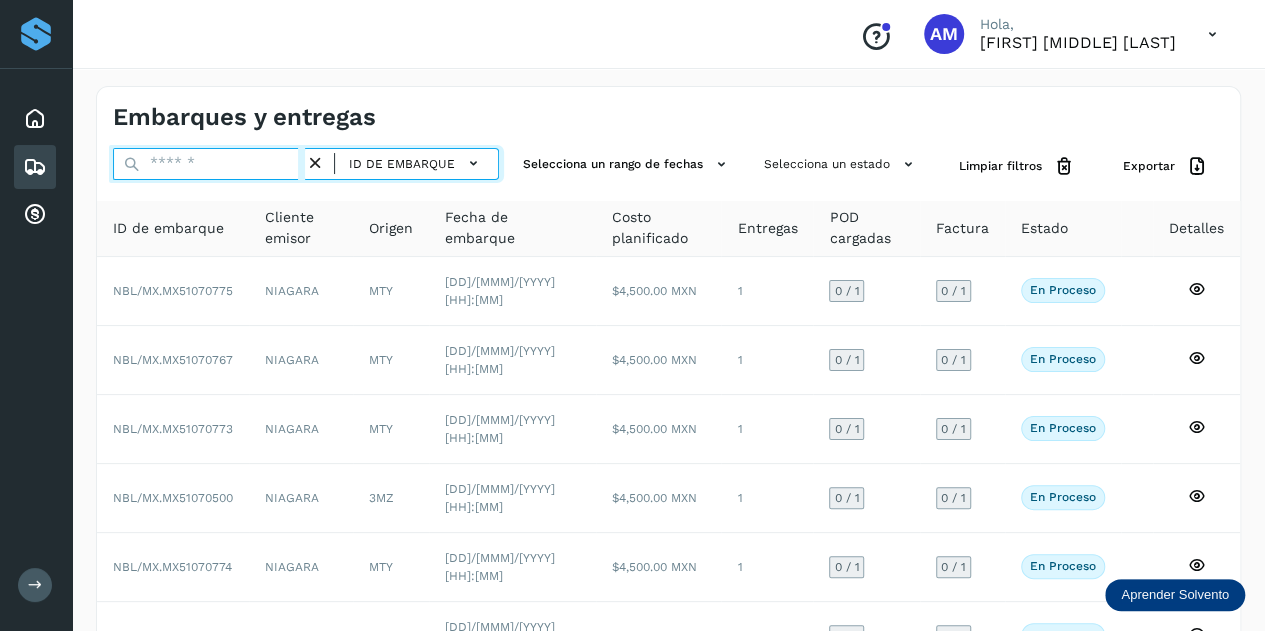 paste on "**********" 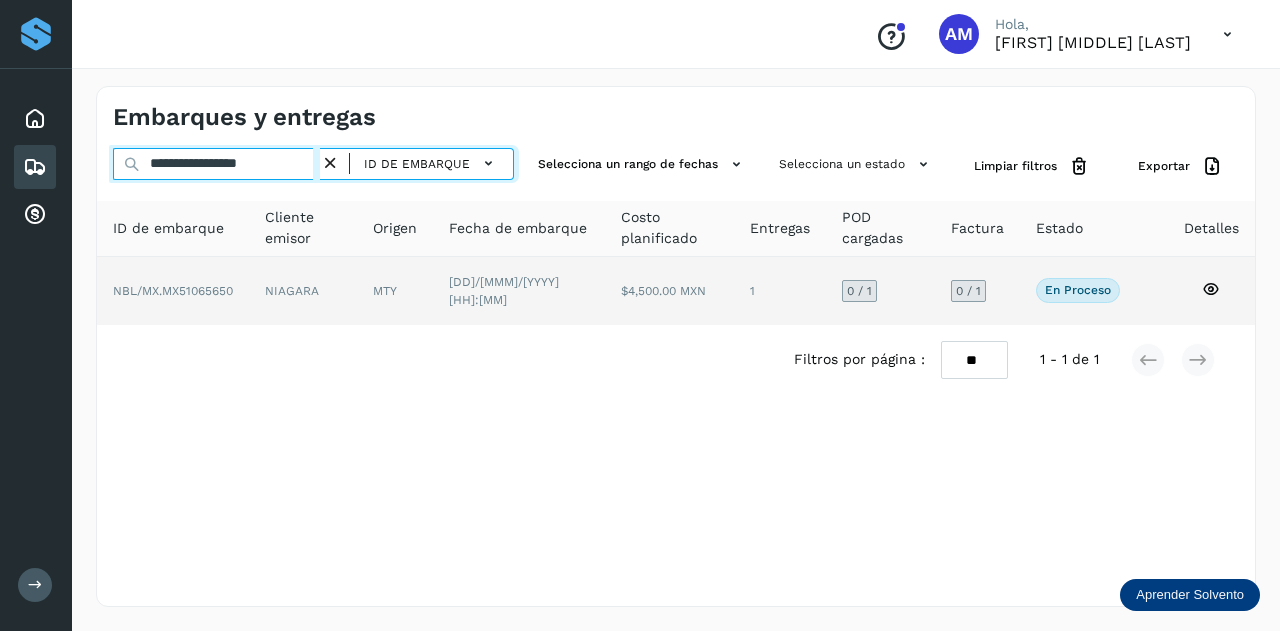 type on "**********" 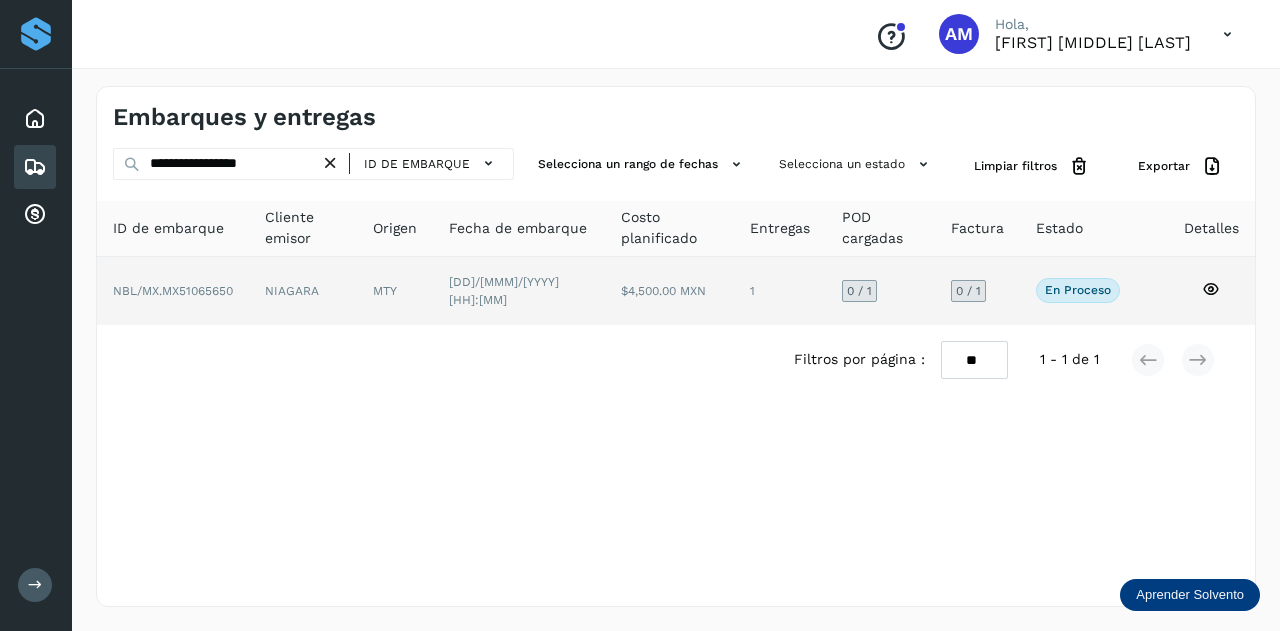 click on "NIAGARA" 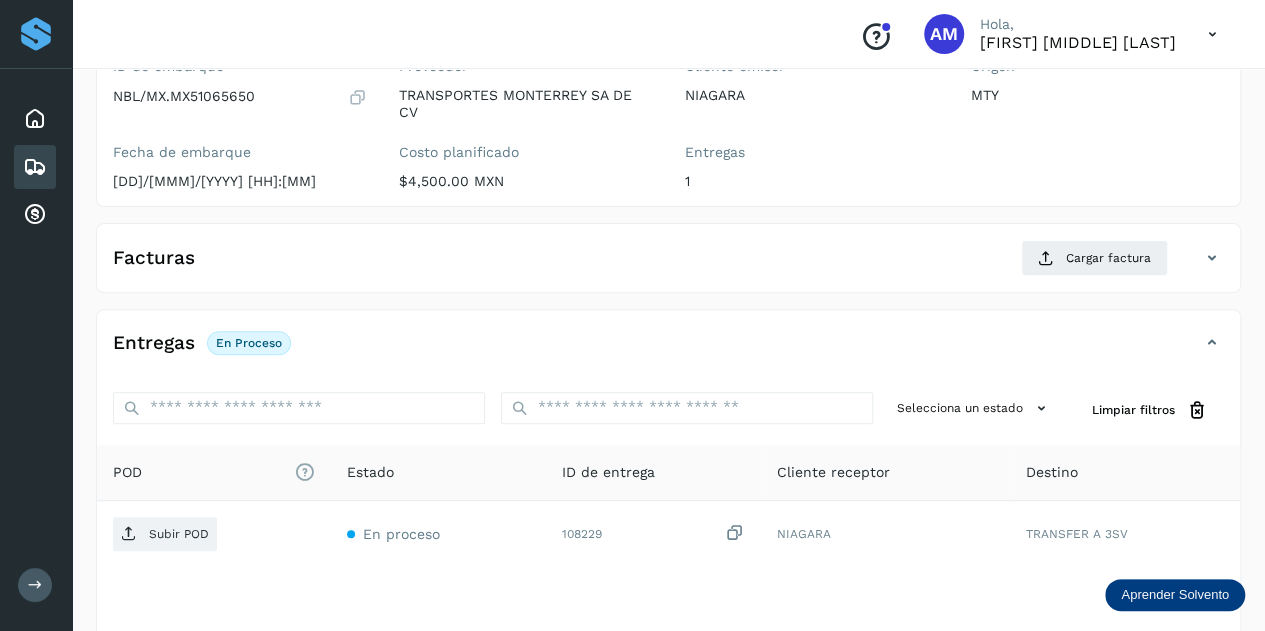 scroll, scrollTop: 300, scrollLeft: 0, axis: vertical 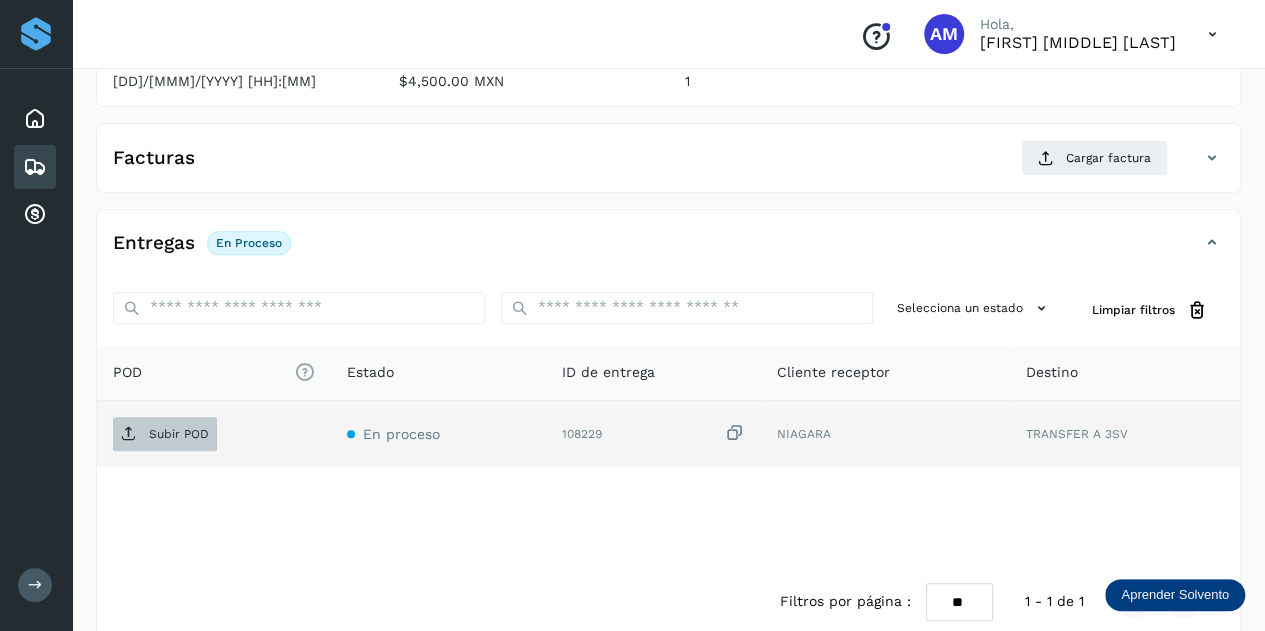 click on "Subir POD" at bounding box center [179, 434] 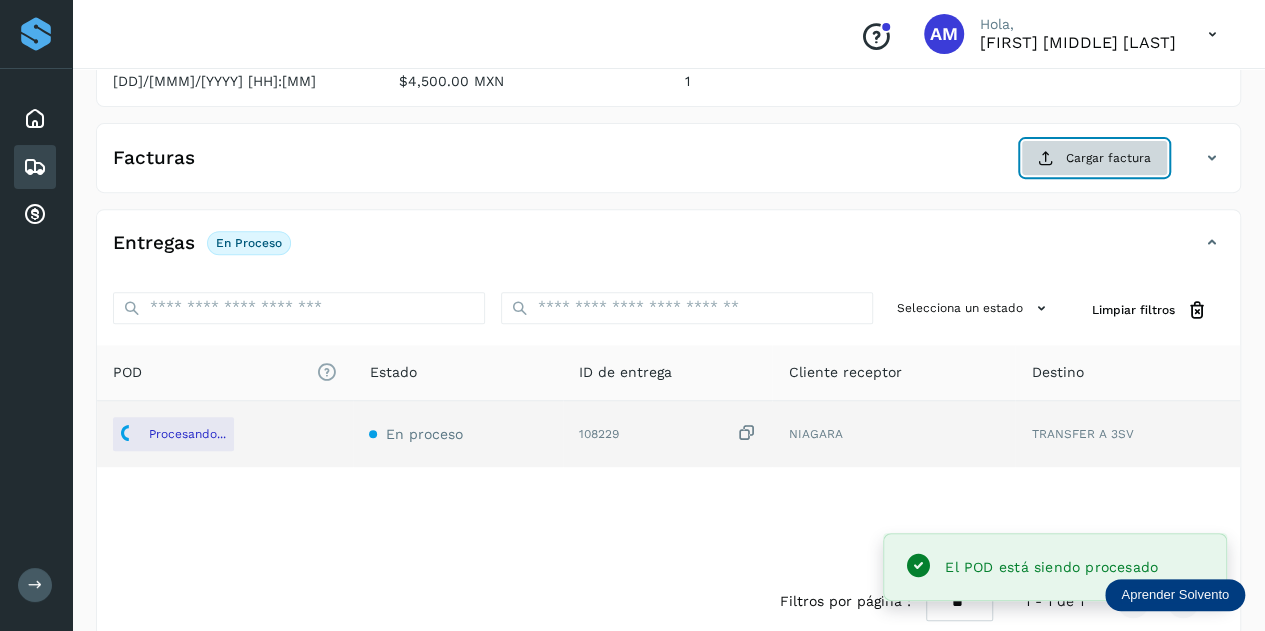 click on "Cargar factura" 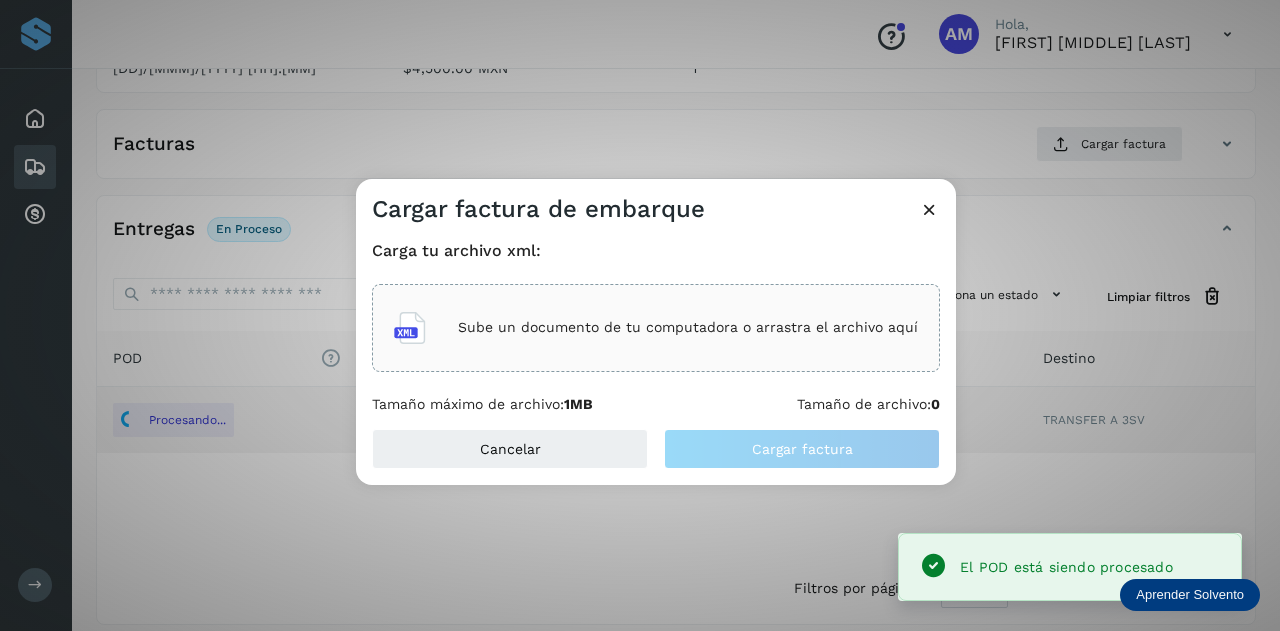 click on "Sube un documento de tu computadora o arrastra el archivo aquí" at bounding box center [656, 328] 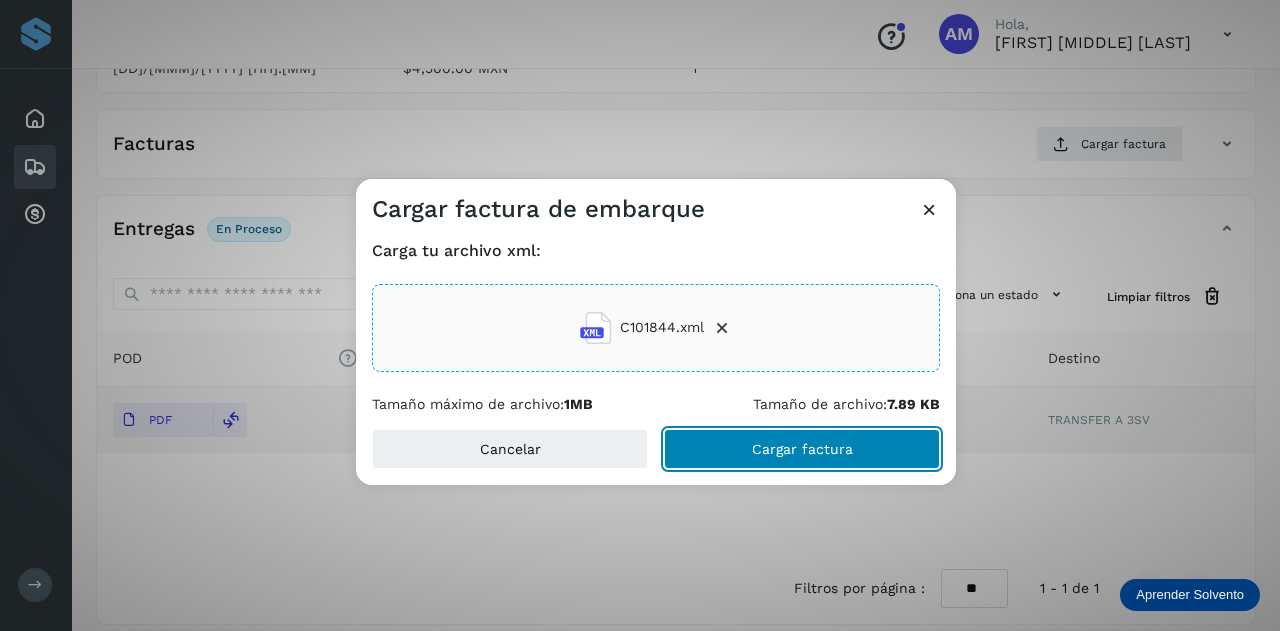 click on "Cargar factura" 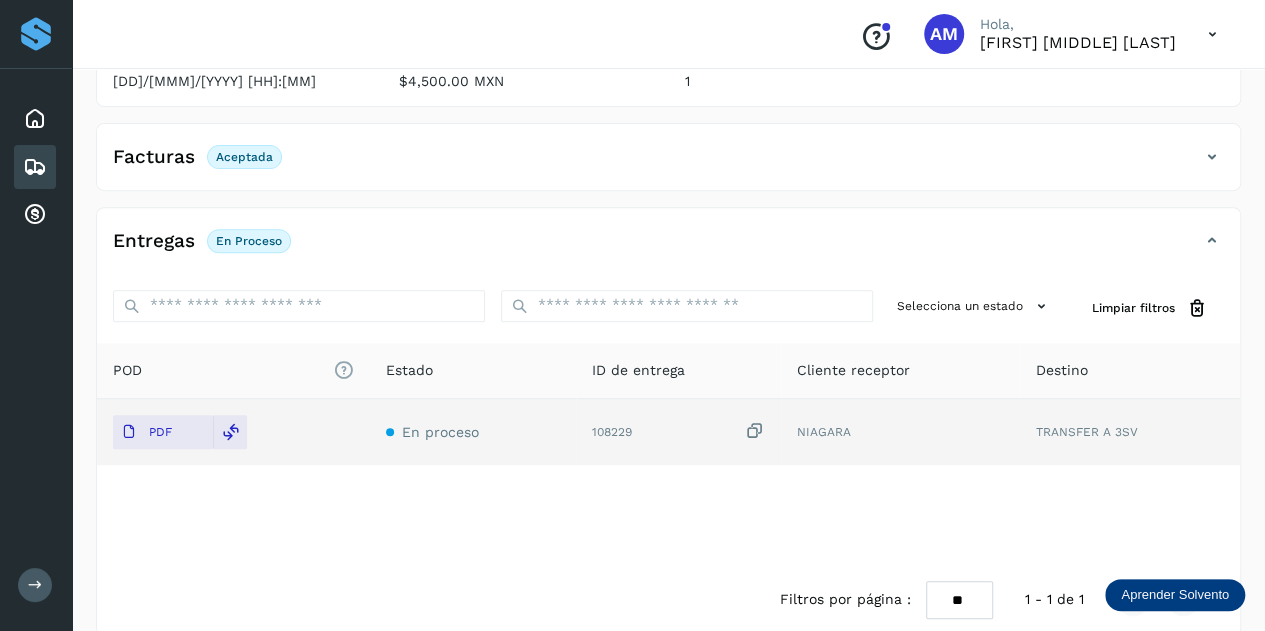 scroll, scrollTop: 0, scrollLeft: 0, axis: both 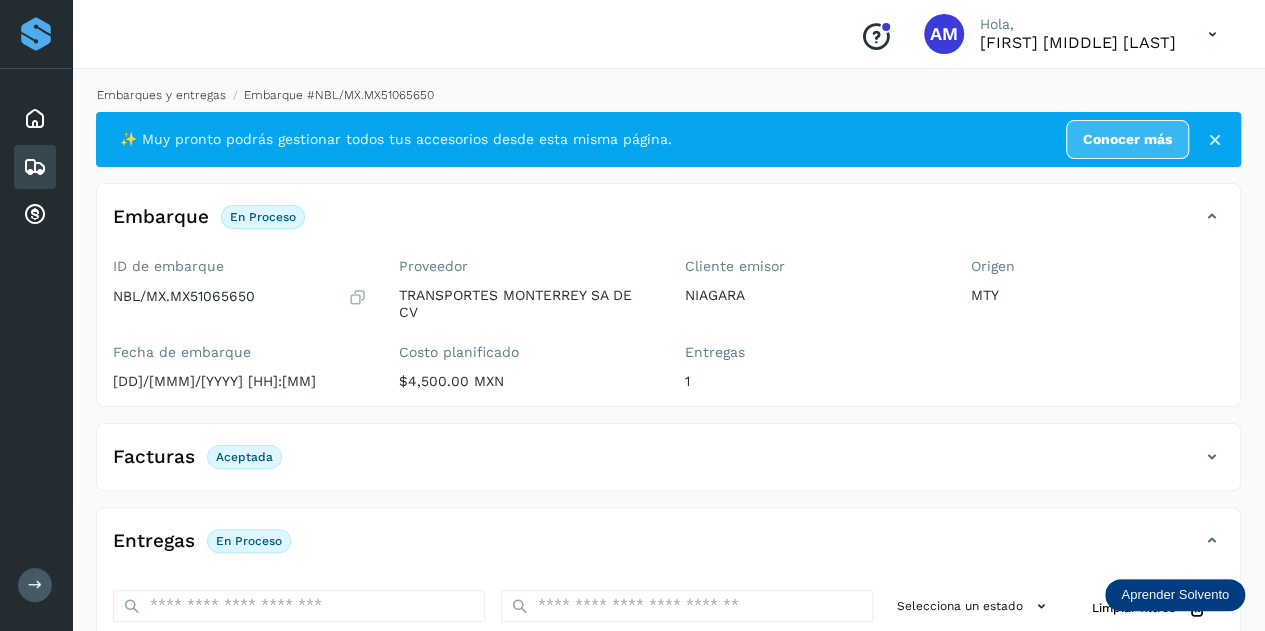 click on "Embarques y entregas" at bounding box center (161, 95) 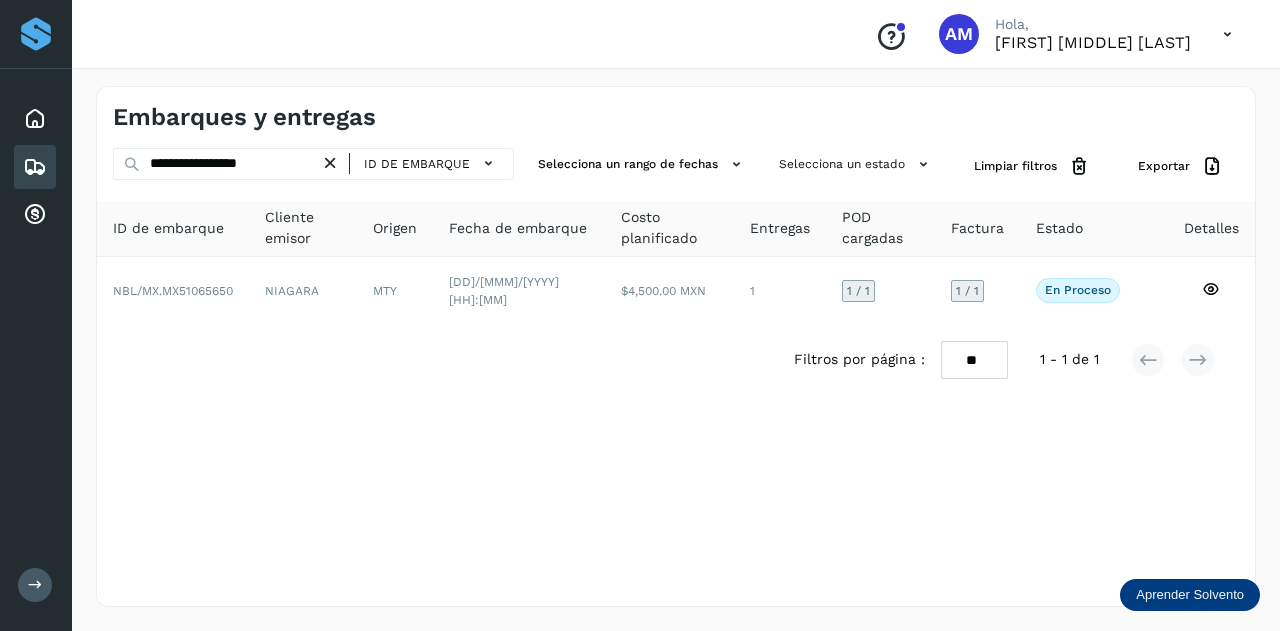 drag, startPoint x: 338, startPoint y: 164, endPoint x: 302, endPoint y: 166, distance: 36.05551 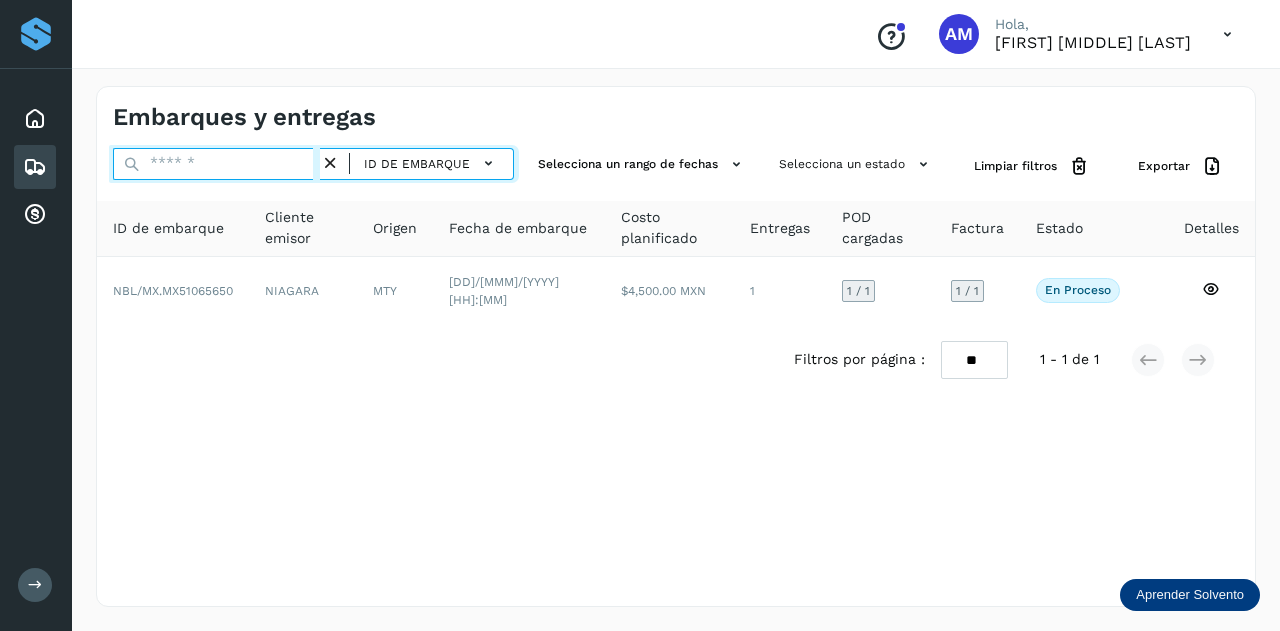 click at bounding box center (216, 164) 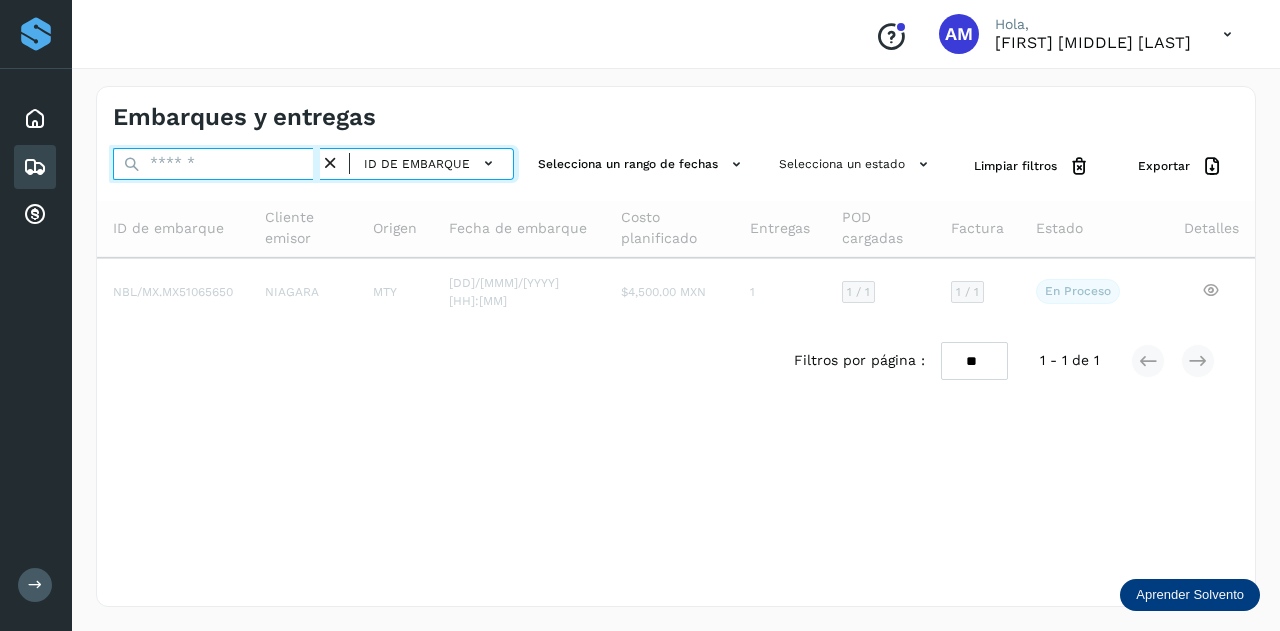 paste on "**********" 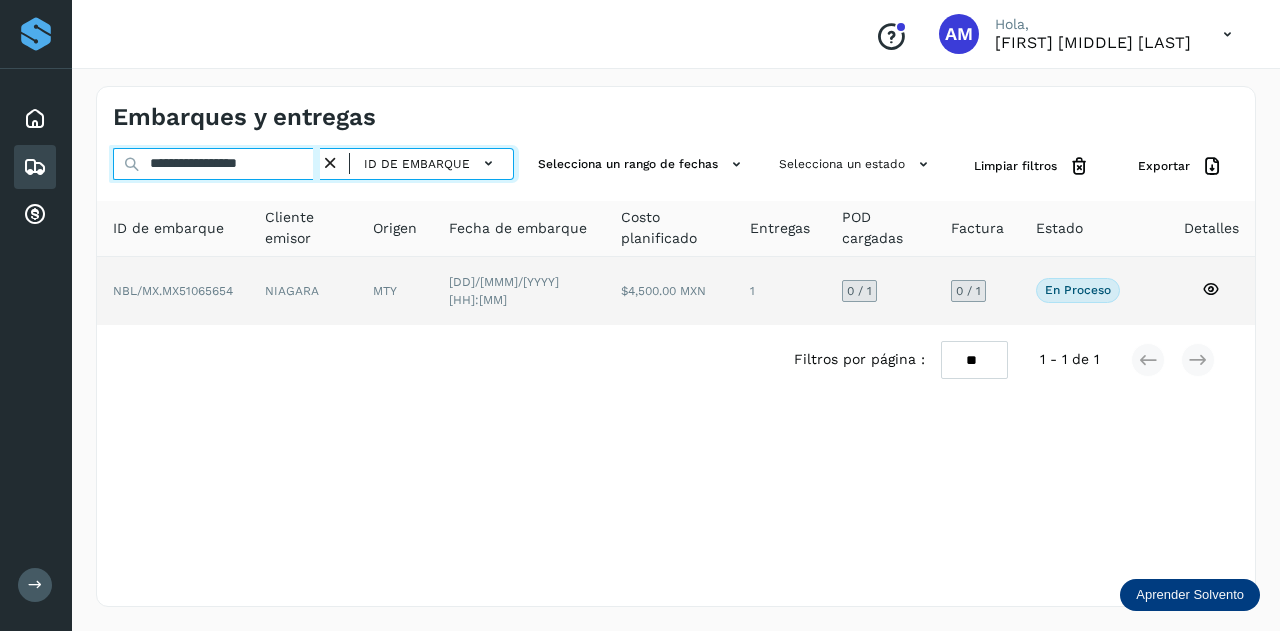 type on "**********" 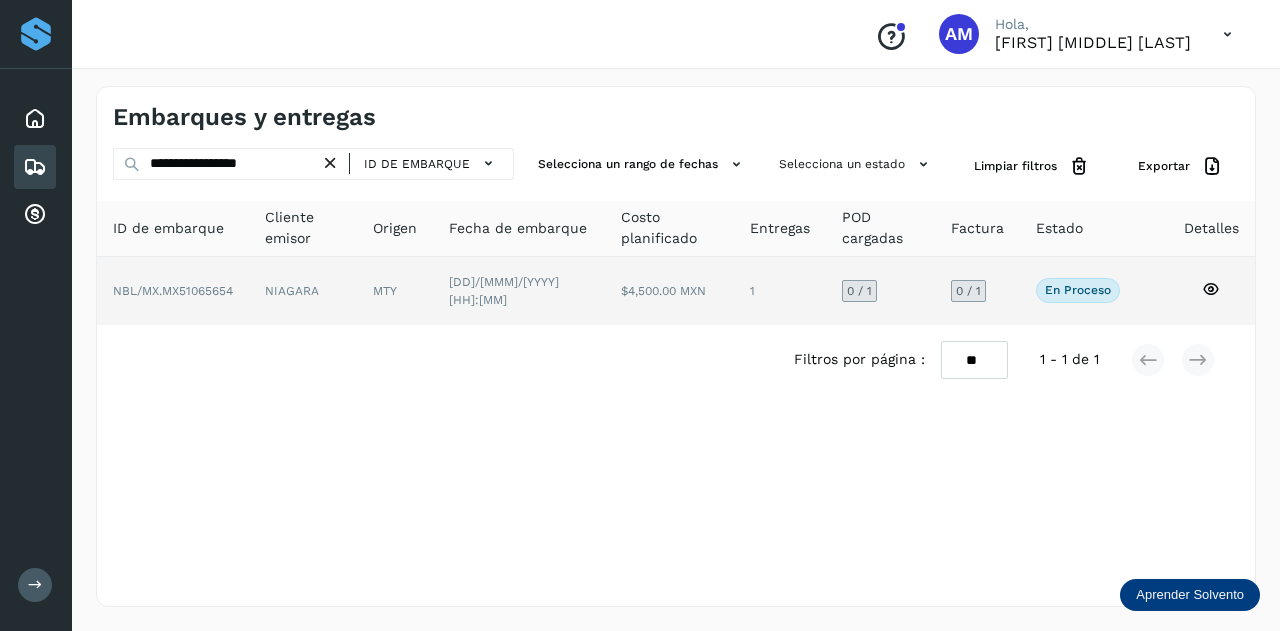 click on "NIAGARA" 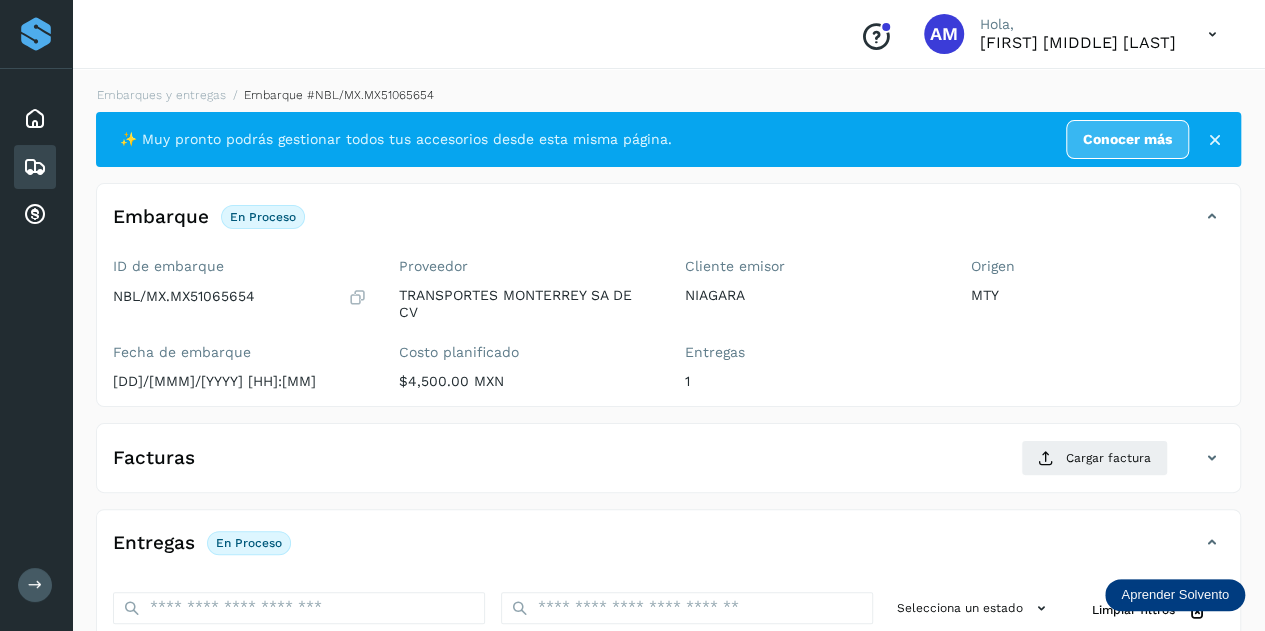 scroll, scrollTop: 200, scrollLeft: 0, axis: vertical 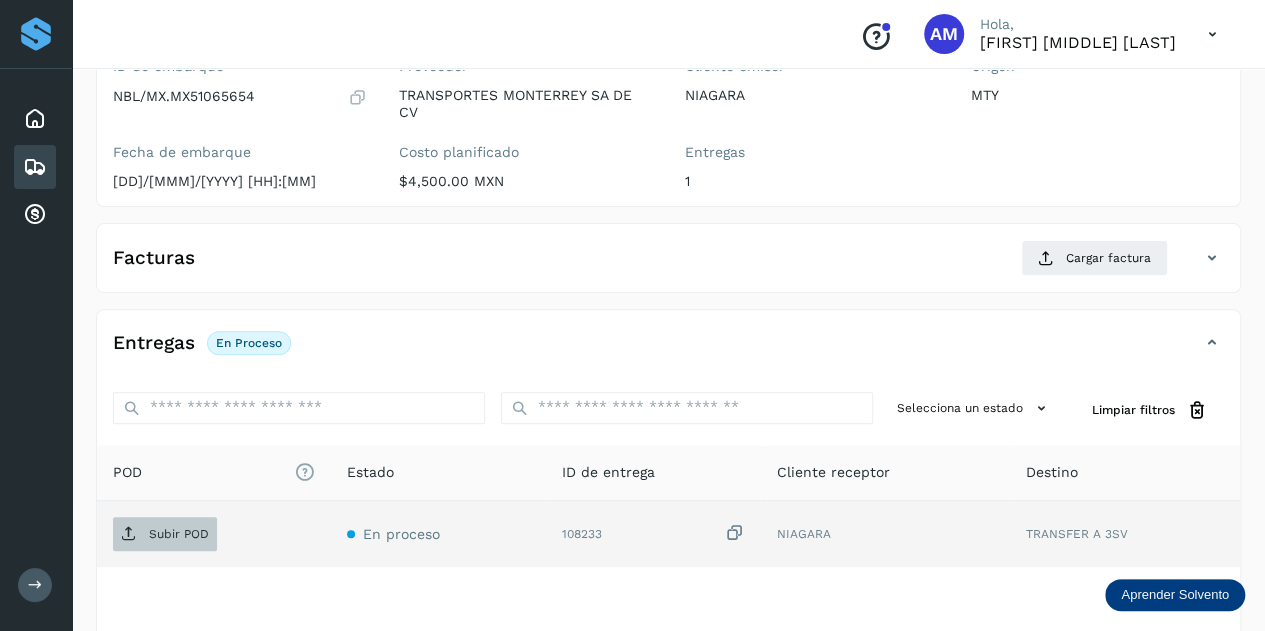 click on "Subir POD" at bounding box center [179, 534] 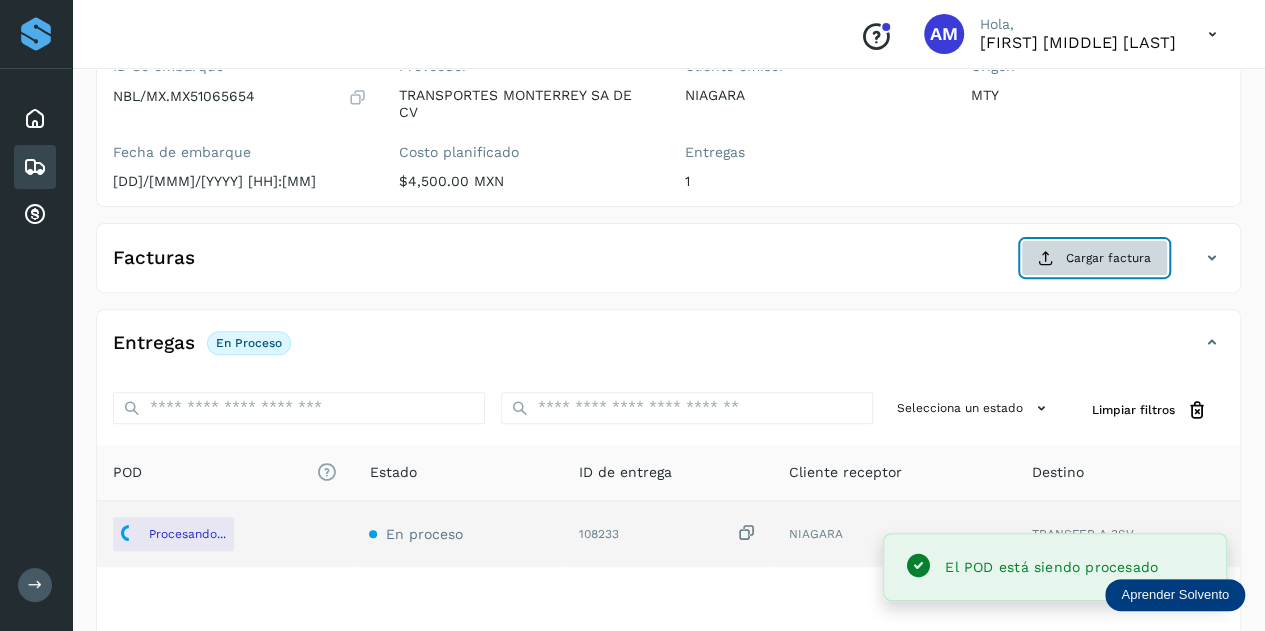 click on "Cargar factura" 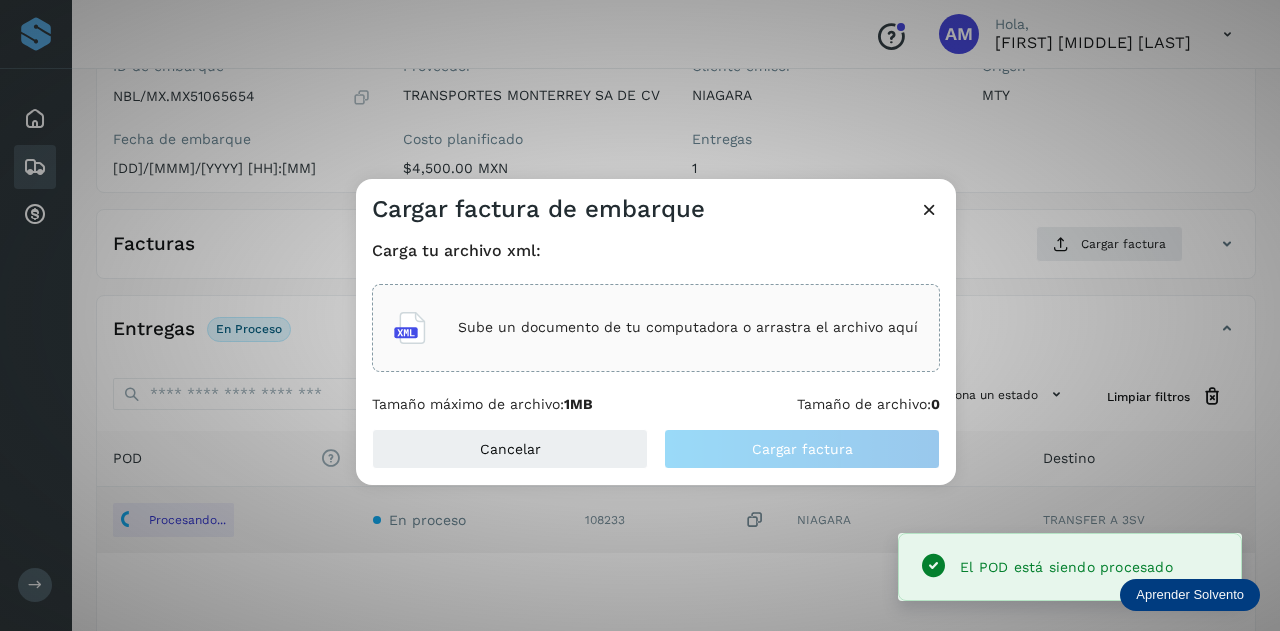 click on "Sube un documento de tu computadora o arrastra el archivo aquí" 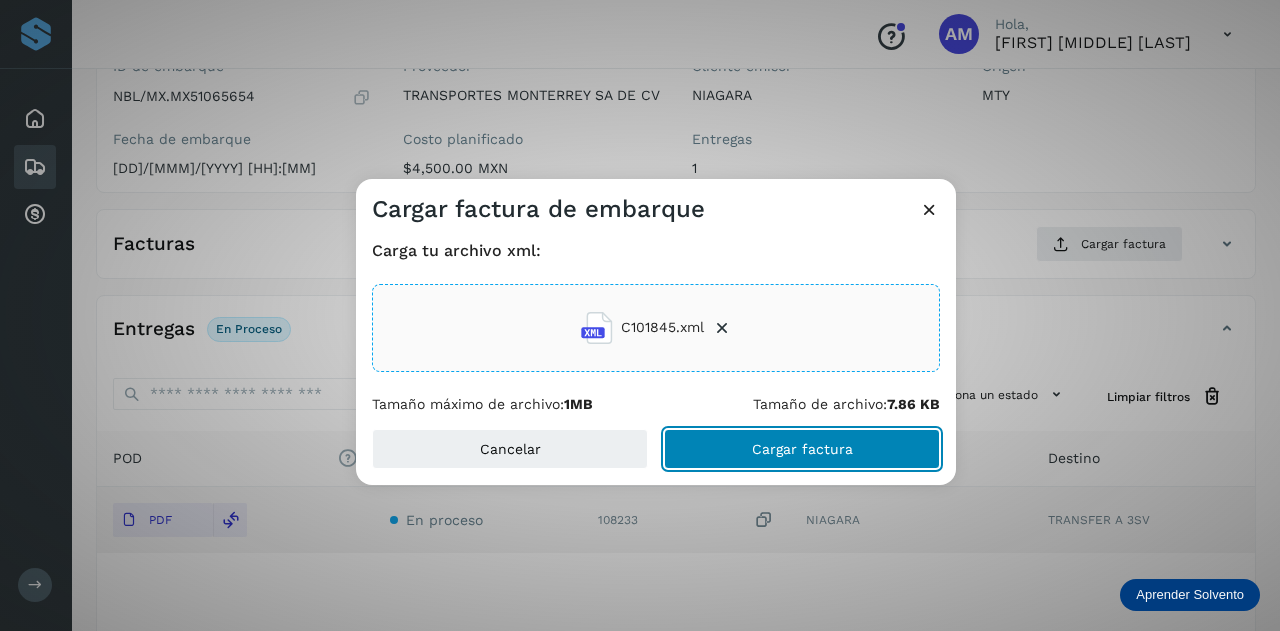 click on "Cargar factura" 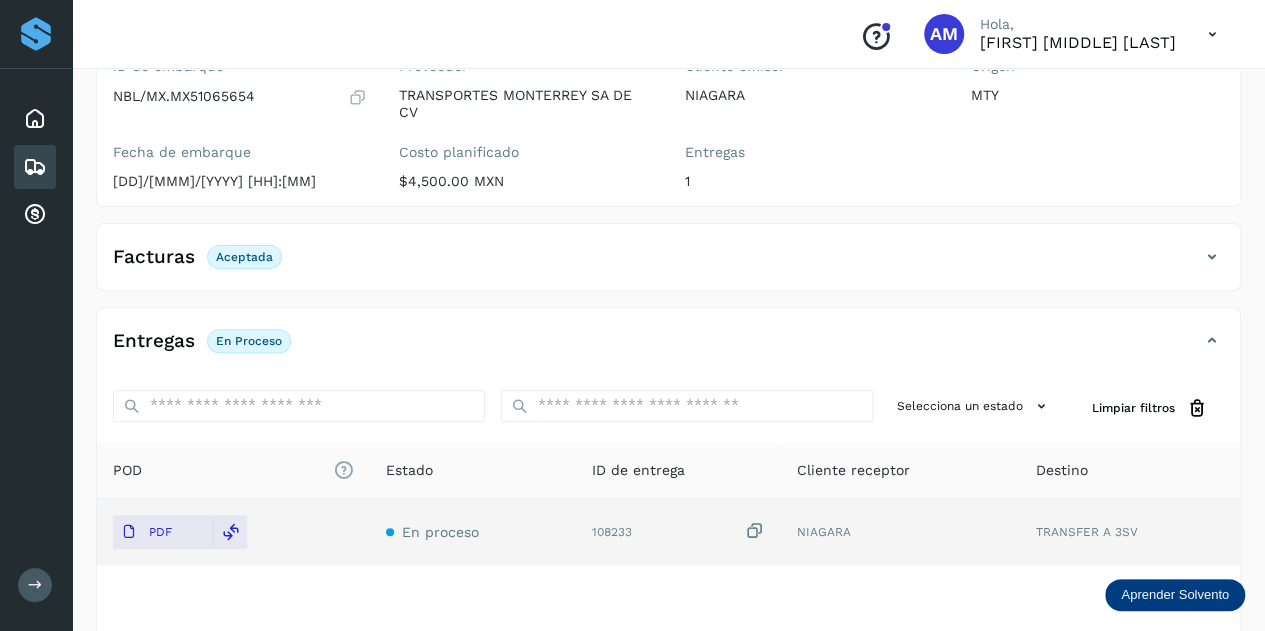 scroll, scrollTop: 0, scrollLeft: 0, axis: both 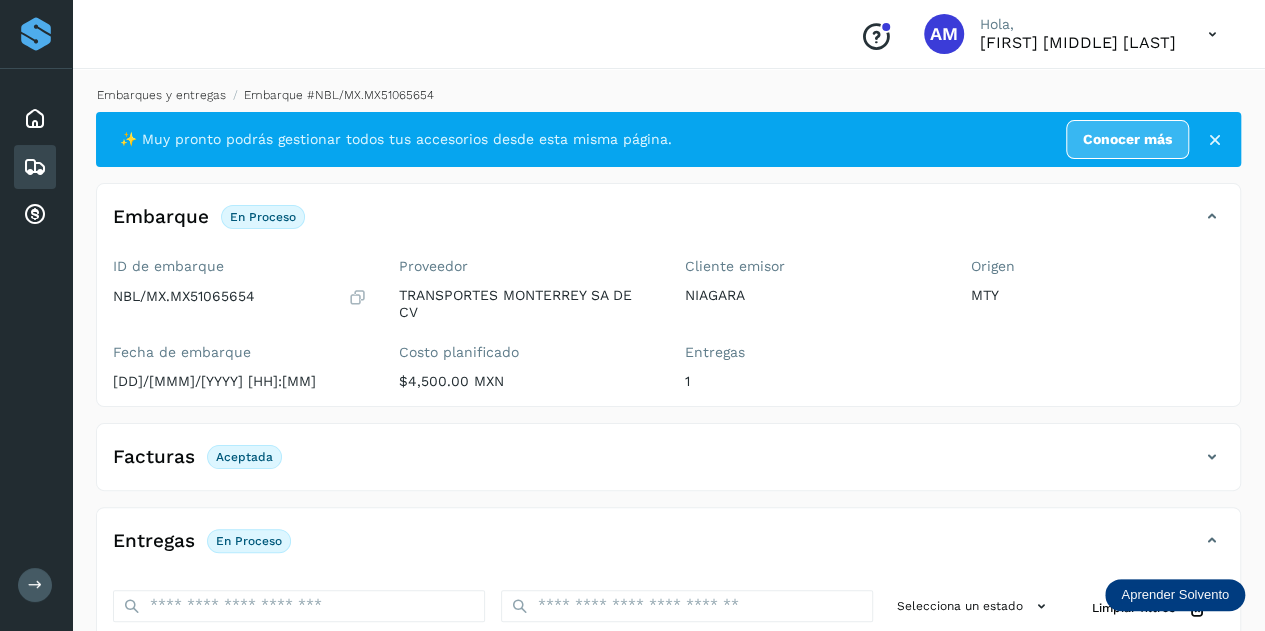 click on "Embarques y entregas" at bounding box center (161, 95) 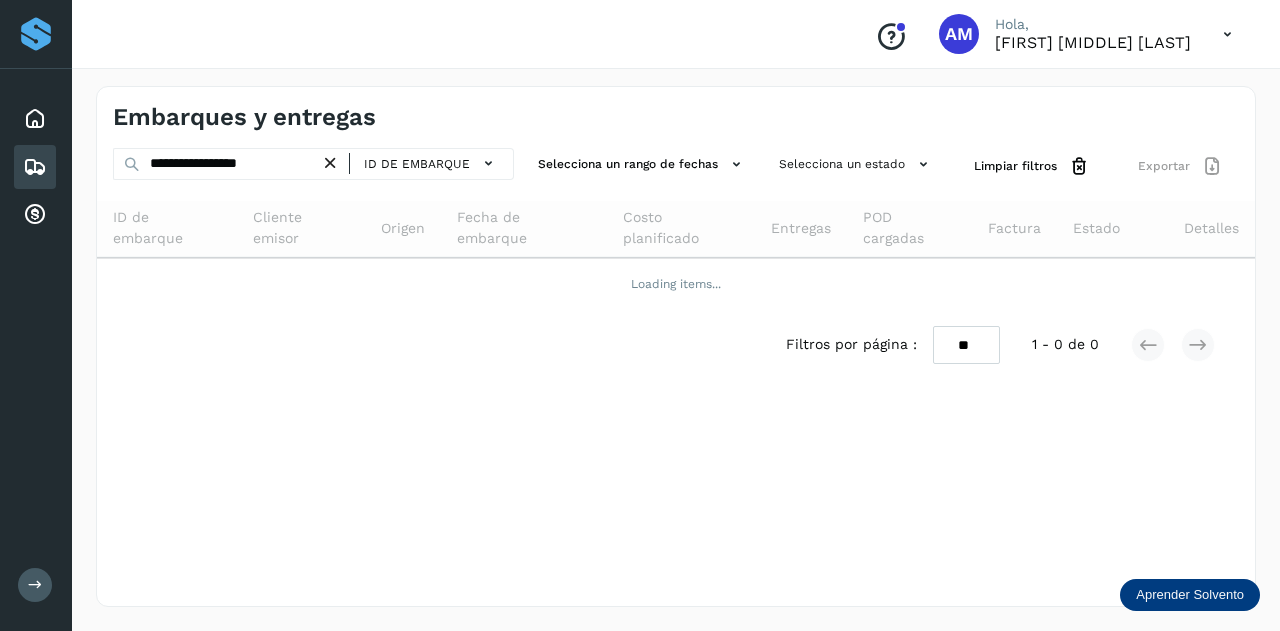 click at bounding box center (330, 163) 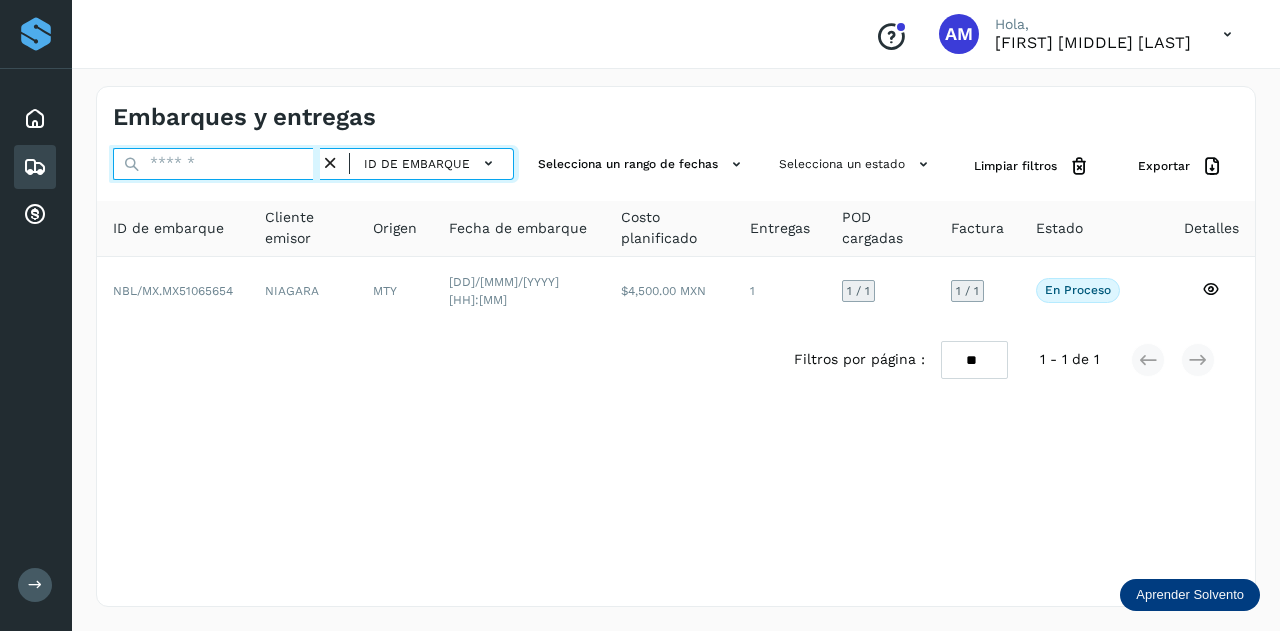 click at bounding box center (216, 164) 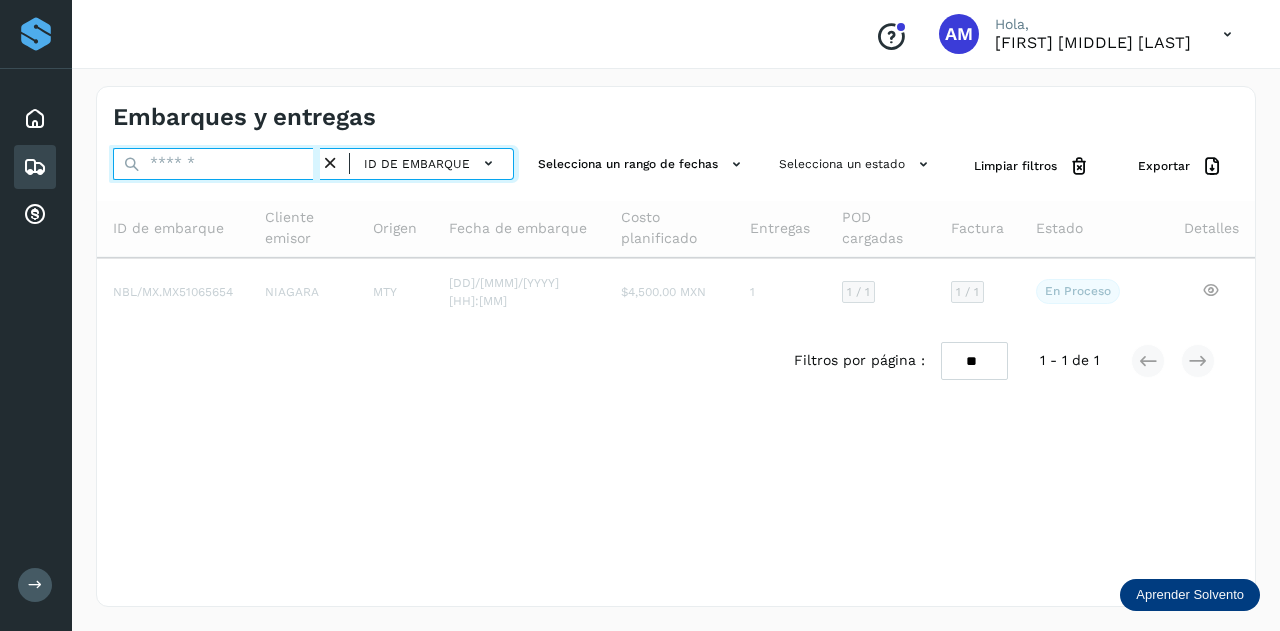 paste on "**********" 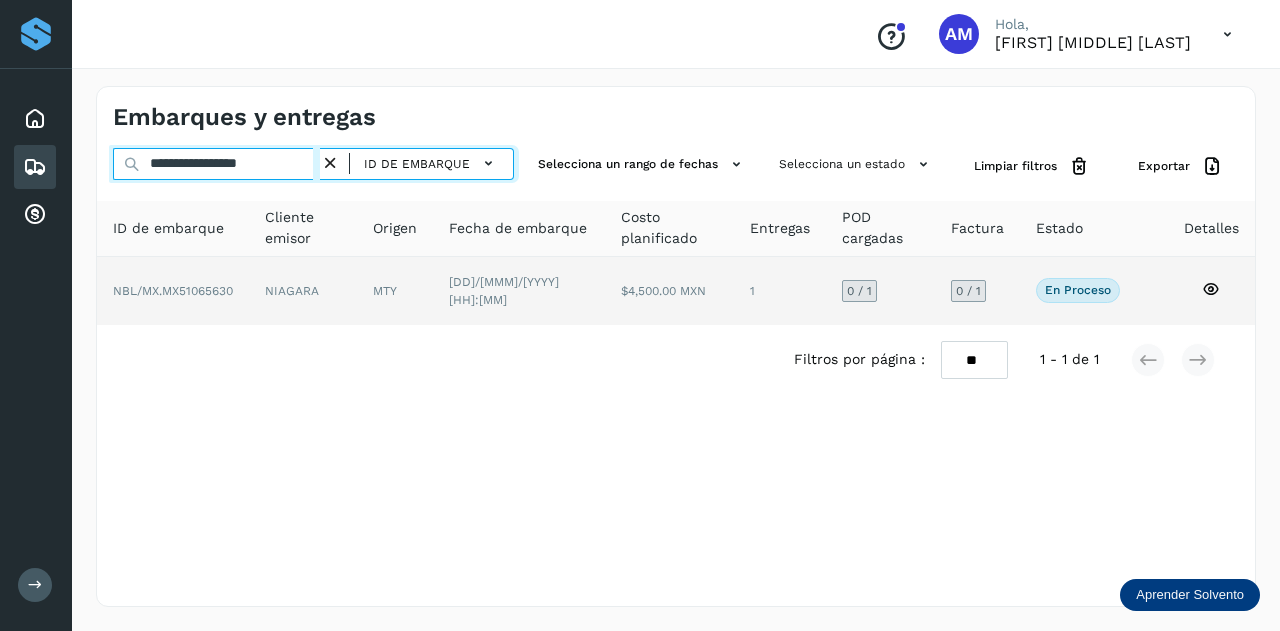 type on "**********" 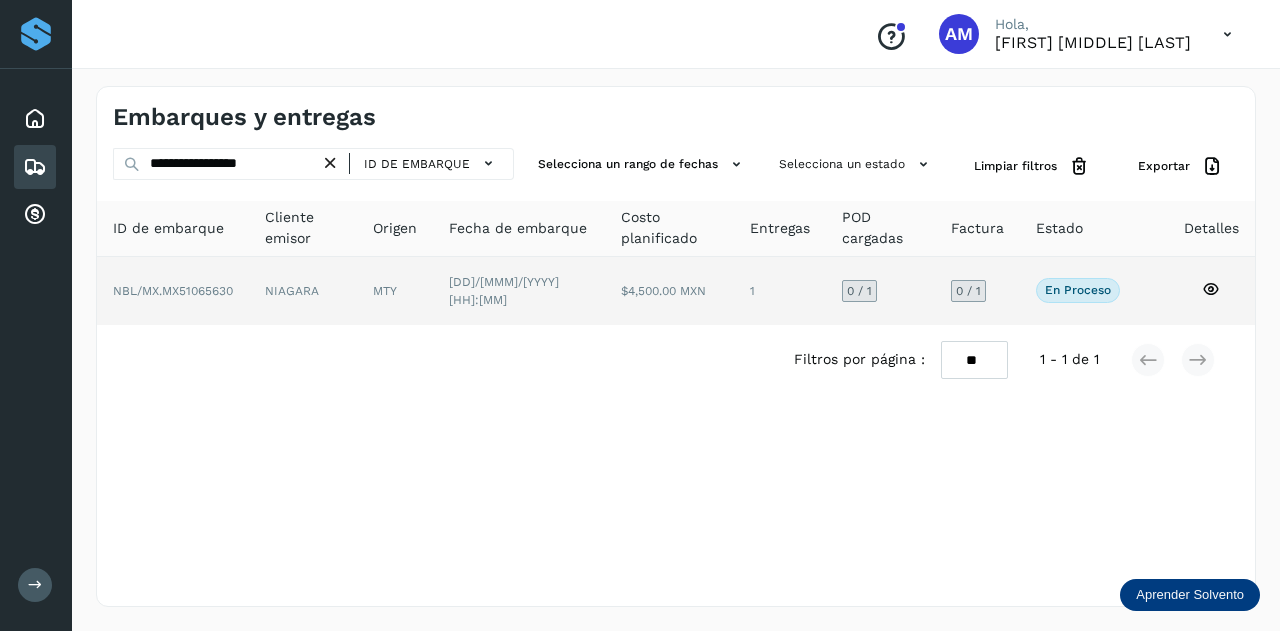 click on "MTY" 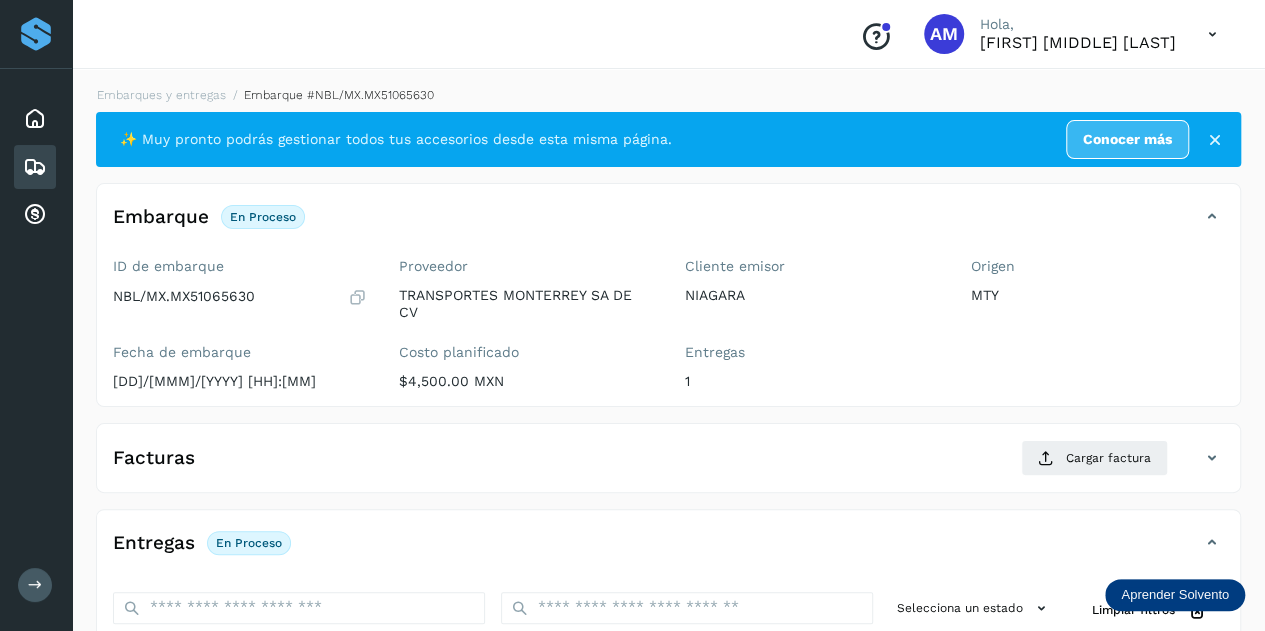 scroll, scrollTop: 300, scrollLeft: 0, axis: vertical 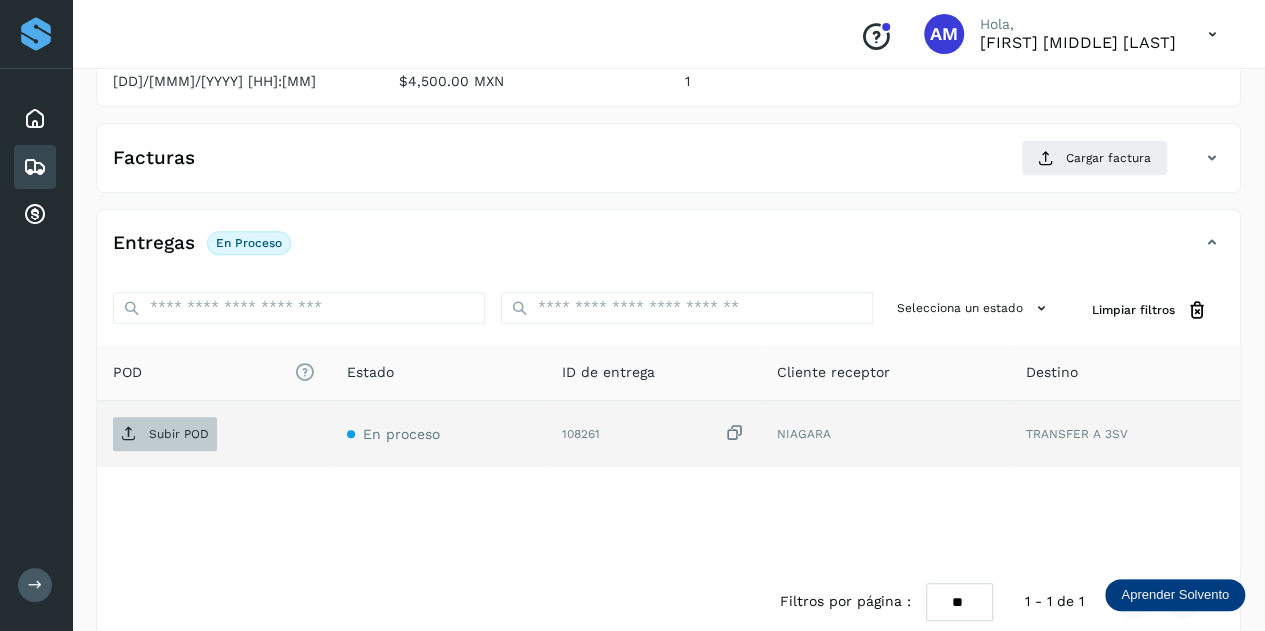 click on "Subir POD" at bounding box center [179, 434] 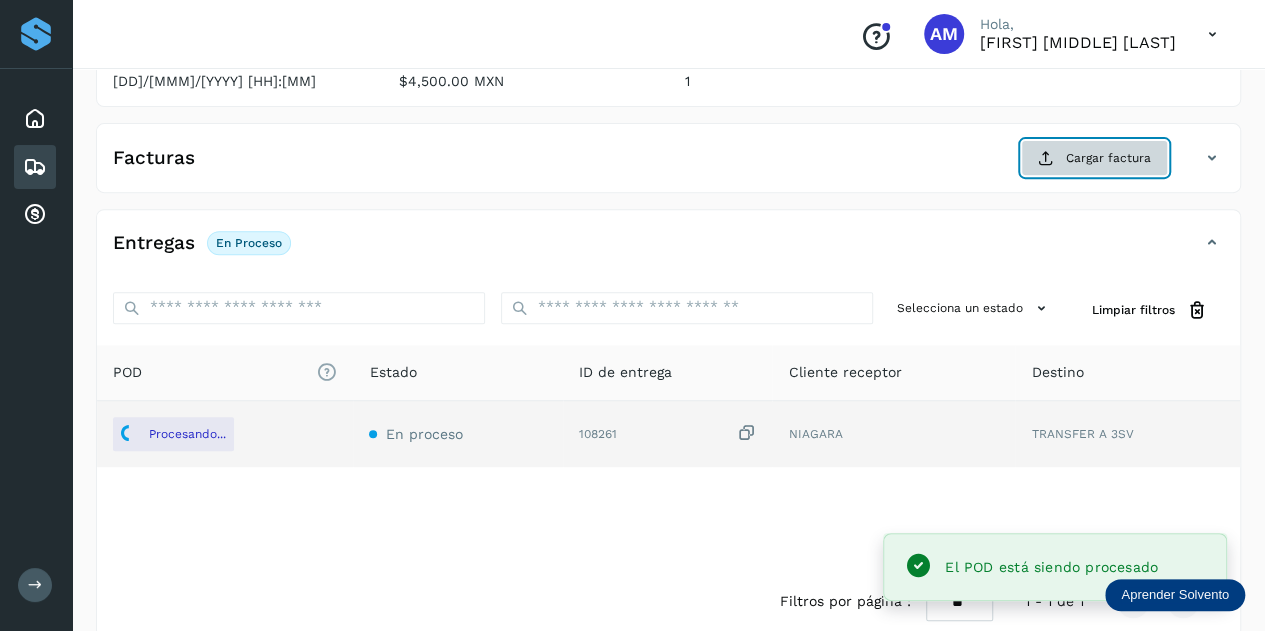 click on "Cargar factura" 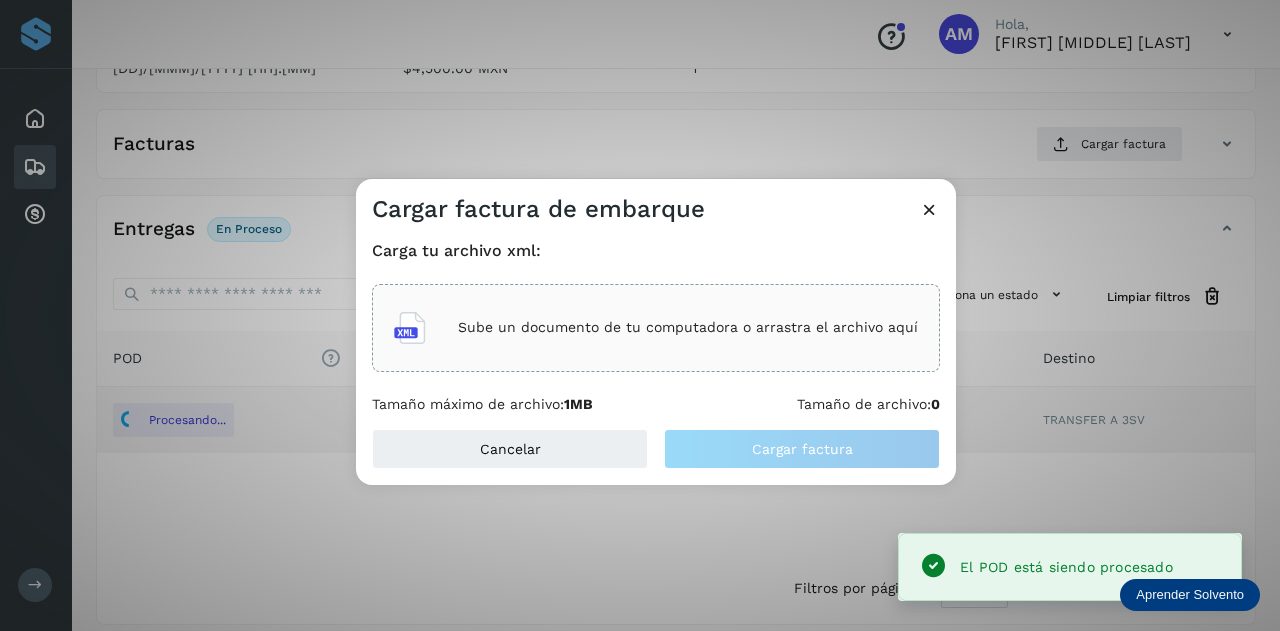 click on "Sube un documento de tu computadora o arrastra el archivo aquí" 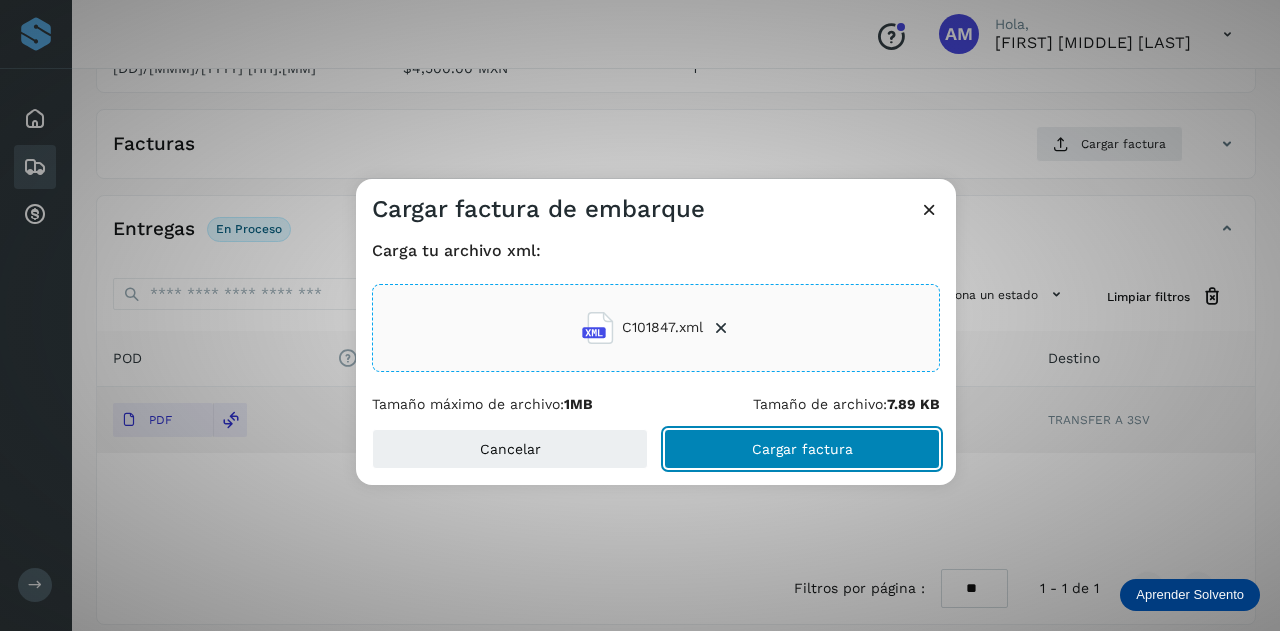 drag, startPoint x: 748, startPoint y: 443, endPoint x: 384, endPoint y: 443, distance: 364 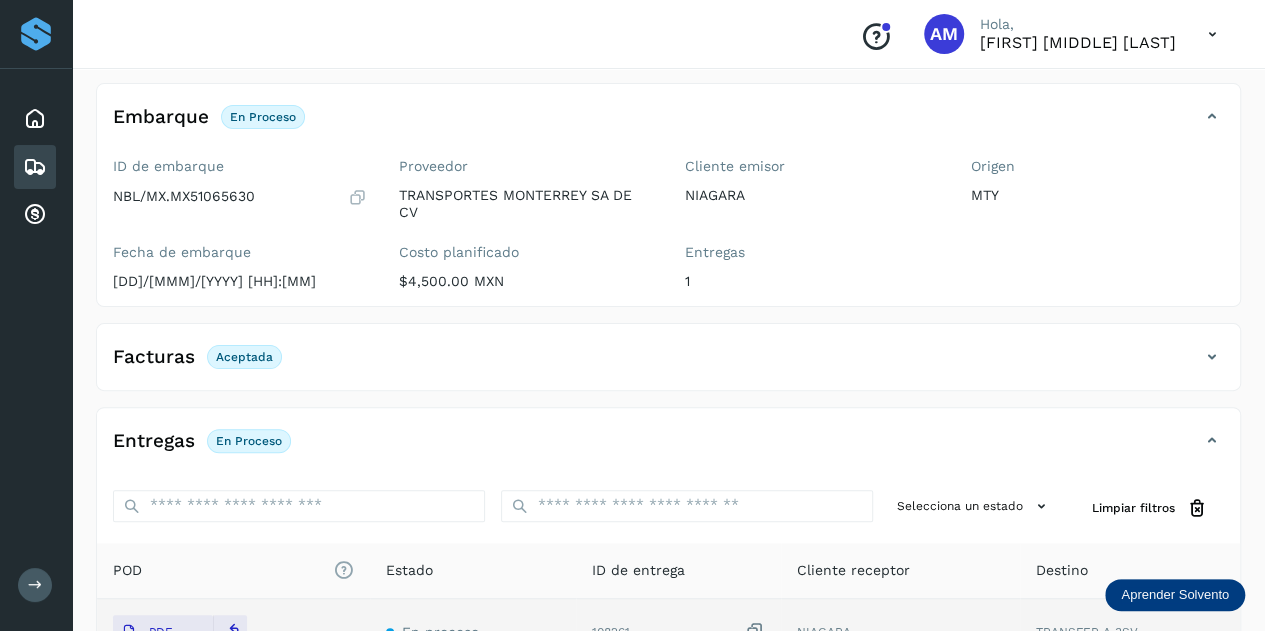 scroll, scrollTop: 0, scrollLeft: 0, axis: both 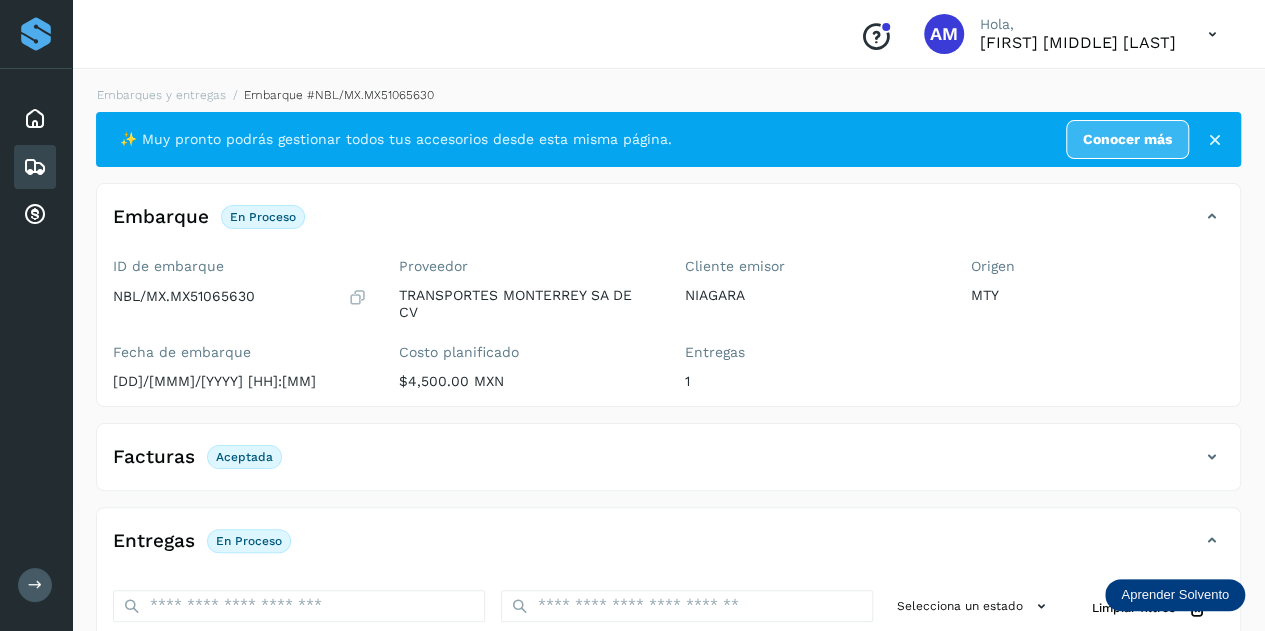 click on "Embarque #[ID]  ✨ Muy pronto podrás gestionar todos tus accesorios desde esta misma página. Conocer más Embarque En proceso
Verifica el estado de la factura o entregas asociadas a este embarque
ID de embarque [ID] Fecha de embarque [DD]/[MMM]/[YYYY] [HH]:[MM] Proveedor [COMPANY] SA DE CV Costo planificado  $[PRICE] [CURRENCY]  Cliente emisor [CLIENT] Entregas [NUMBER] Origen [ORIGIN] Facturas Aceptada Estado Aceptada Entregas En proceso Selecciona un estado Limpiar filtros POD
El tamaño máximo de archivo es de 20 Mb.
Estado ID de entrega Cliente receptor Destino PDF En proceso [NUMBER]  [CLIENT] [DESTINATION] [CLIENT] [NUMBER] PDF Destino: [DESTINATION] En proceso Filtros por página : ** ** ** 1 - 1 de 1" at bounding box center (668, 511) 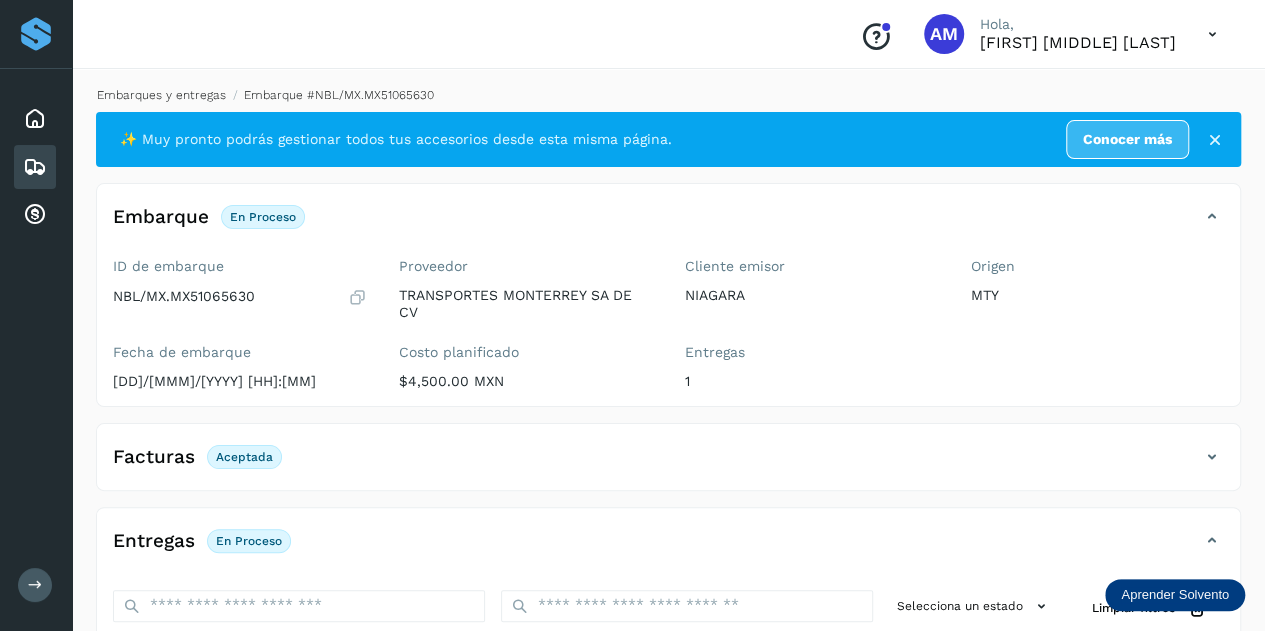 click on "Embarques y entregas" at bounding box center [161, 95] 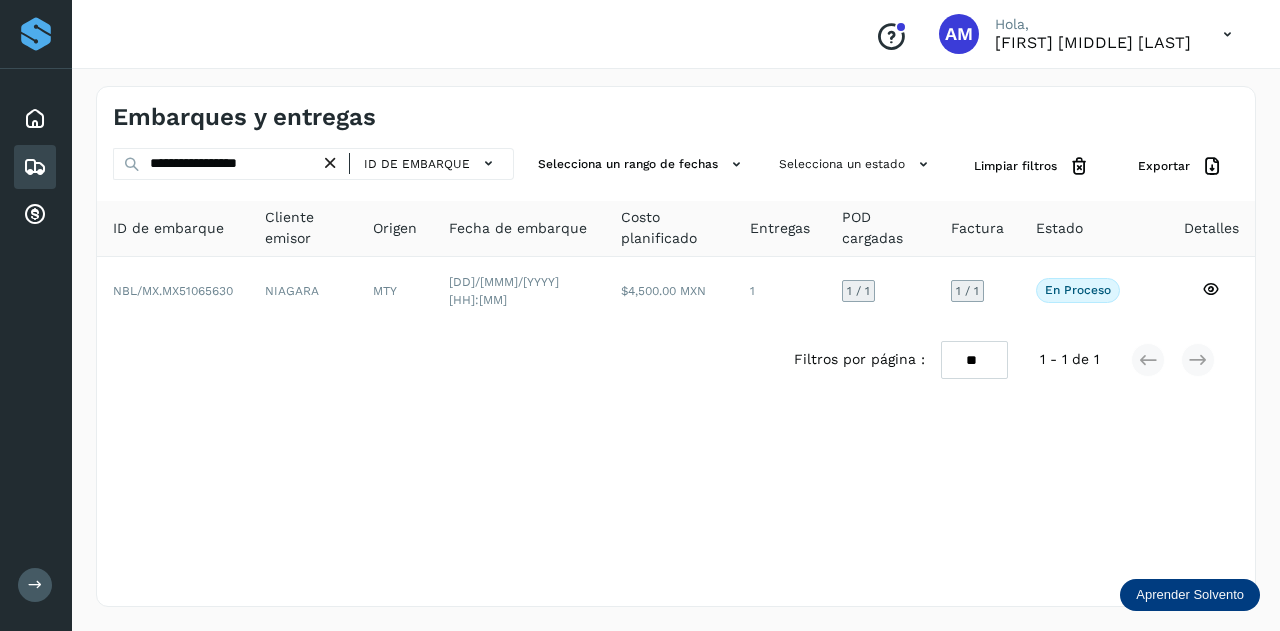 click at bounding box center [330, 163] 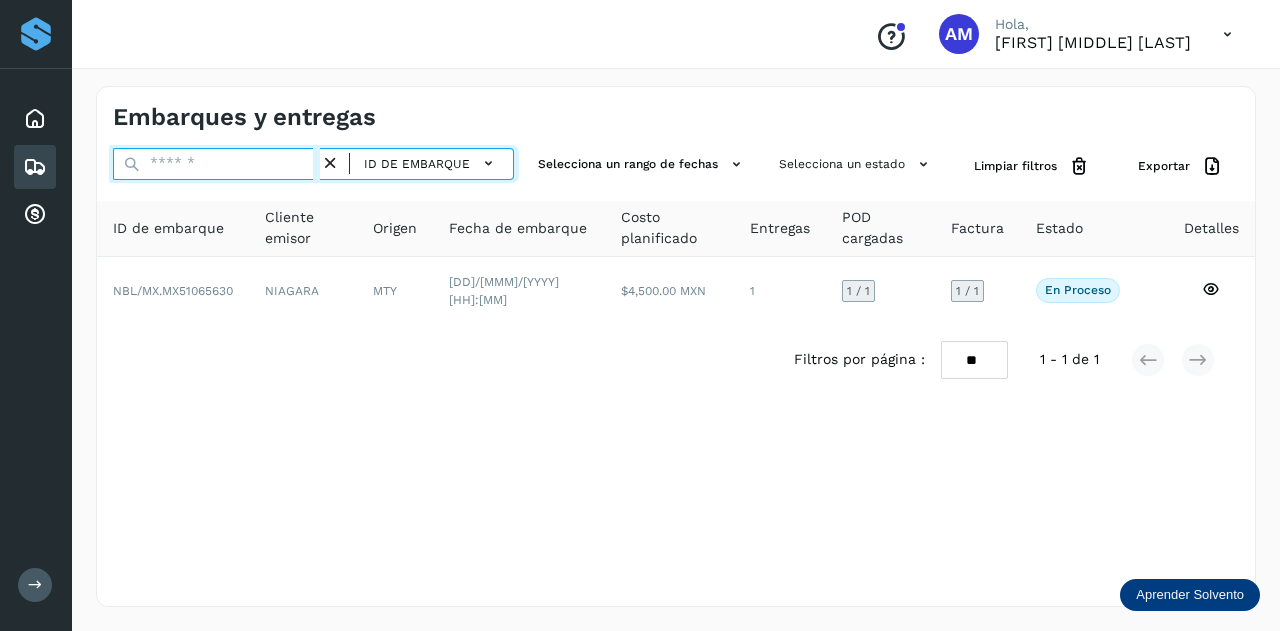 click at bounding box center (216, 164) 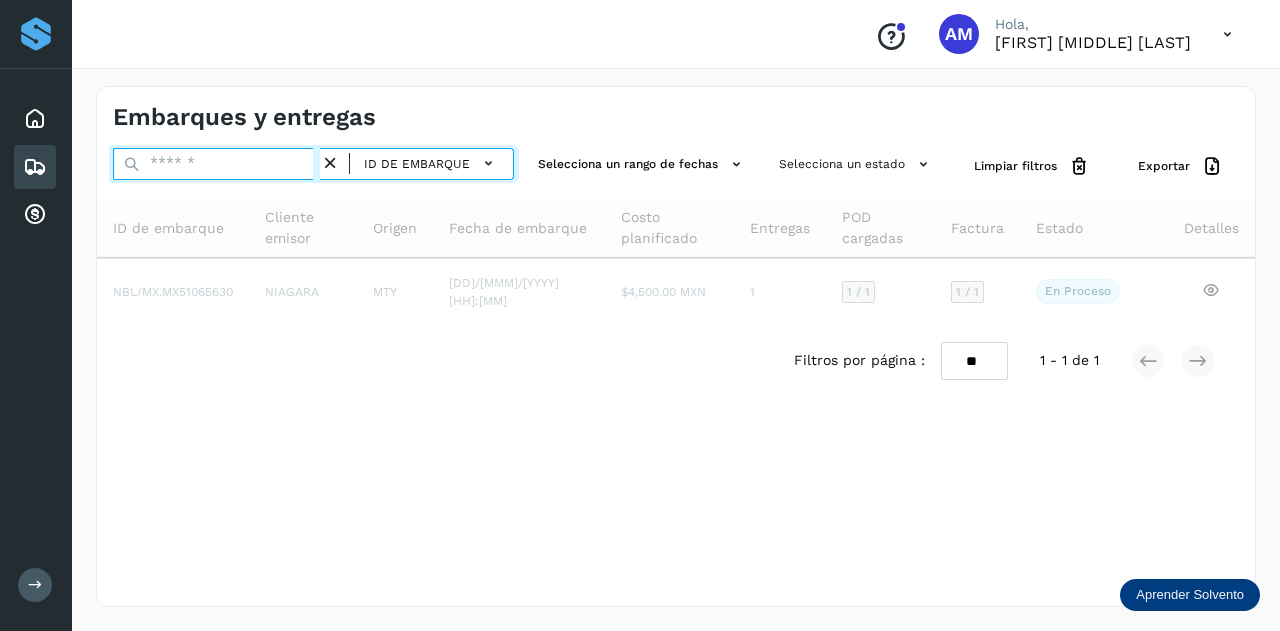paste on "**********" 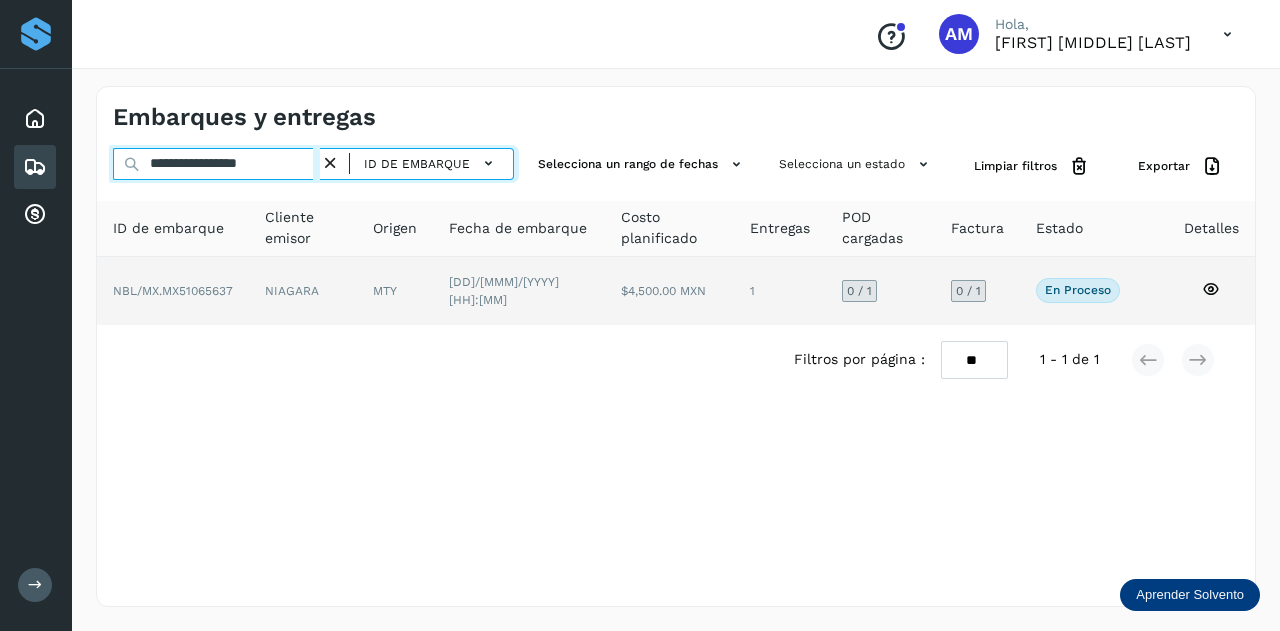 type on "**********" 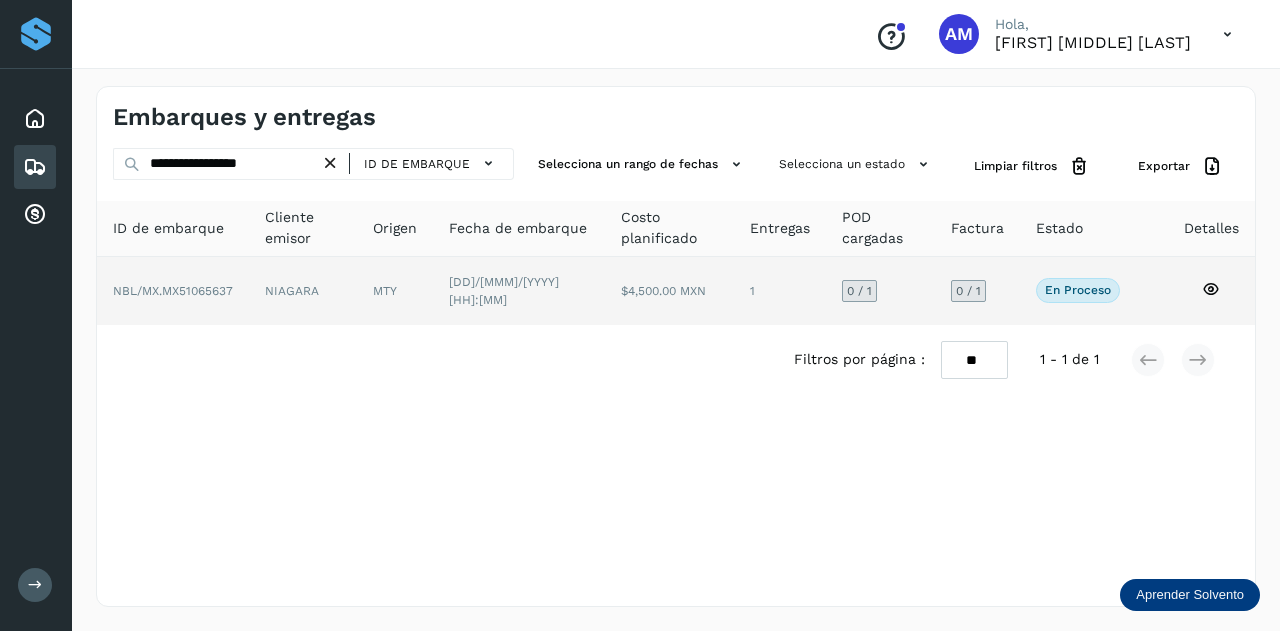 click on "MTY" 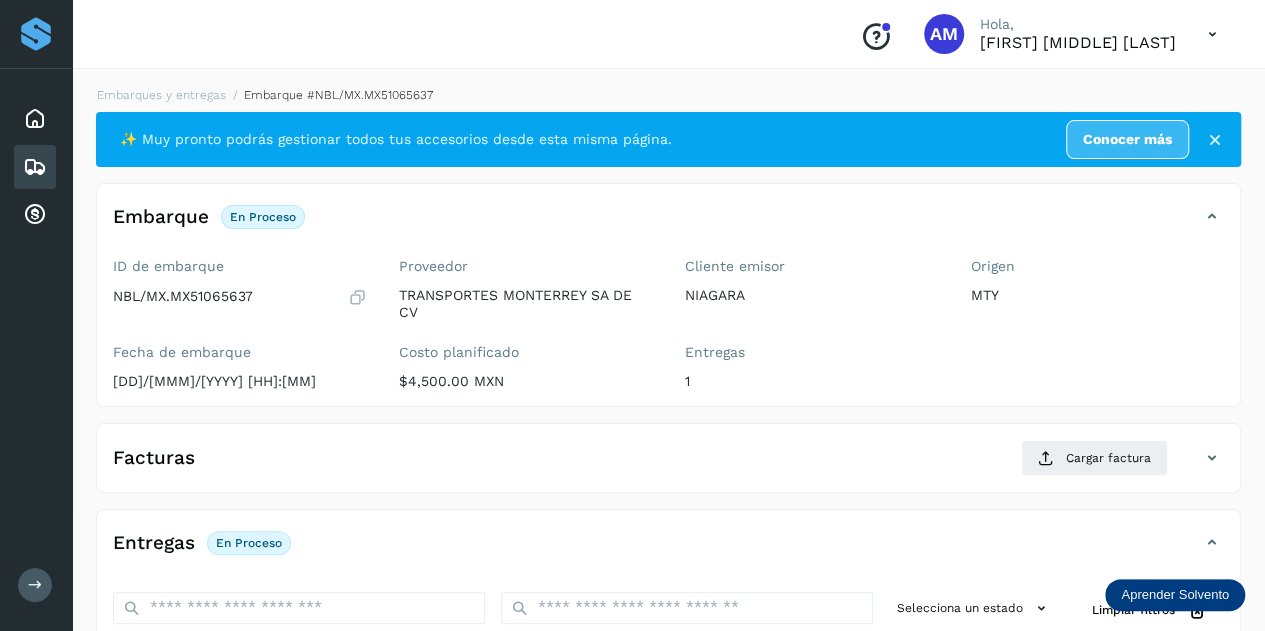scroll, scrollTop: 200, scrollLeft: 0, axis: vertical 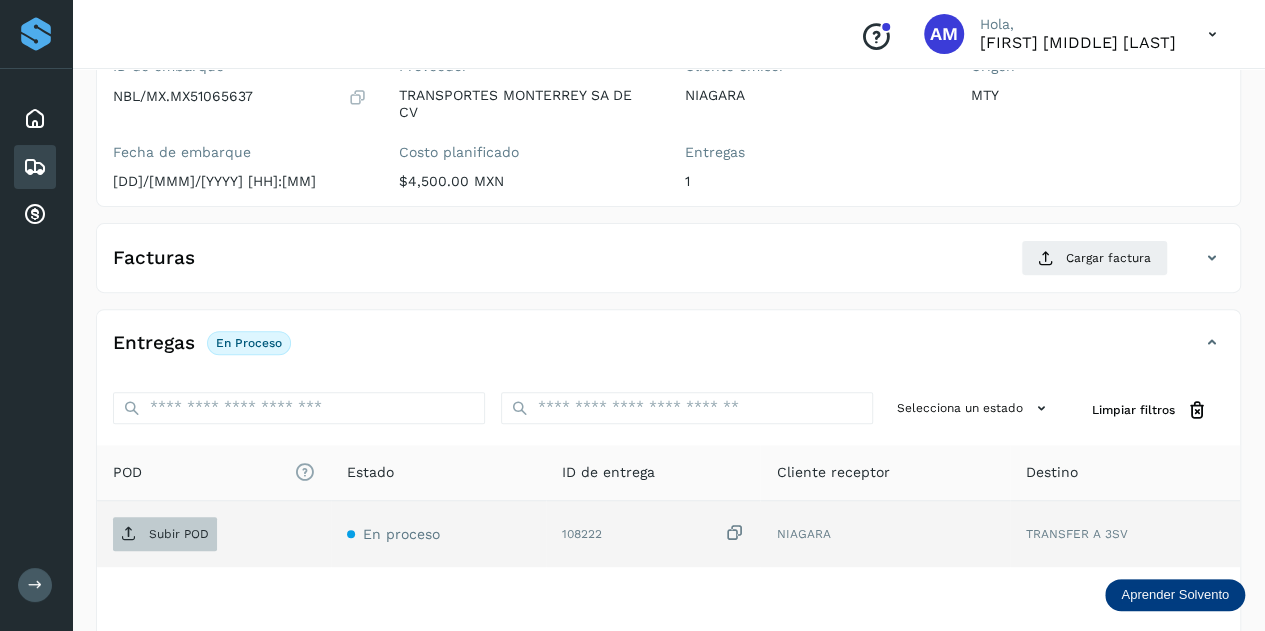 click on "Subir POD" at bounding box center (179, 534) 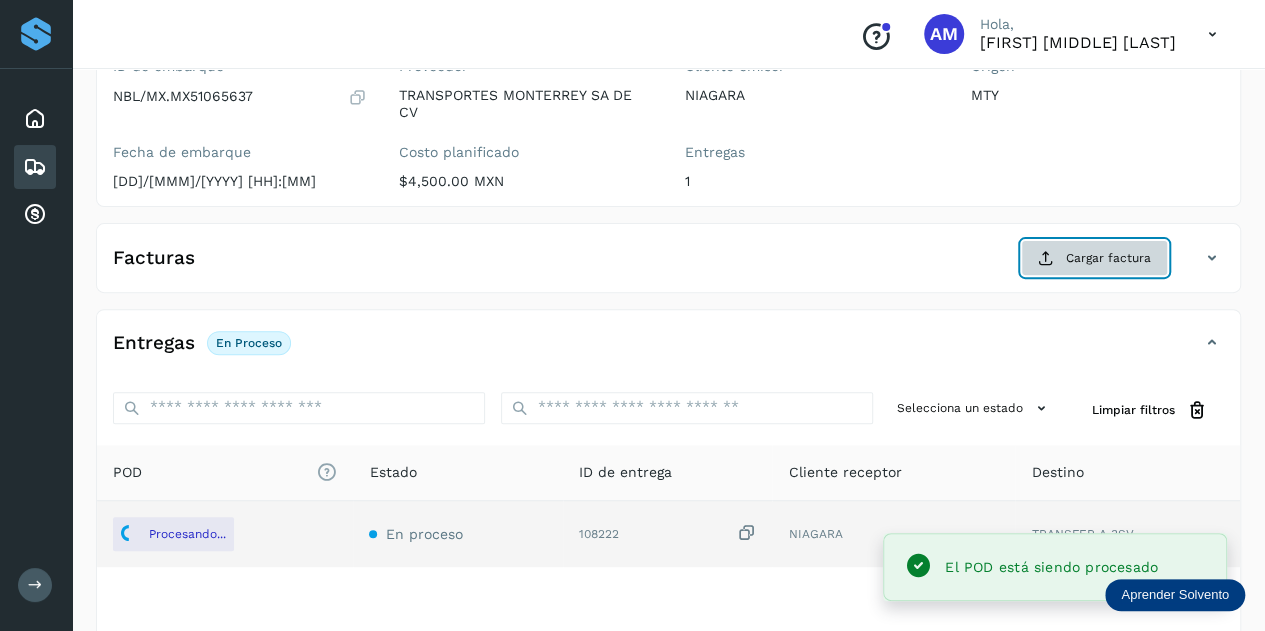 click on "Cargar factura" at bounding box center [1094, 258] 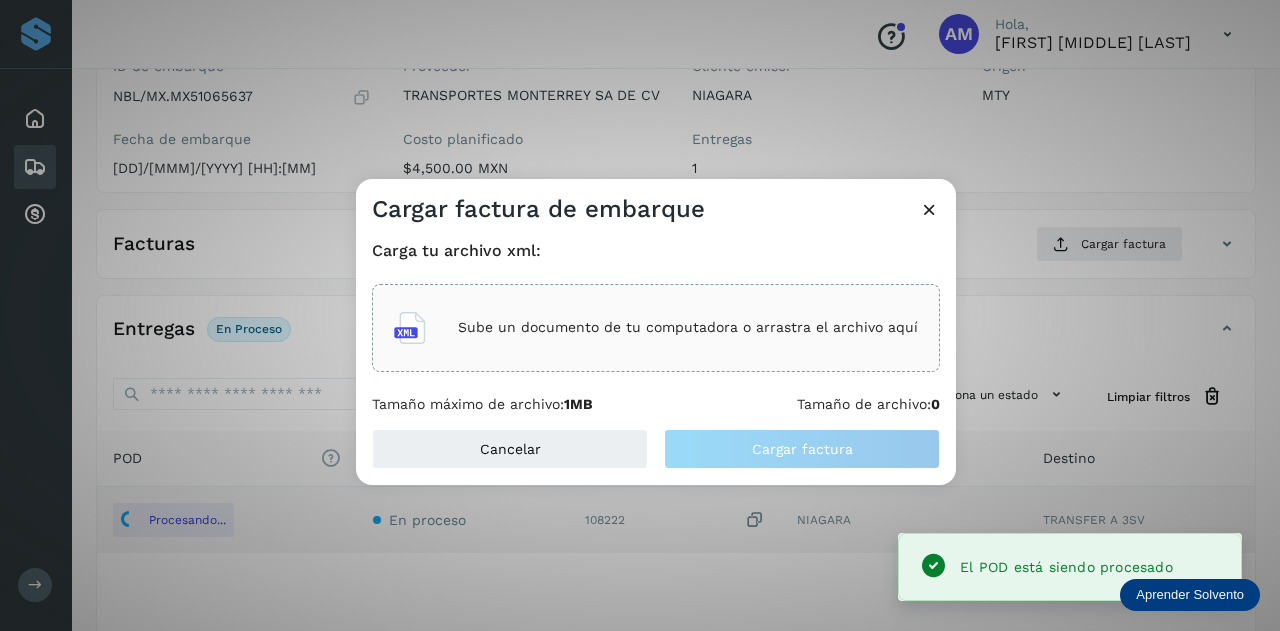 click on "Sube un documento de tu computadora o arrastra el archivo aquí" 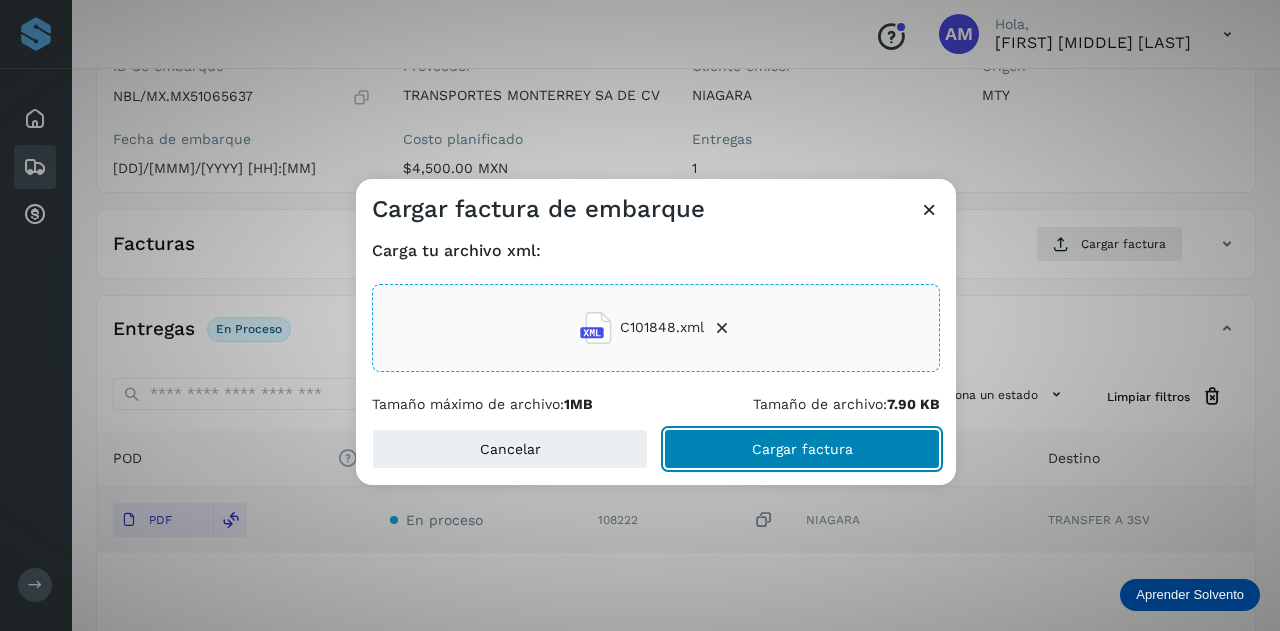 click on "Cargar factura" 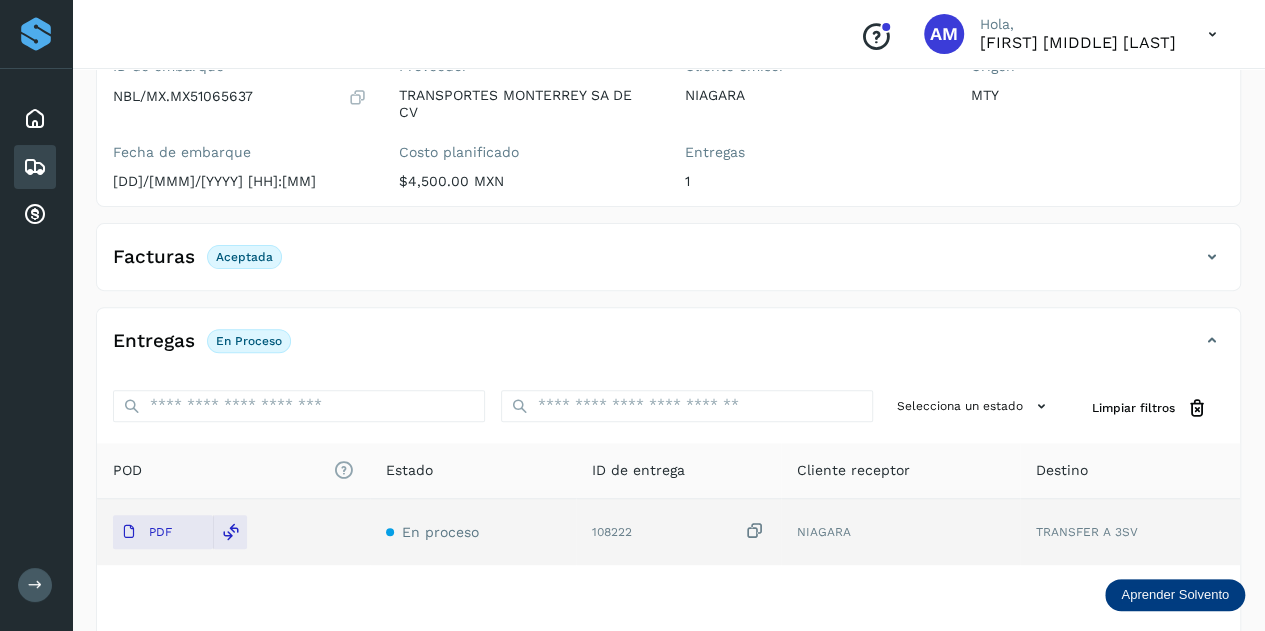 scroll, scrollTop: 0, scrollLeft: 0, axis: both 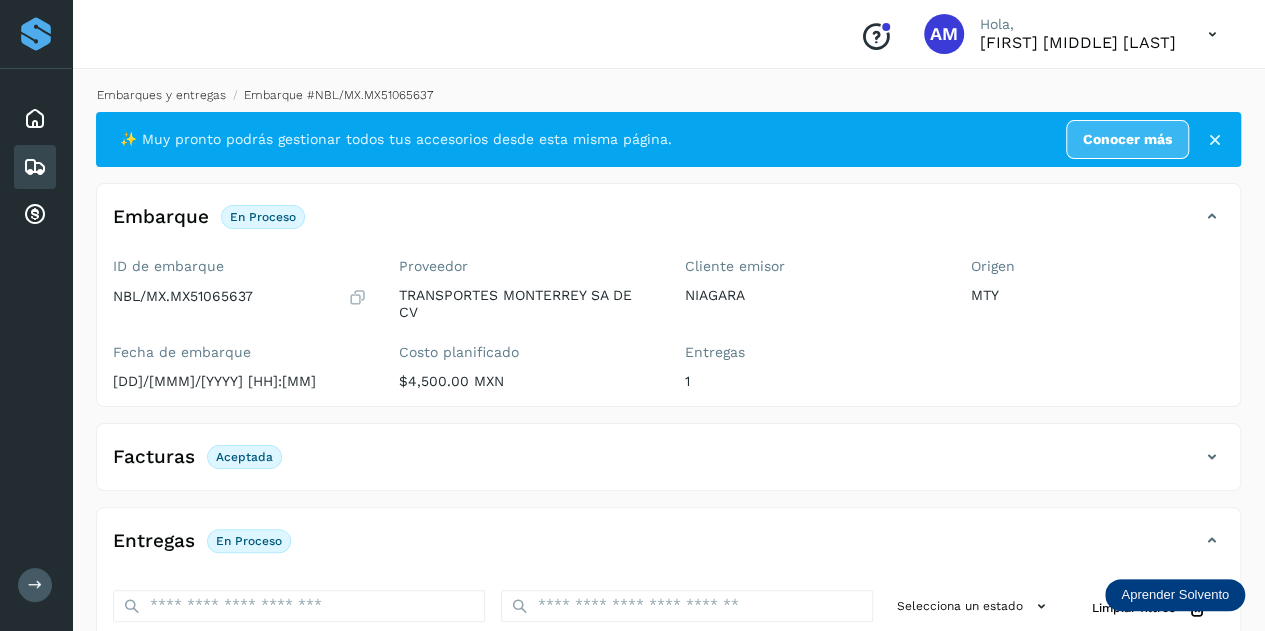 click on "Embarques y entregas" at bounding box center [161, 95] 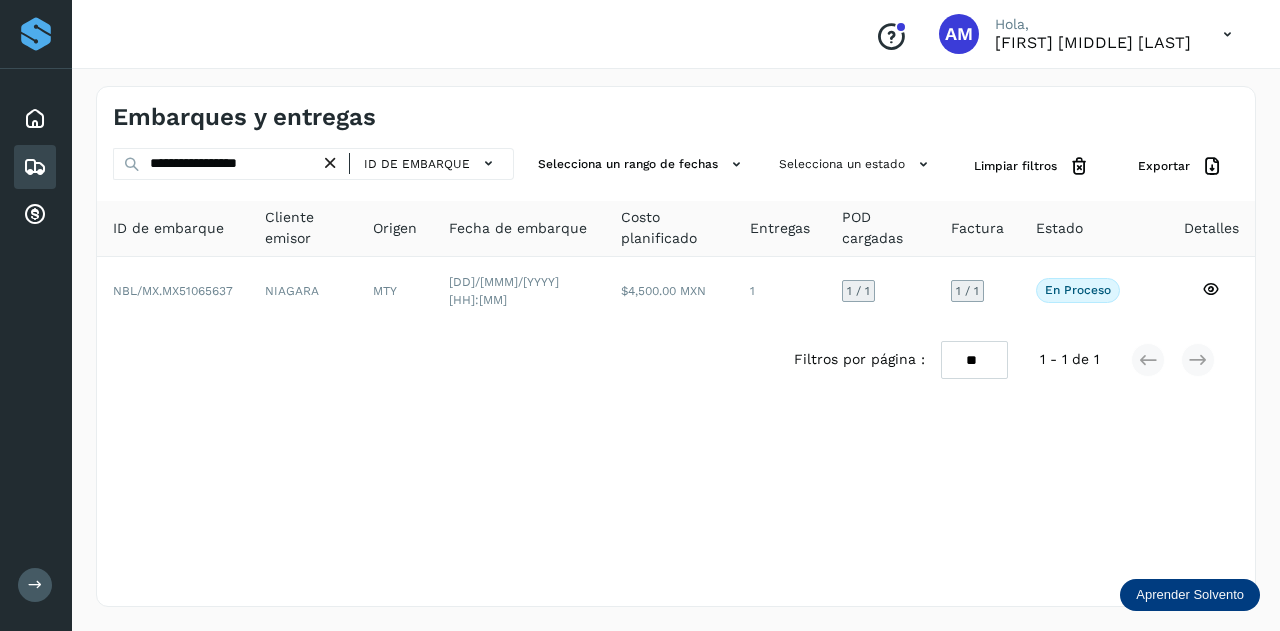 drag, startPoint x: 336, startPoint y: 162, endPoint x: 291, endPoint y: 167, distance: 45.276924 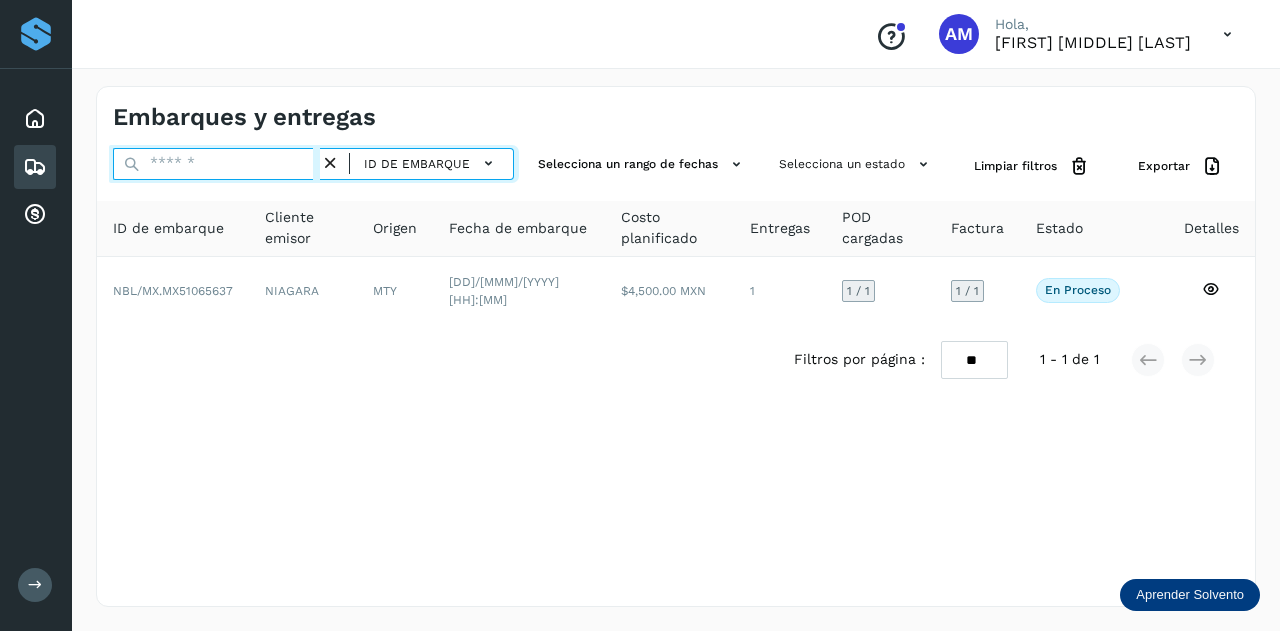 click at bounding box center (216, 164) 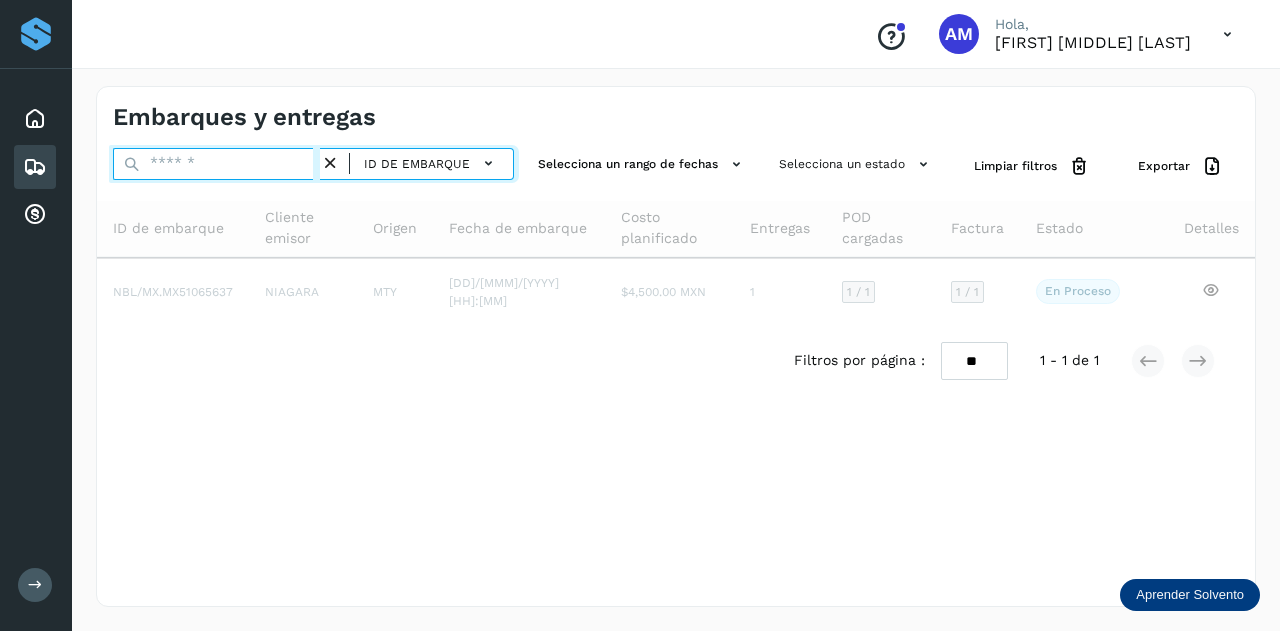 paste on "**********" 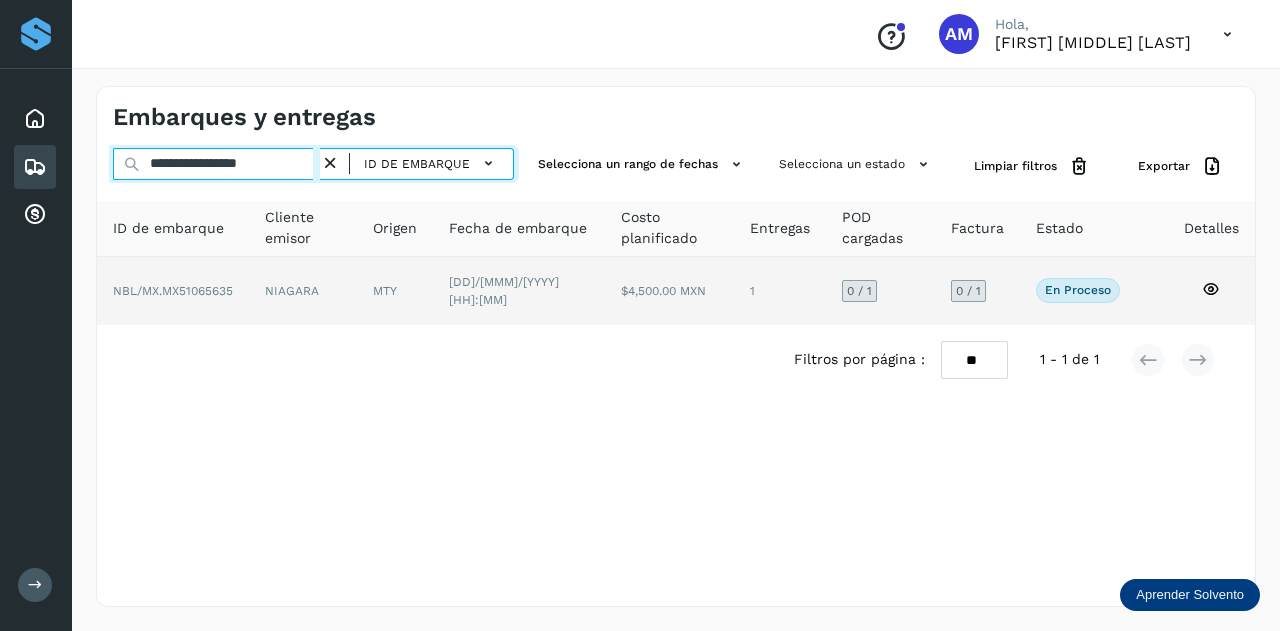 type on "**********" 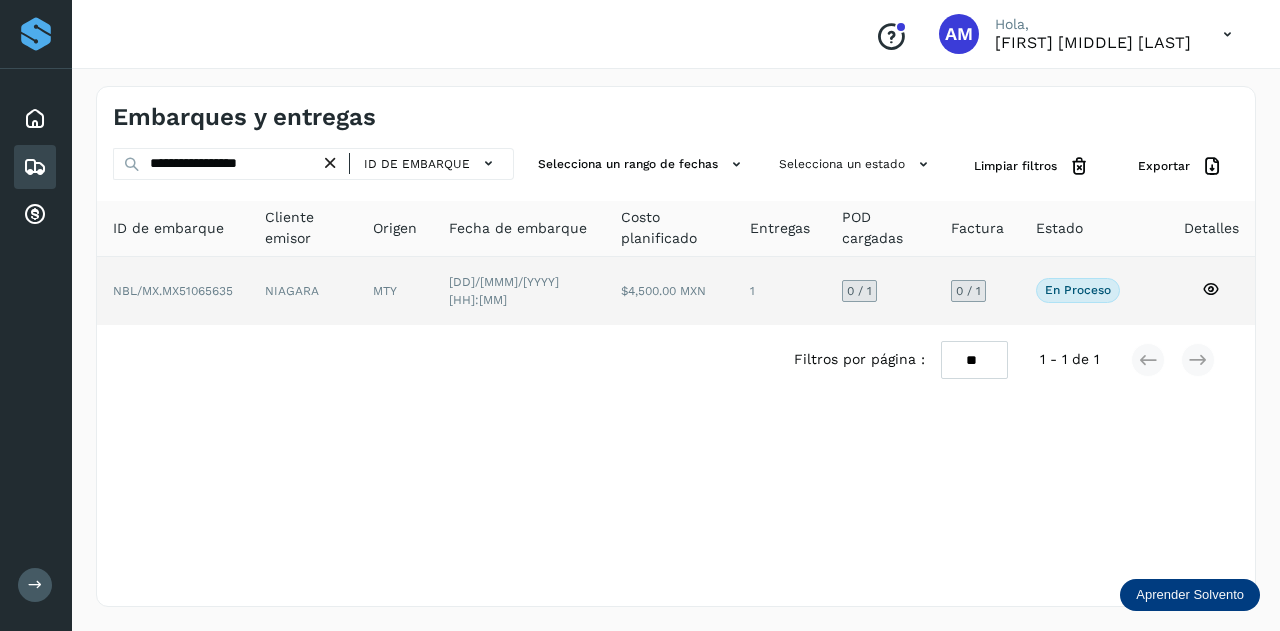 click on "NIAGARA" 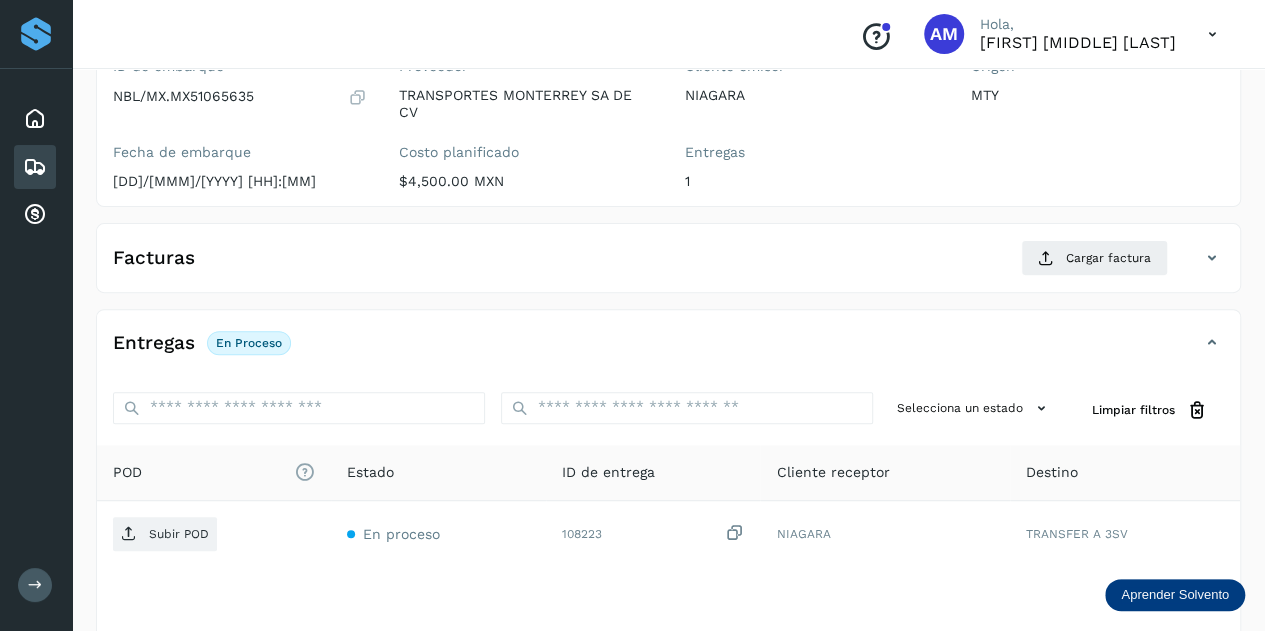 scroll, scrollTop: 300, scrollLeft: 0, axis: vertical 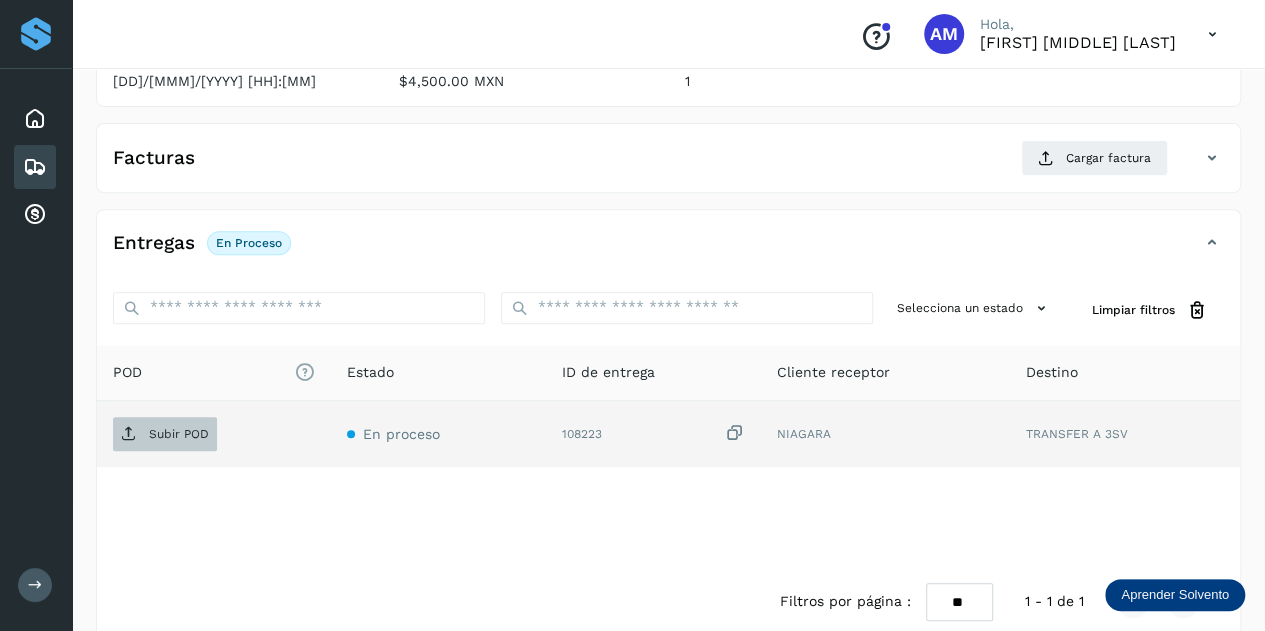 click on "Subir POD" at bounding box center (179, 434) 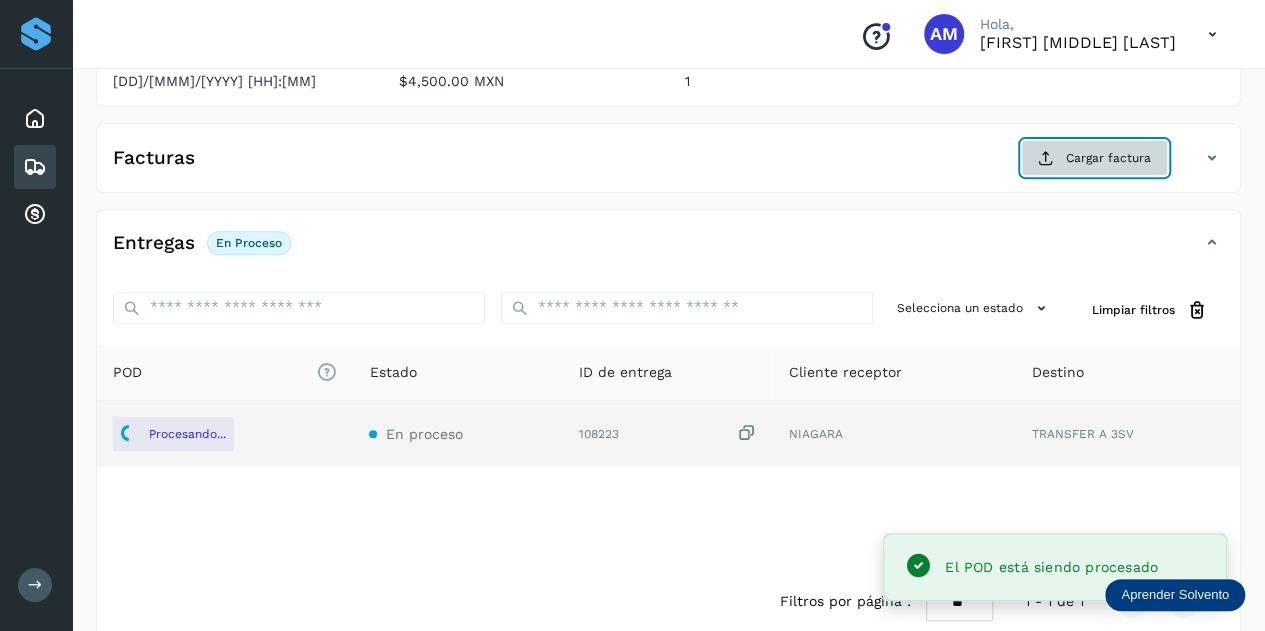 click on "Cargar factura" 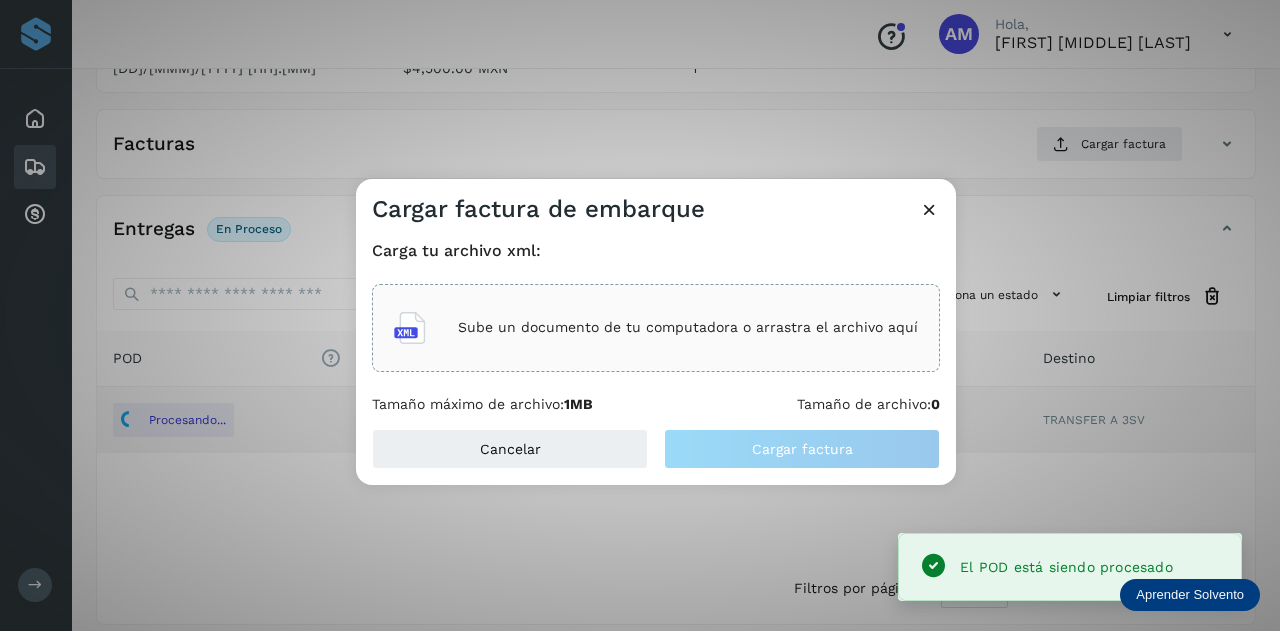 click on "Sube un documento de tu computadora o arrastra el archivo aquí" at bounding box center (688, 327) 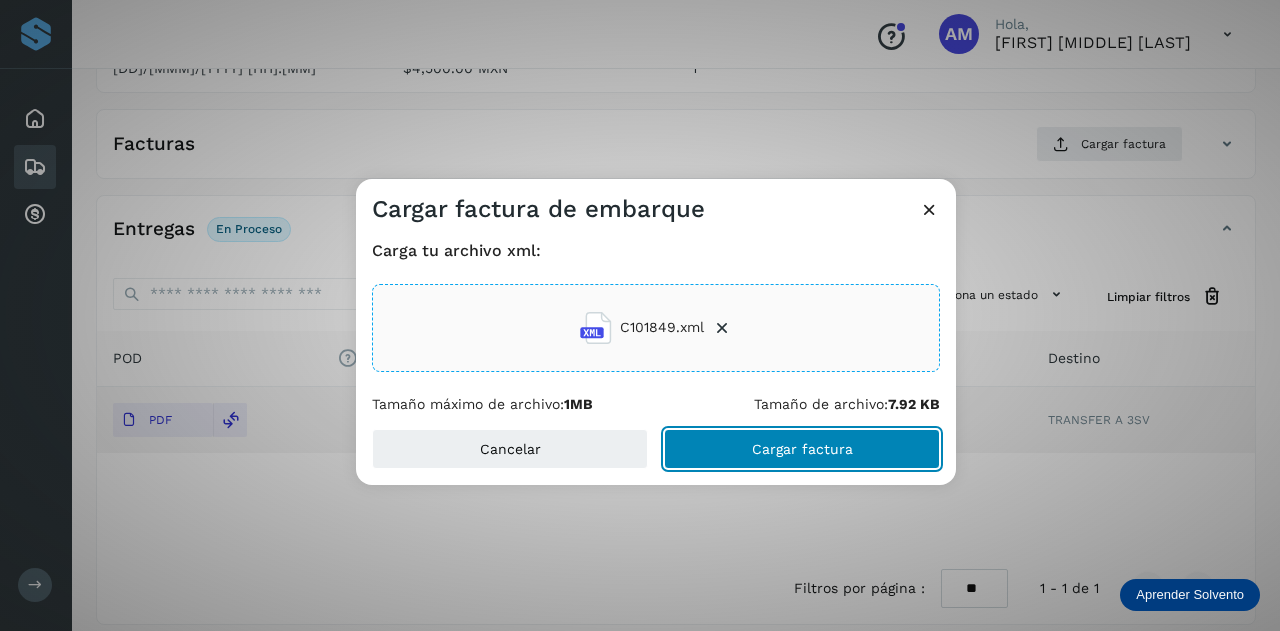 click on "Cargar factura" 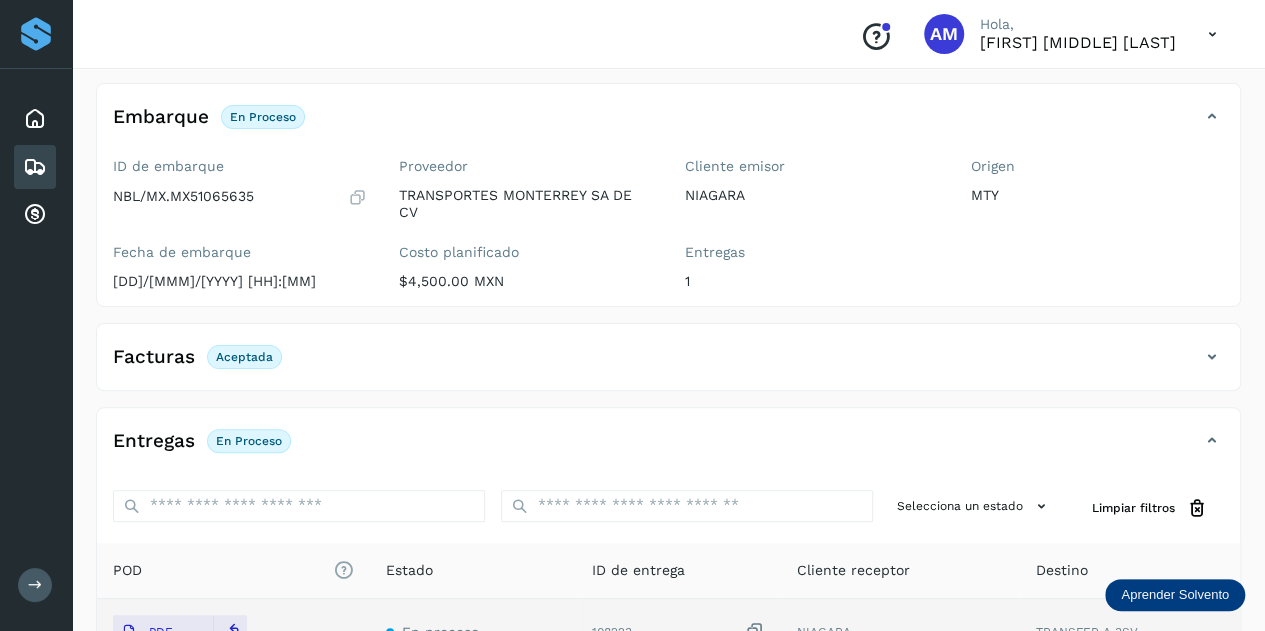 scroll, scrollTop: 0, scrollLeft: 0, axis: both 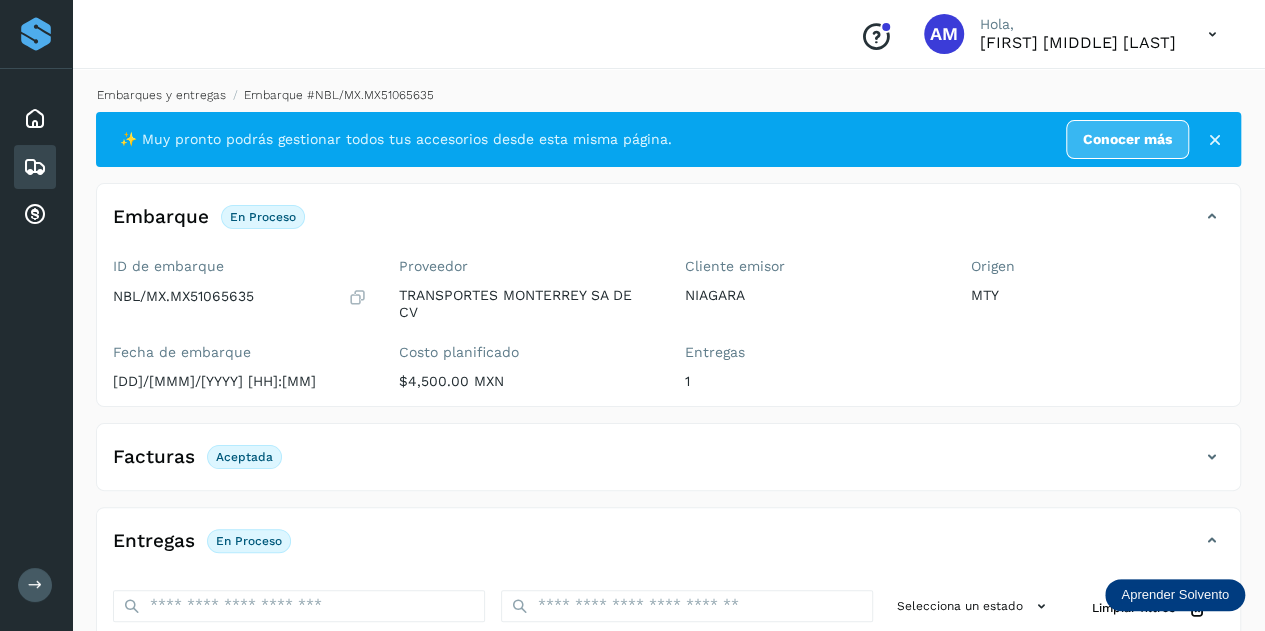 click on "Embarques y entregas" at bounding box center (161, 95) 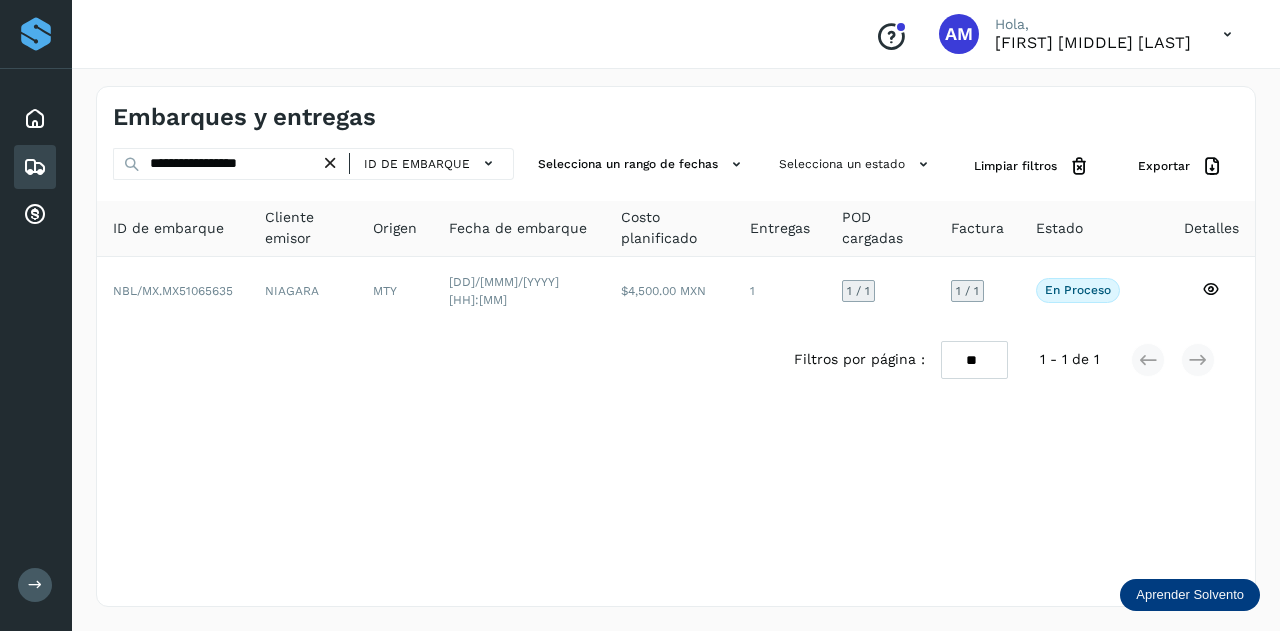 click at bounding box center (330, 163) 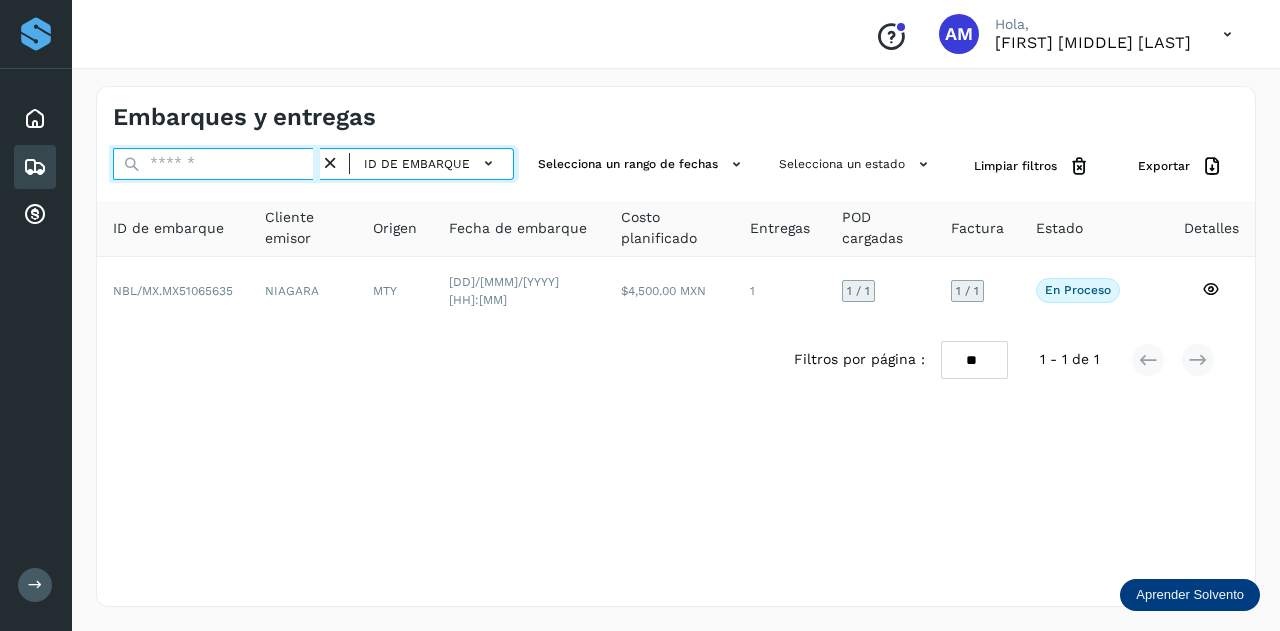 click at bounding box center [216, 164] 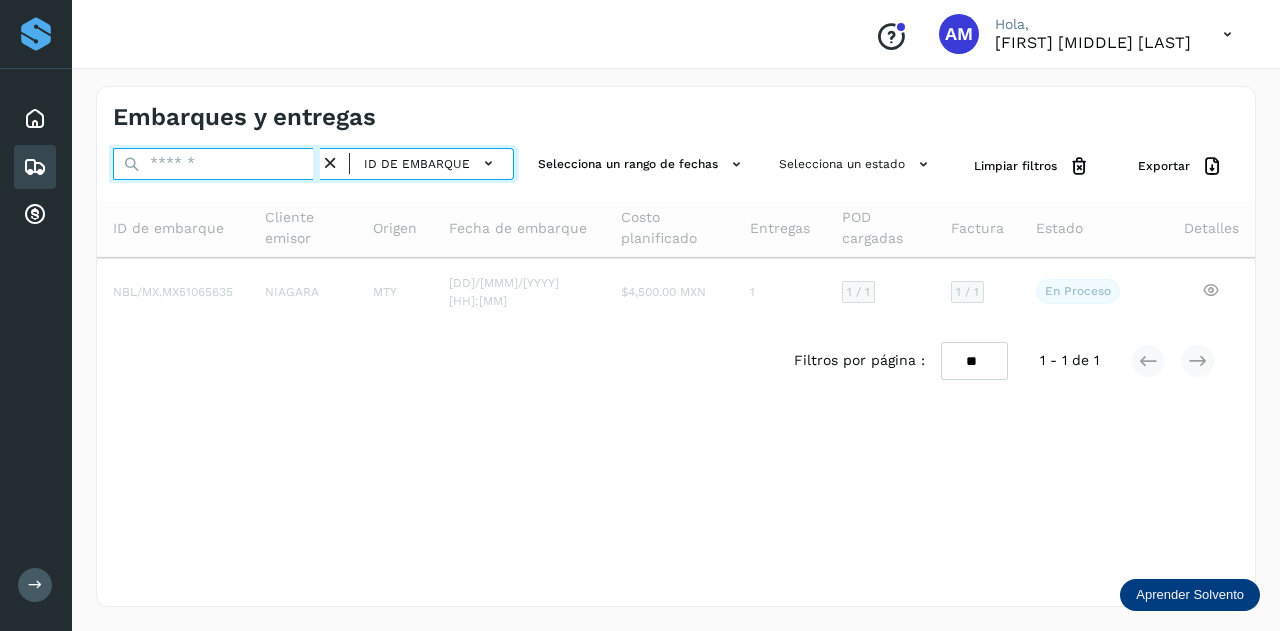paste on "**********" 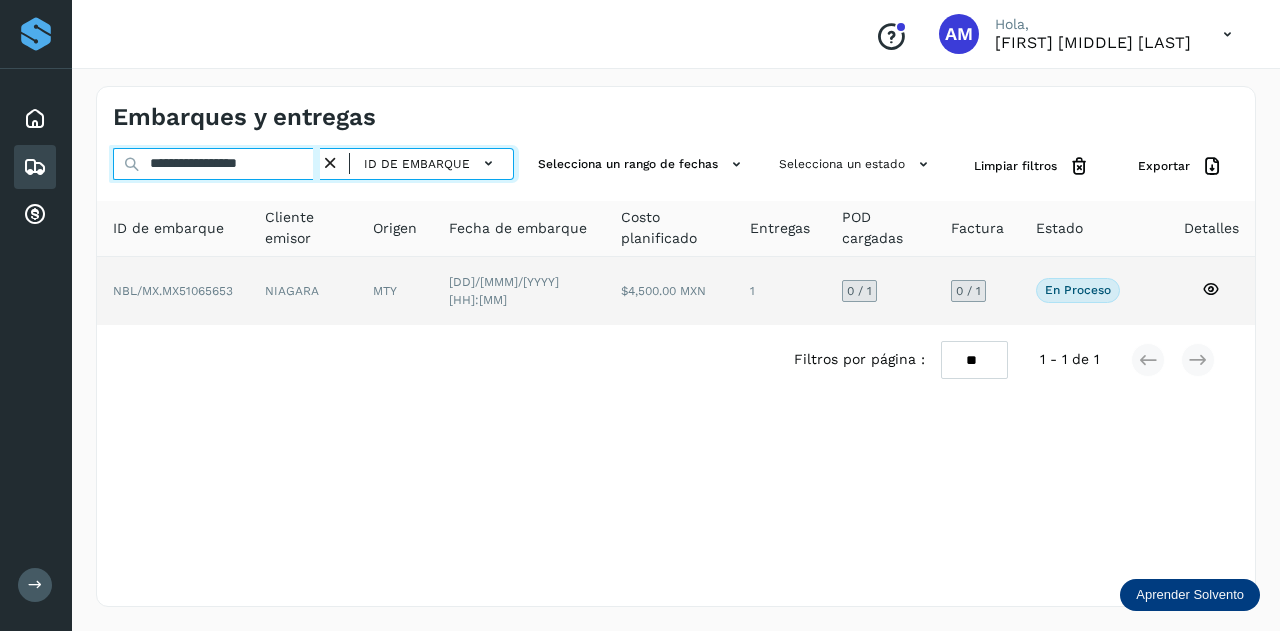 type on "**********" 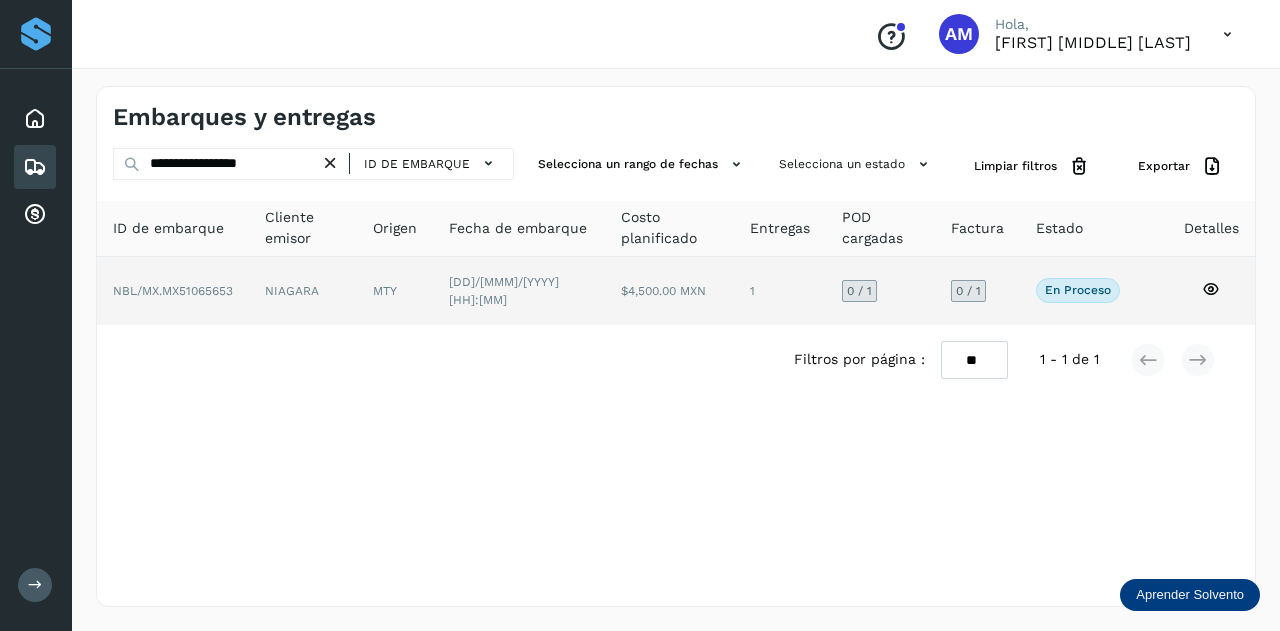 click on "NIAGARA" 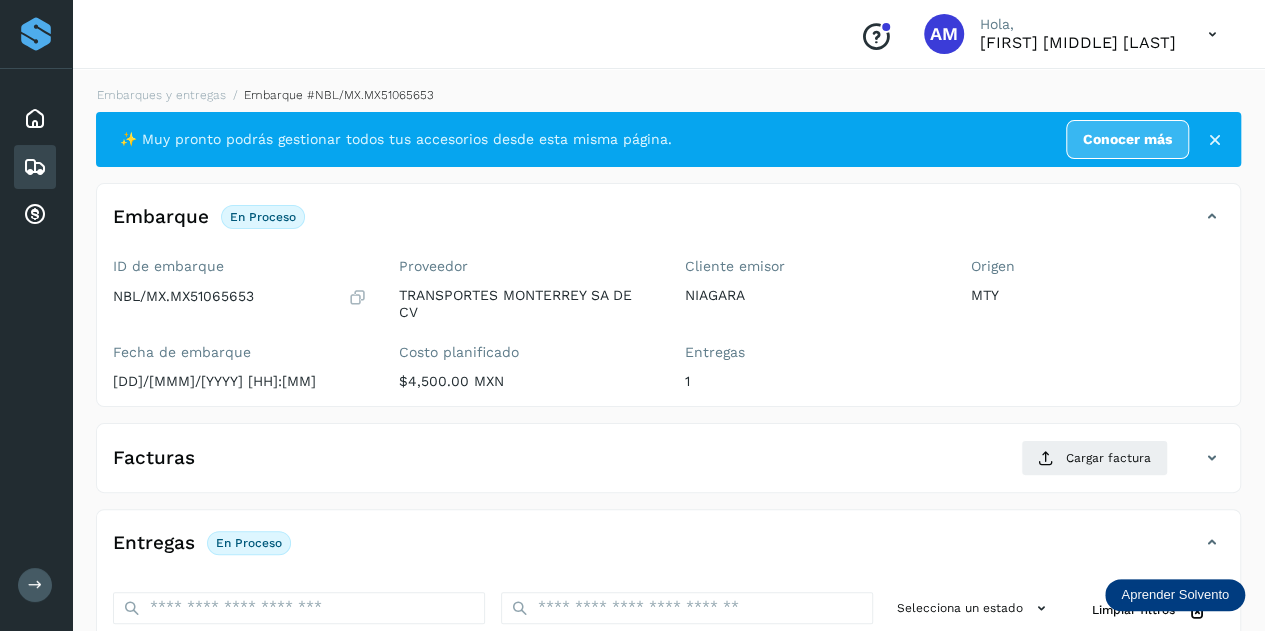 scroll, scrollTop: 300, scrollLeft: 0, axis: vertical 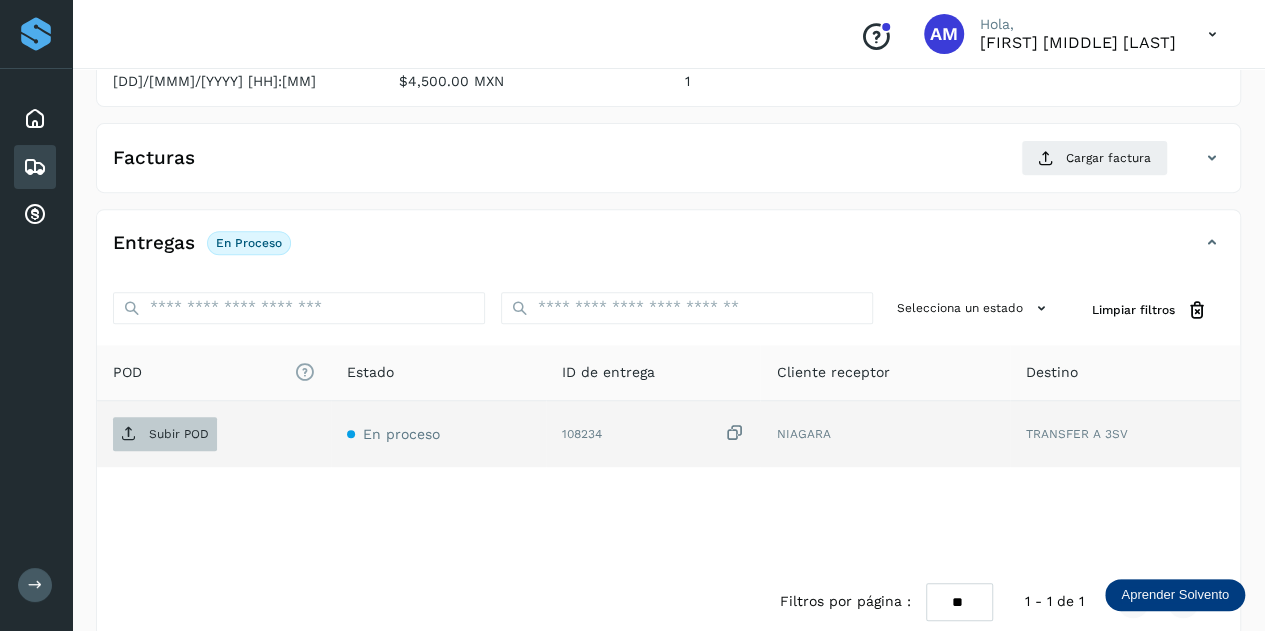 click on "Subir POD" at bounding box center (179, 434) 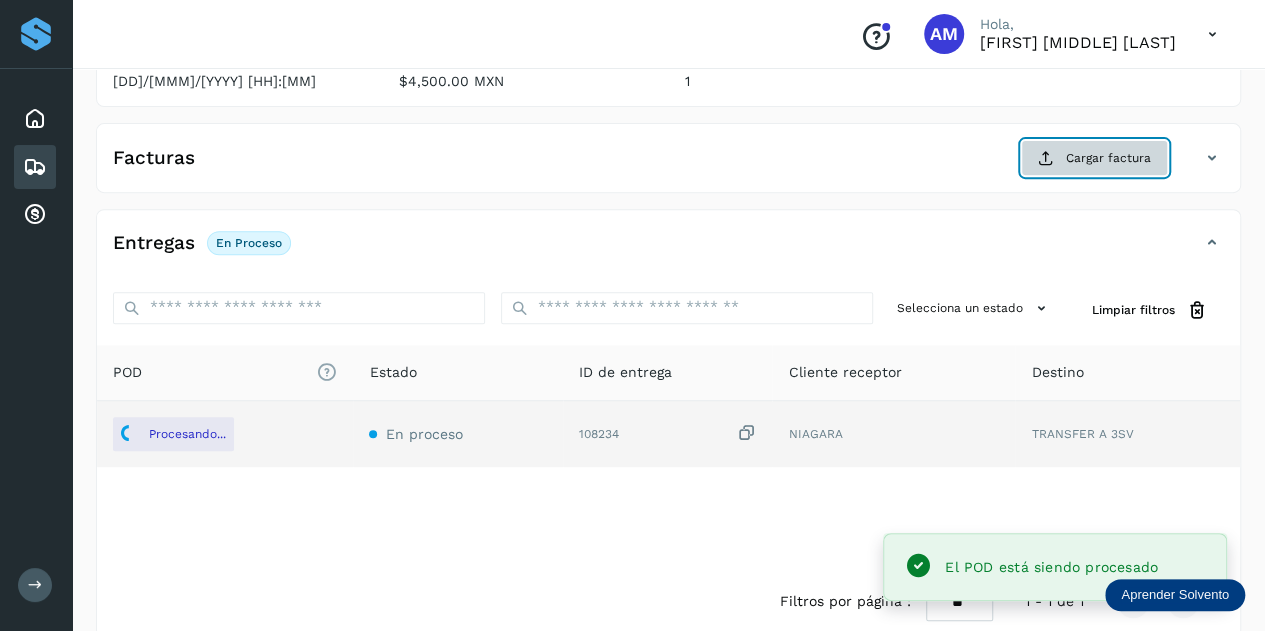 click on "Cargar factura" 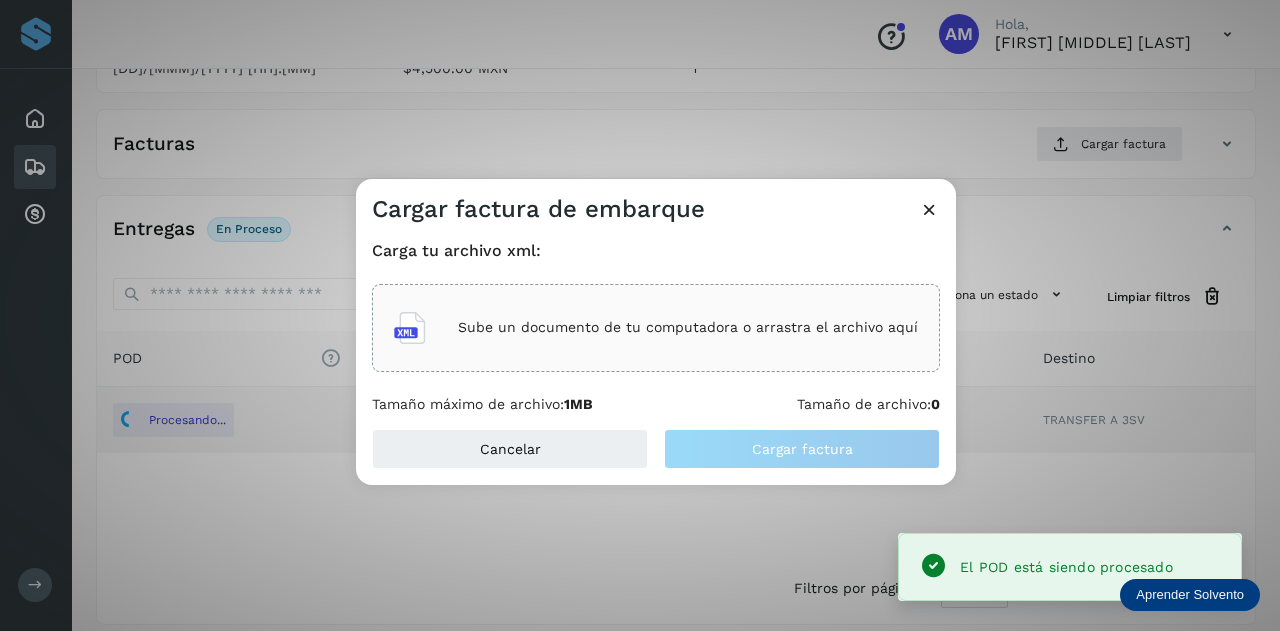 click on "Sube un documento de tu computadora o arrastra el archivo aquí" 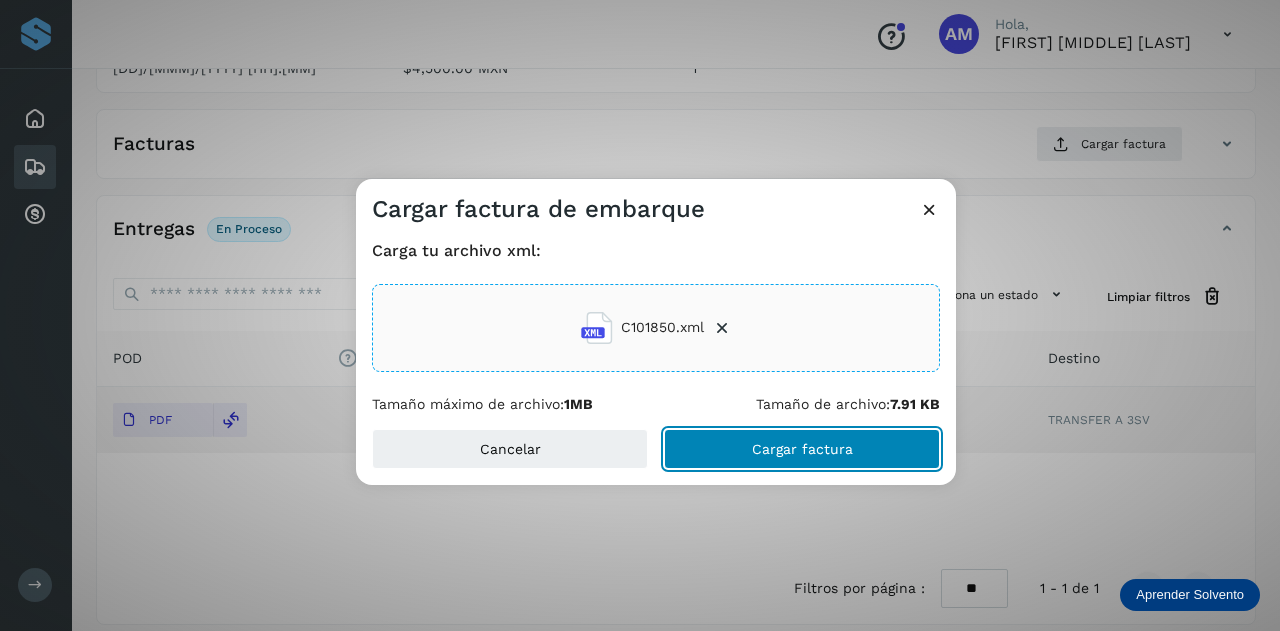 click on "Cargar factura" 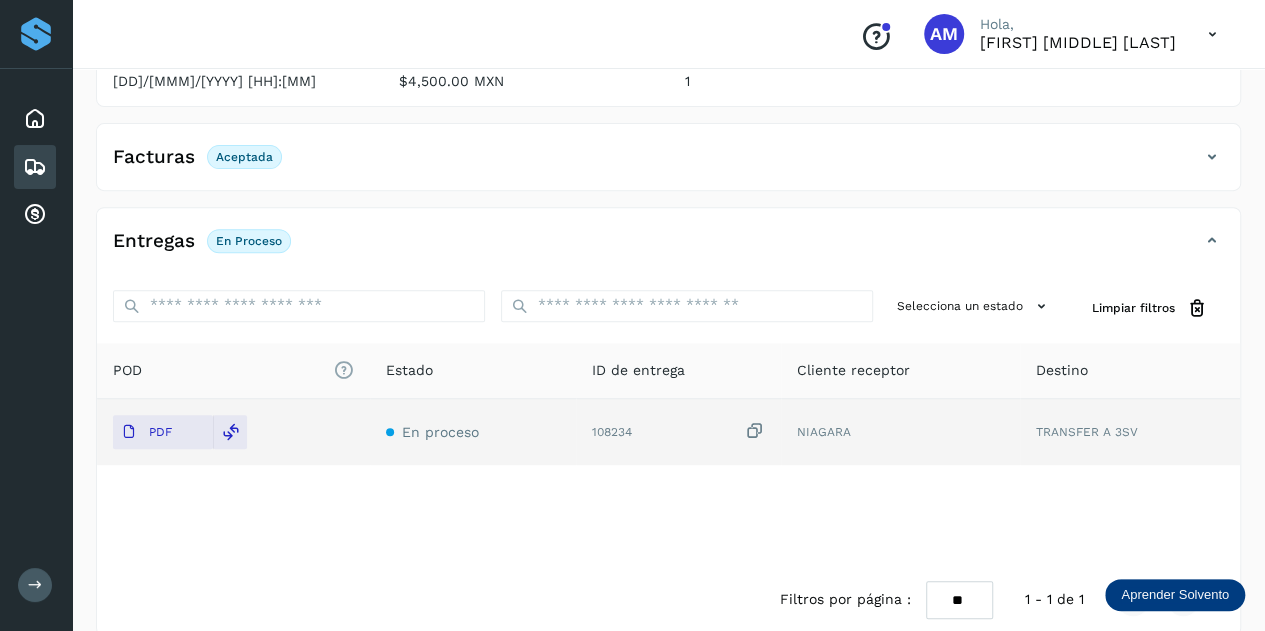 scroll, scrollTop: 0, scrollLeft: 0, axis: both 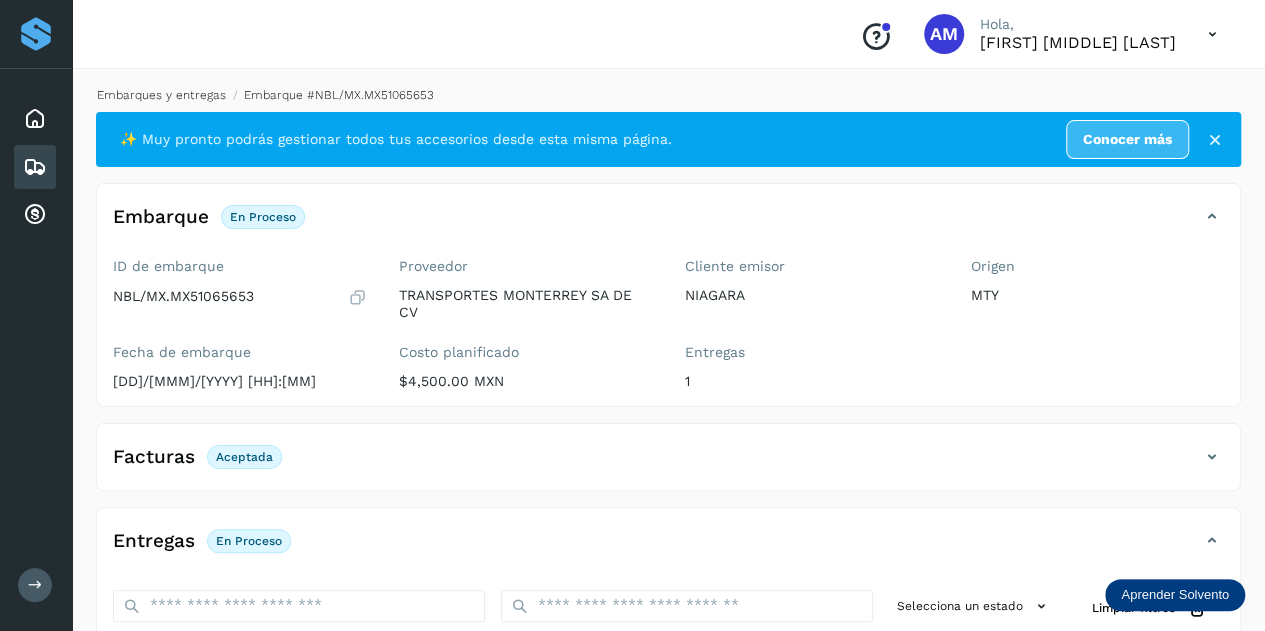 click on "Embarques y entregas" at bounding box center (161, 95) 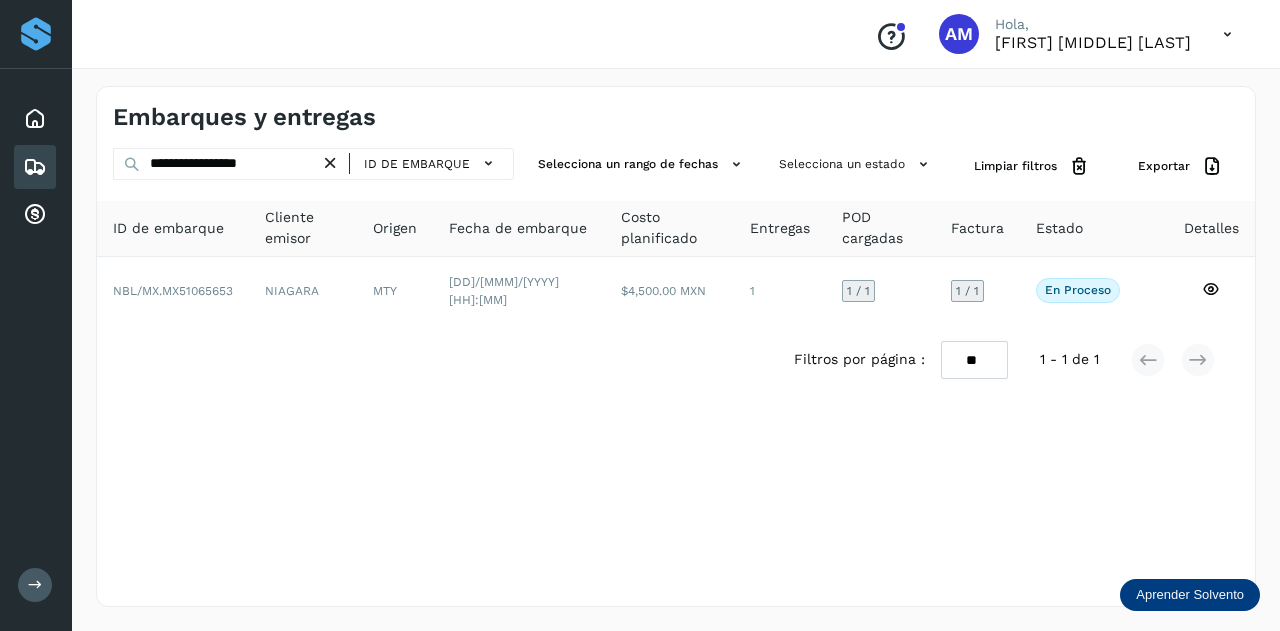 drag, startPoint x: 334, startPoint y: 159, endPoint x: 272, endPoint y: 158, distance: 62.008064 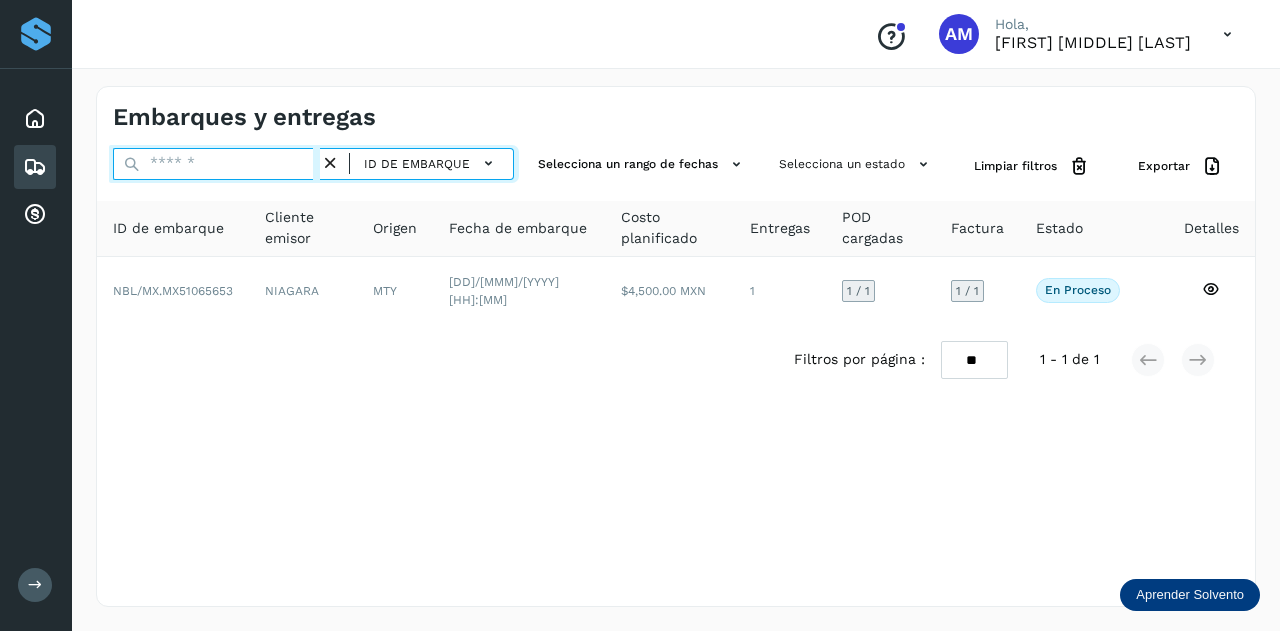 drag, startPoint x: 272, startPoint y: 158, endPoint x: 261, endPoint y: 161, distance: 11.401754 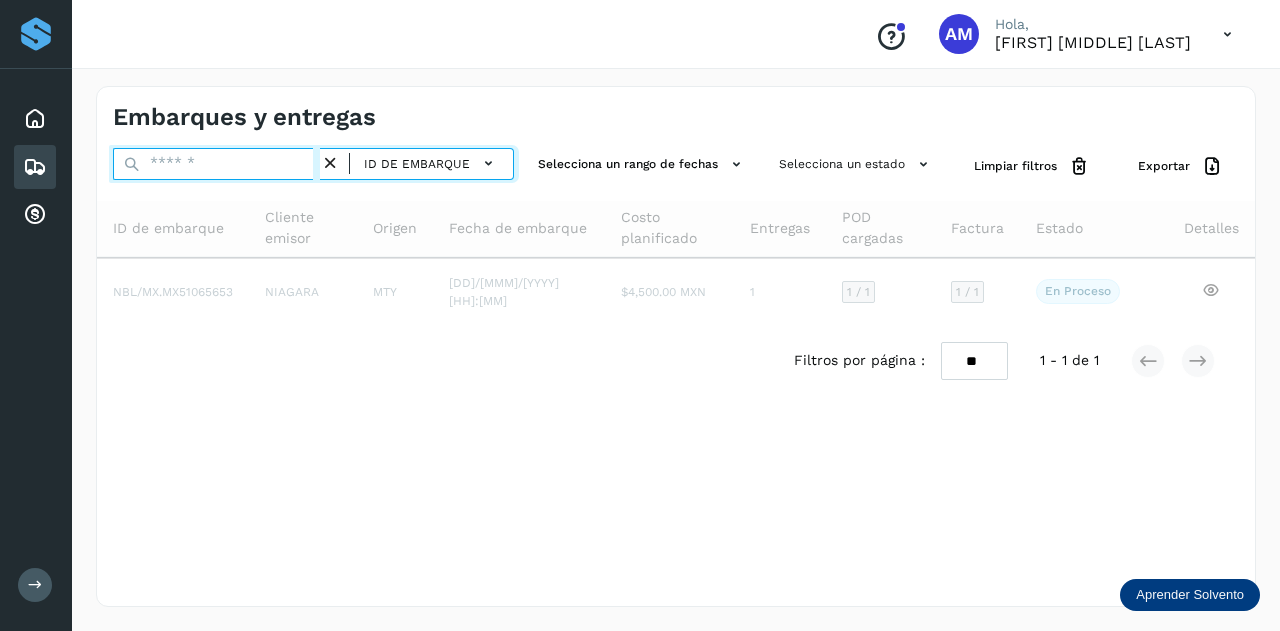 paste on "**********" 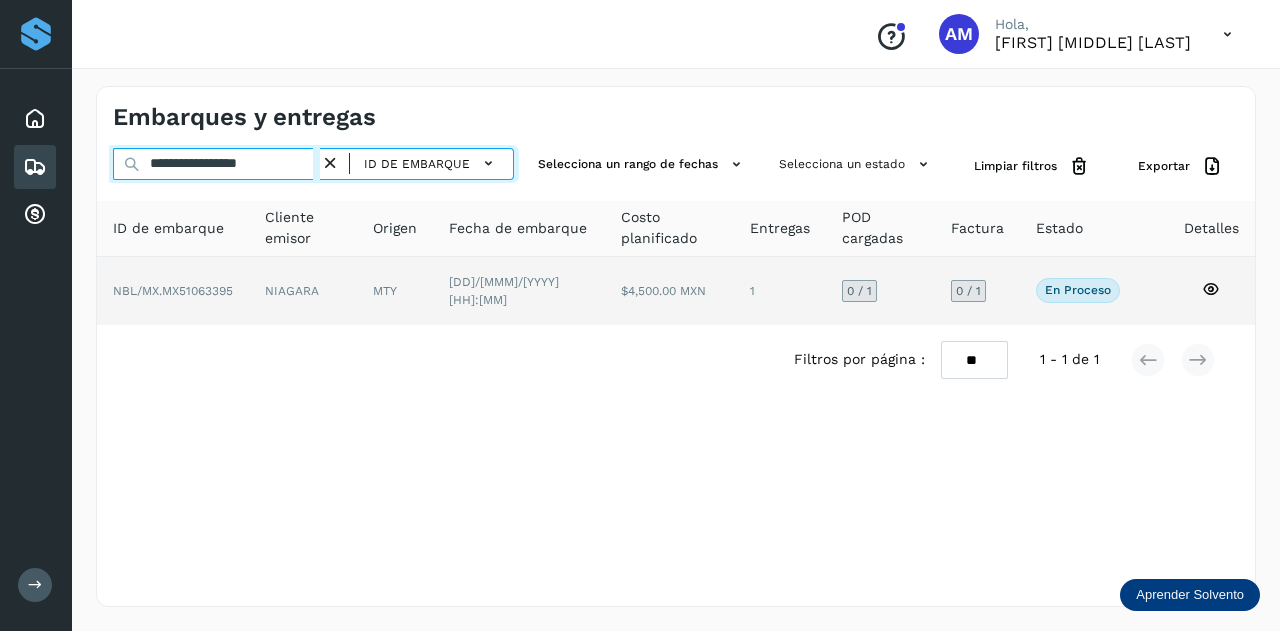 type on "**********" 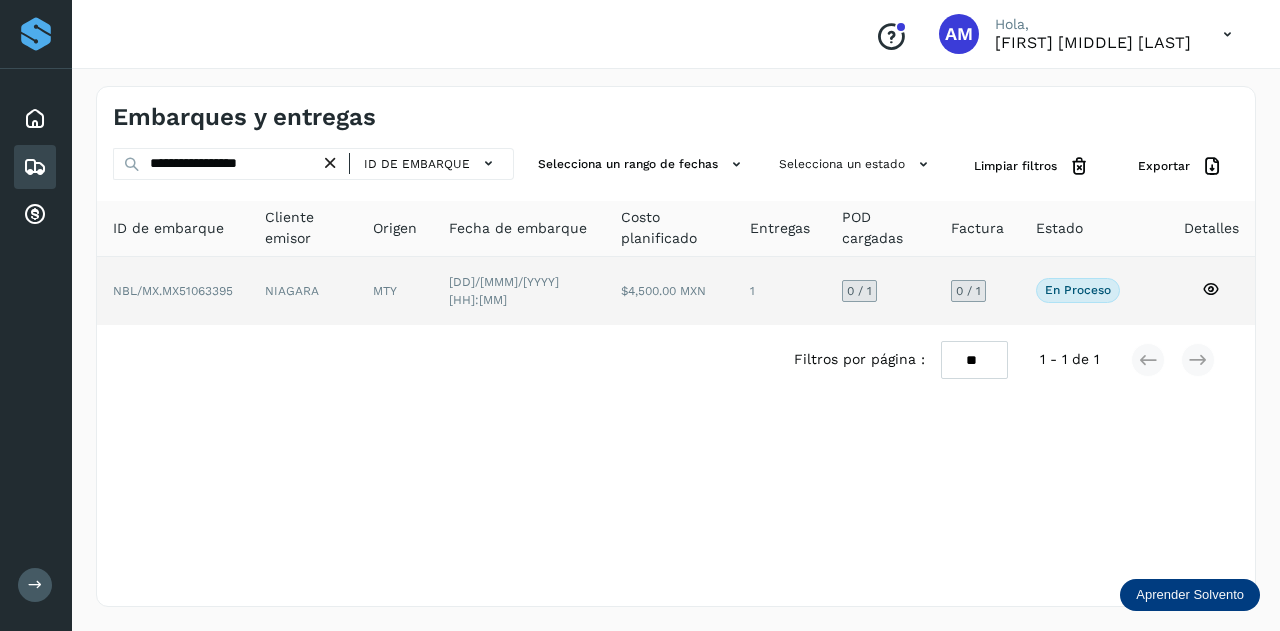 click on "MTY" 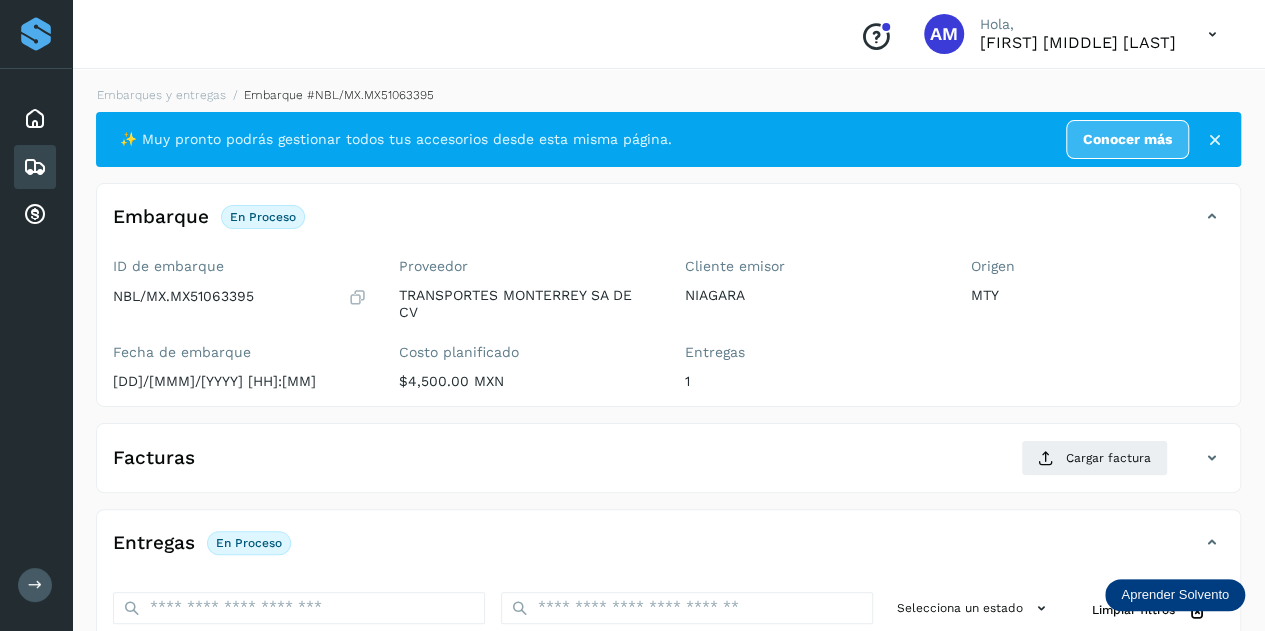 scroll, scrollTop: 200, scrollLeft: 0, axis: vertical 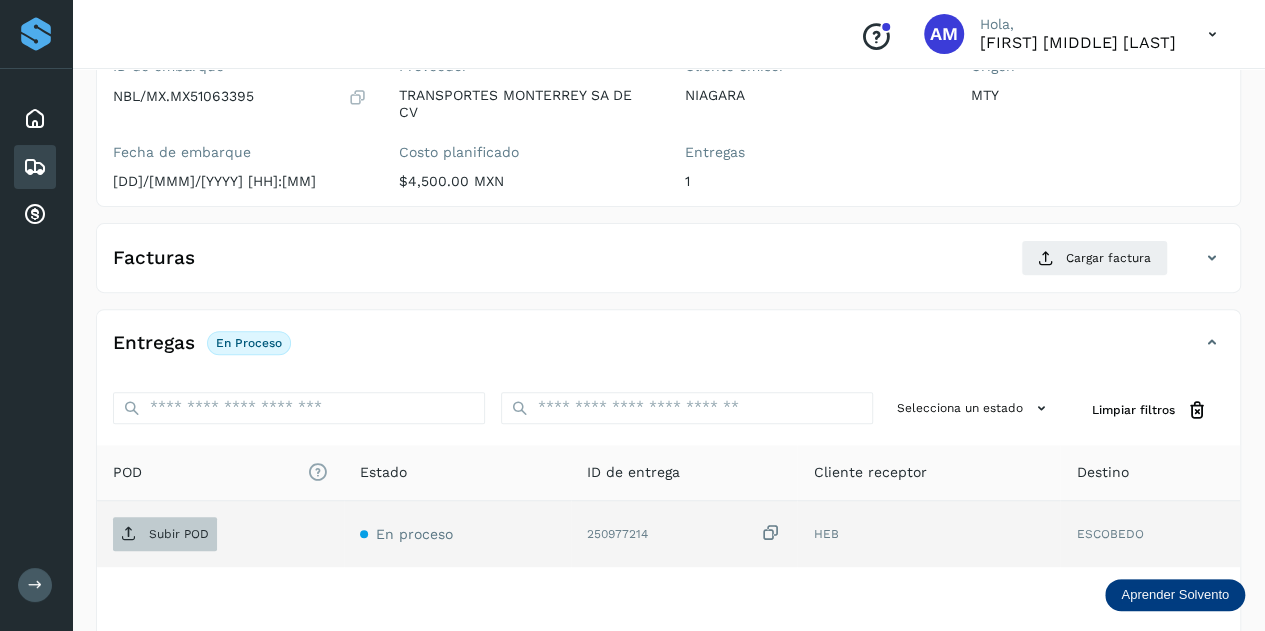 click on "Subir POD" at bounding box center [179, 534] 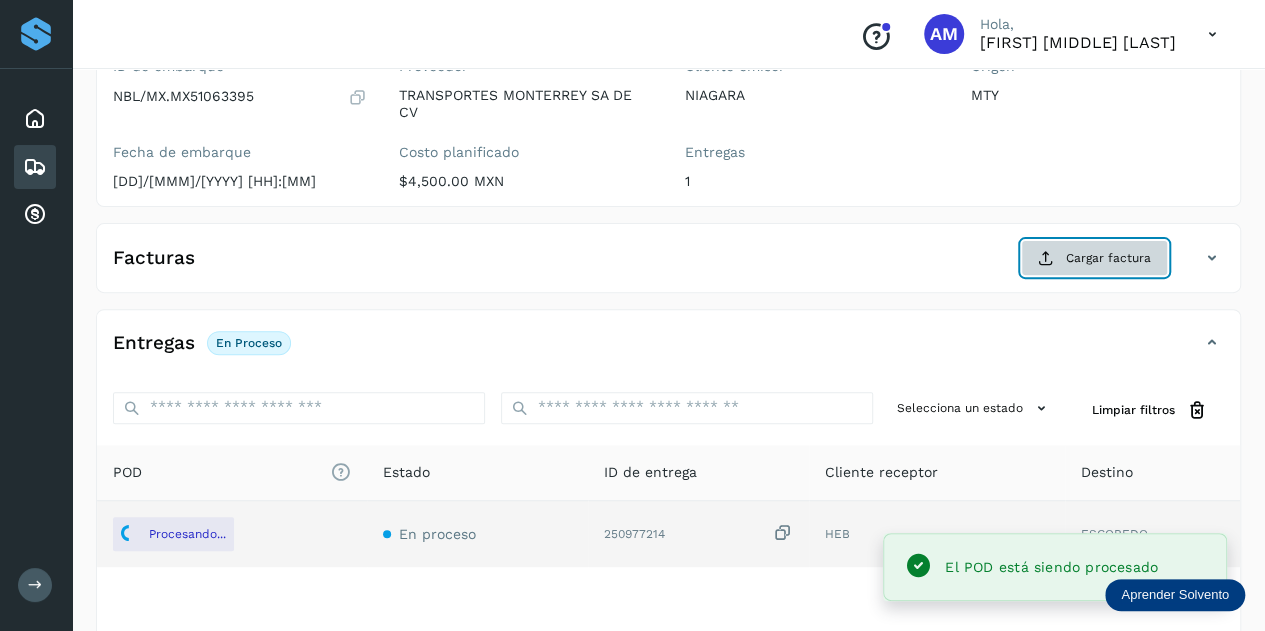 click on "Cargar factura" 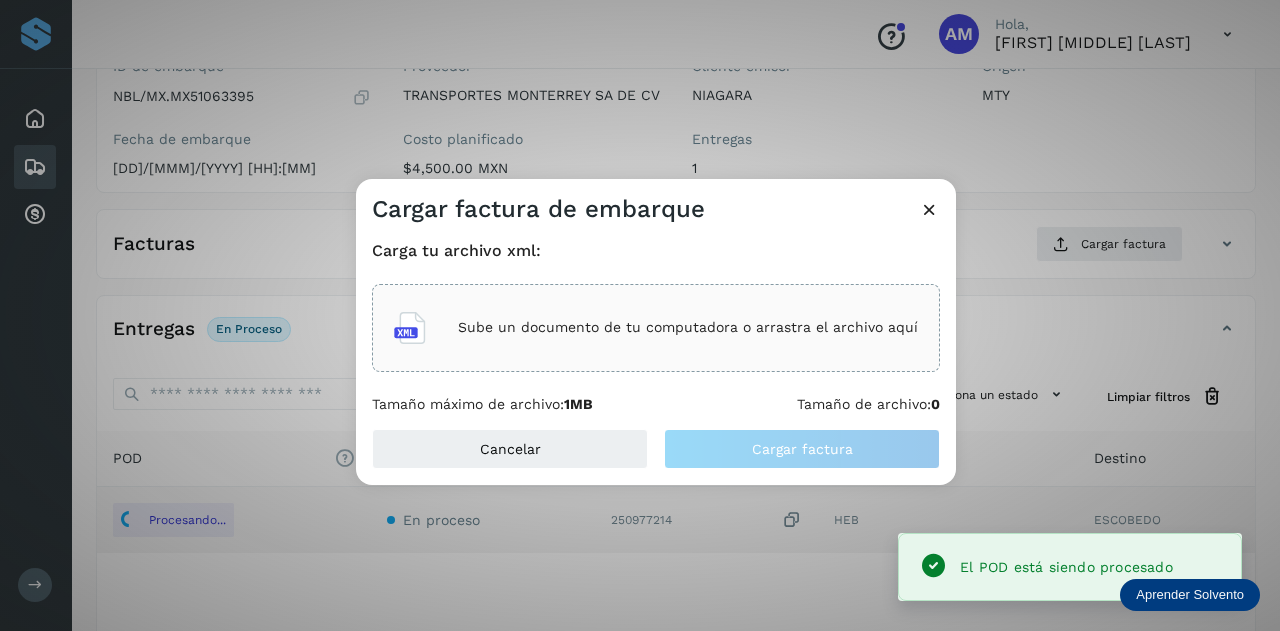 click on "Sube un documento de tu computadora o arrastra el archivo aquí" at bounding box center (688, 327) 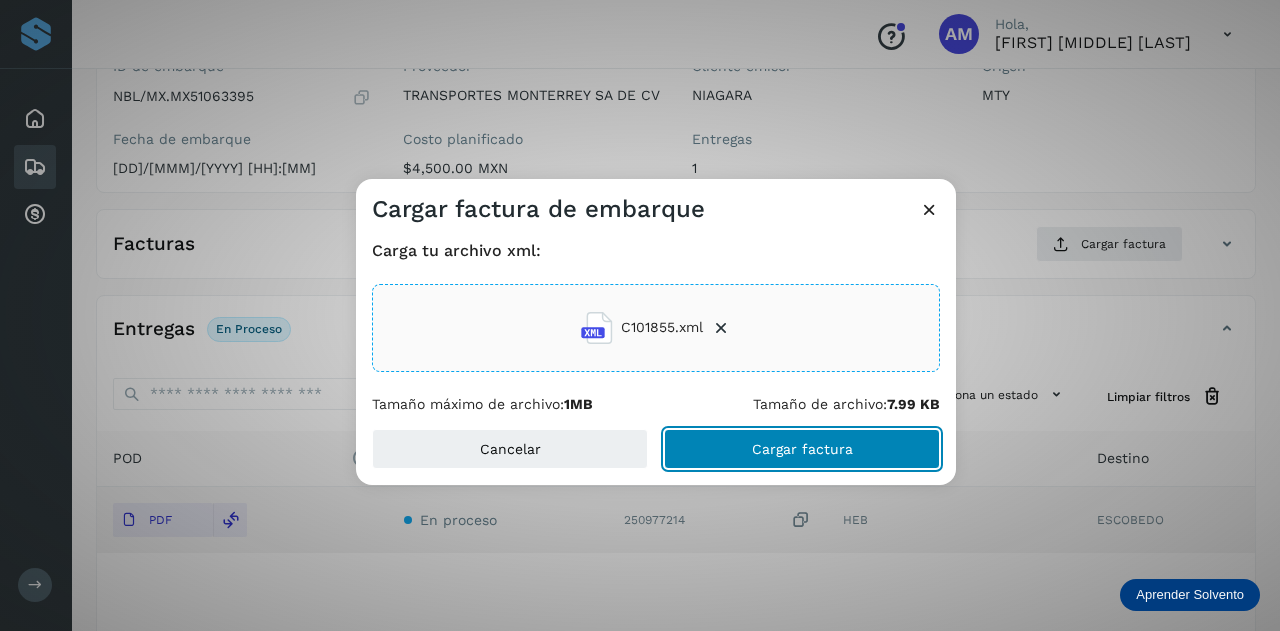 click on "Cargar factura" 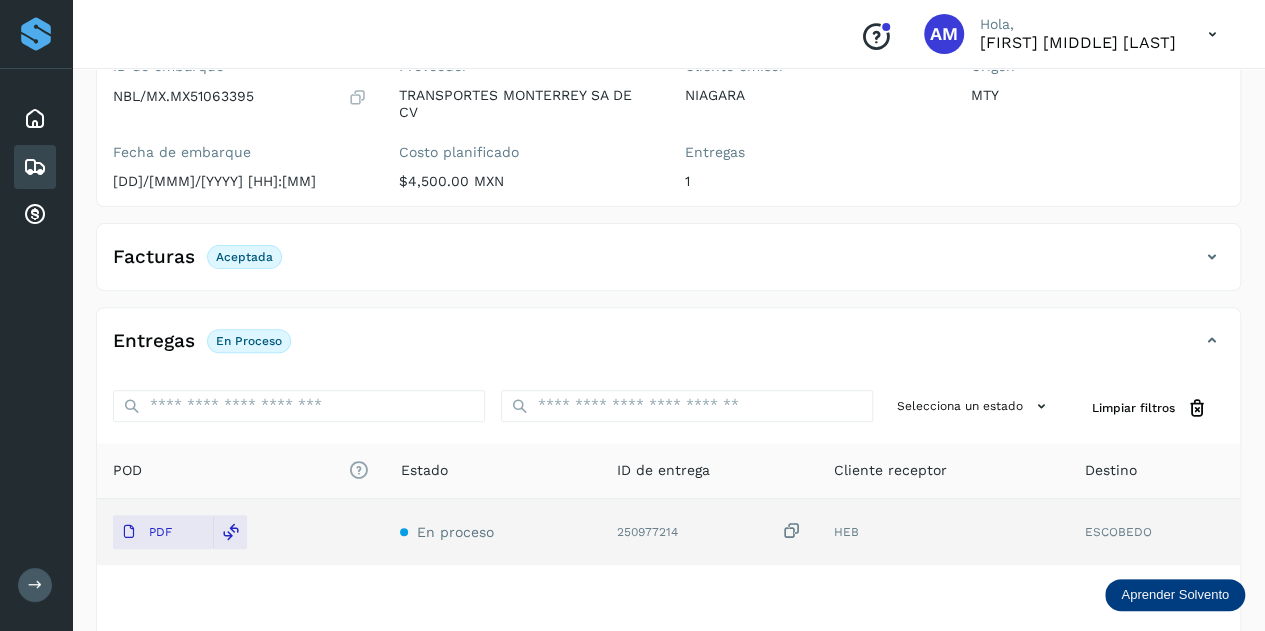 scroll, scrollTop: 0, scrollLeft: 0, axis: both 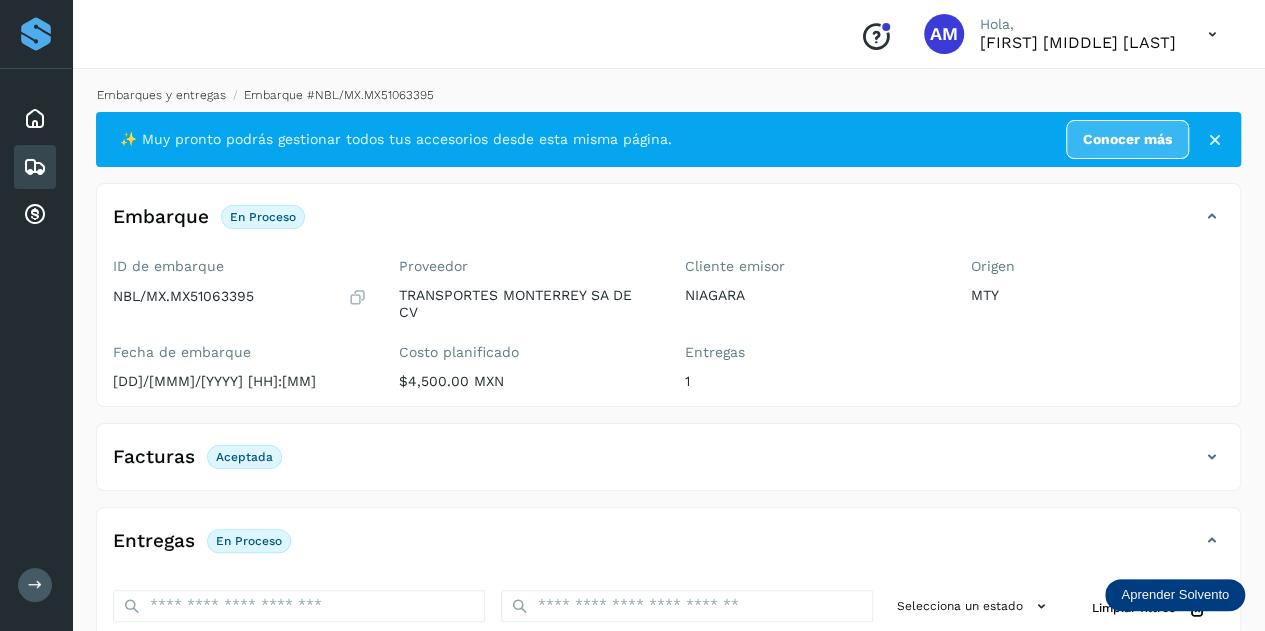 click on "Embarques y entregas" at bounding box center (161, 95) 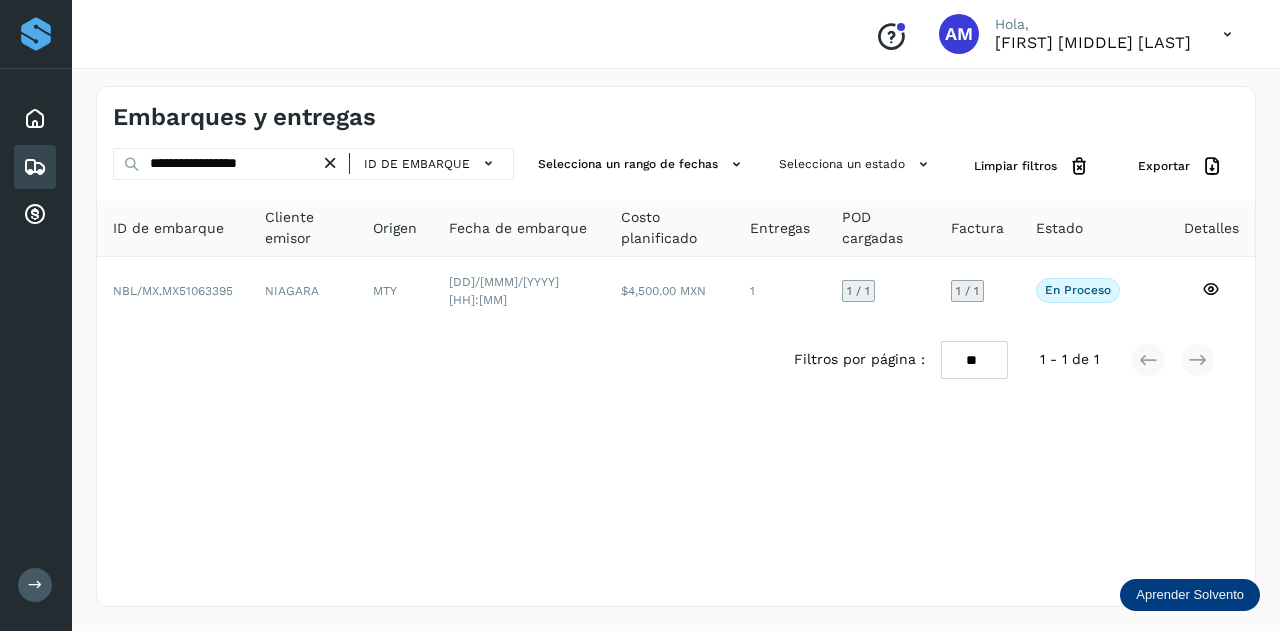 click at bounding box center [330, 163] 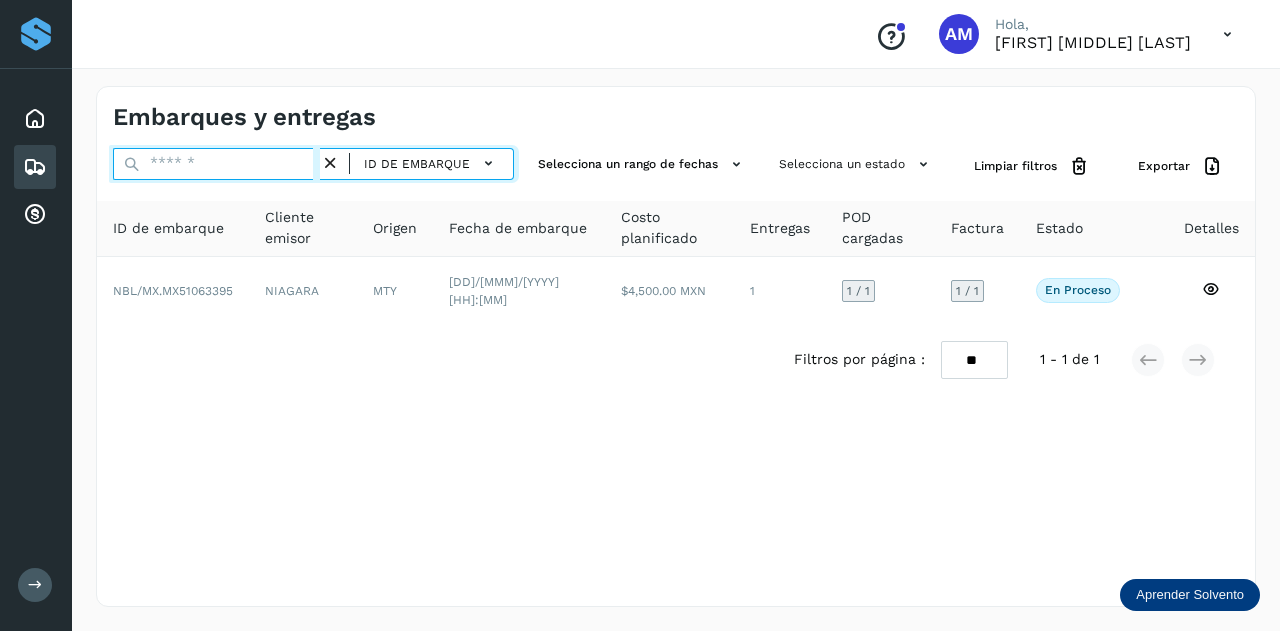 click at bounding box center (216, 164) 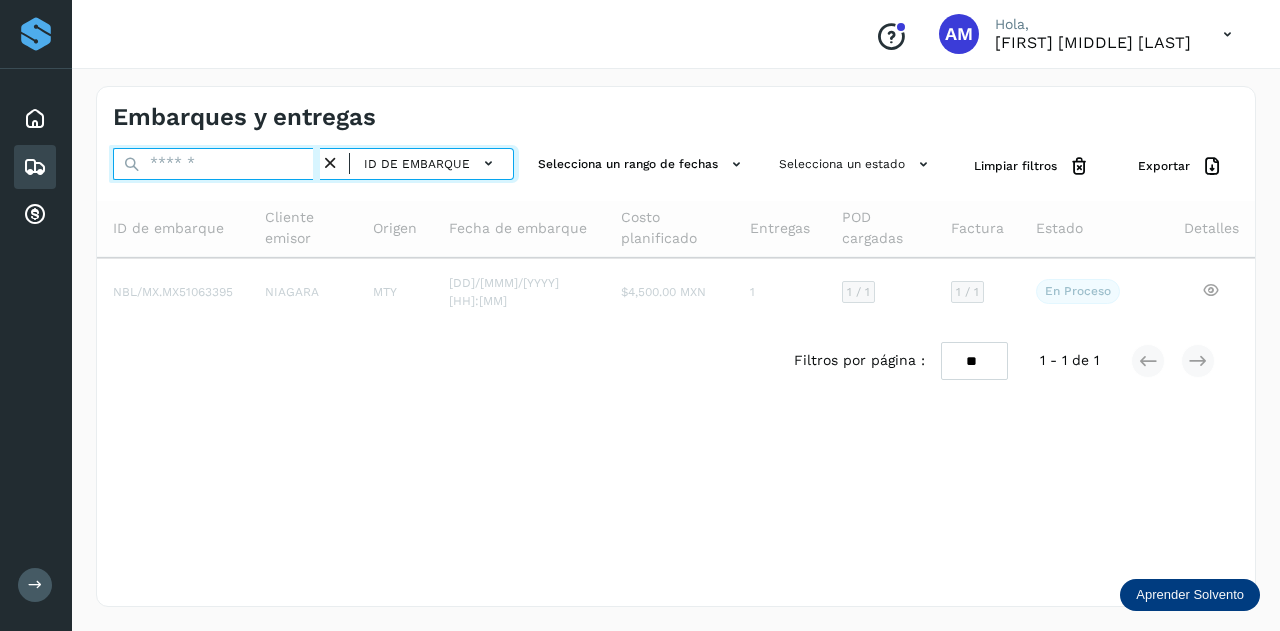 paste on "**********" 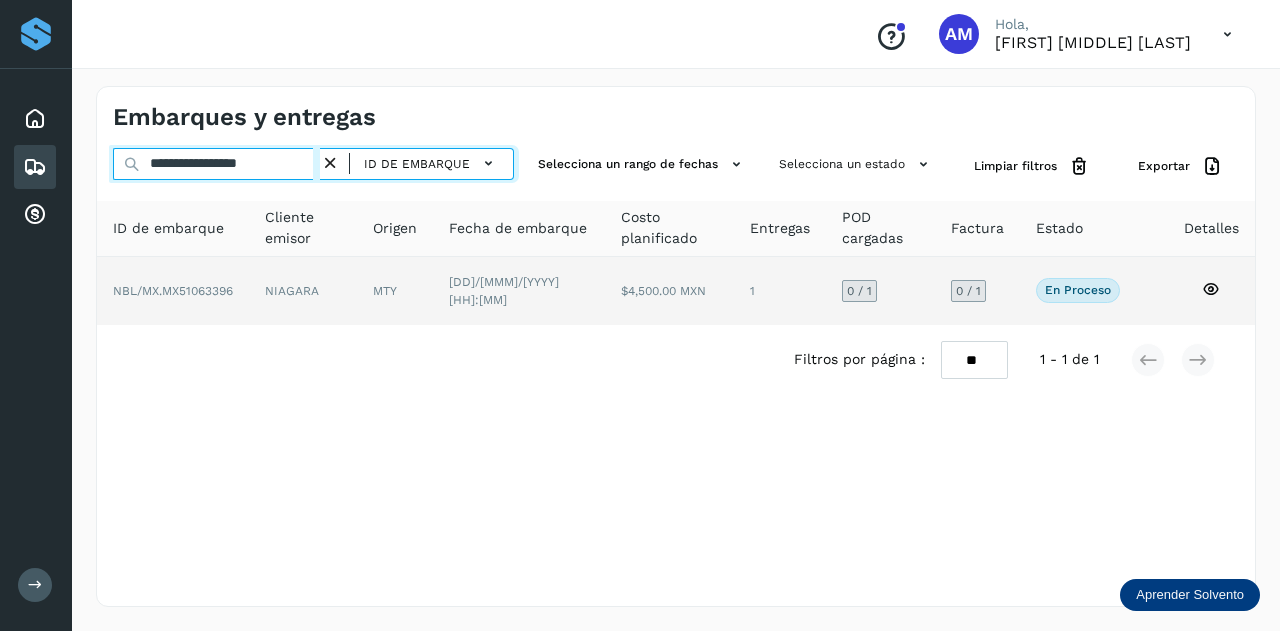 type on "**********" 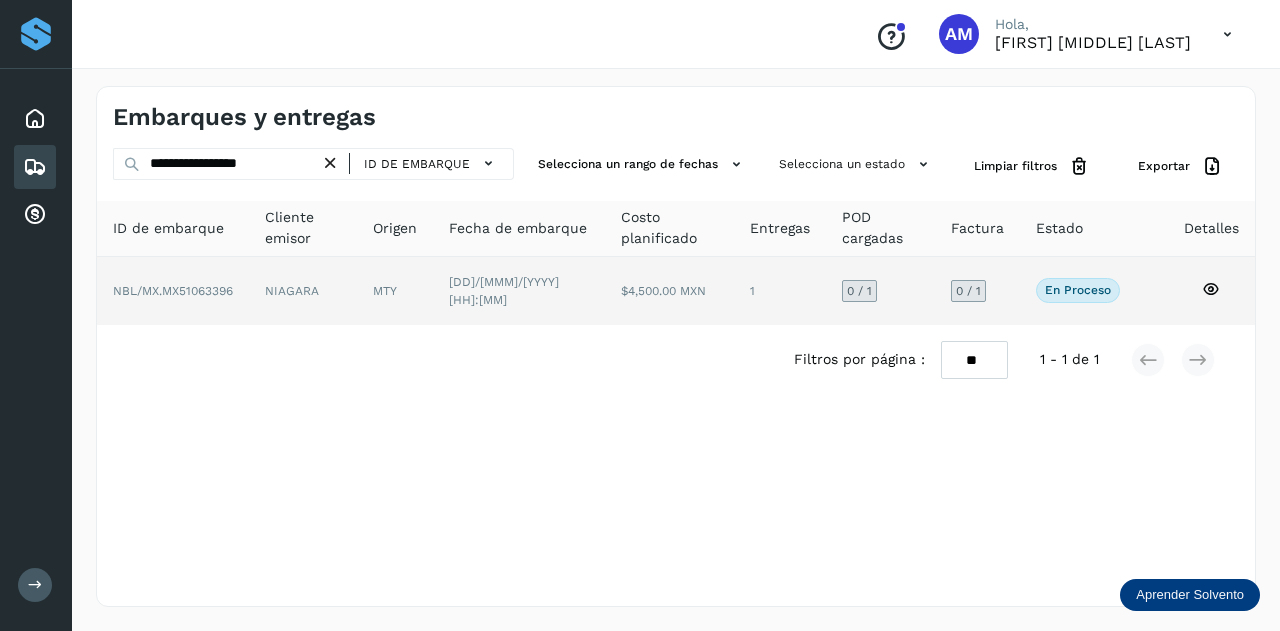 click on "NIAGARA" 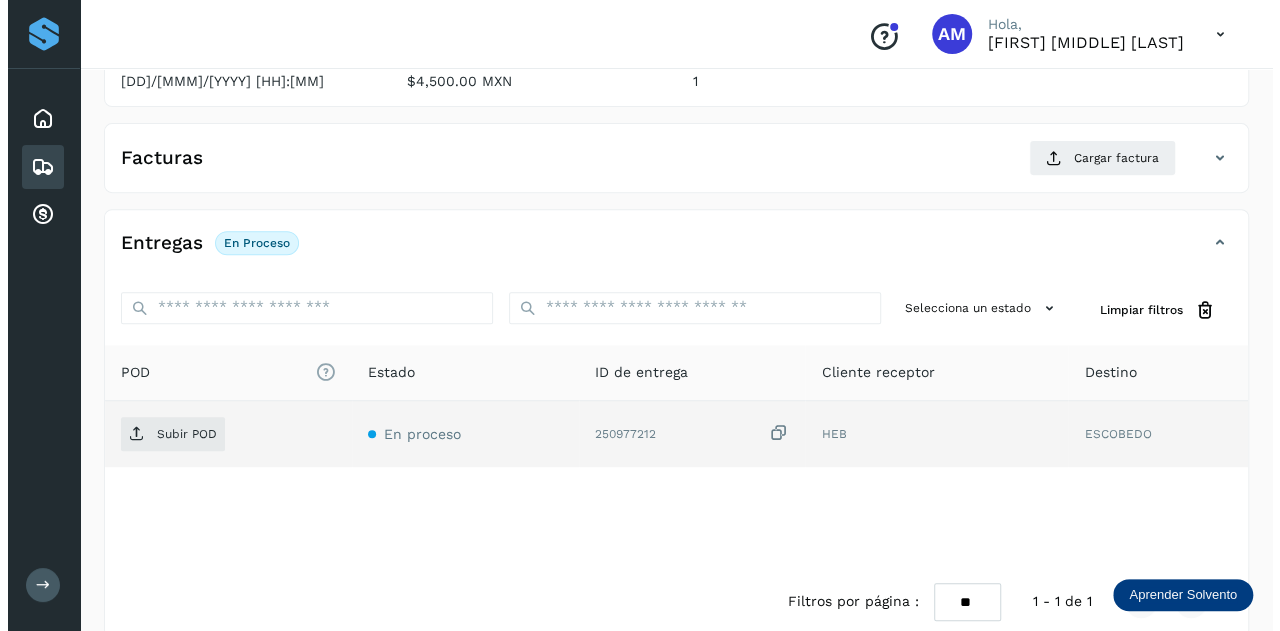 scroll, scrollTop: 327, scrollLeft: 0, axis: vertical 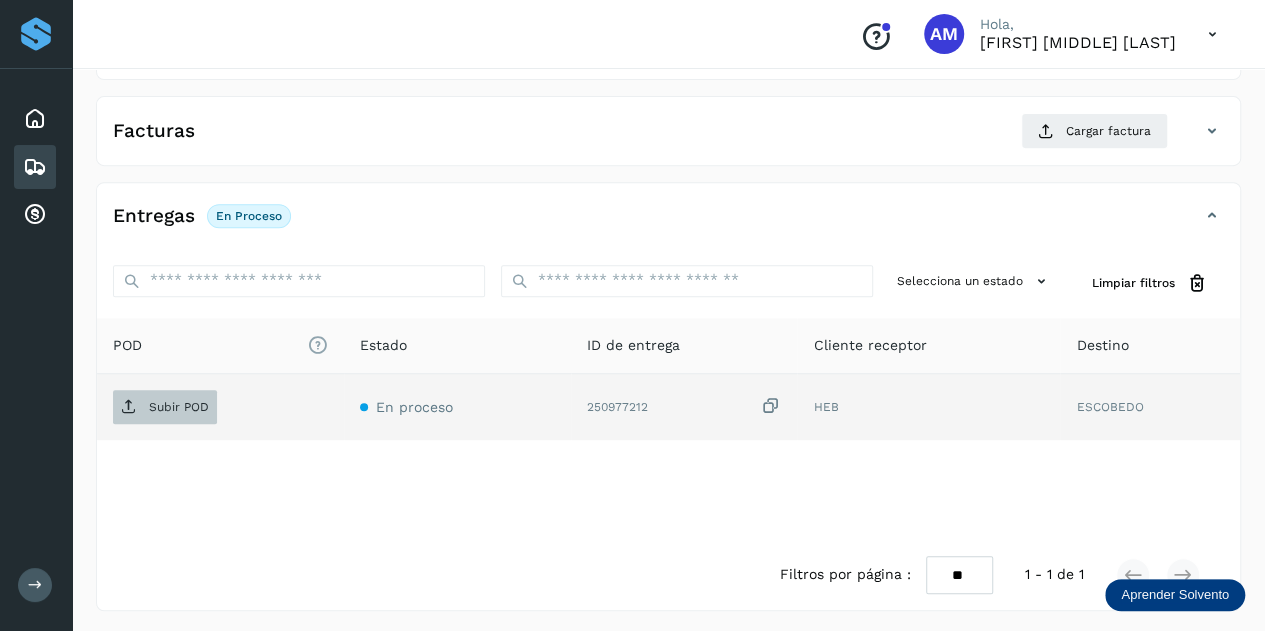 click on "Subir POD" at bounding box center (179, 407) 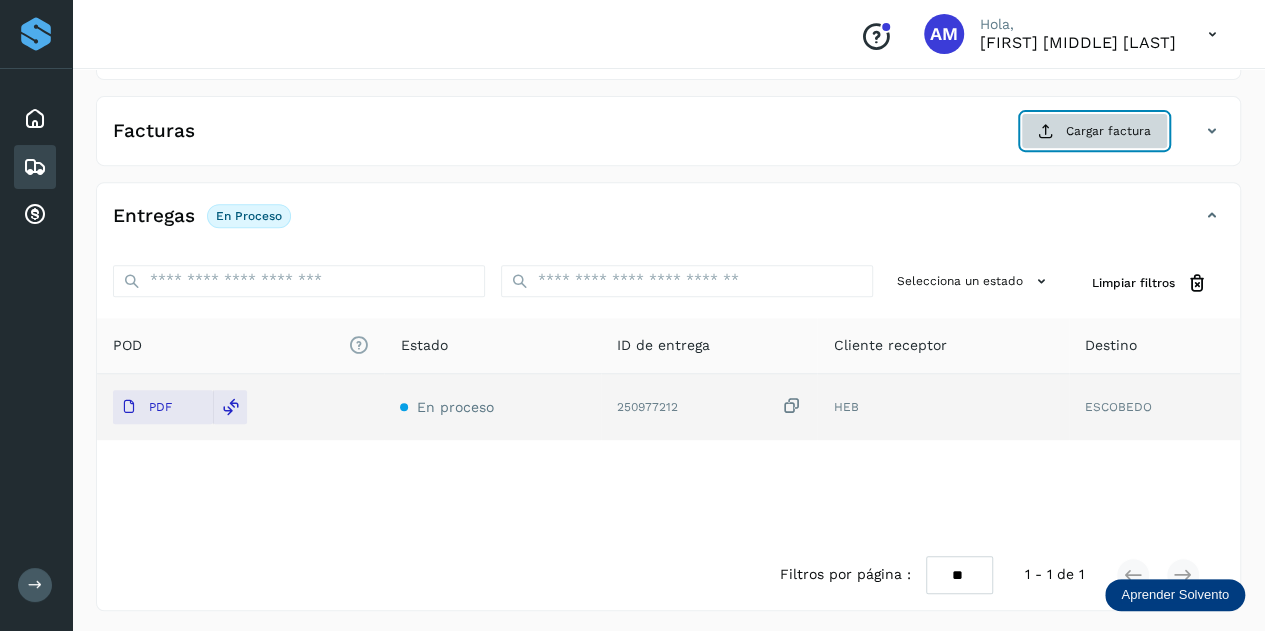 click on "Cargar factura" 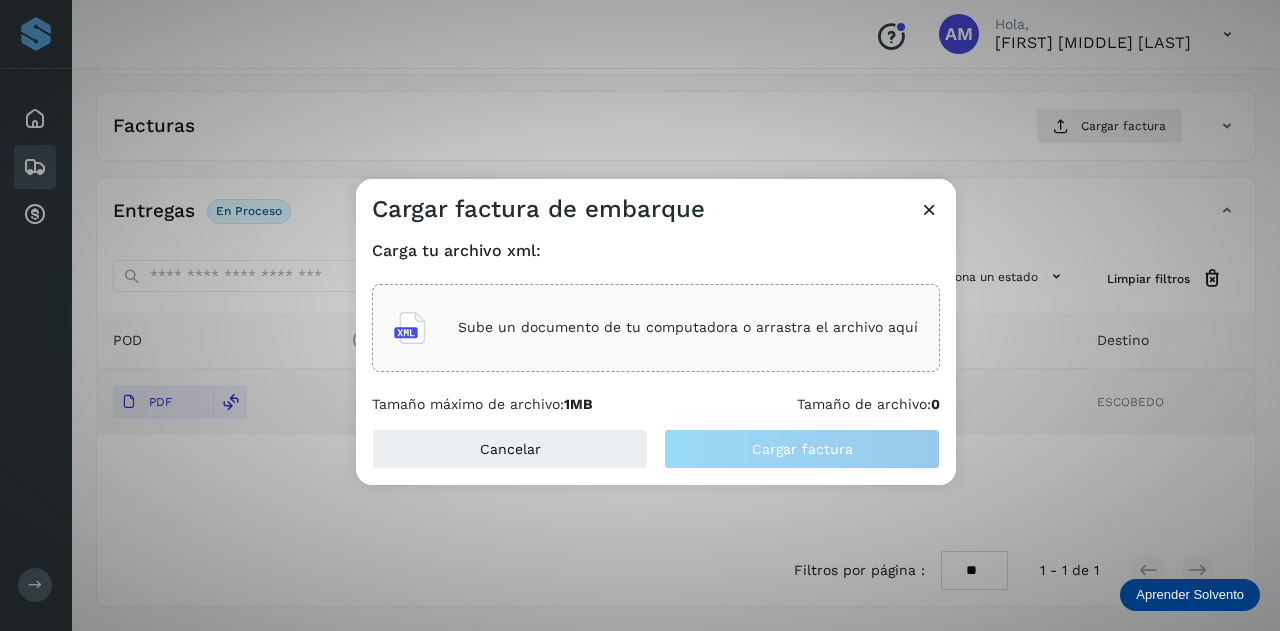 click on "Sube un documento de tu computadora o arrastra el archivo aquí" 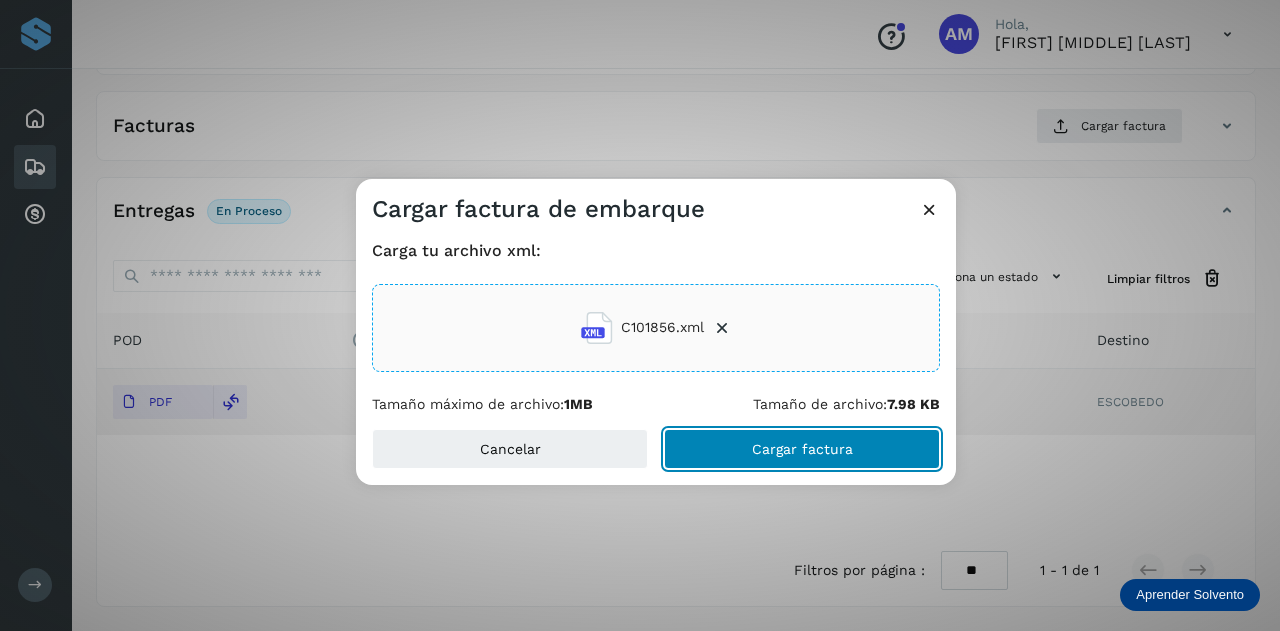 click on "Cargar factura" 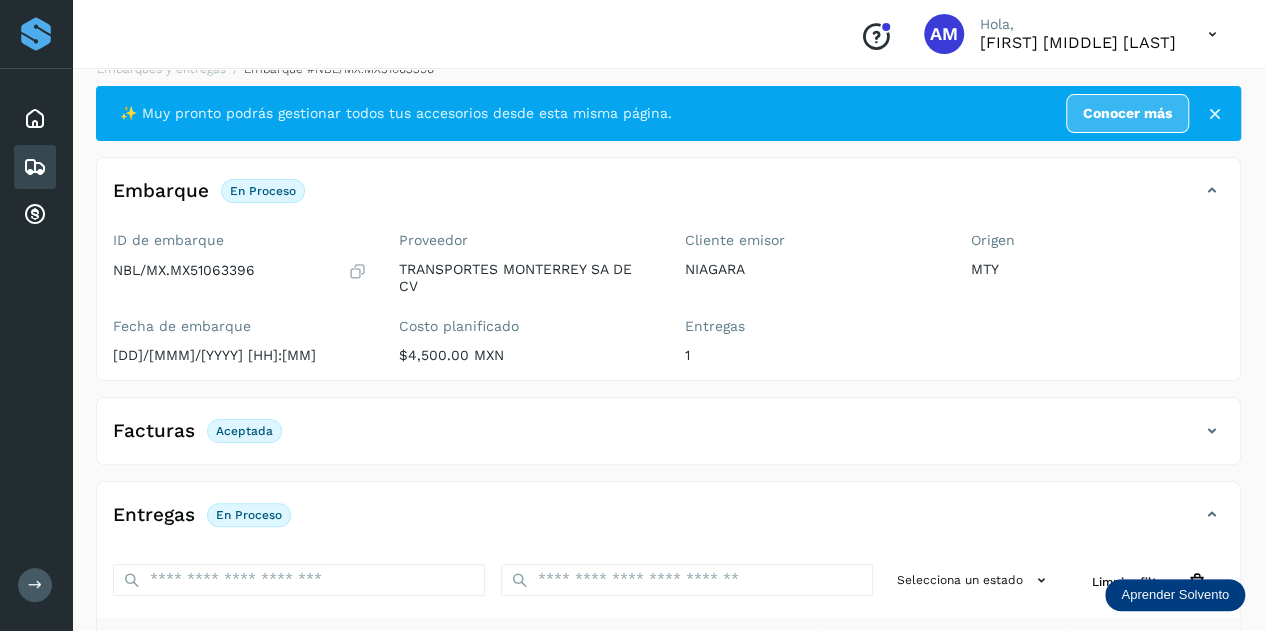 scroll, scrollTop: 0, scrollLeft: 0, axis: both 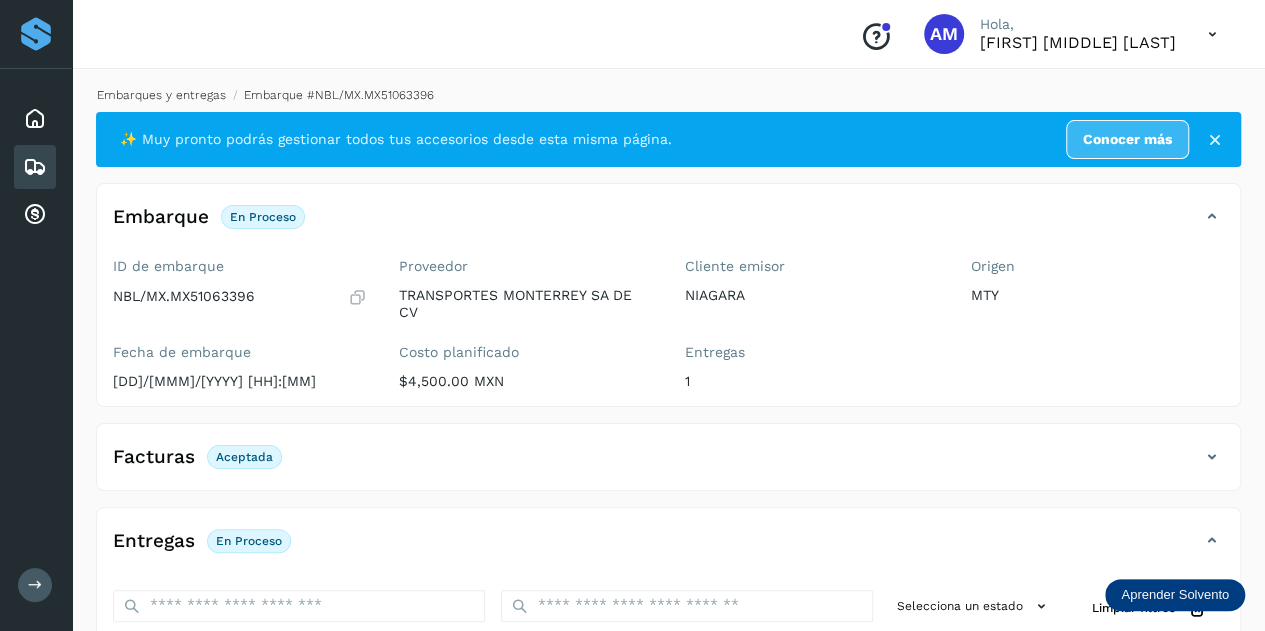 click on "Embarques y entregas" at bounding box center [161, 95] 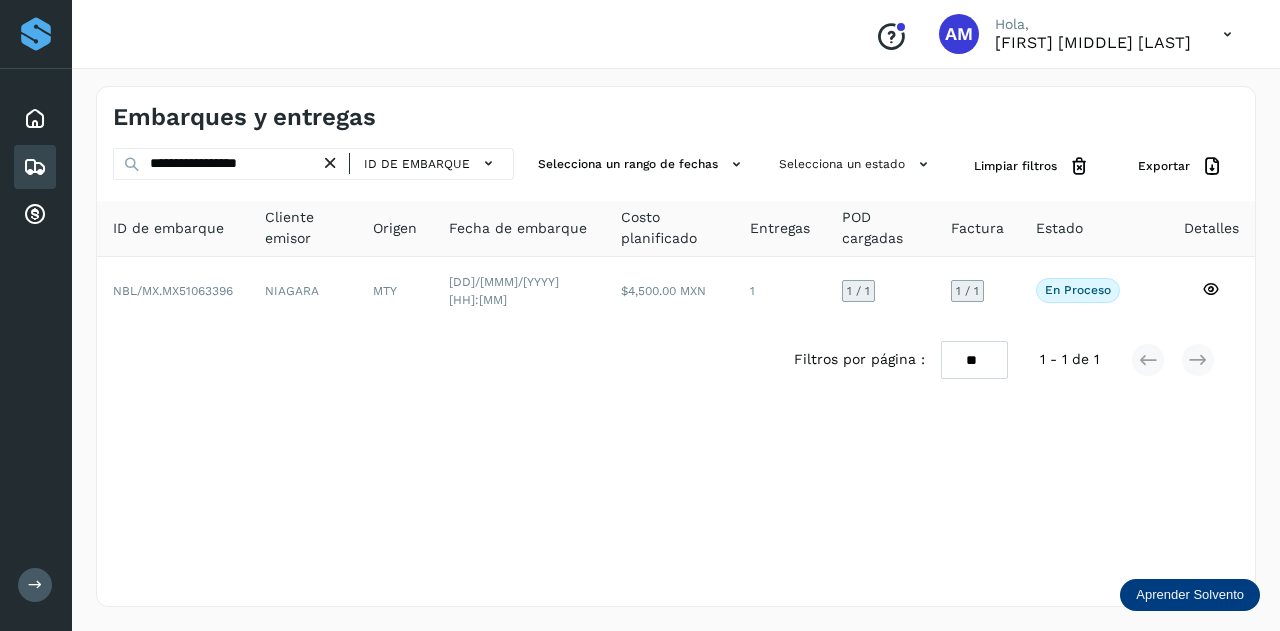 drag, startPoint x: 334, startPoint y: 161, endPoint x: 265, endPoint y: 165, distance: 69.115845 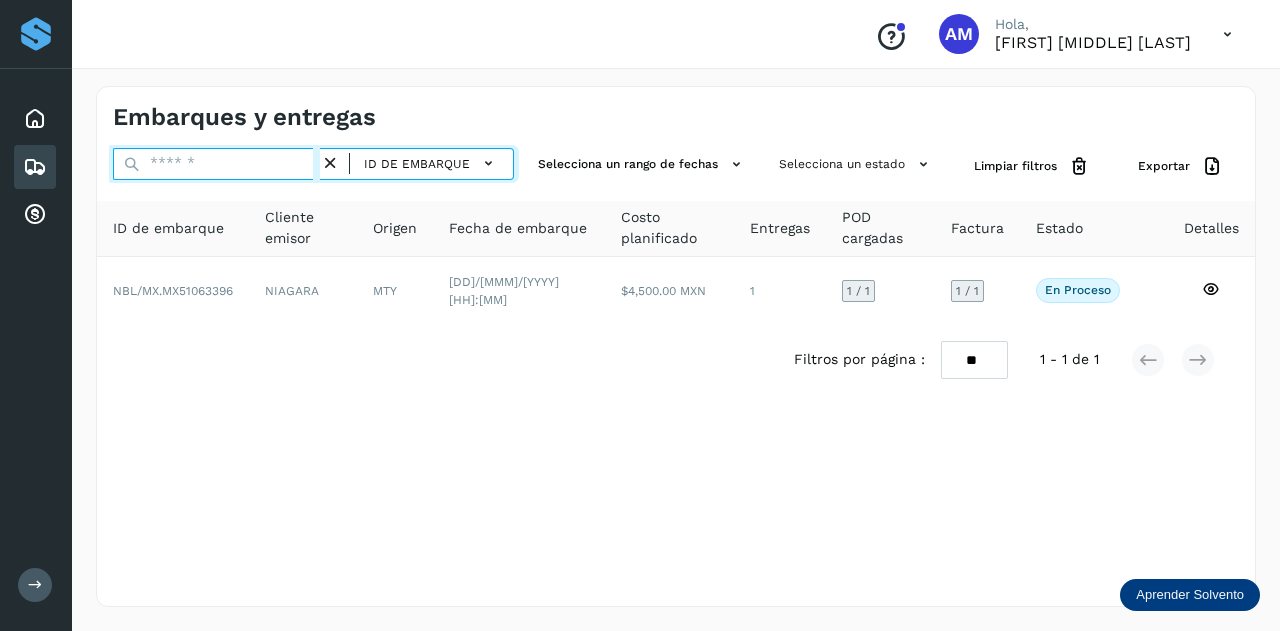 click at bounding box center (216, 164) 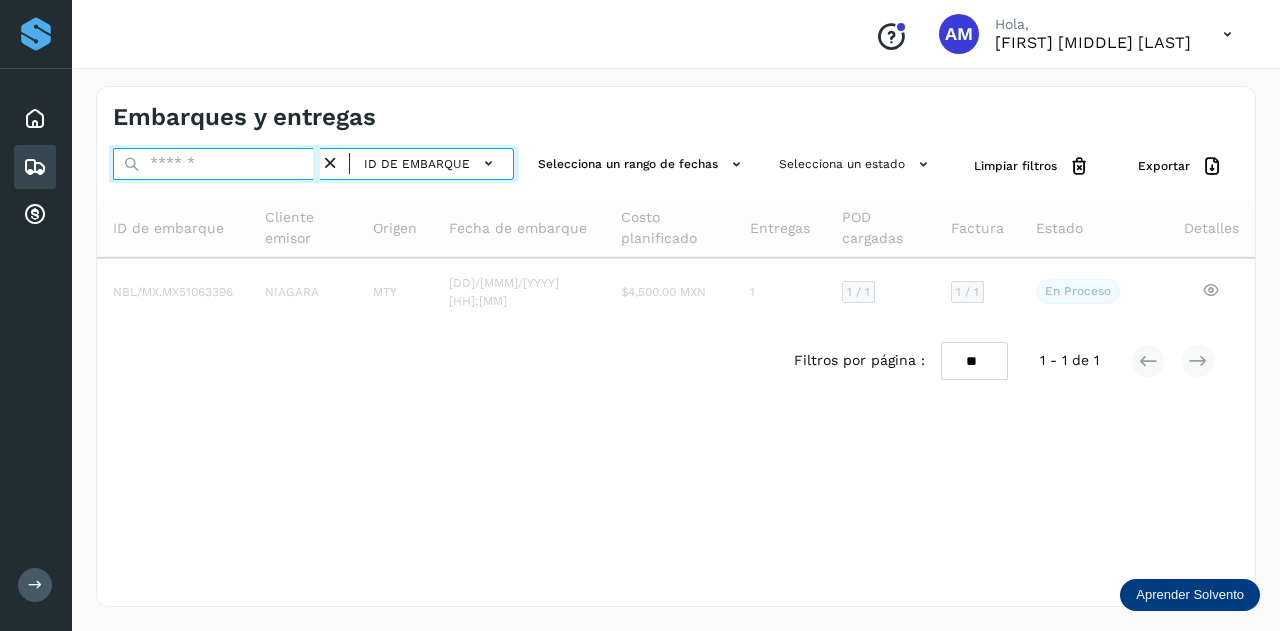paste on "**********" 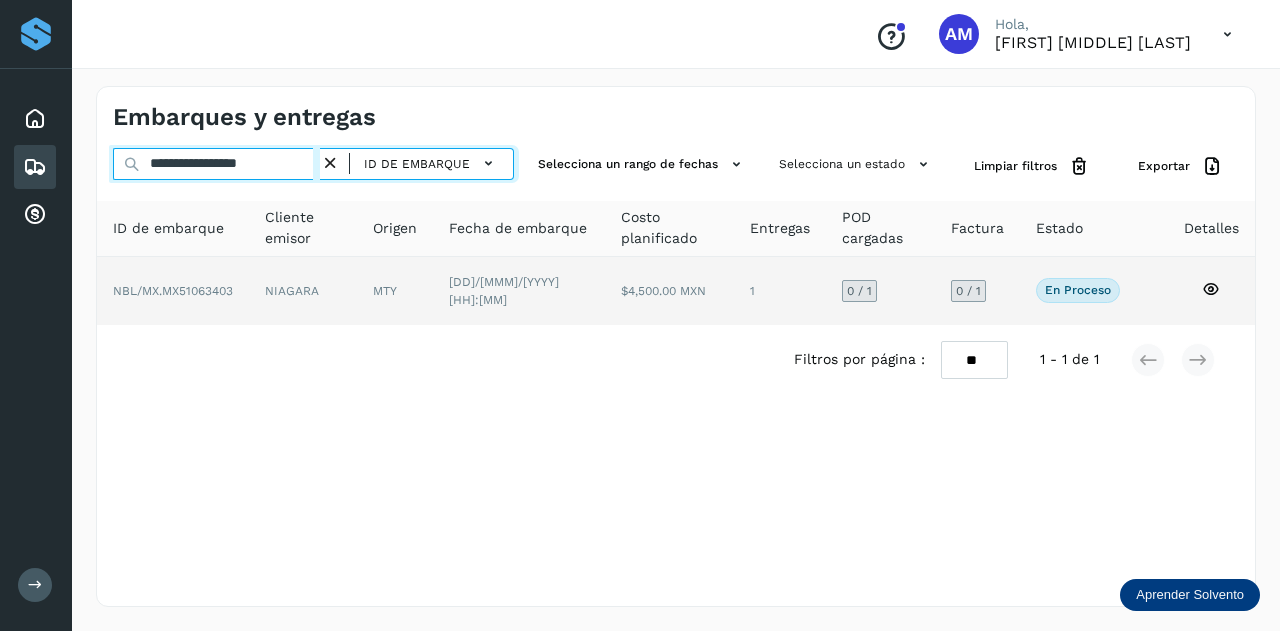 type on "**********" 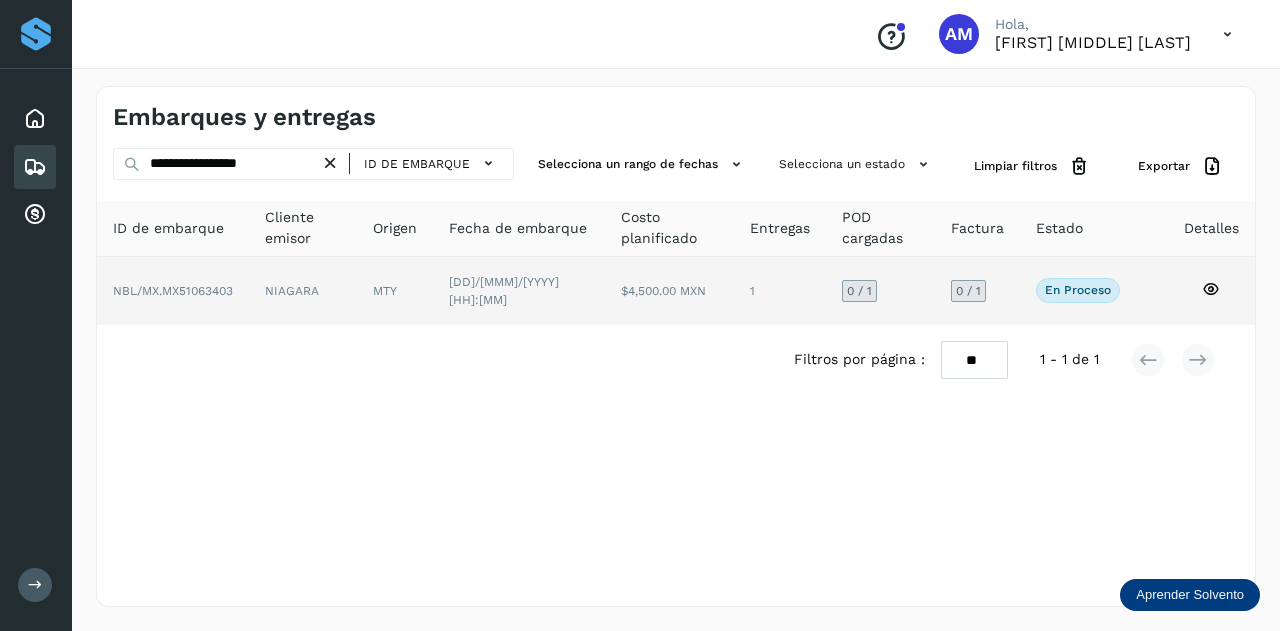 click on "NIAGARA" 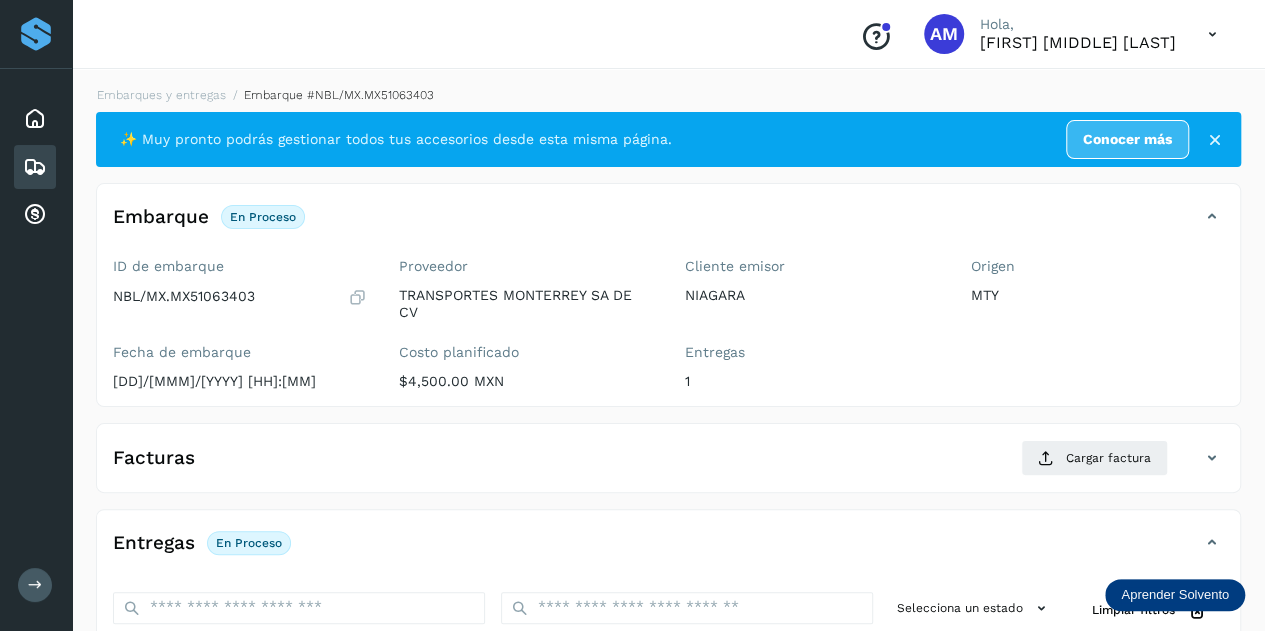 scroll, scrollTop: 300, scrollLeft: 0, axis: vertical 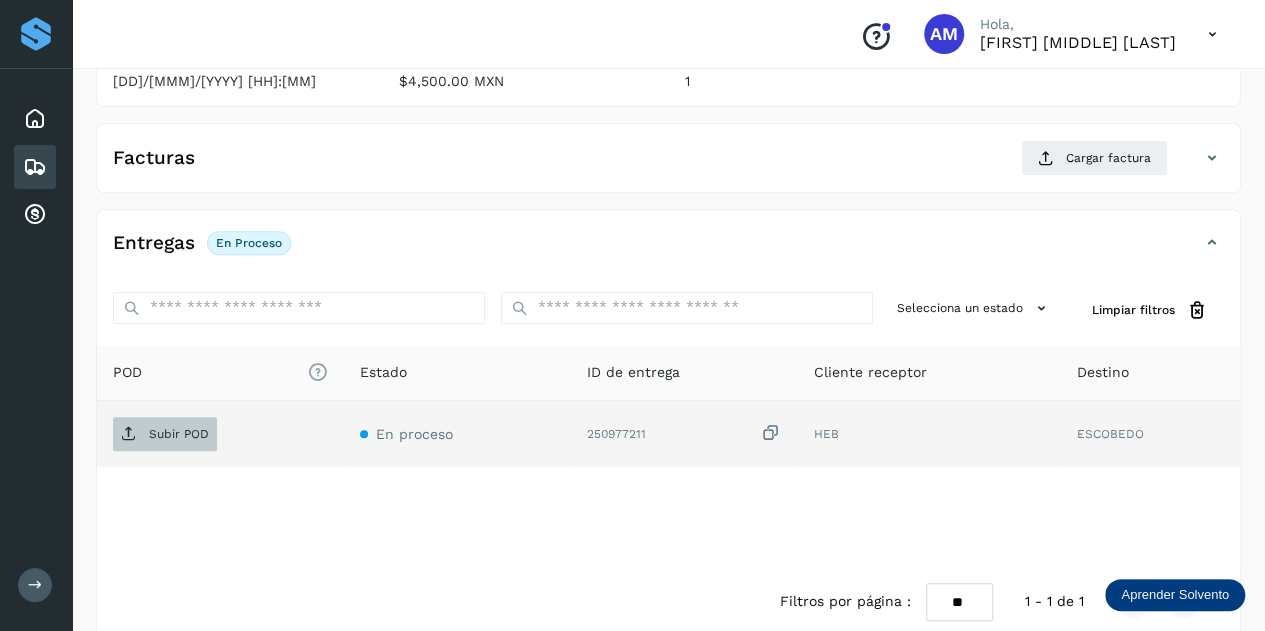 click on "Subir POD" at bounding box center [165, 434] 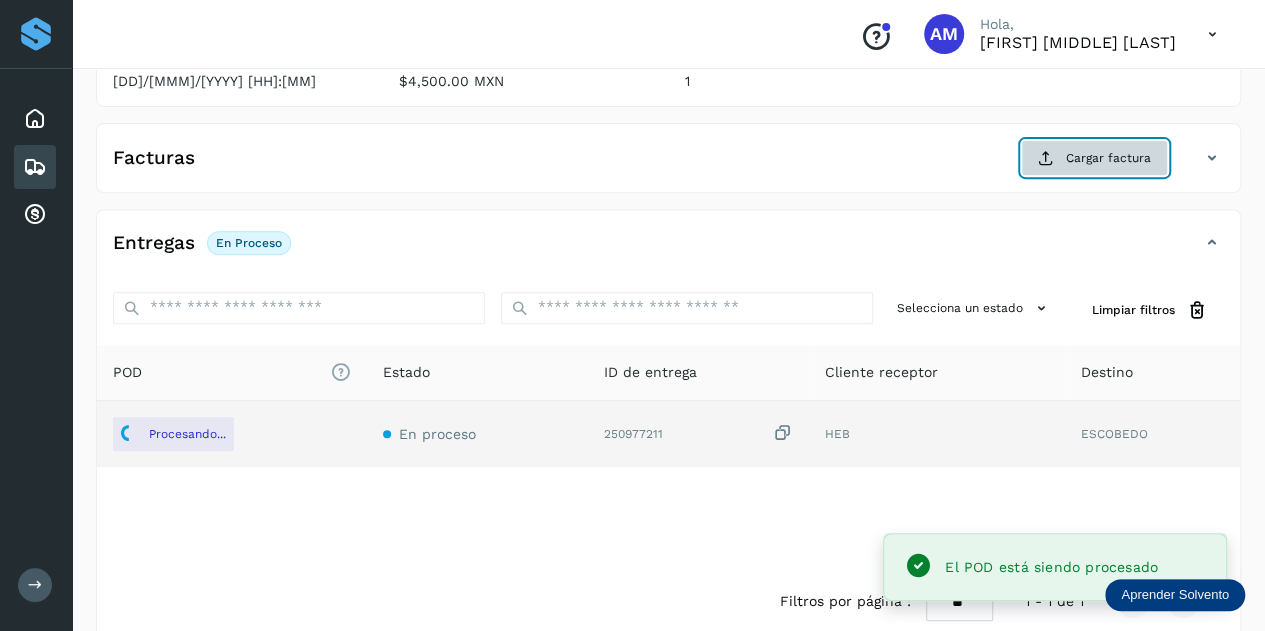 click on "Cargar factura" at bounding box center [1094, 158] 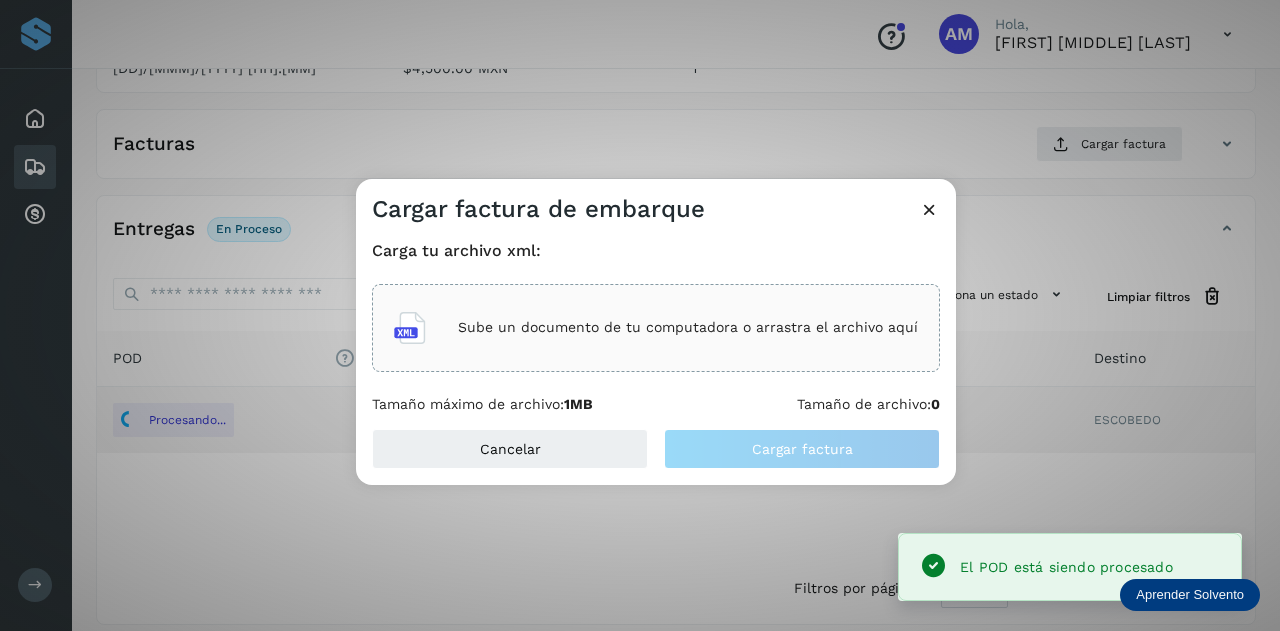 click on "Sube un documento de tu computadora o arrastra el archivo aquí" 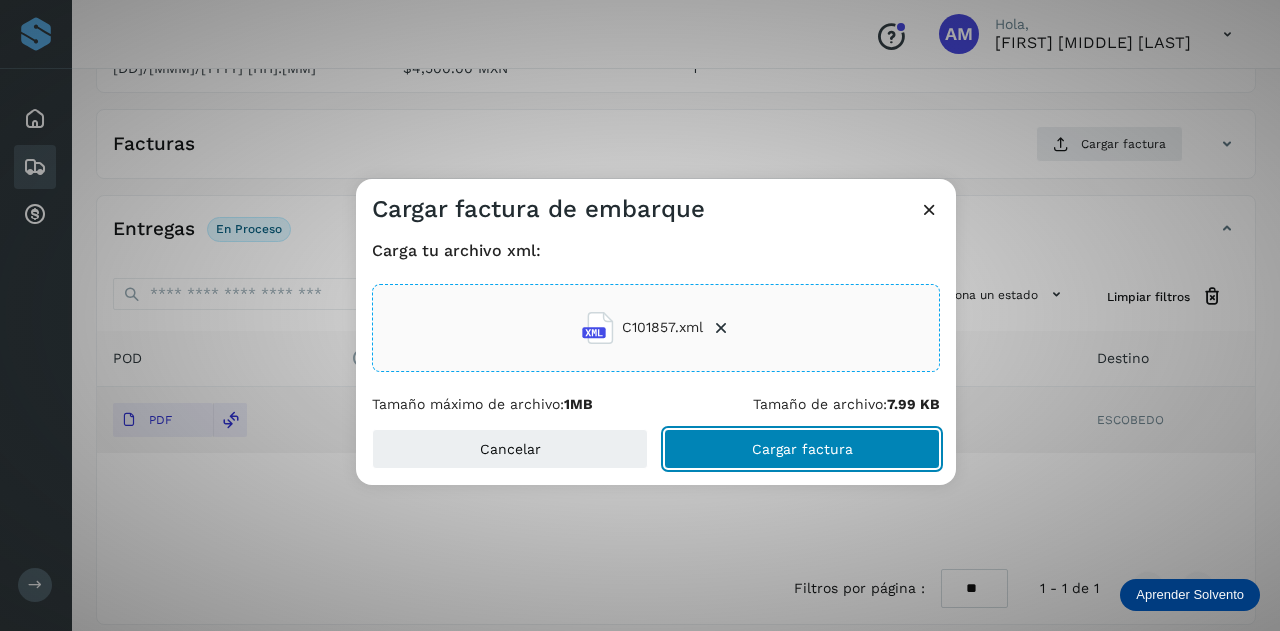 click on "Cargar factura" 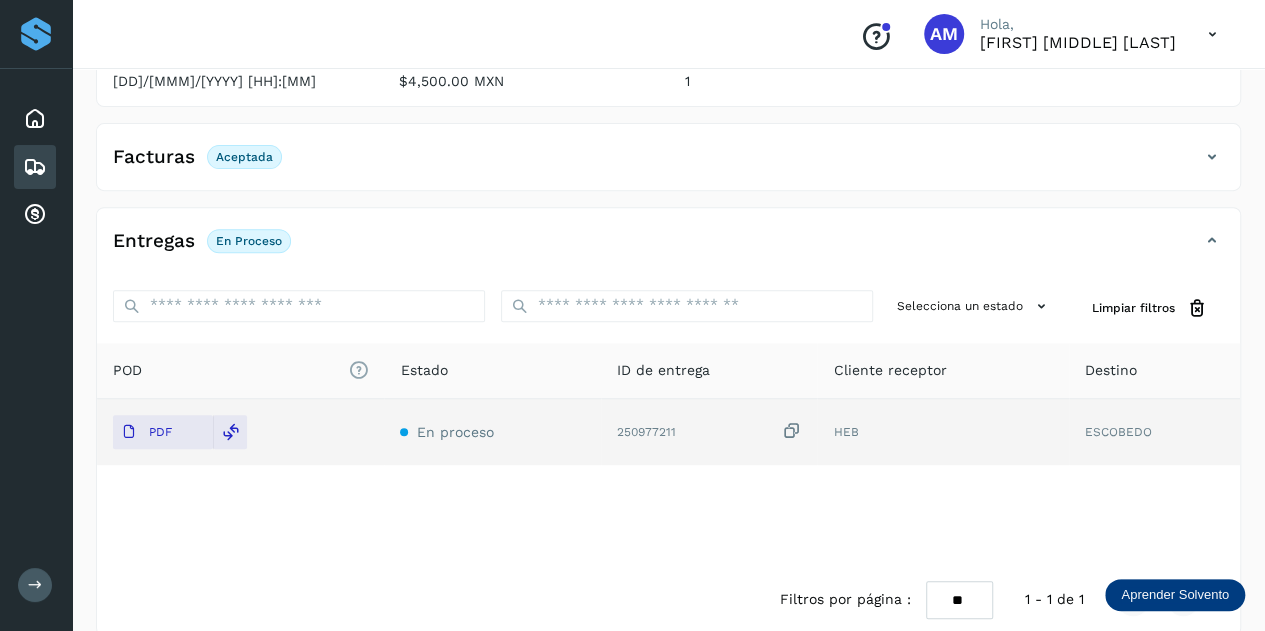 scroll, scrollTop: 0, scrollLeft: 0, axis: both 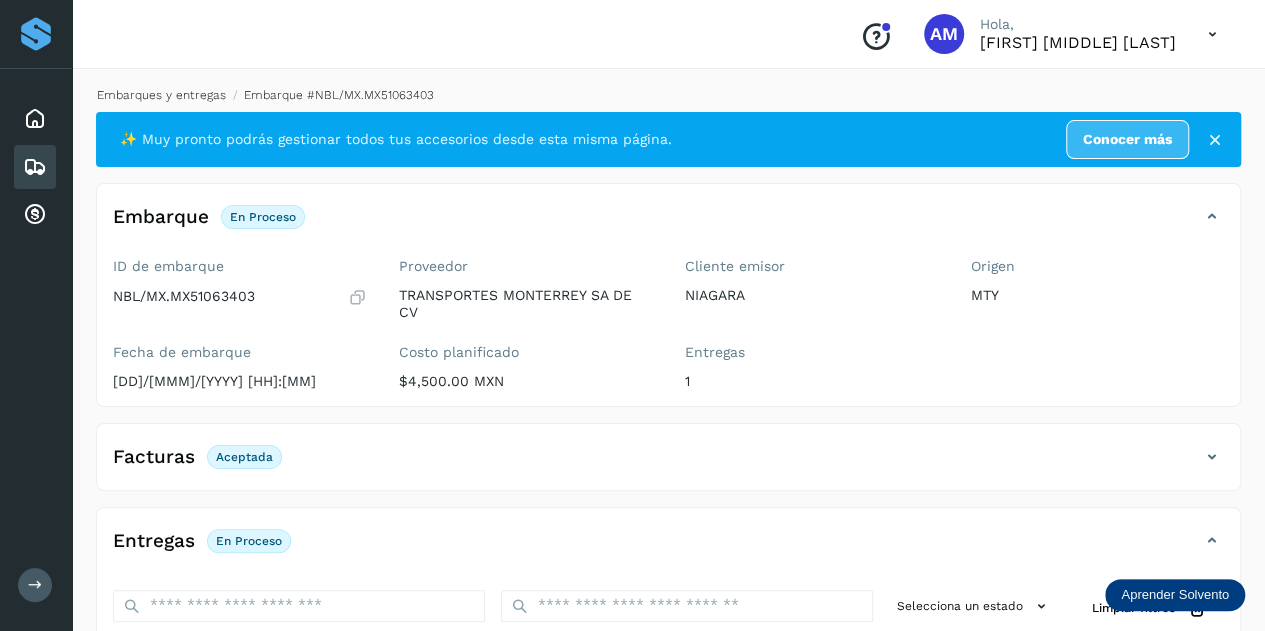 click on "Embarques y entregas" at bounding box center [161, 95] 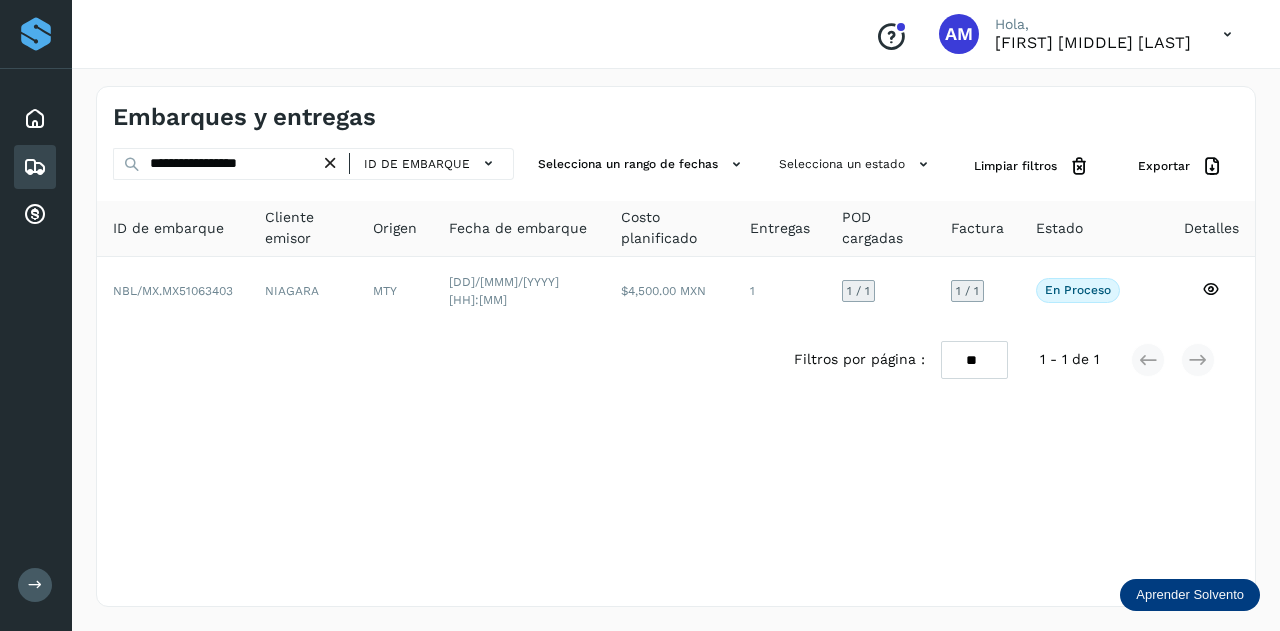 click at bounding box center [330, 163] 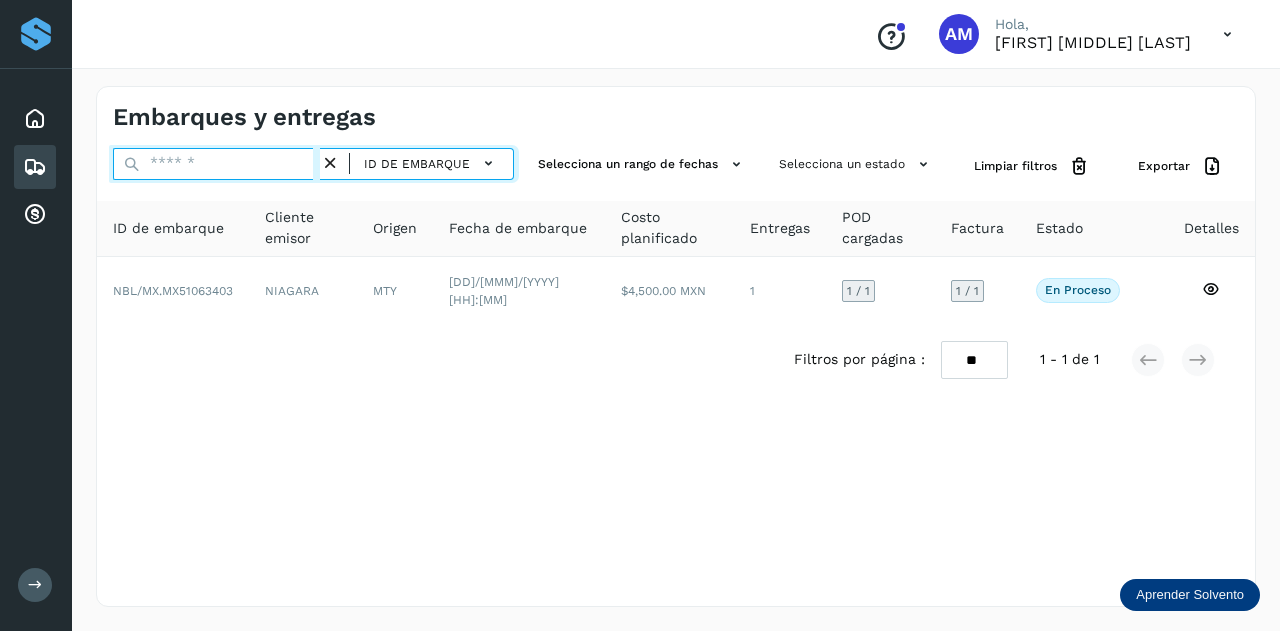 click at bounding box center (216, 164) 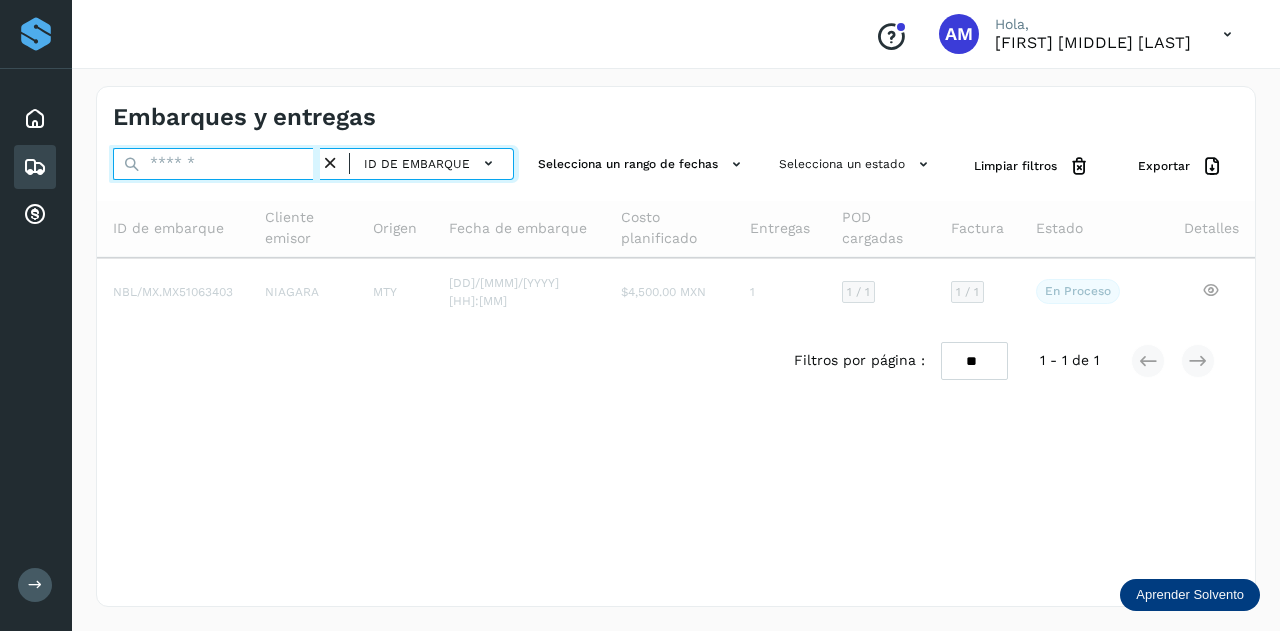 paste on "**********" 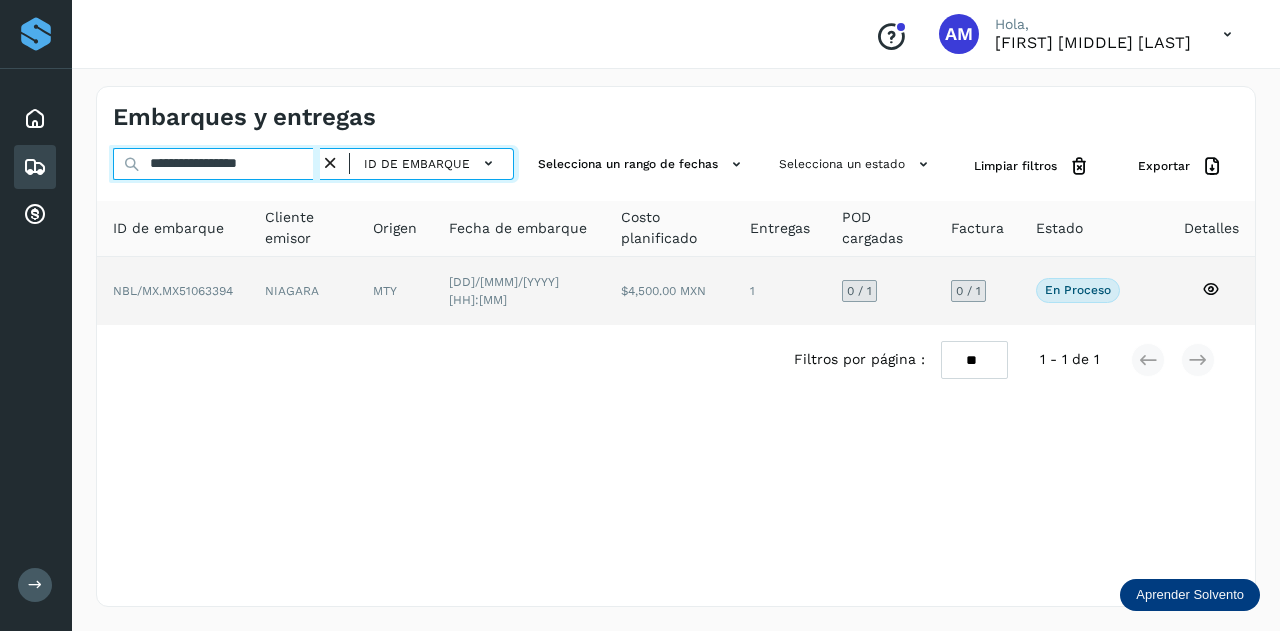 type on "**********" 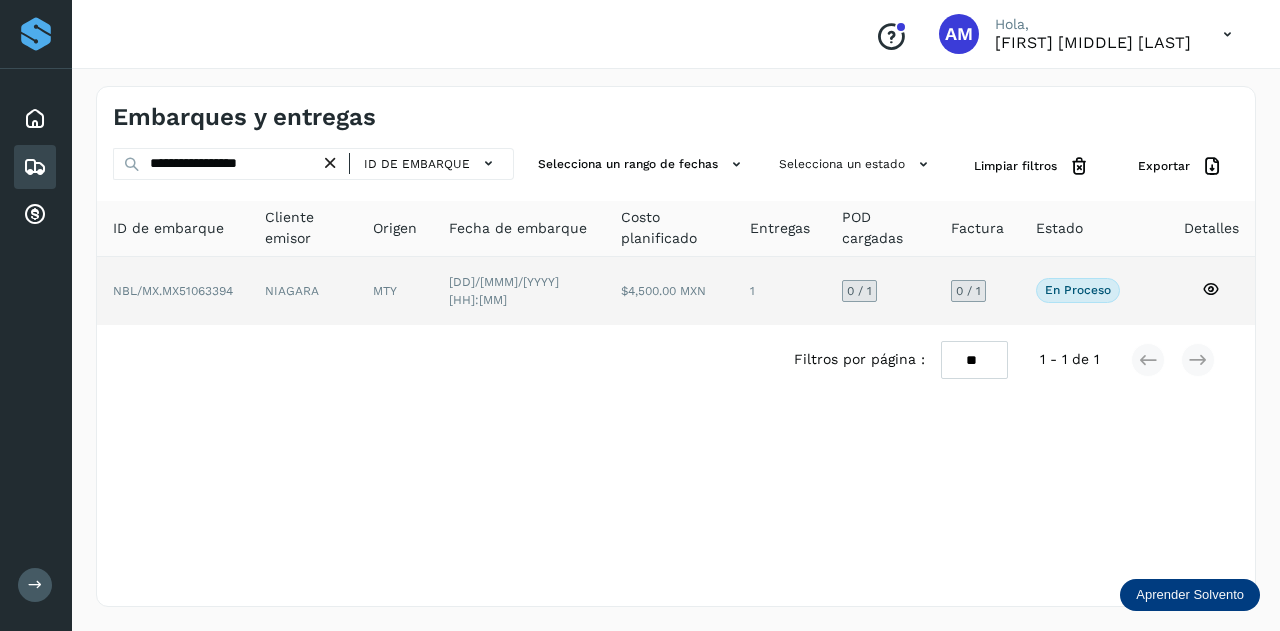 click on "MTY" 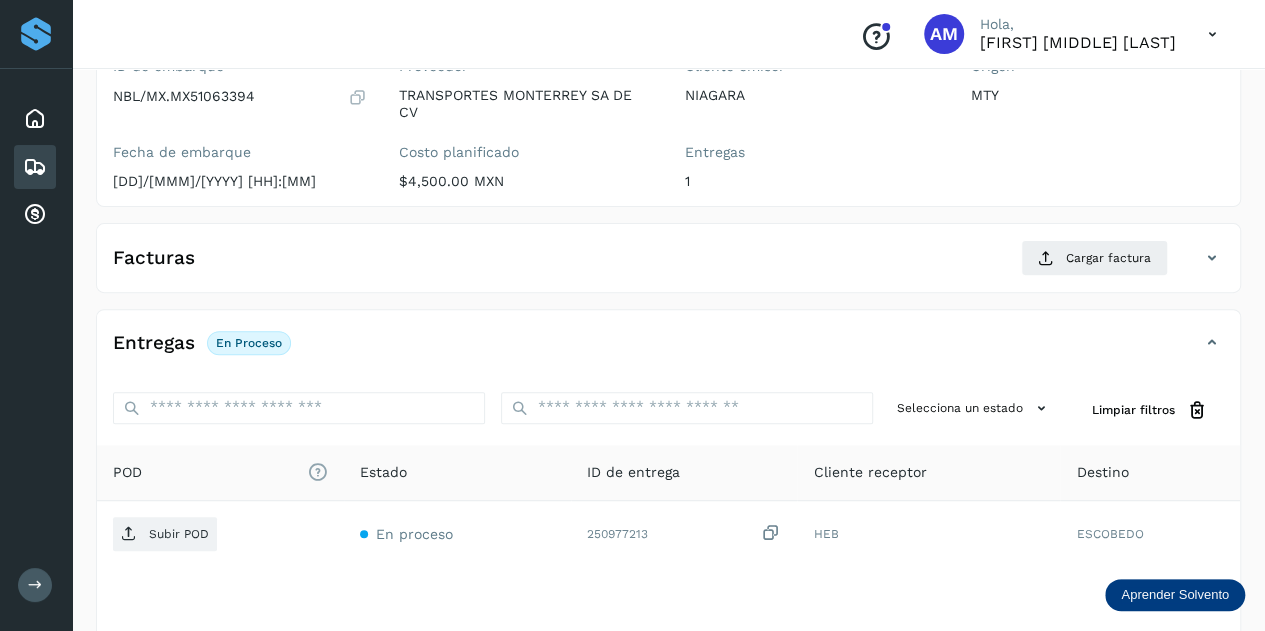 scroll, scrollTop: 300, scrollLeft: 0, axis: vertical 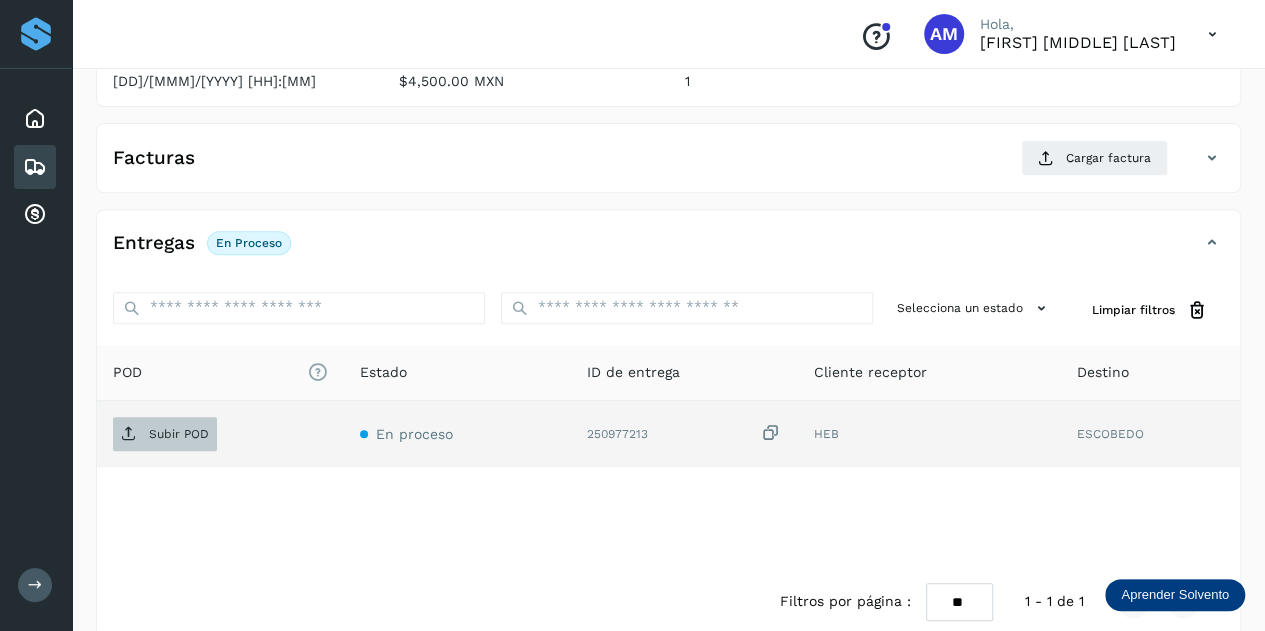 click on "Subir POD" at bounding box center [165, 434] 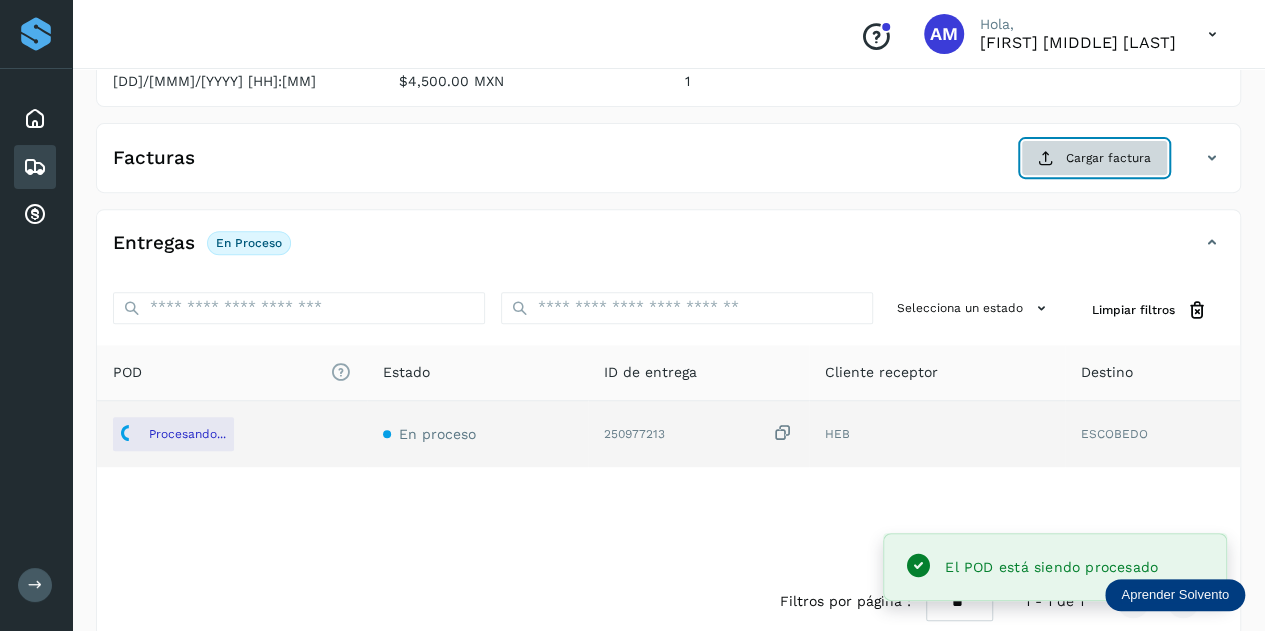 click on "Cargar factura" 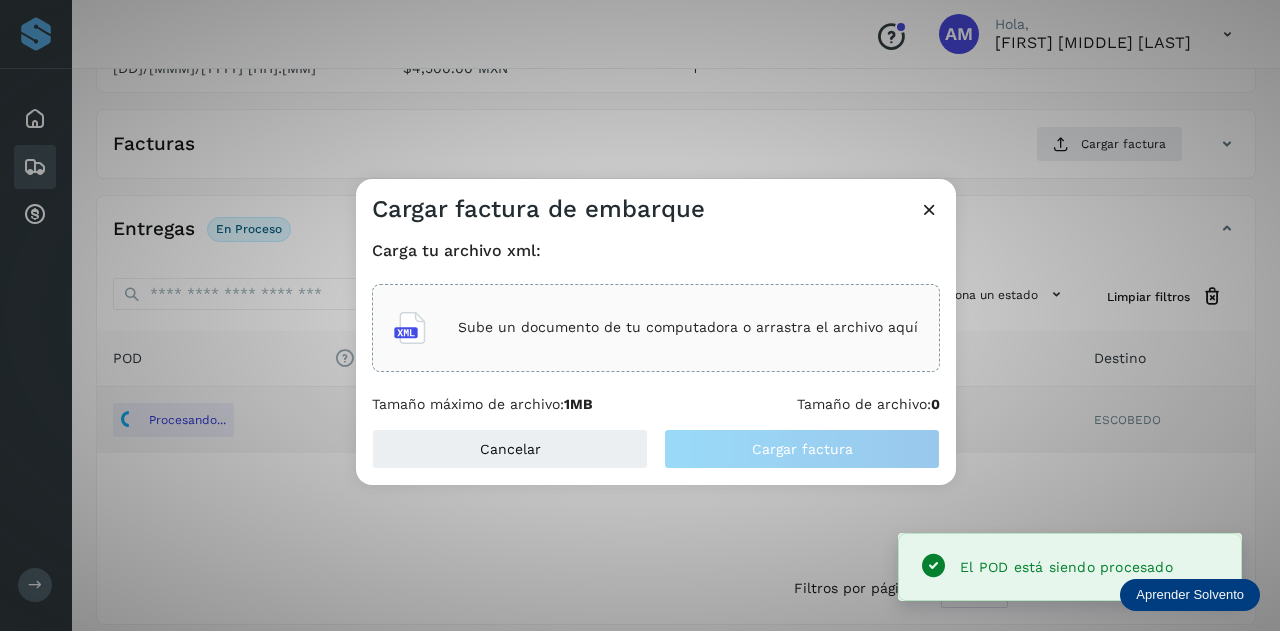 click on "Sube un documento de tu computadora o arrastra el archivo aquí" 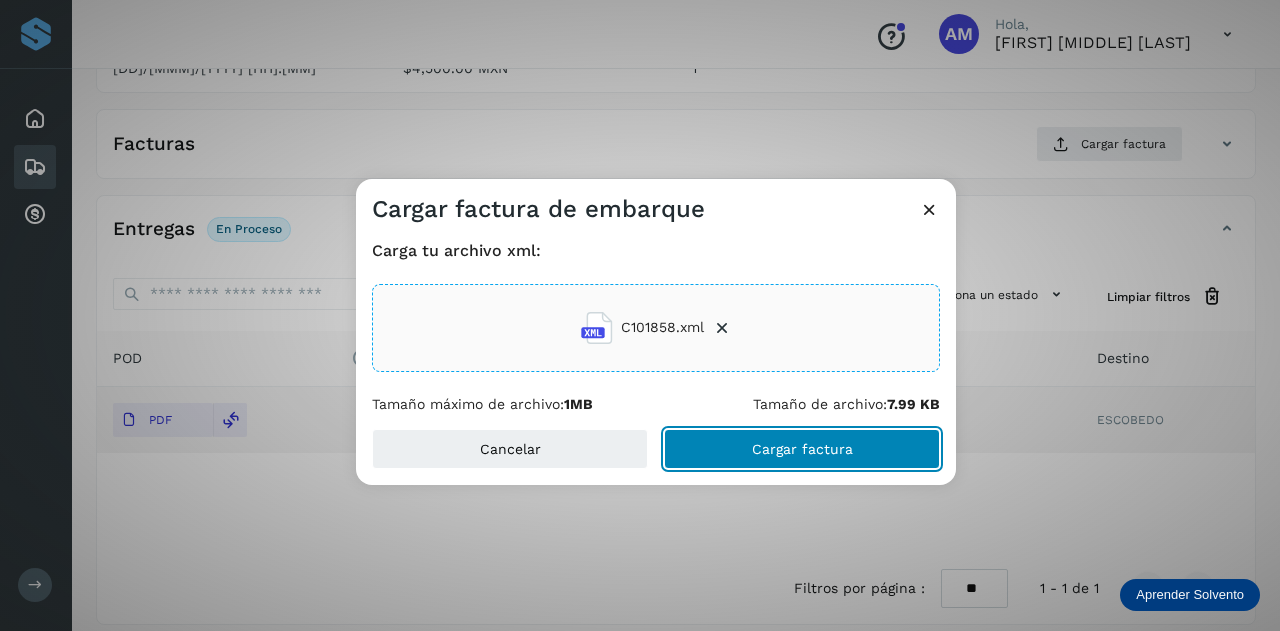 click on "Cargar factura" 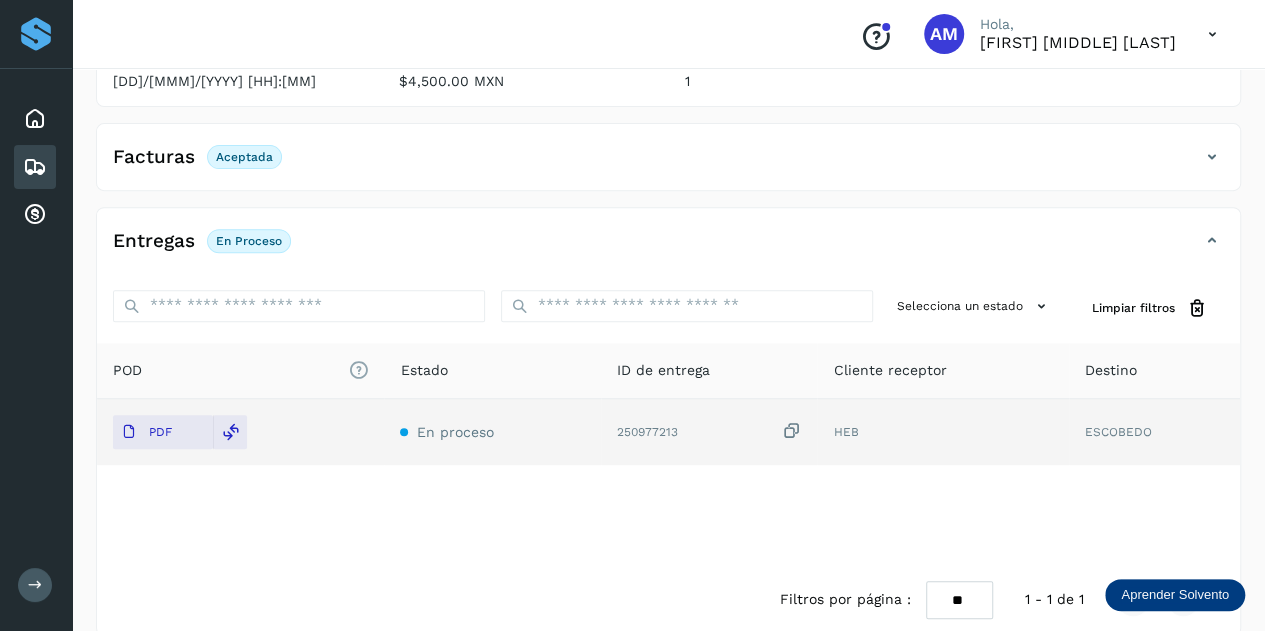scroll, scrollTop: 0, scrollLeft: 0, axis: both 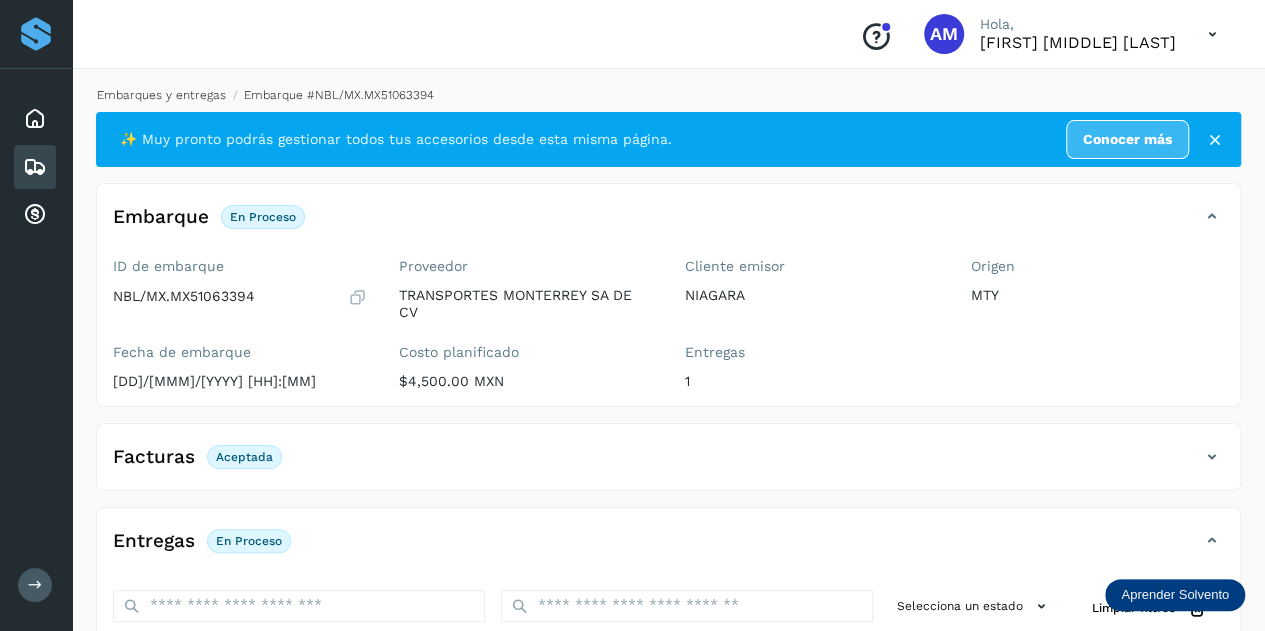 click on "Embarques y entregas" at bounding box center (161, 95) 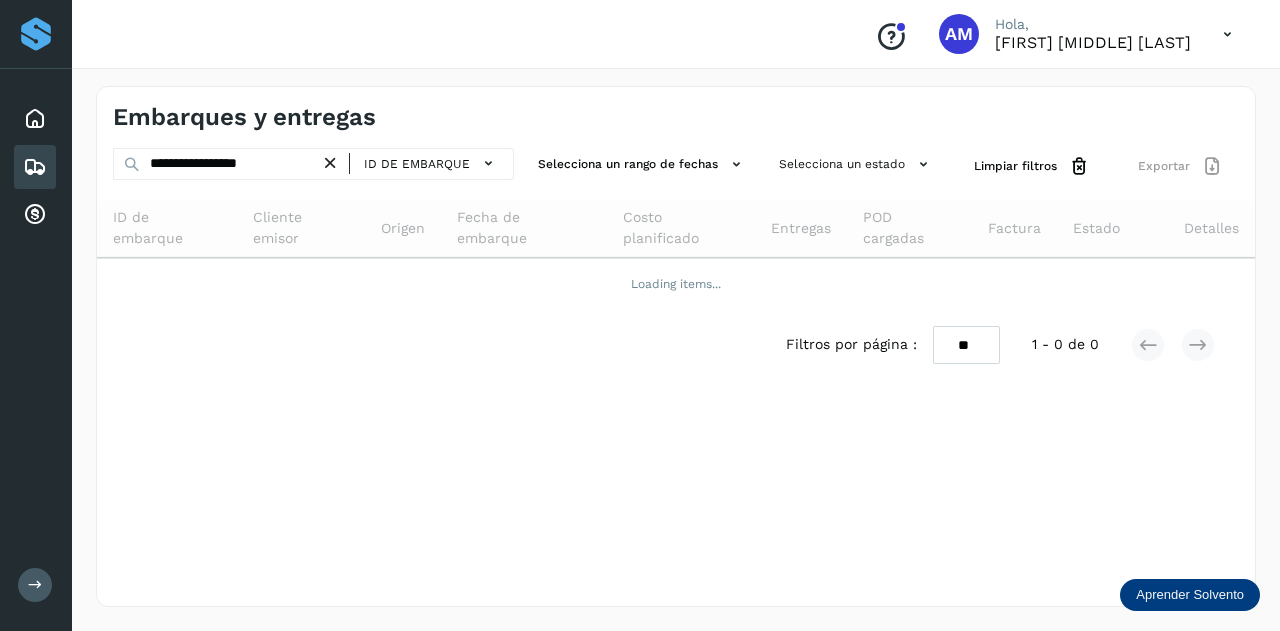 drag, startPoint x: 337, startPoint y: 160, endPoint x: 289, endPoint y: 167, distance: 48.507732 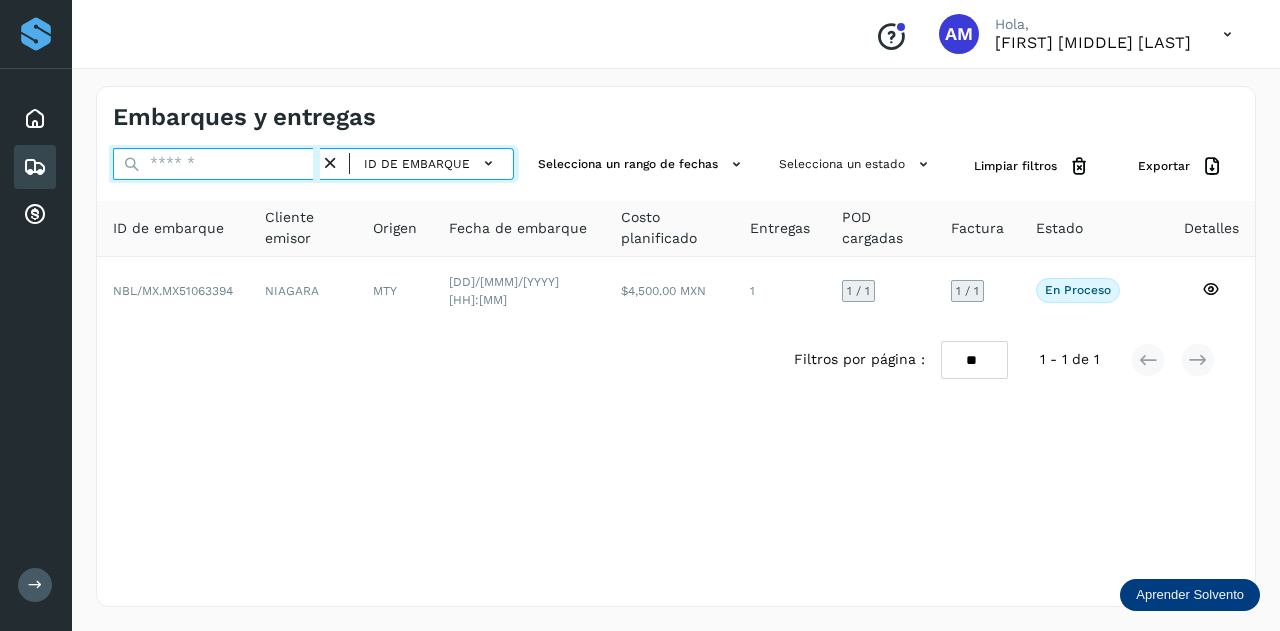 click at bounding box center (216, 164) 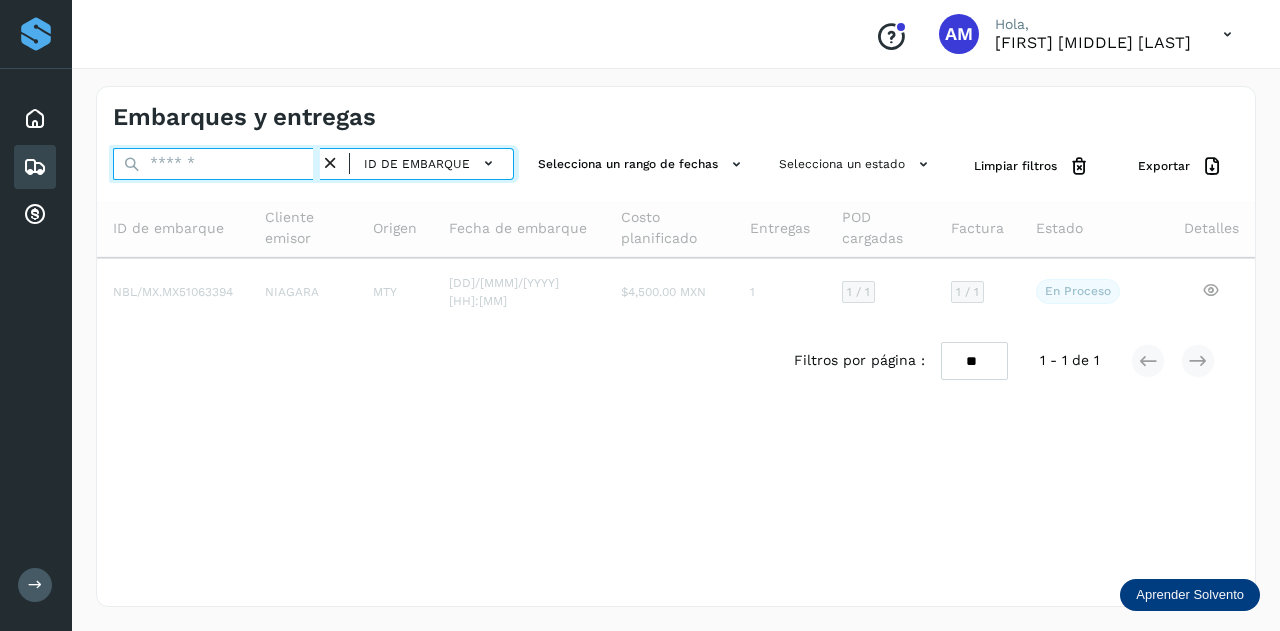paste on "**********" 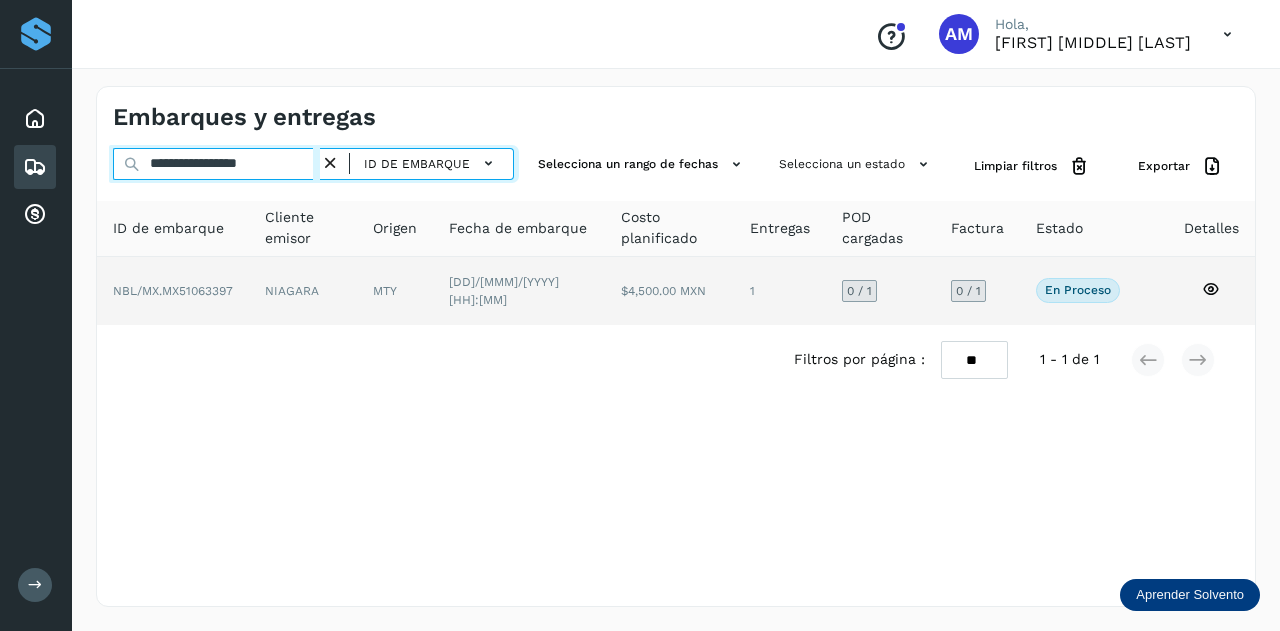 type on "**********" 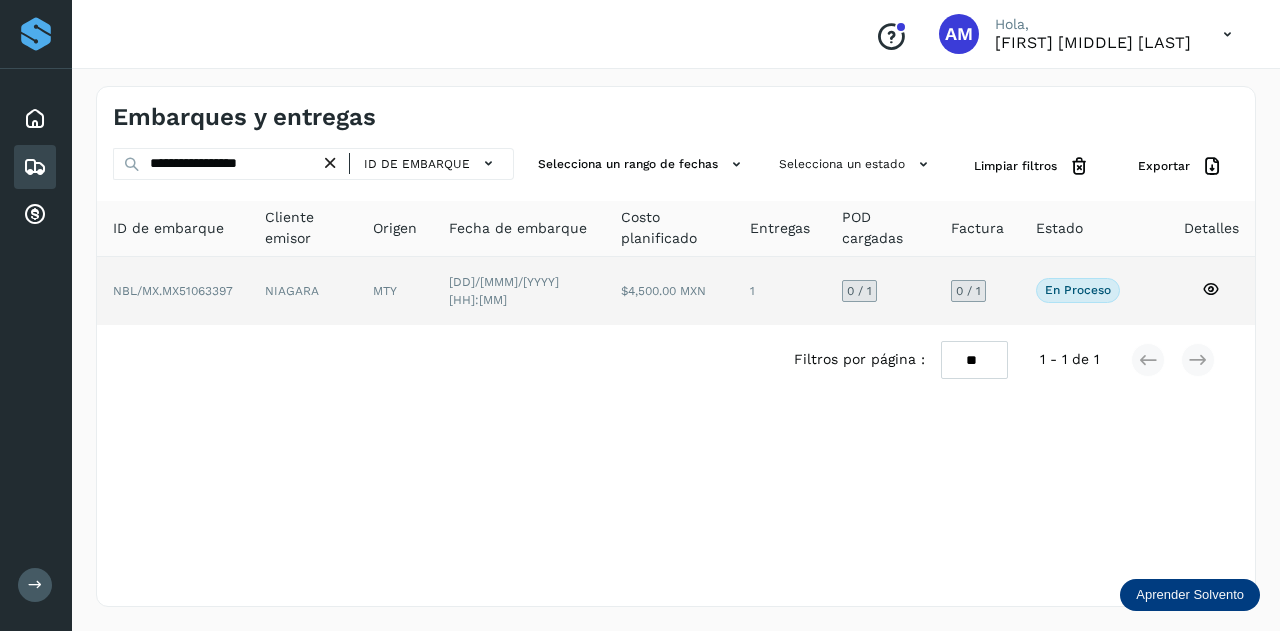click on "NIAGARA" 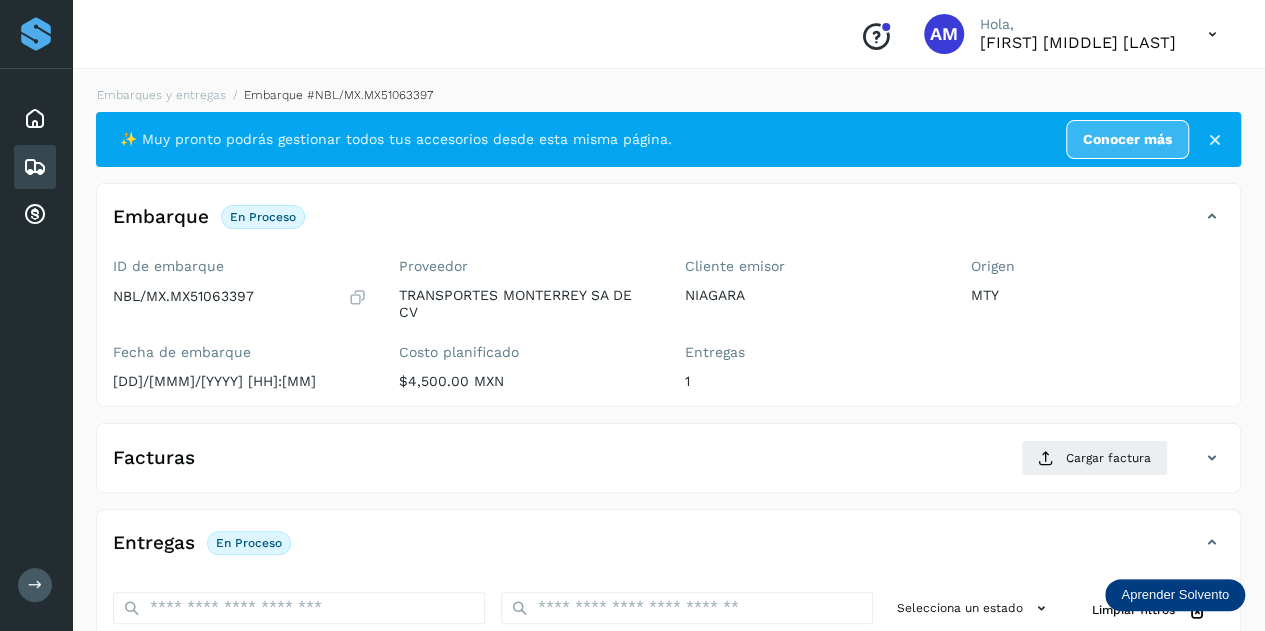 scroll, scrollTop: 300, scrollLeft: 0, axis: vertical 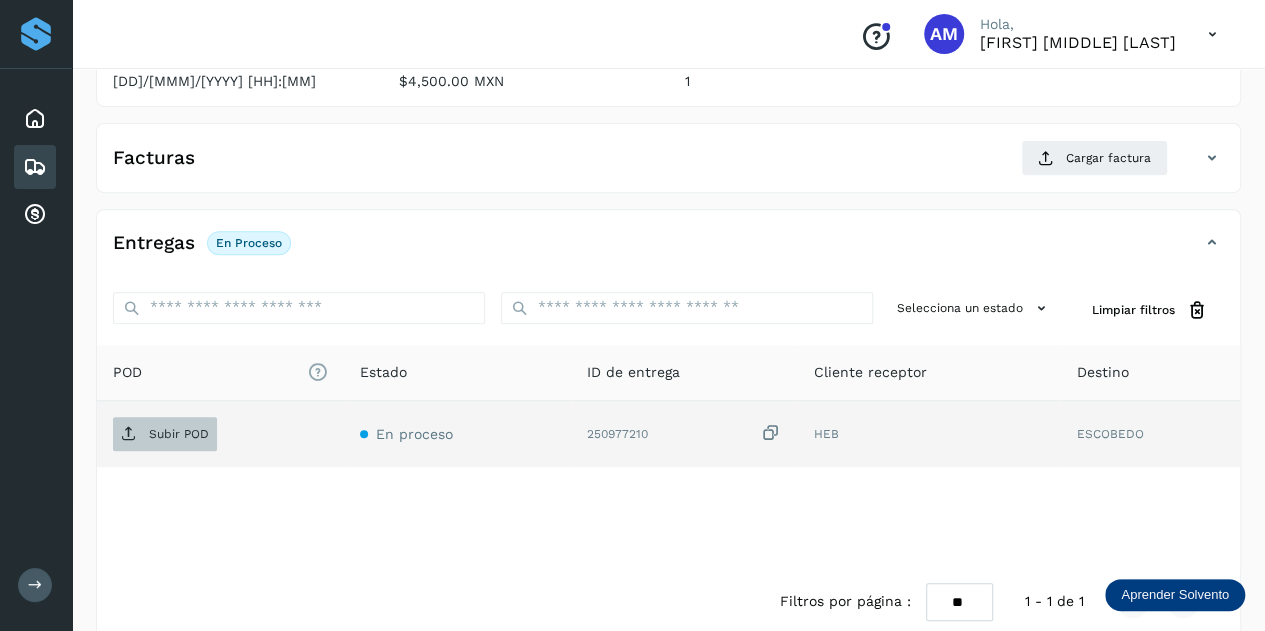 click on "Subir POD" at bounding box center (179, 434) 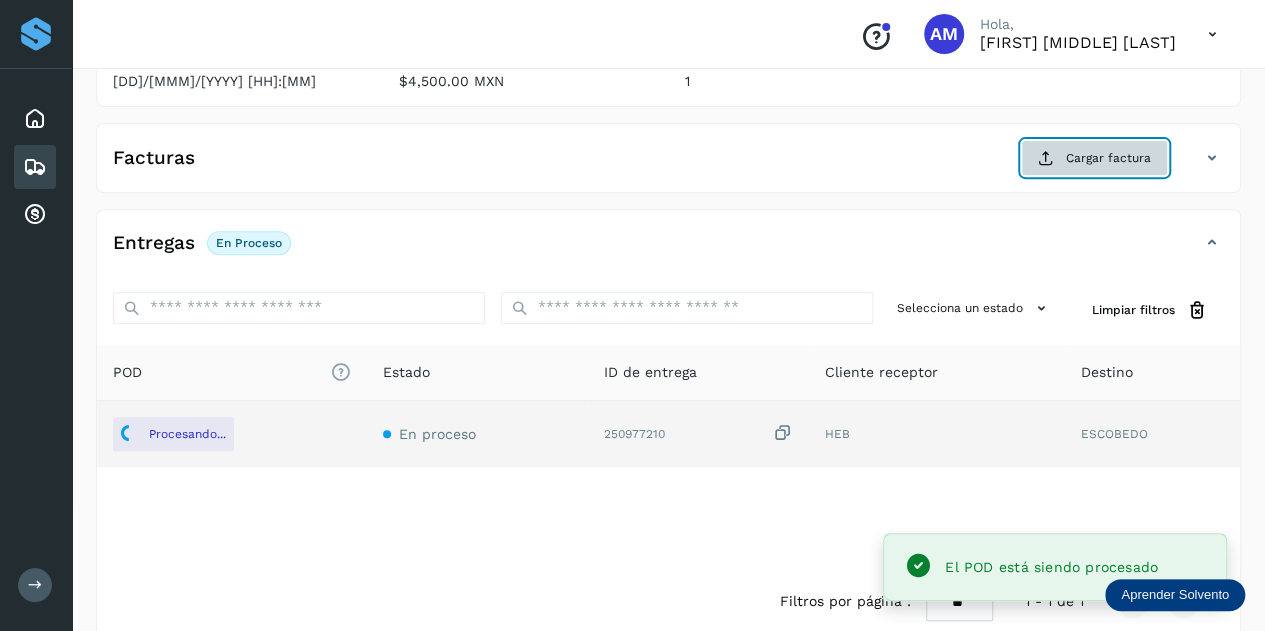 click on "Cargar factura" 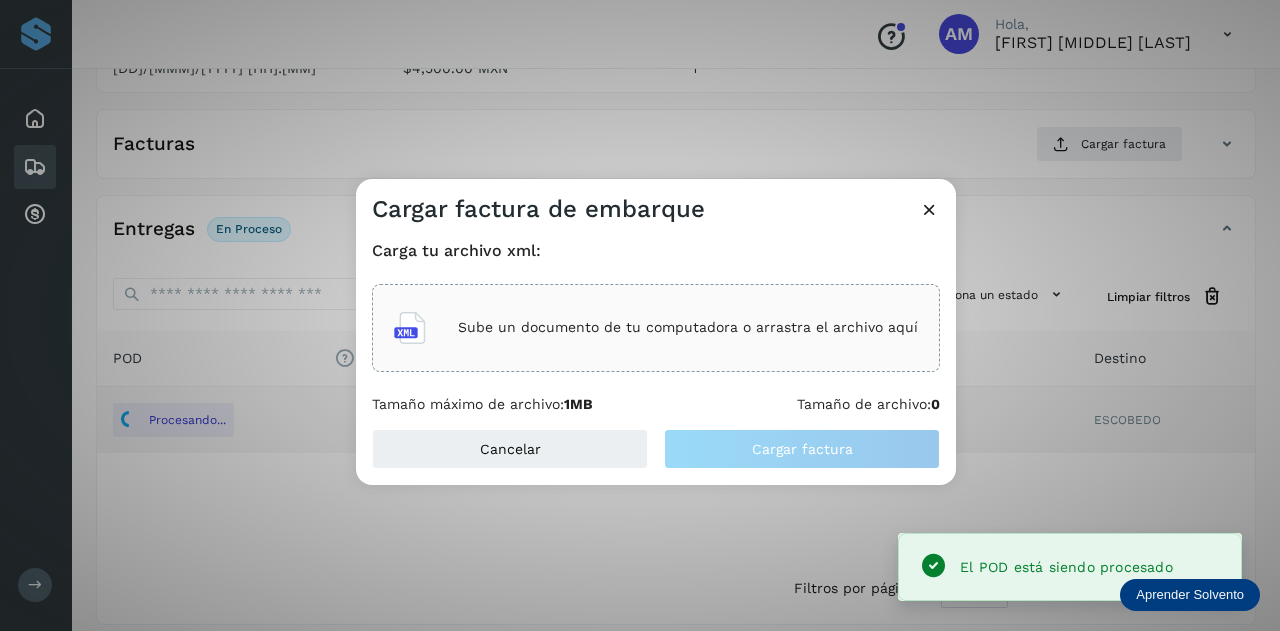 click on "Sube un documento de tu computadora o arrastra el archivo aquí" at bounding box center (656, 328) 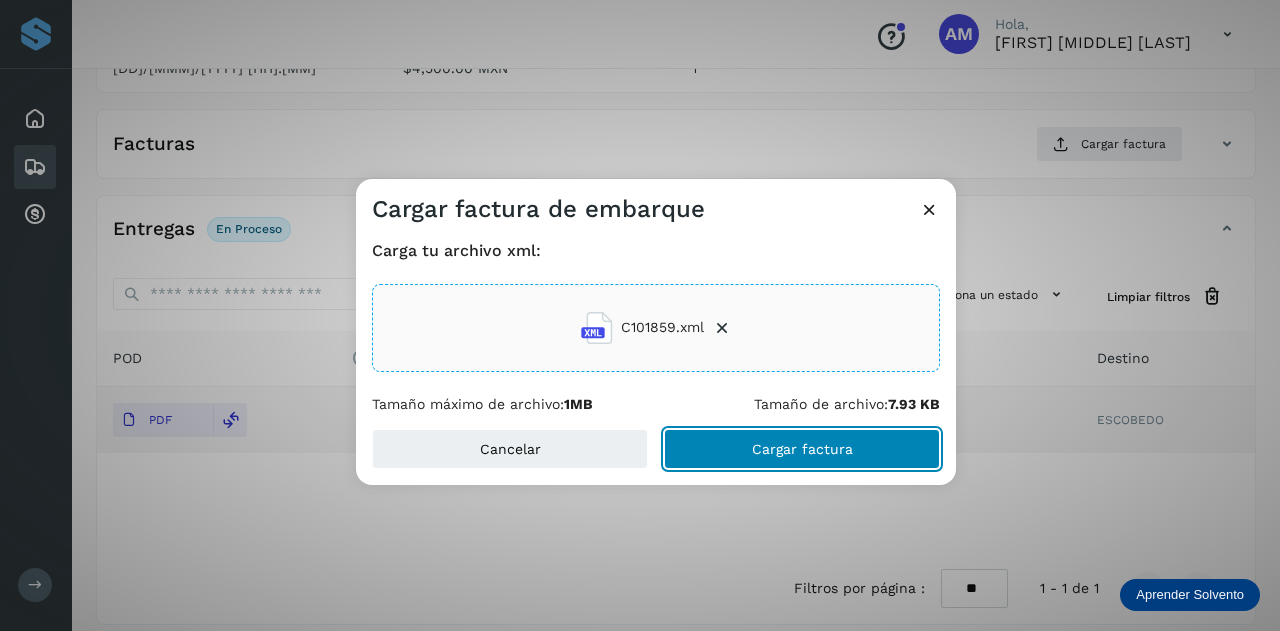 click on "Cargar factura" 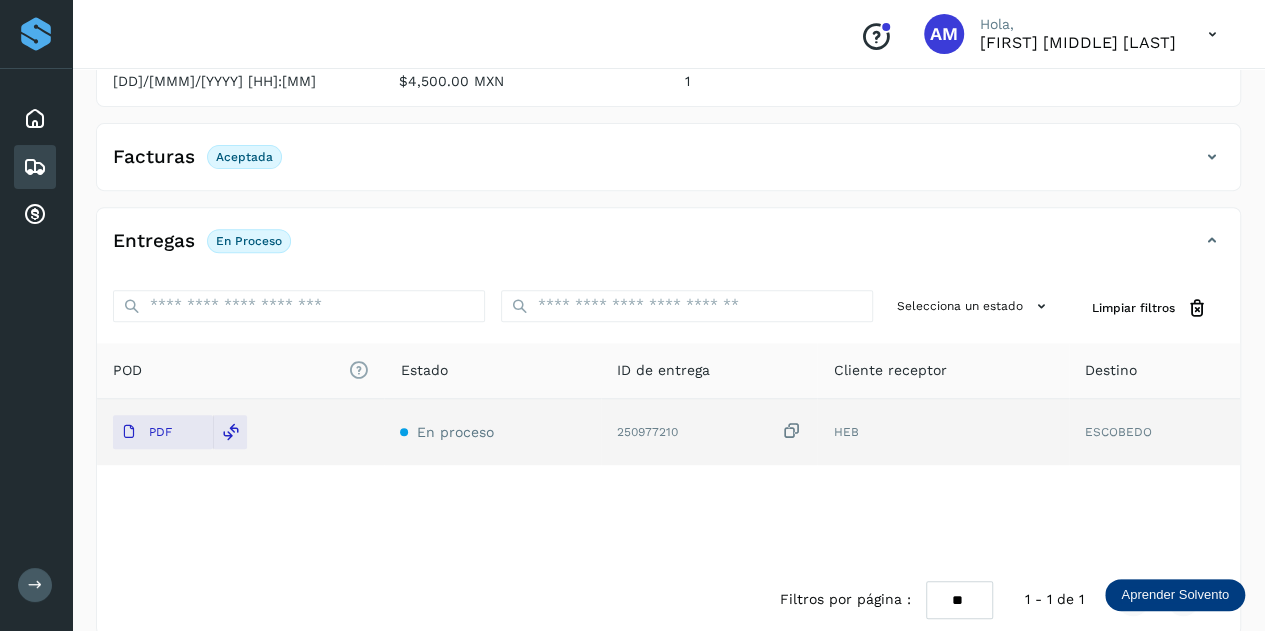 scroll, scrollTop: 0, scrollLeft: 0, axis: both 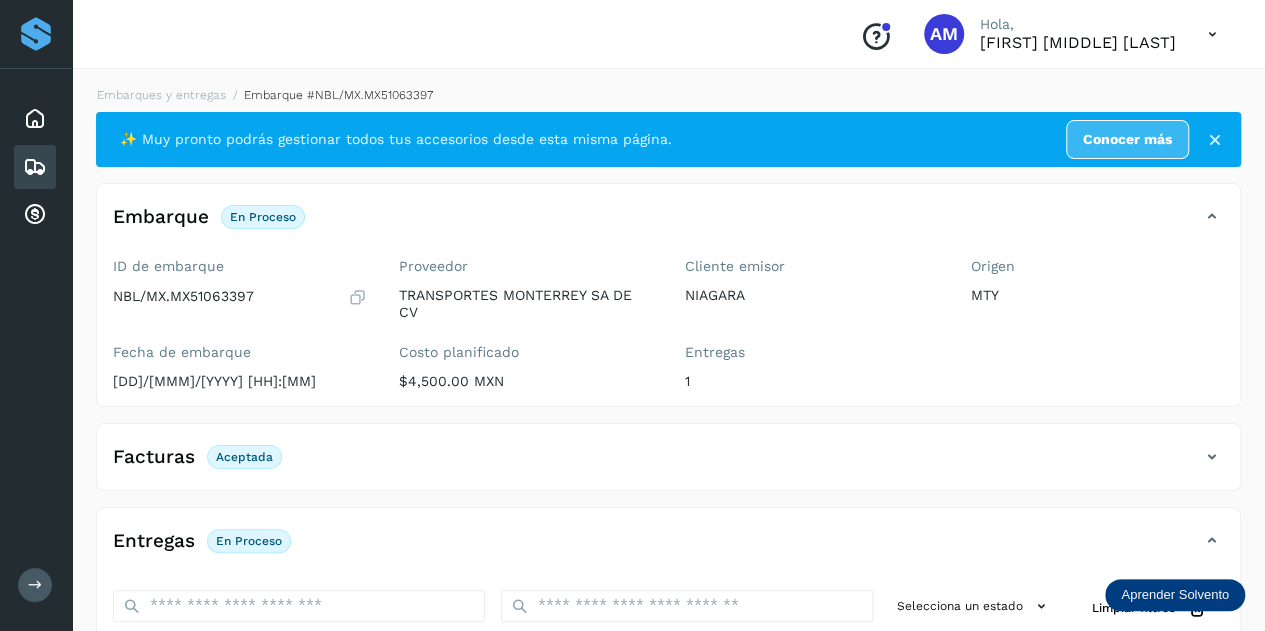 click on "Embarques y entregas" 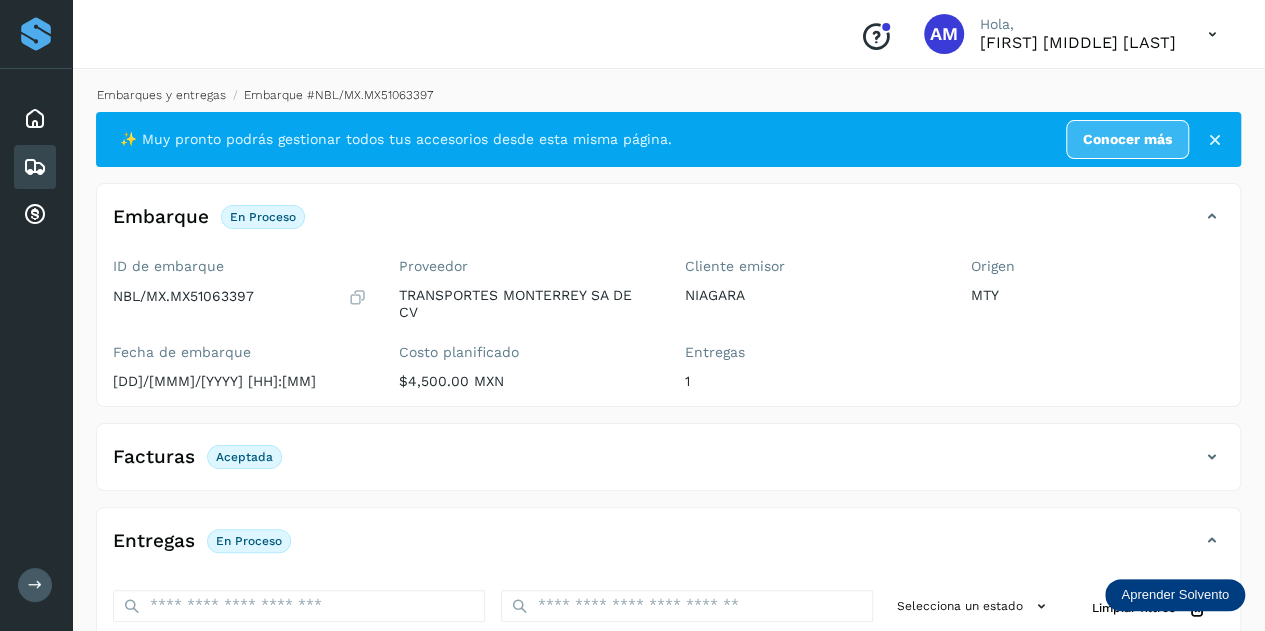 click on "Embarques y entregas" at bounding box center (161, 95) 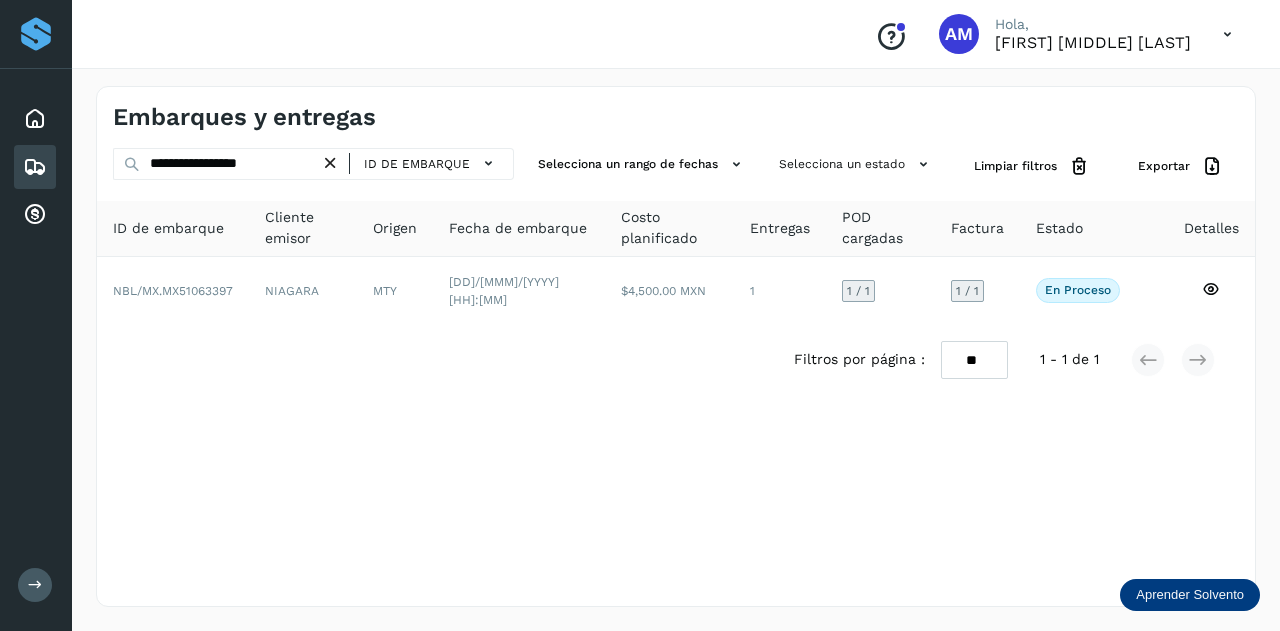 click at bounding box center [330, 163] 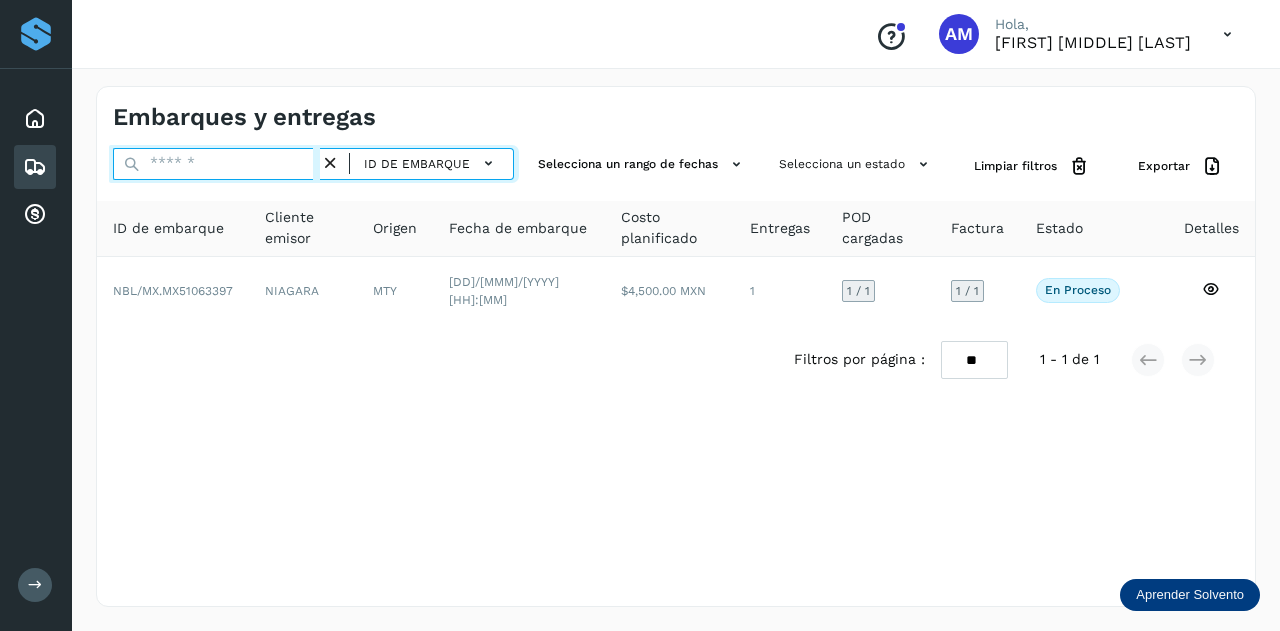 click at bounding box center (216, 164) 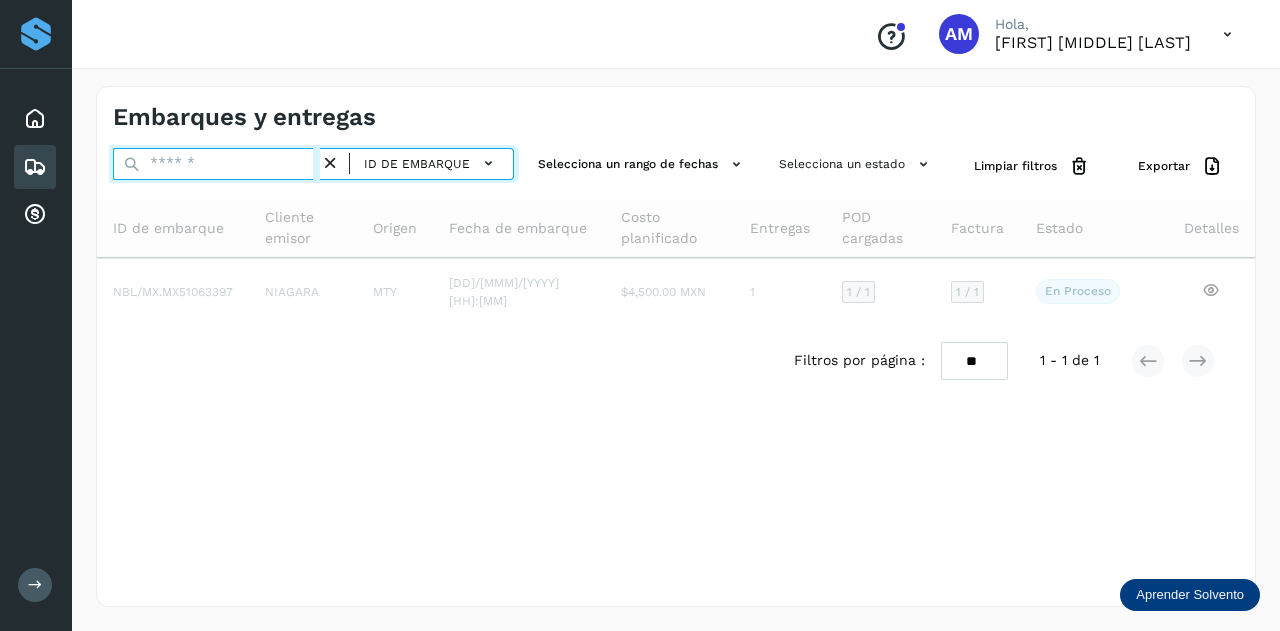 paste on "**********" 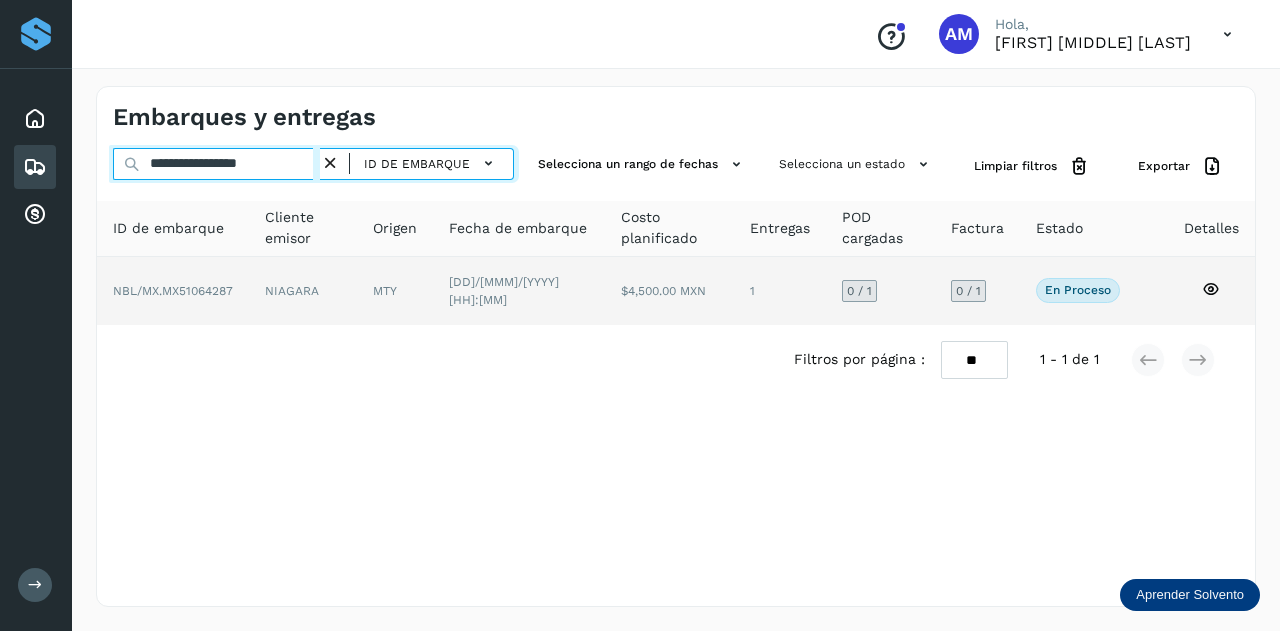 type on "**********" 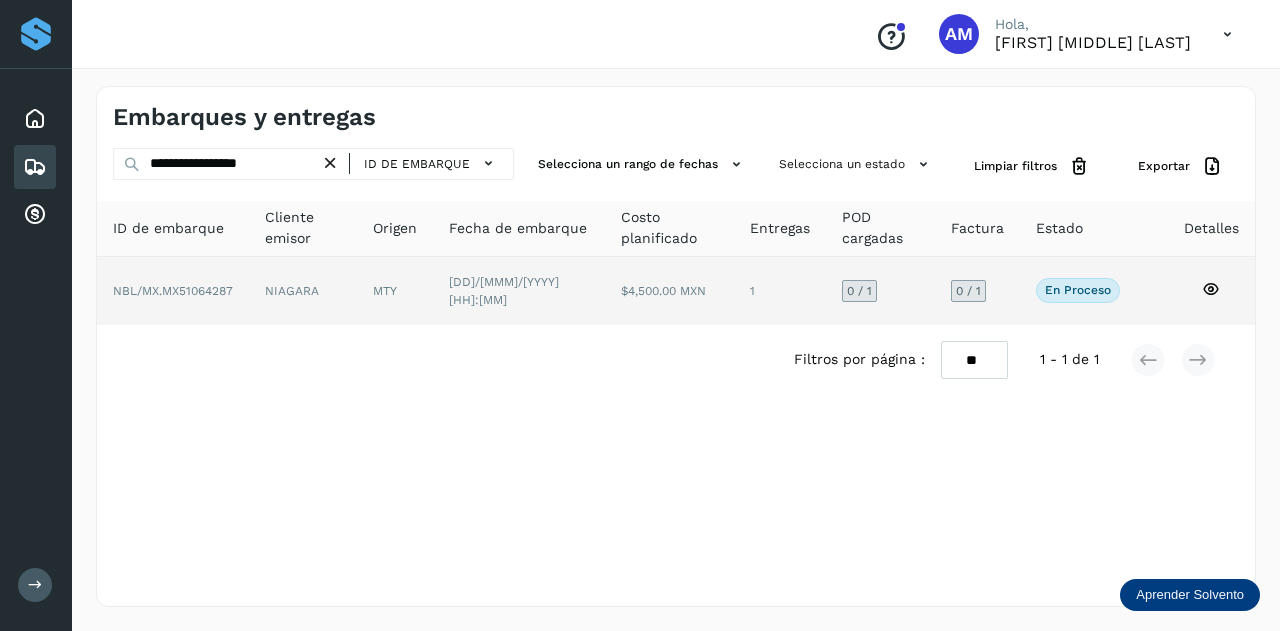 click on "NIAGARA" 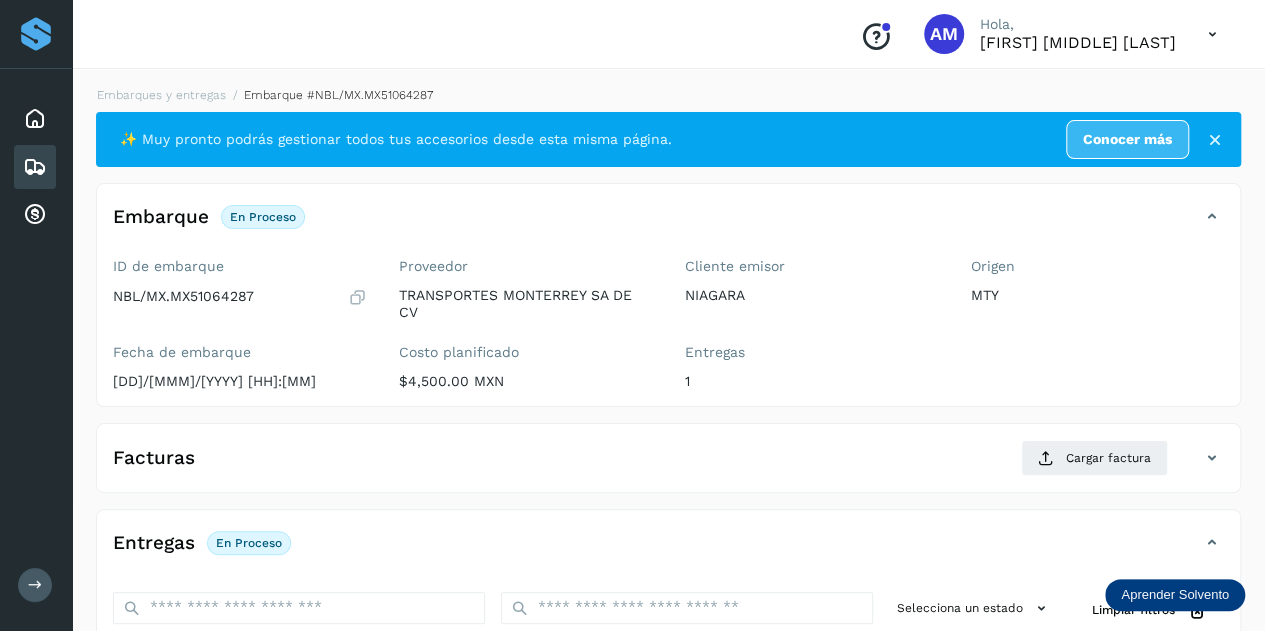 scroll, scrollTop: 300, scrollLeft: 0, axis: vertical 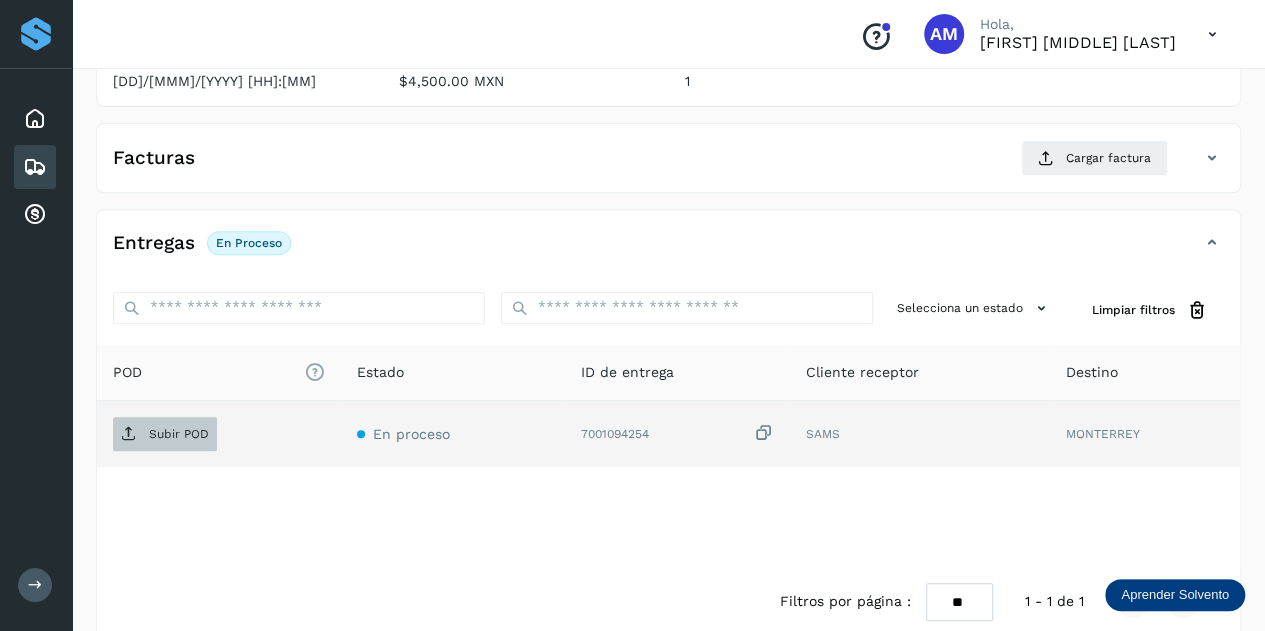 click on "Subir POD" at bounding box center (179, 434) 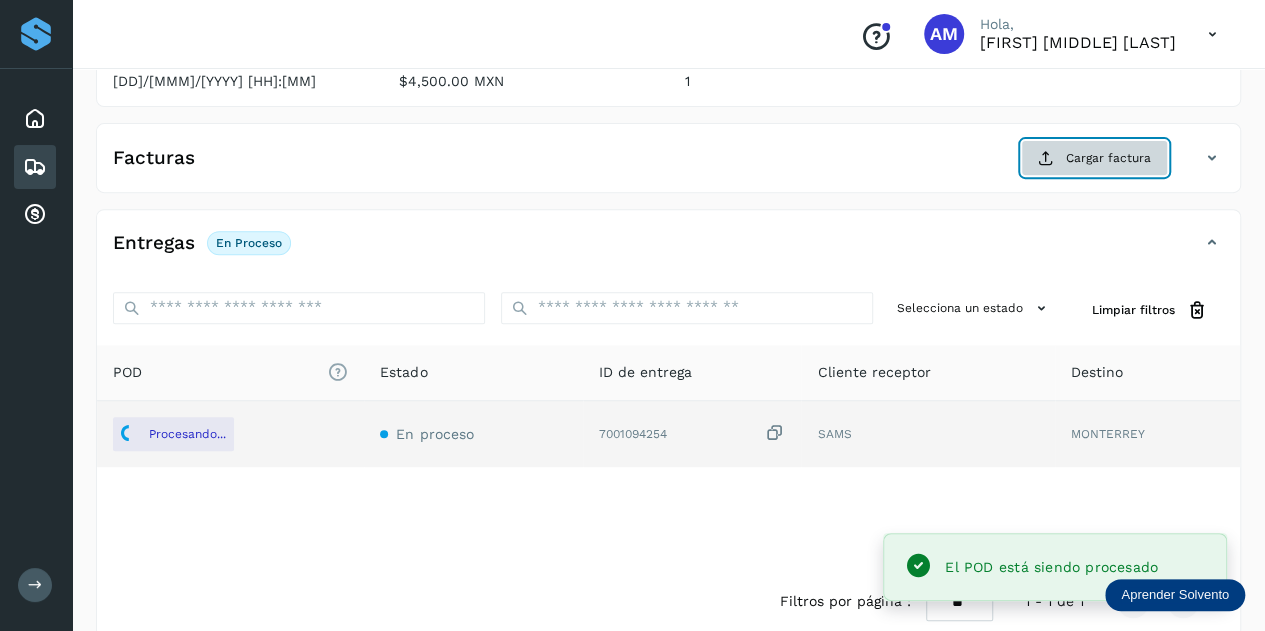 click on "Cargar factura" 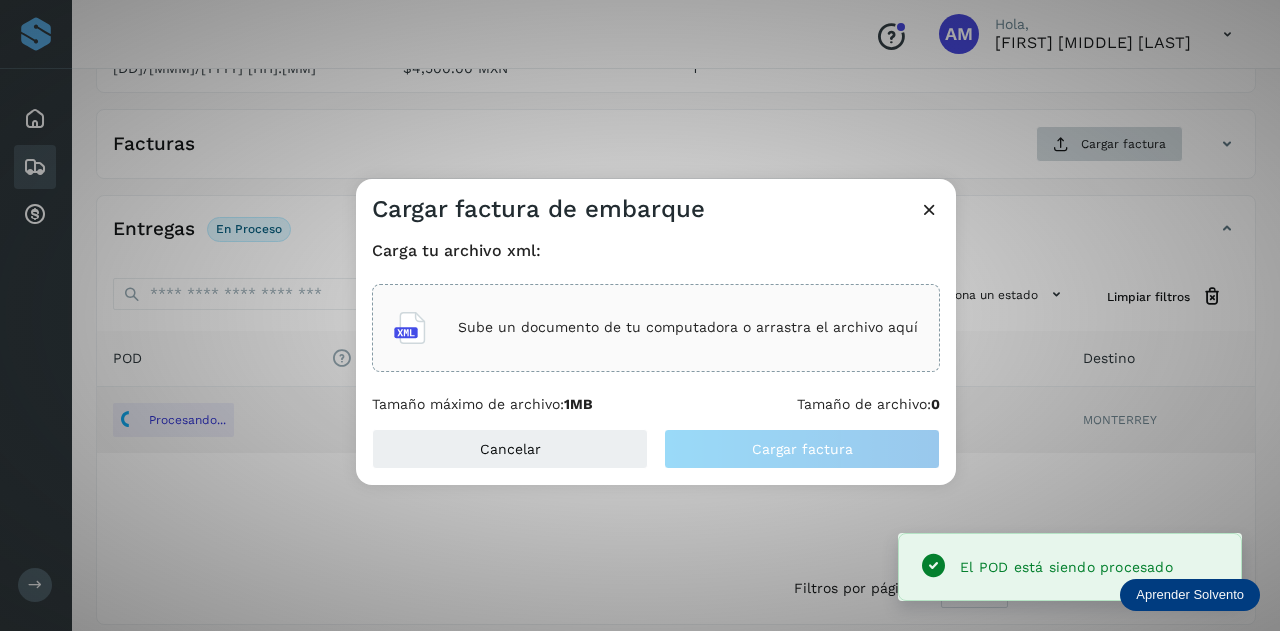 click on "Carga tu archivo xml: Sube un documento de tu computadora o arrastra el archivo aquí Tamaño máximo de archivo:  1MB Tamaño de archivo:  0" 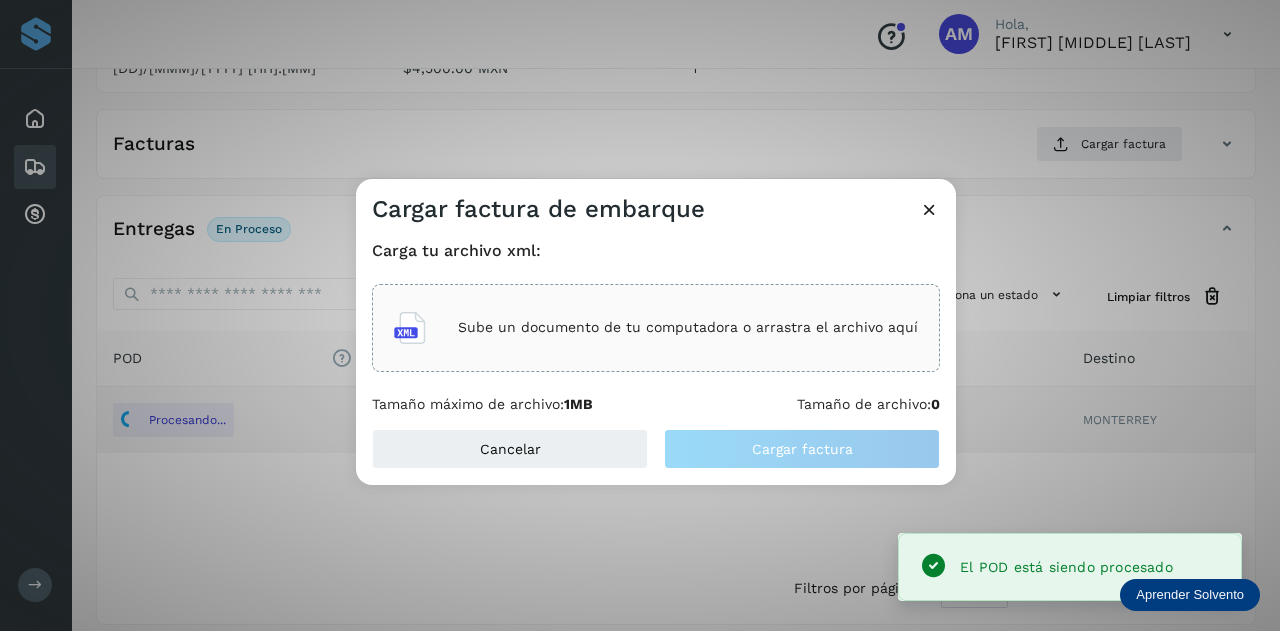 click on "Sube un documento de tu computadora o arrastra el archivo aquí" 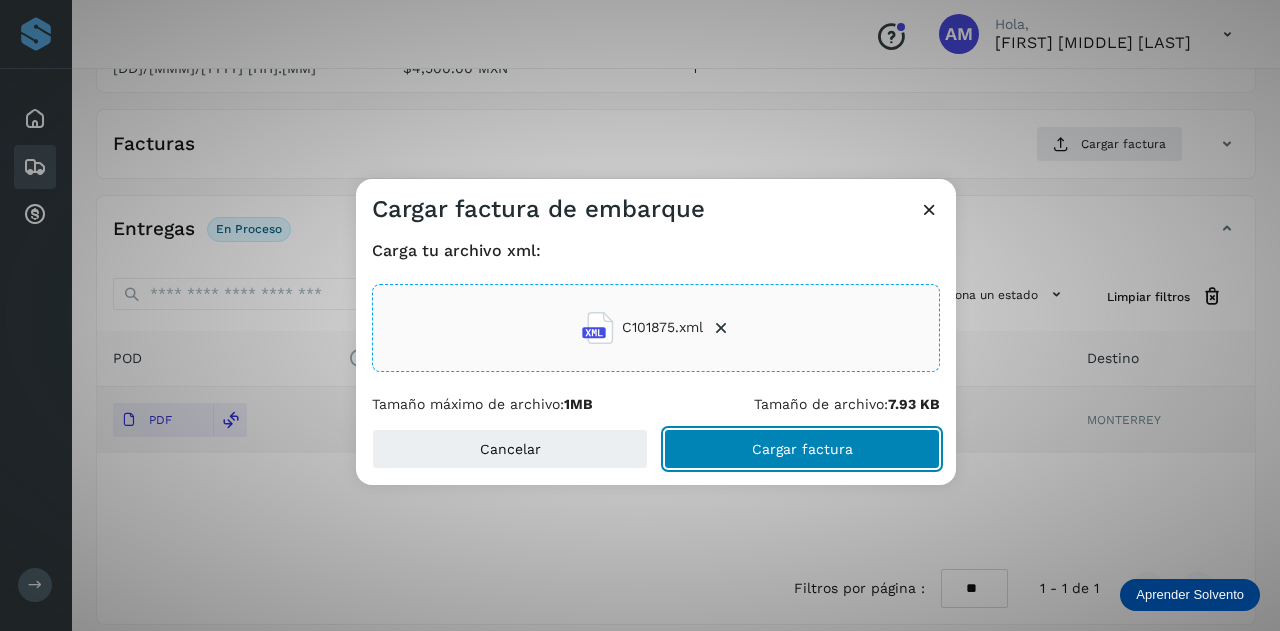 click on "Cargar factura" 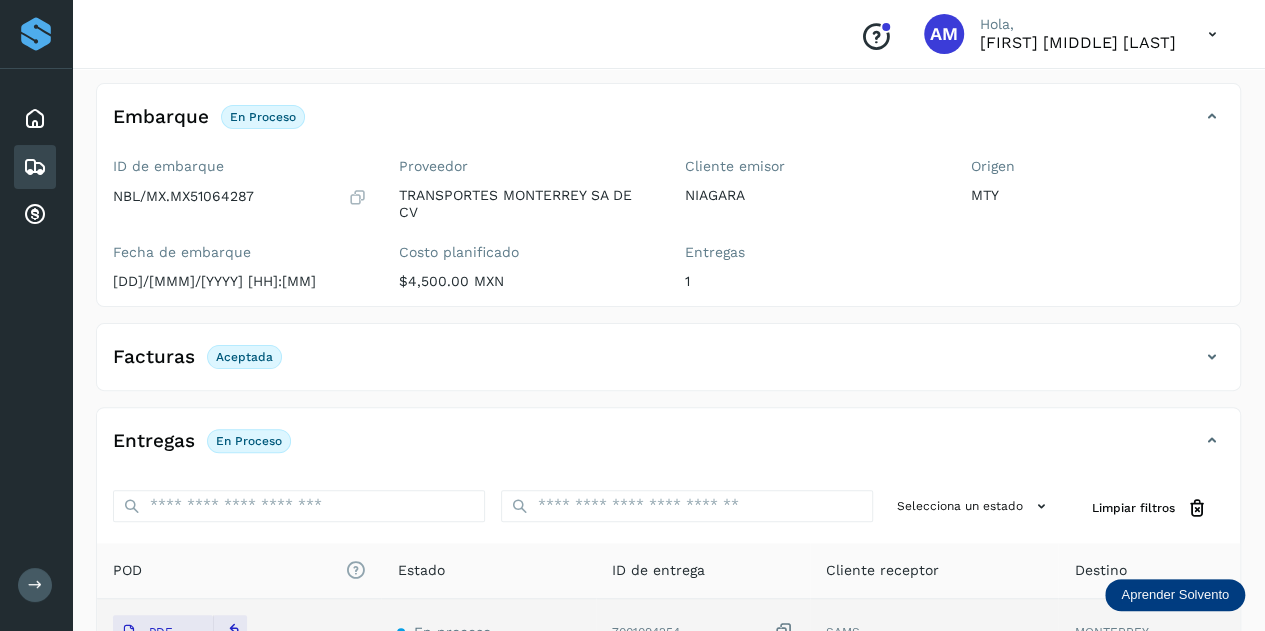 scroll, scrollTop: 0, scrollLeft: 0, axis: both 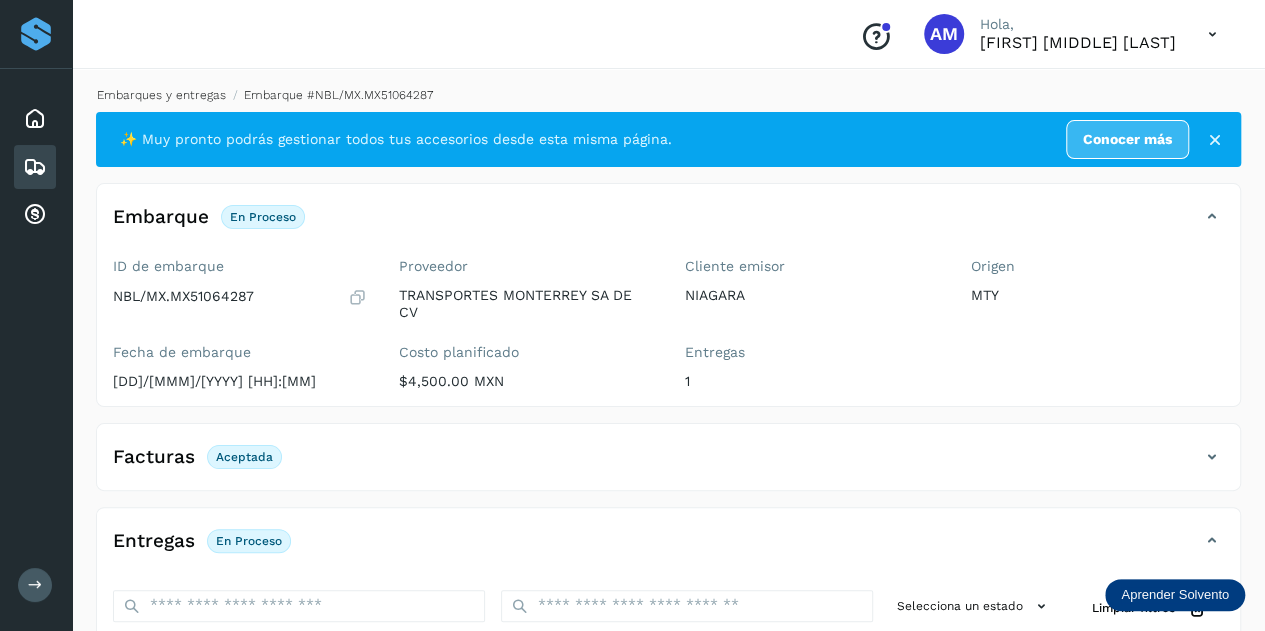 click on "Embarques y entregas" at bounding box center (161, 95) 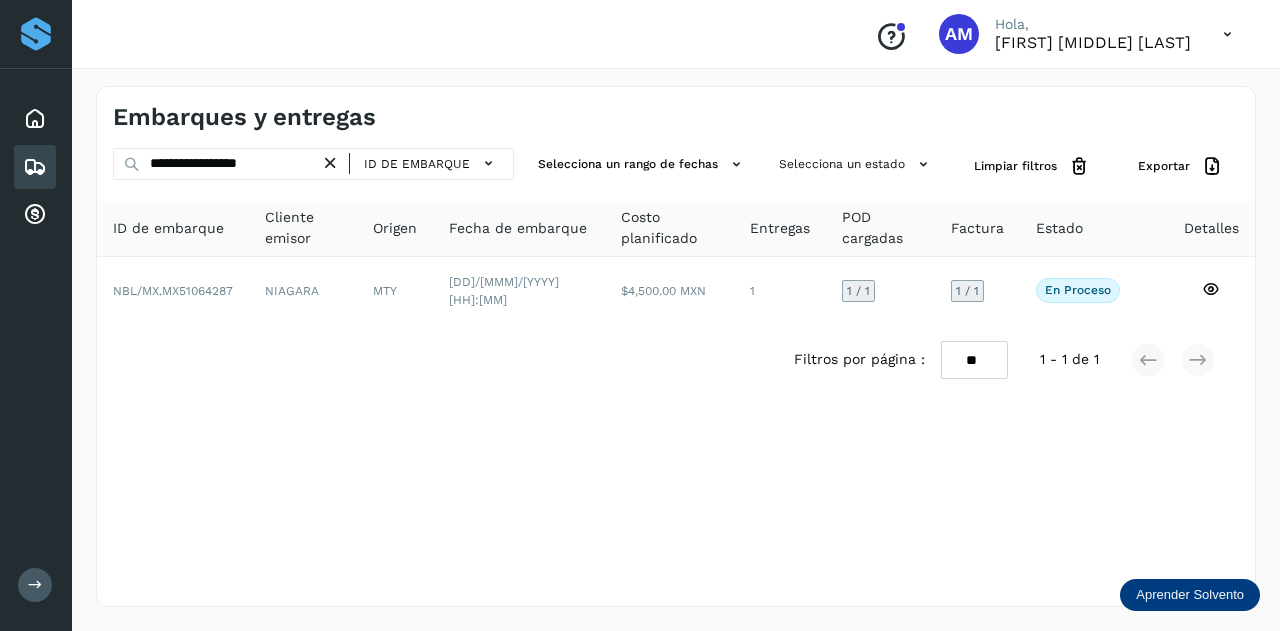 click at bounding box center (330, 163) 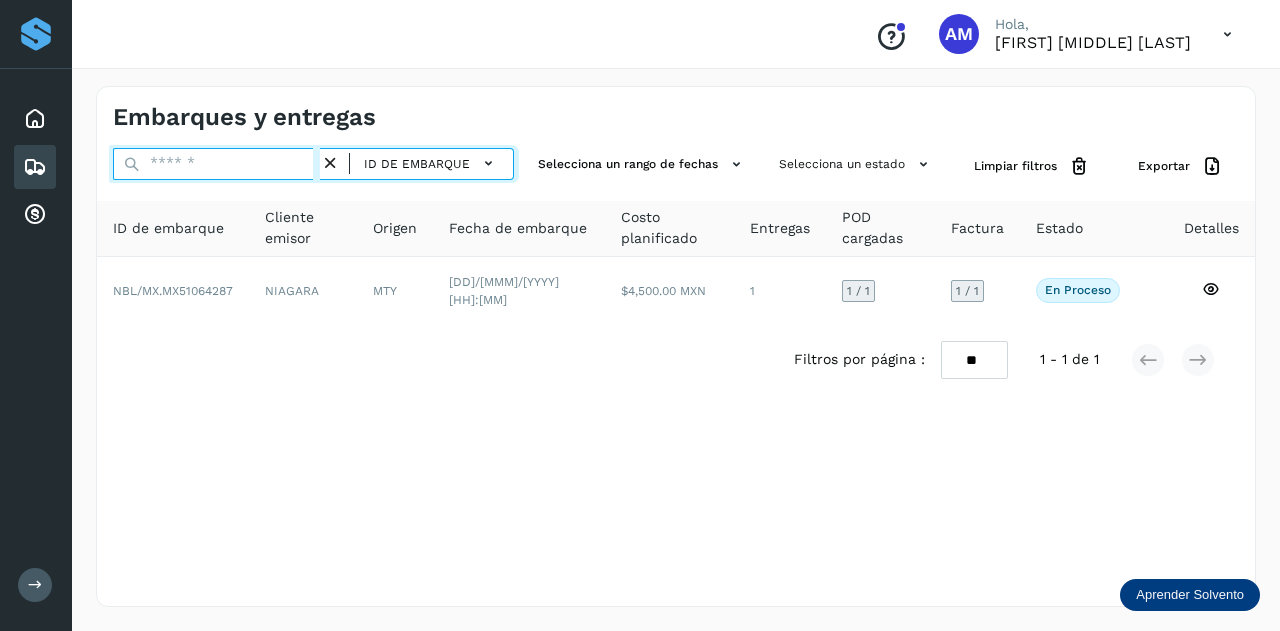 click at bounding box center (216, 164) 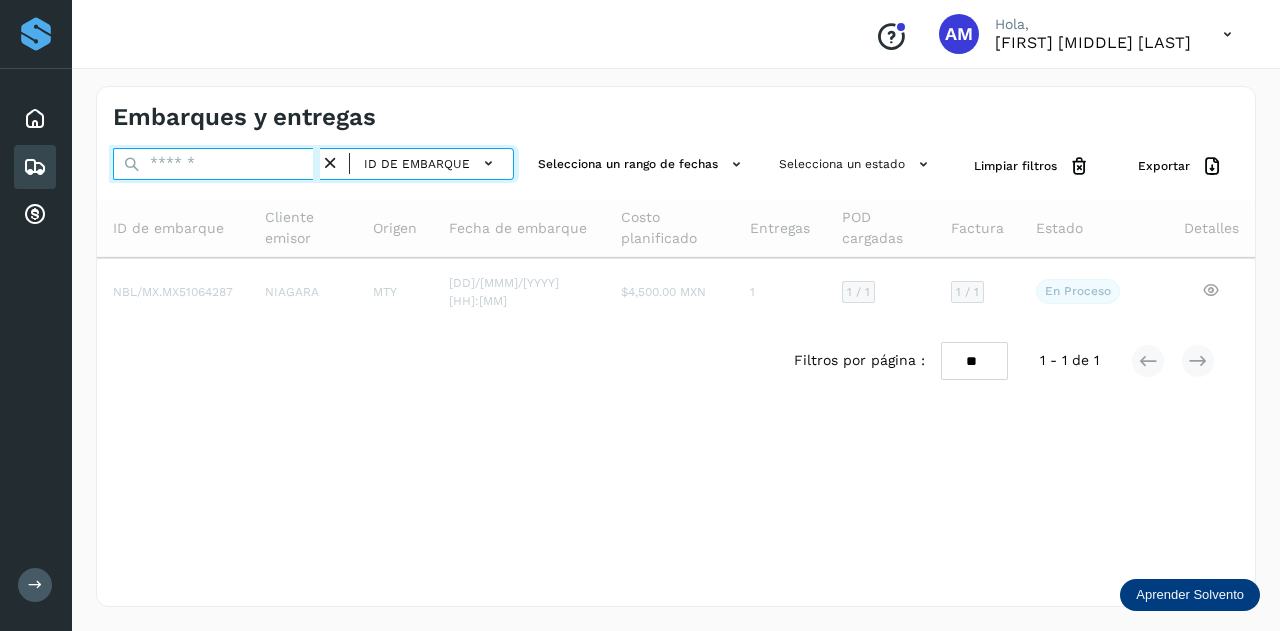 paste on "**********" 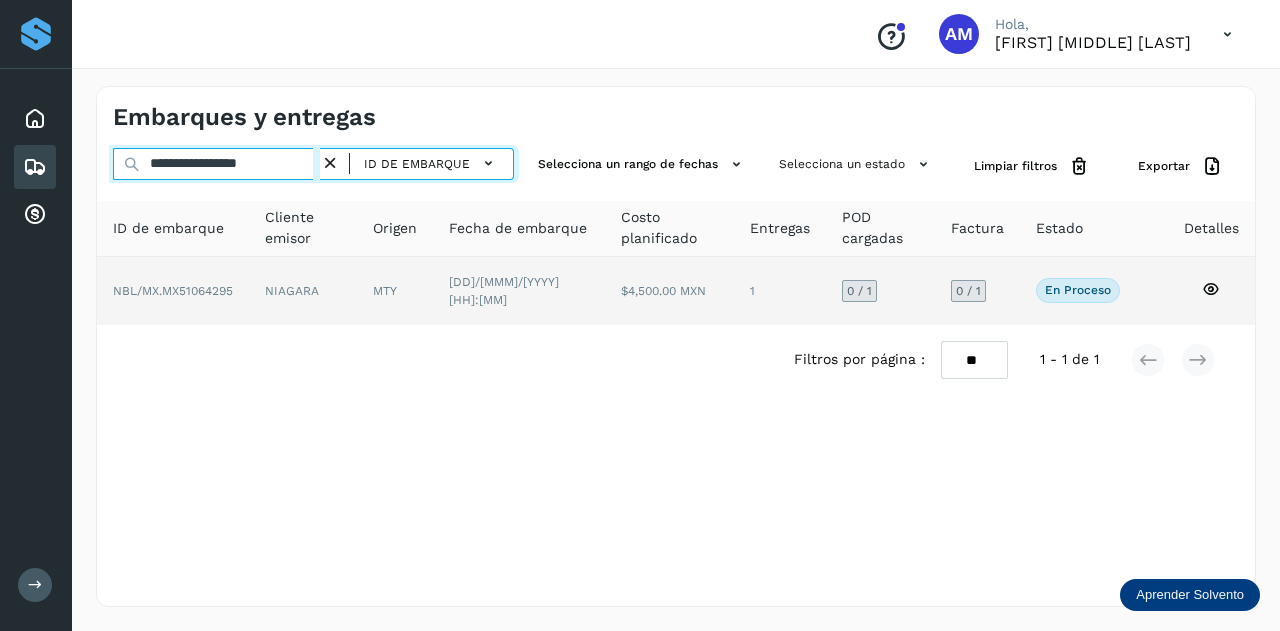 type on "**********" 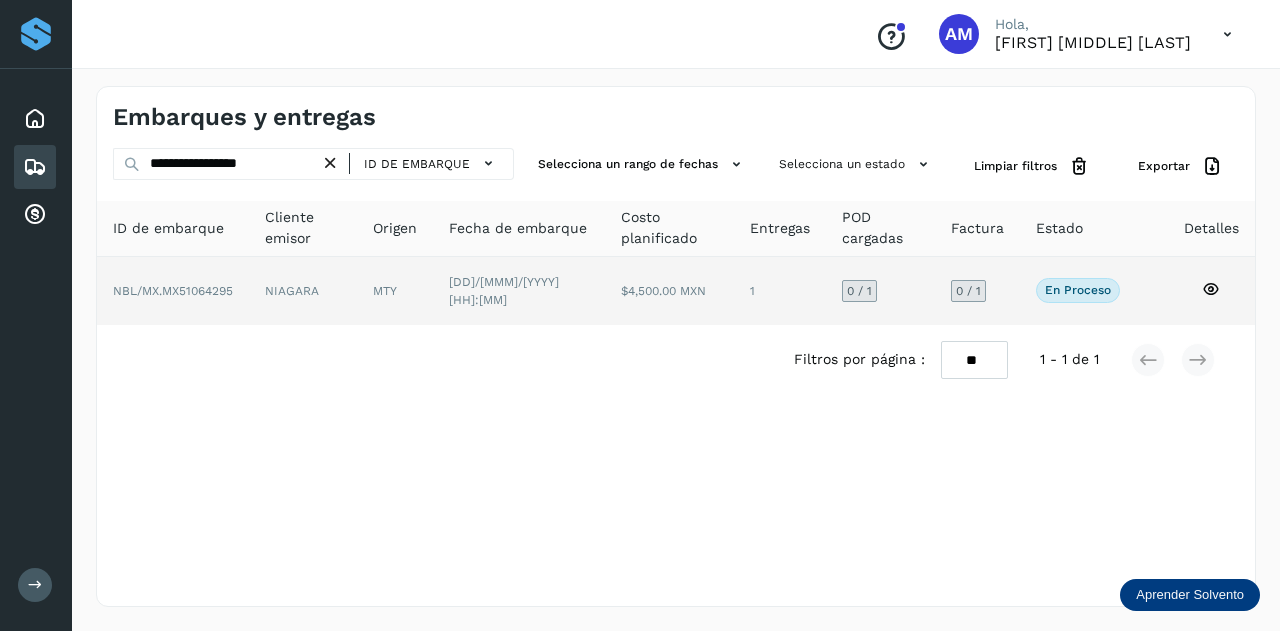 click on "NIAGARA" 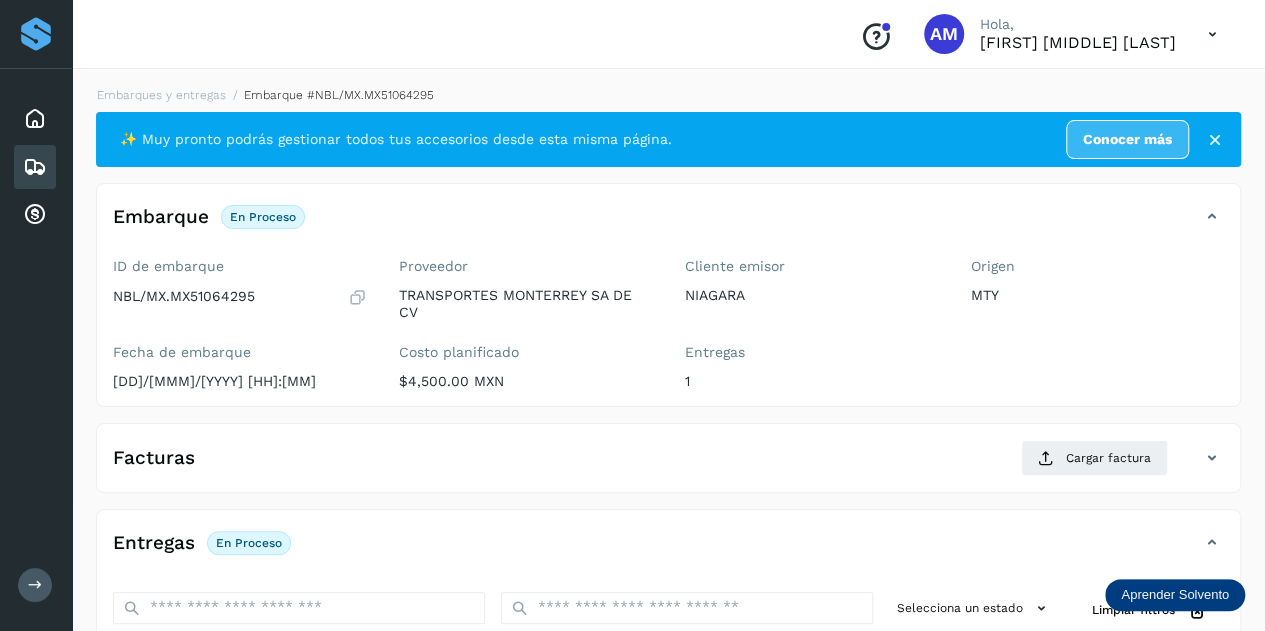 scroll, scrollTop: 300, scrollLeft: 0, axis: vertical 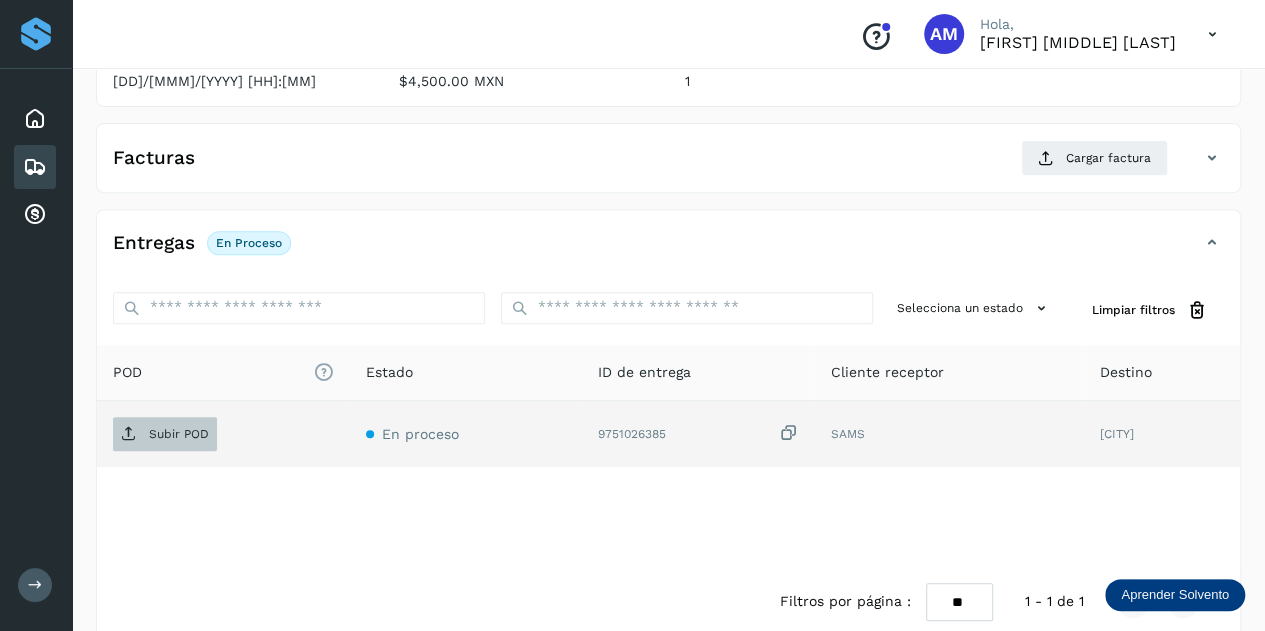 click on "Subir POD" at bounding box center [165, 434] 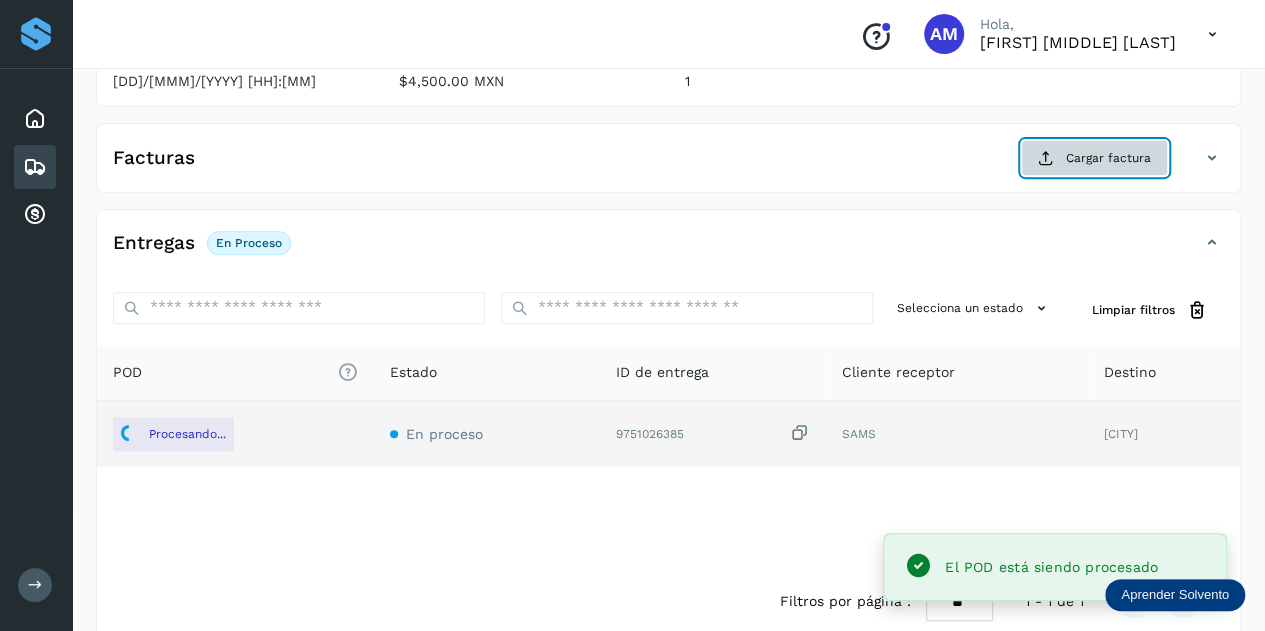 click on "Cargar factura" at bounding box center [1094, 158] 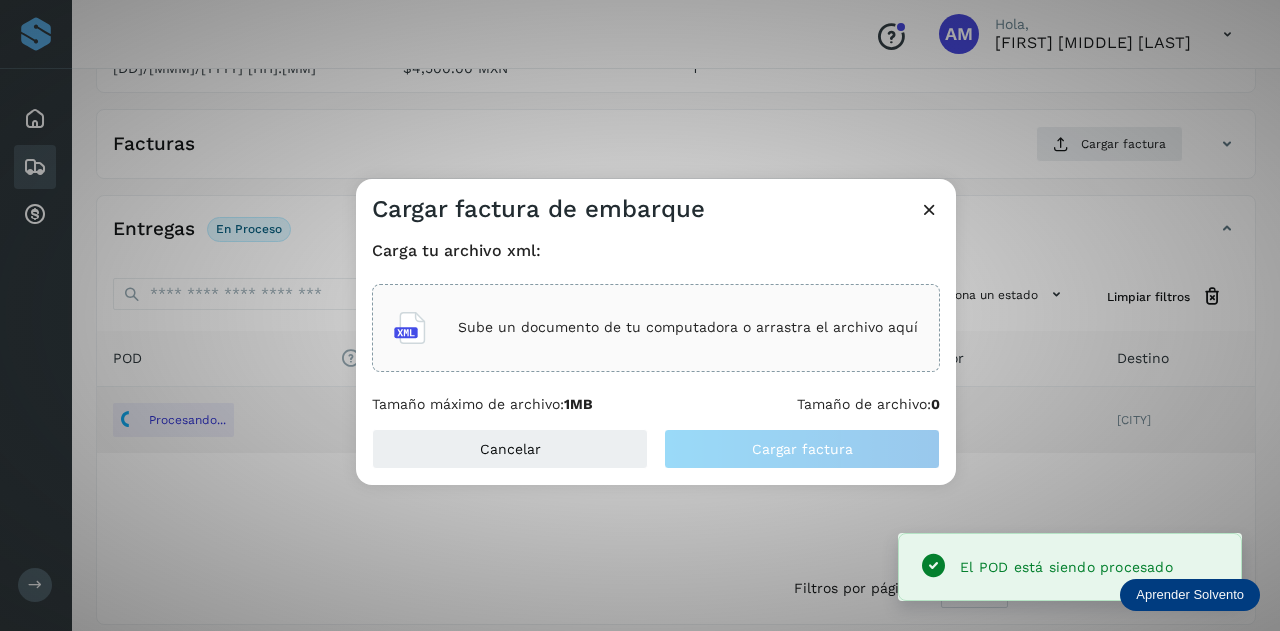 click on "Sube un documento de tu computadora o arrastra el archivo aquí" at bounding box center [656, 328] 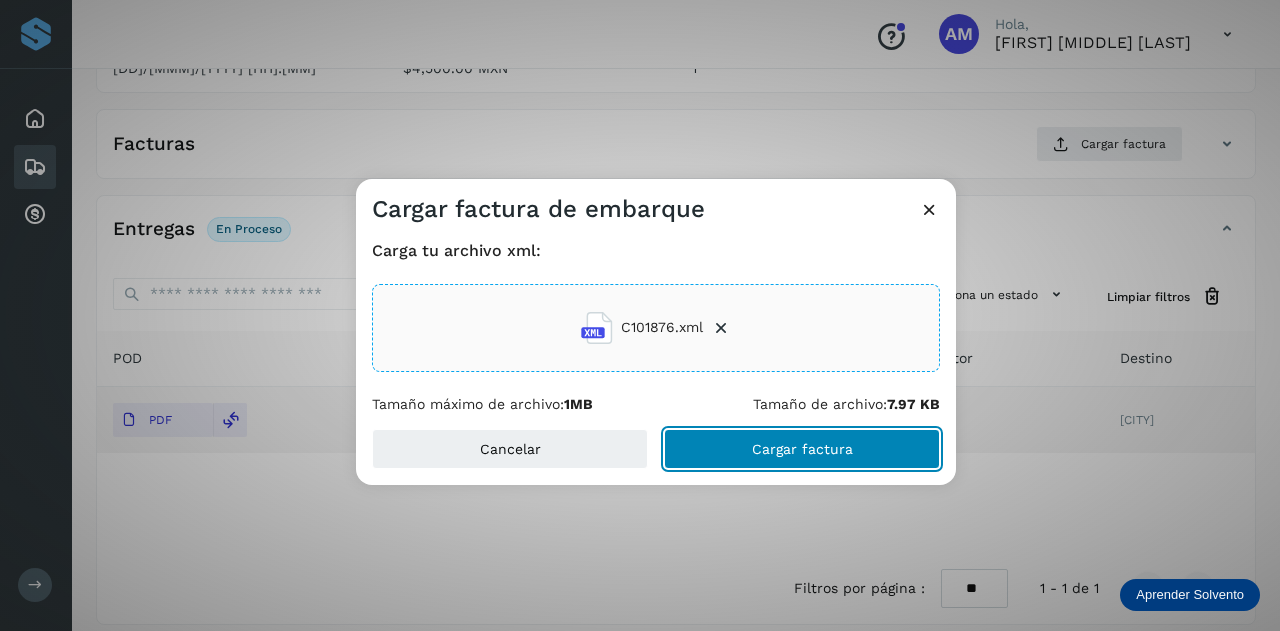 click on "Cargar factura" 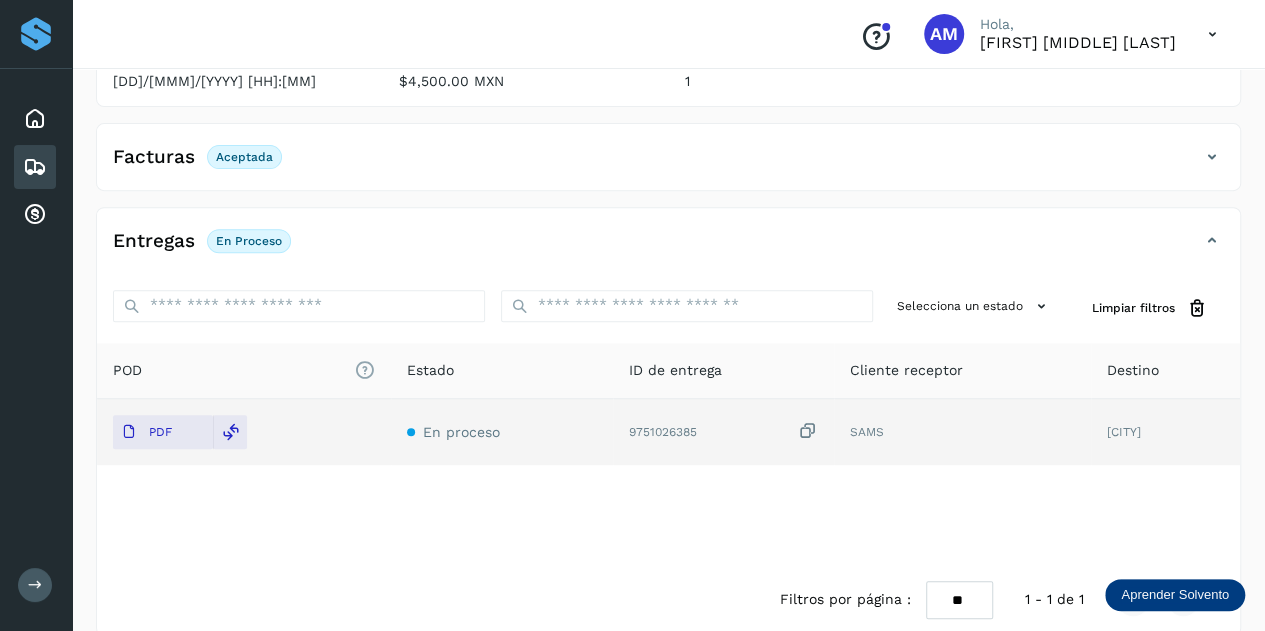 scroll, scrollTop: 0, scrollLeft: 0, axis: both 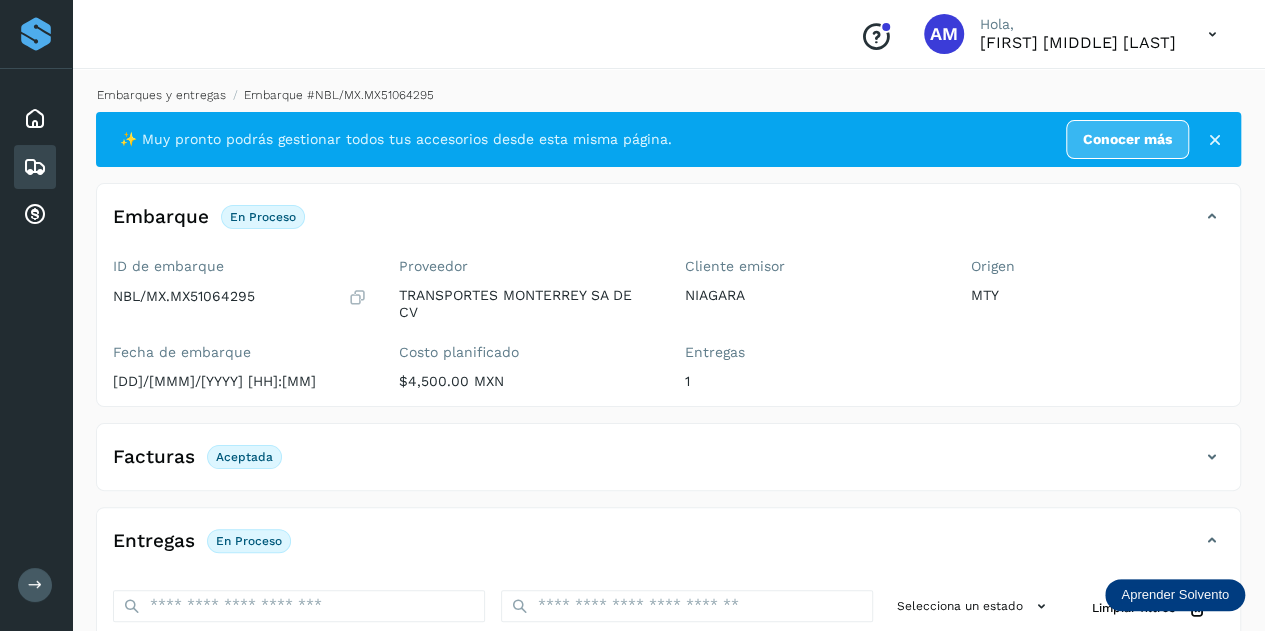 click on "Embarques y entregas" at bounding box center [161, 95] 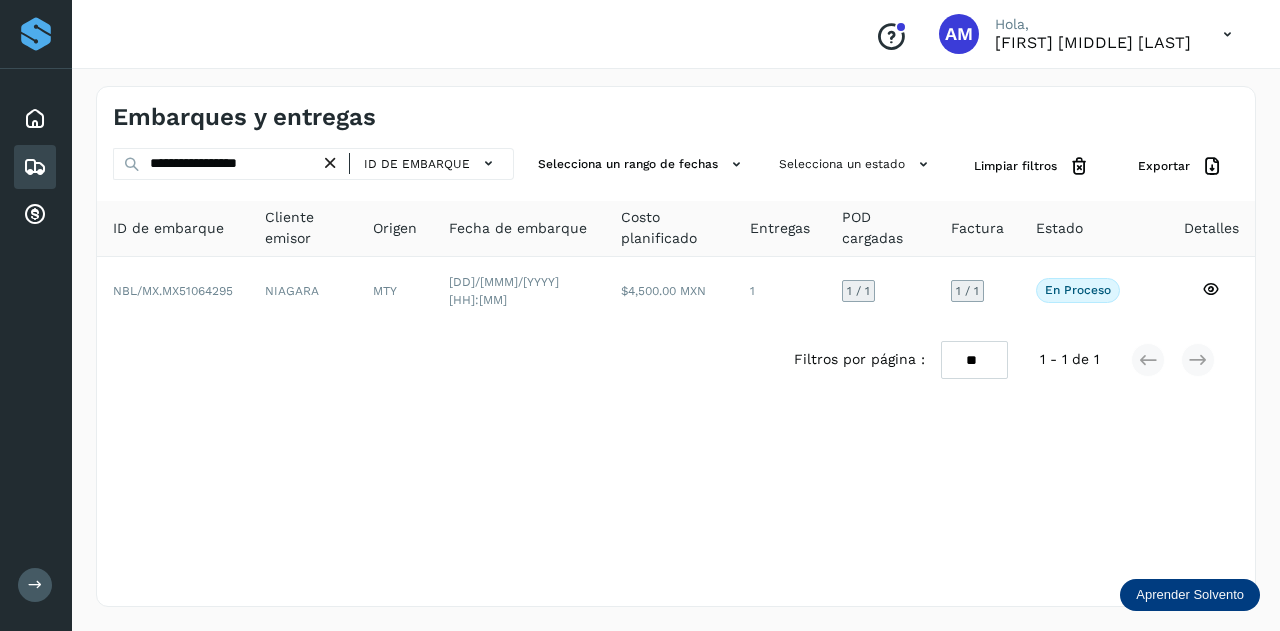 click at bounding box center (330, 163) 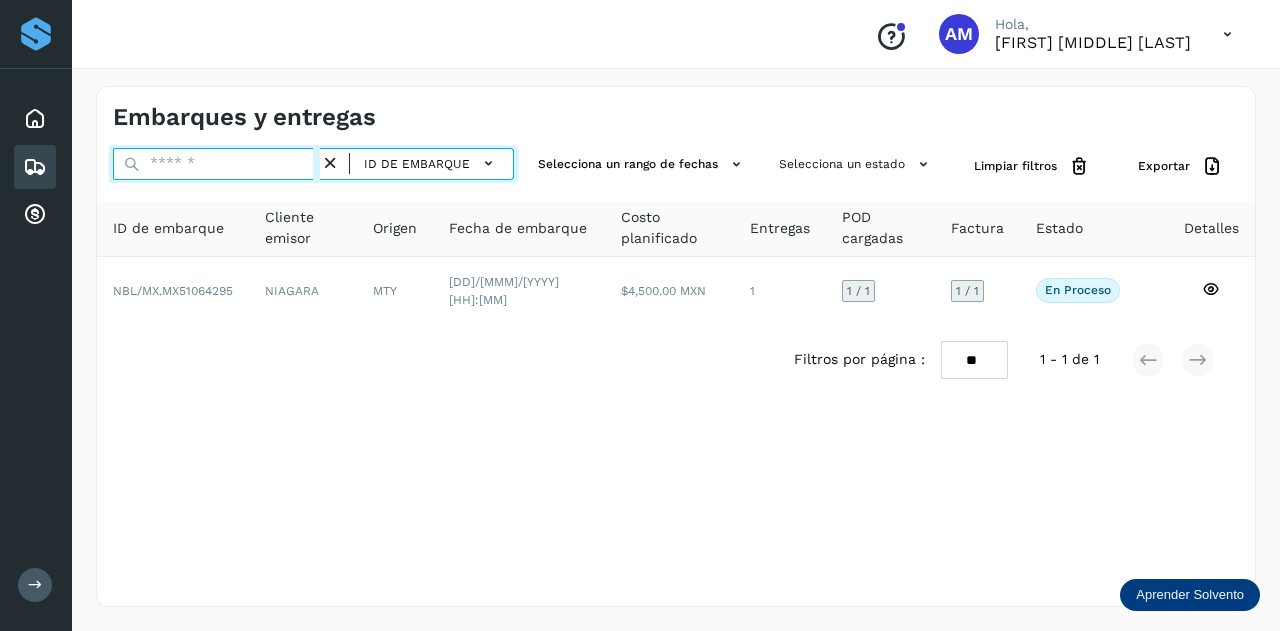 click at bounding box center (216, 164) 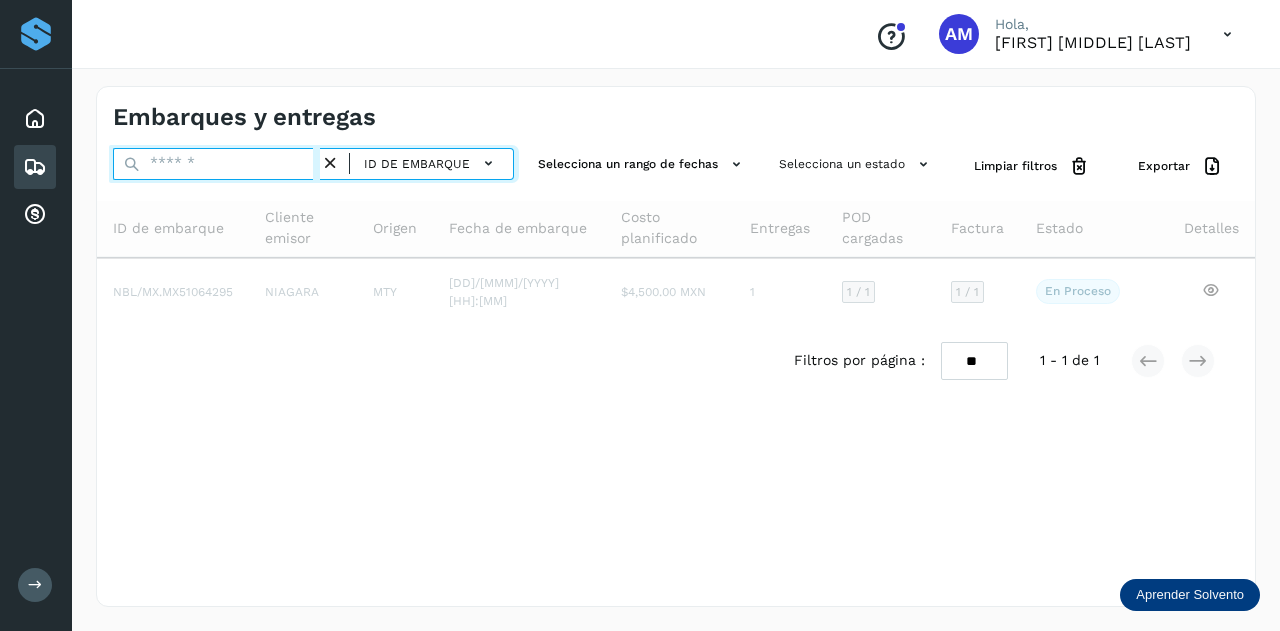paste on "**********" 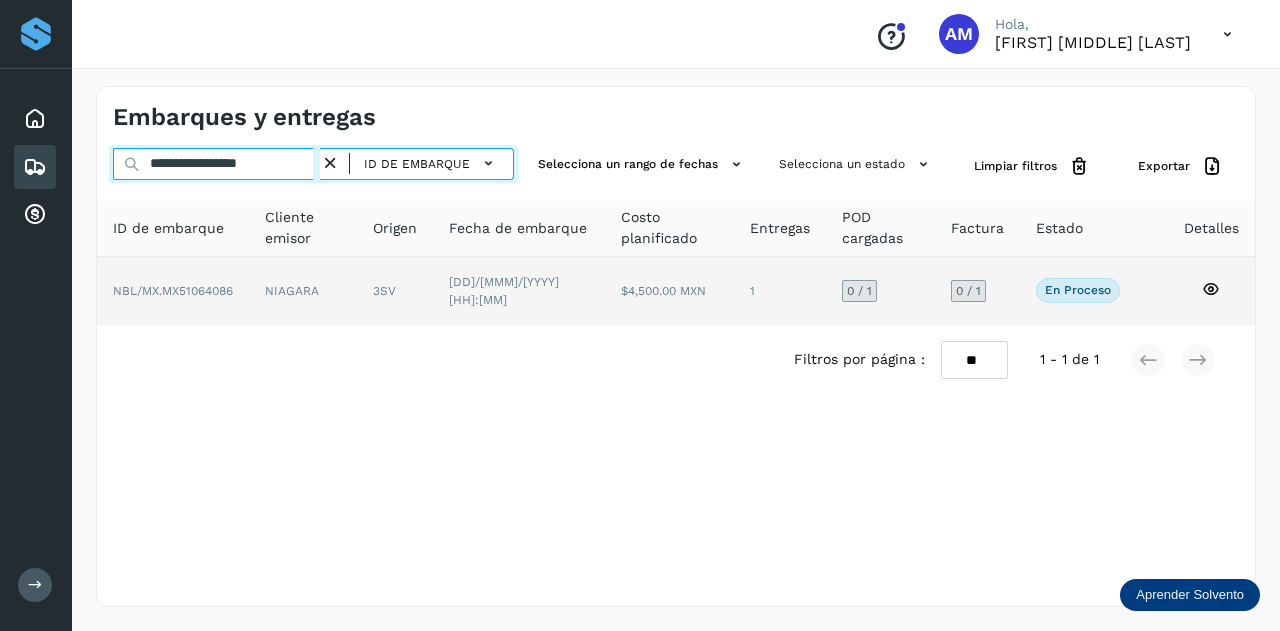 type on "**********" 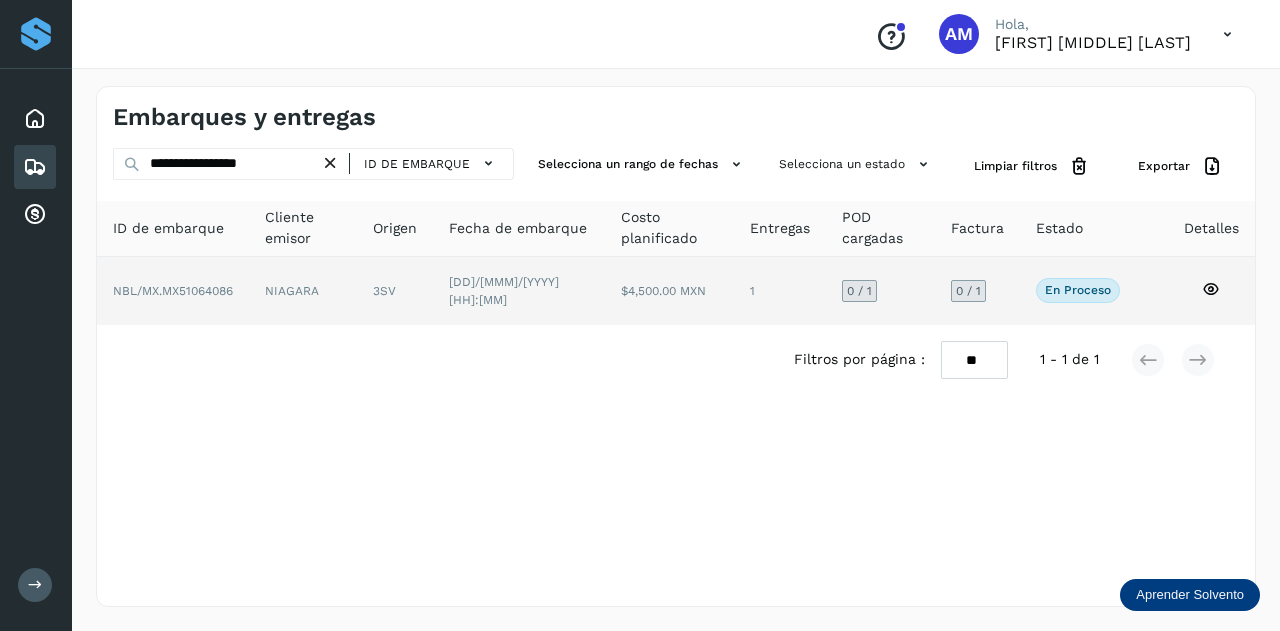 click on "NIAGARA" 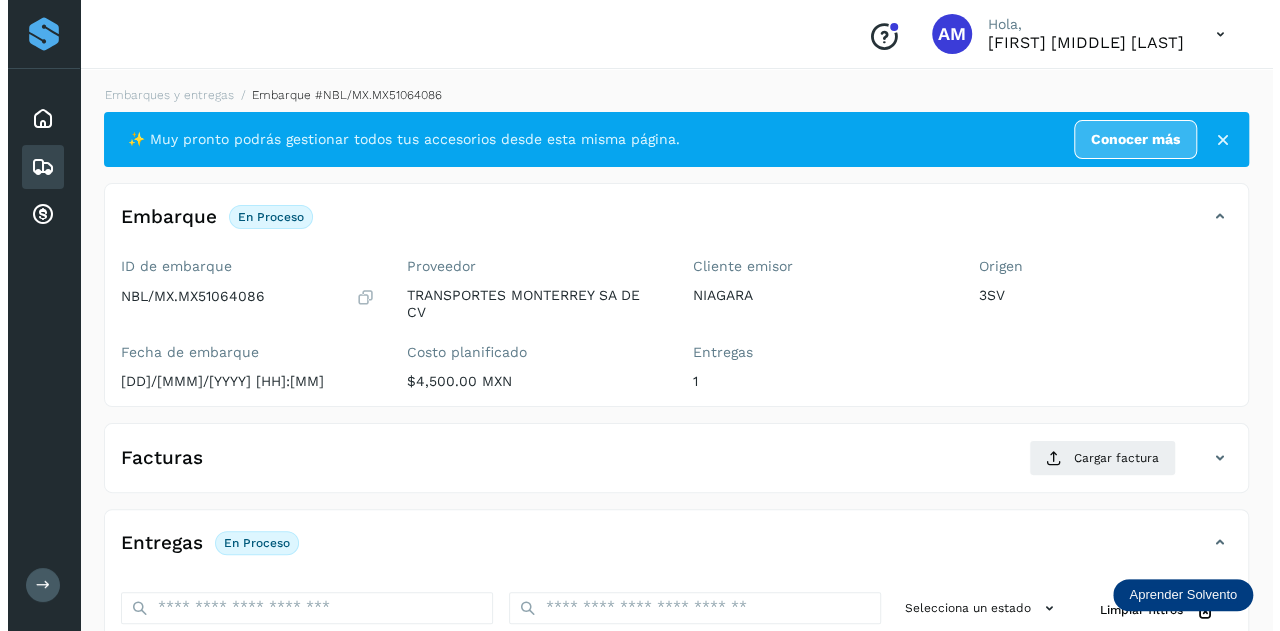 scroll, scrollTop: 327, scrollLeft: 0, axis: vertical 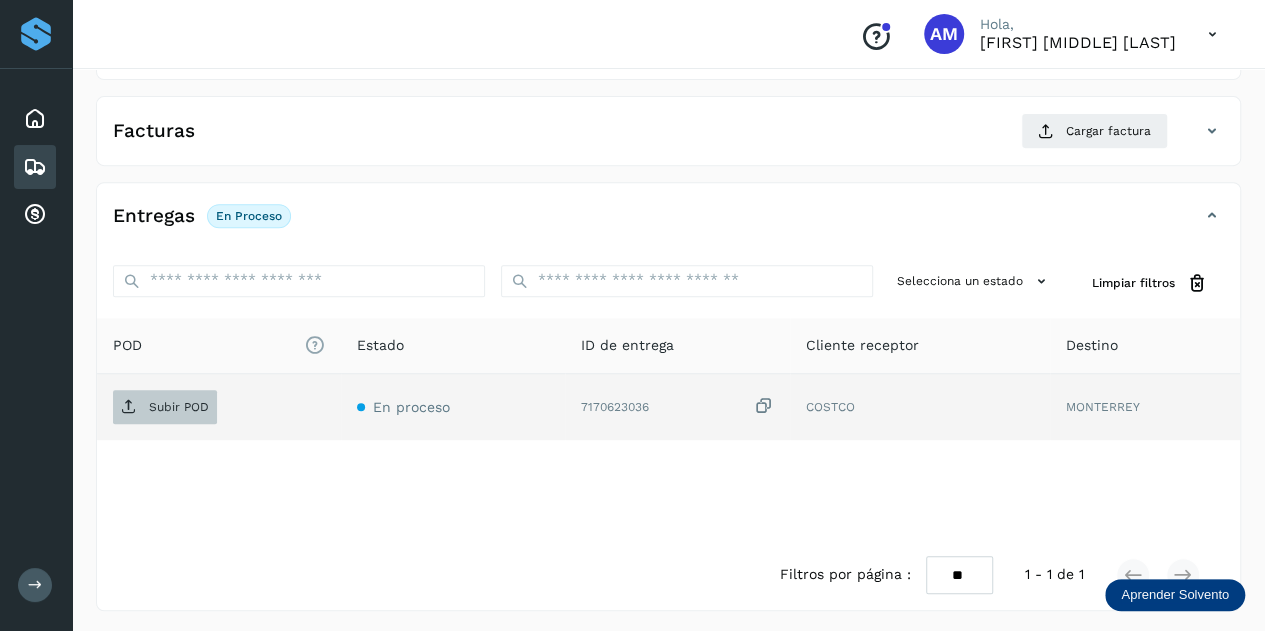 click on "Subir POD" at bounding box center [179, 407] 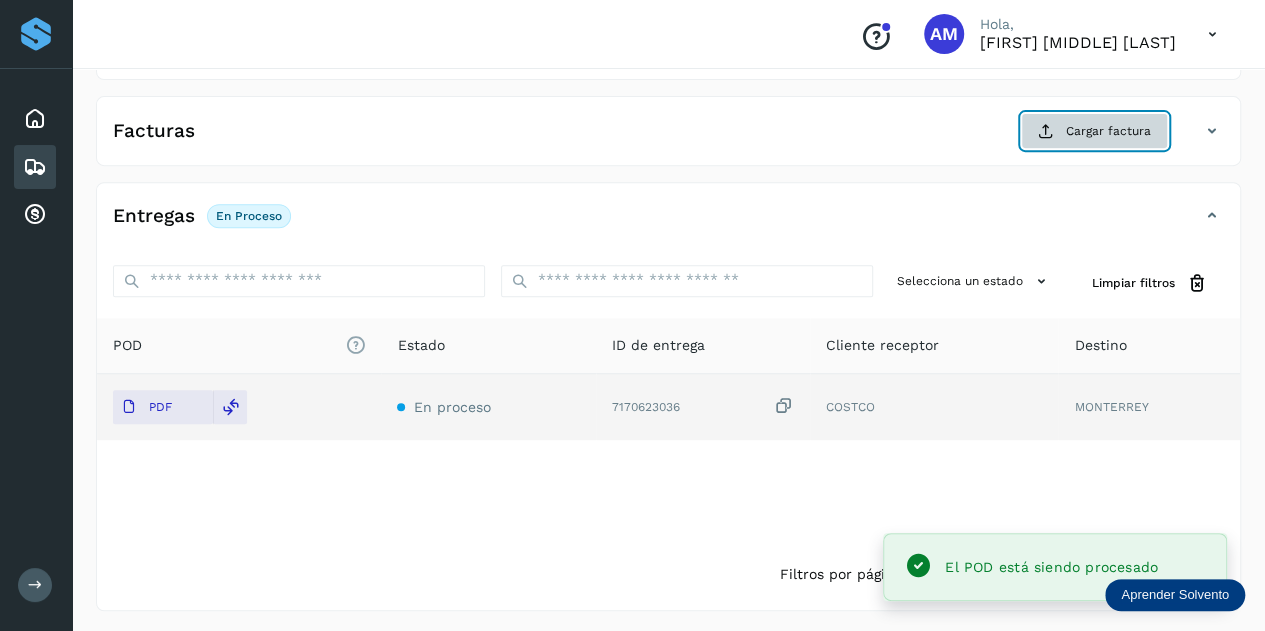click on "Cargar factura" 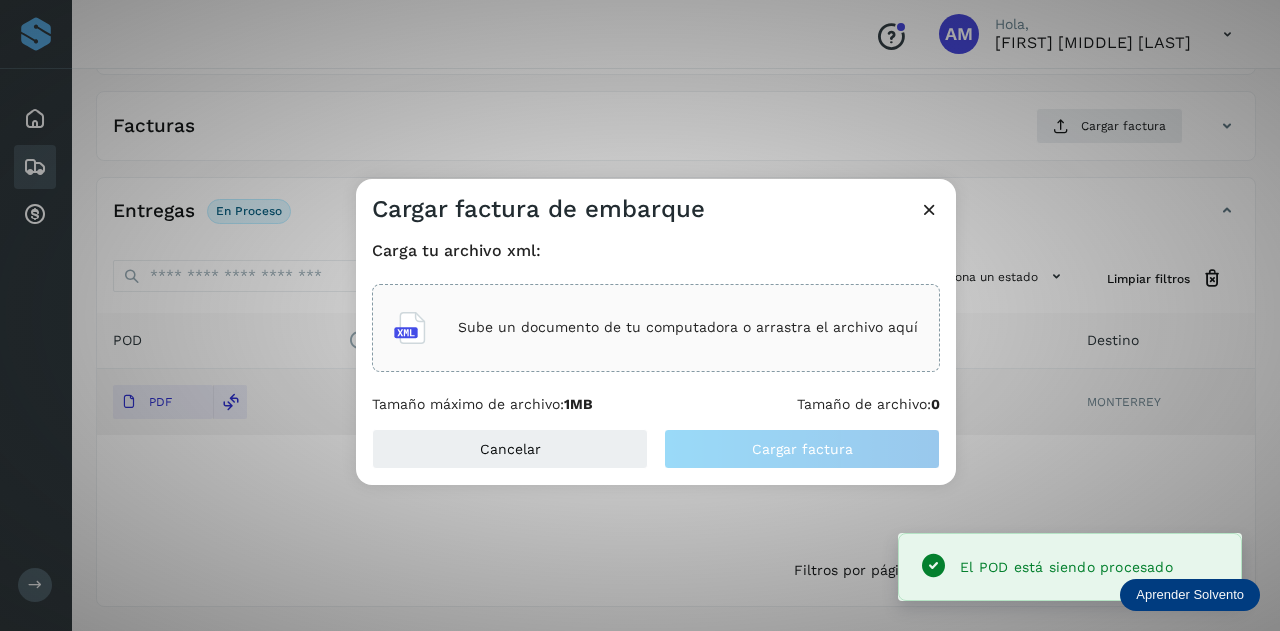 click on "Sube un documento de tu computadora o arrastra el archivo aquí" at bounding box center (688, 327) 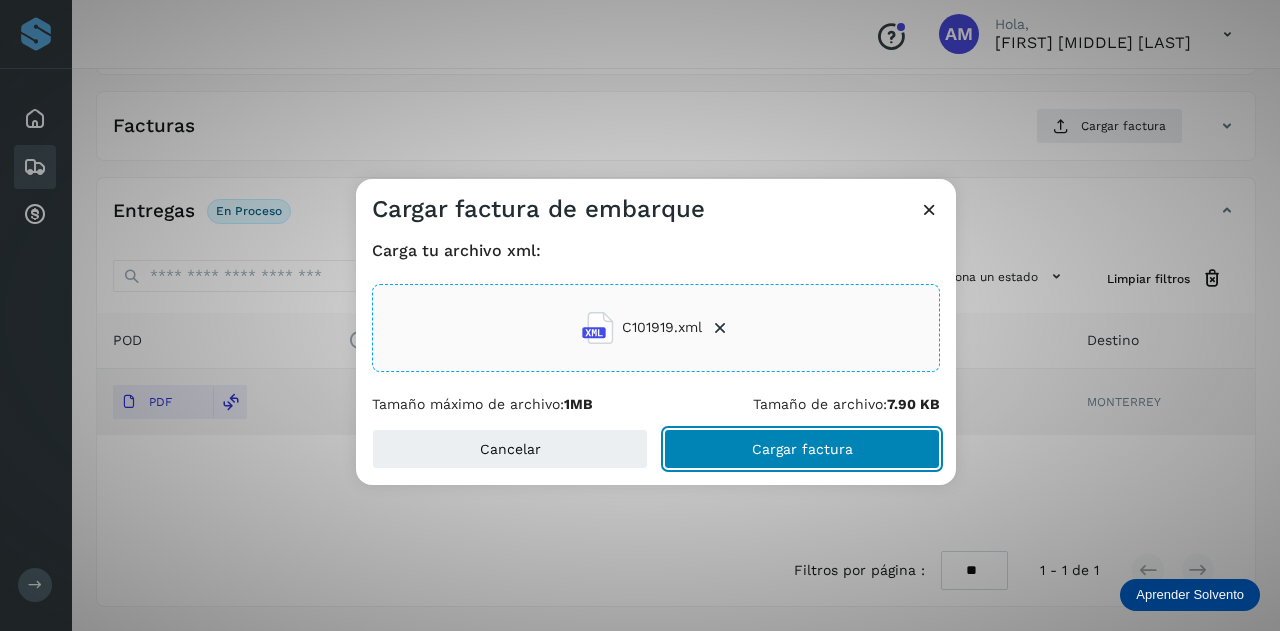 click on "Cargar factura" 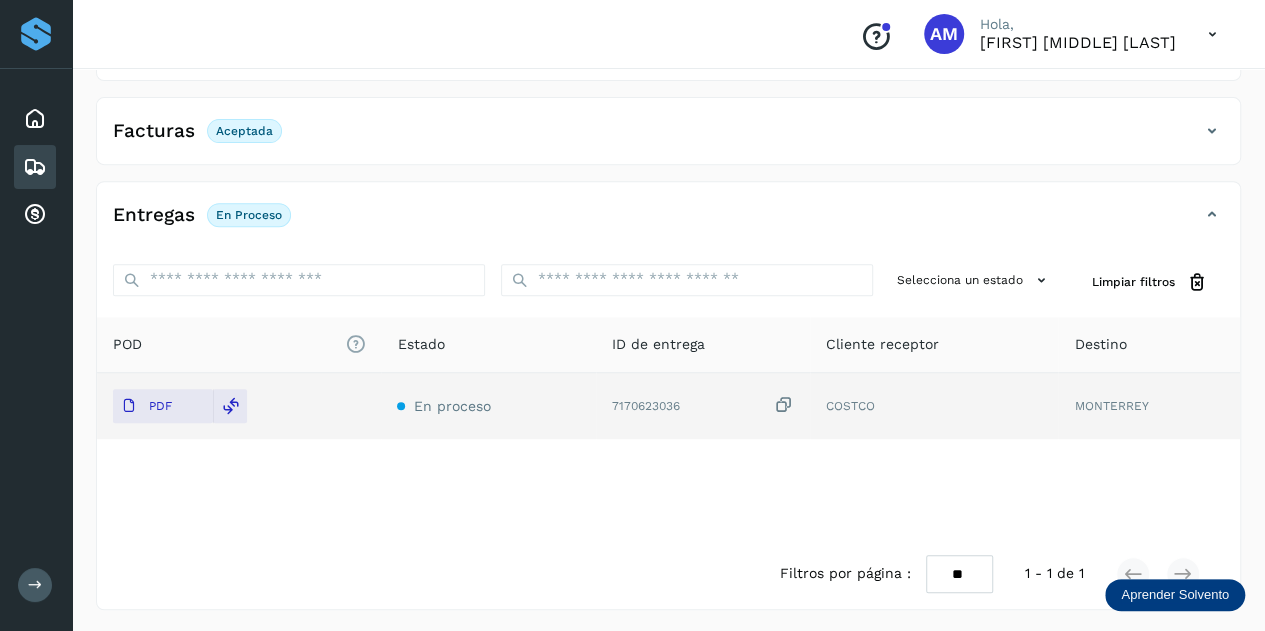 scroll, scrollTop: 0, scrollLeft: 0, axis: both 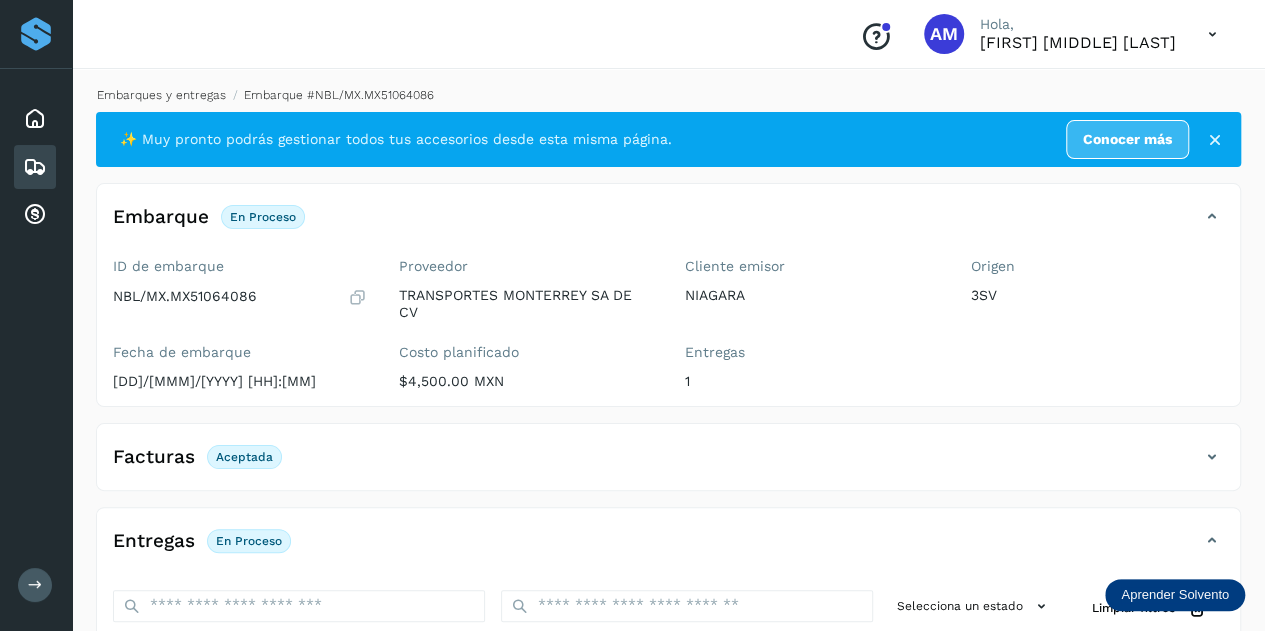 click on "Embarques y entregas" at bounding box center (161, 95) 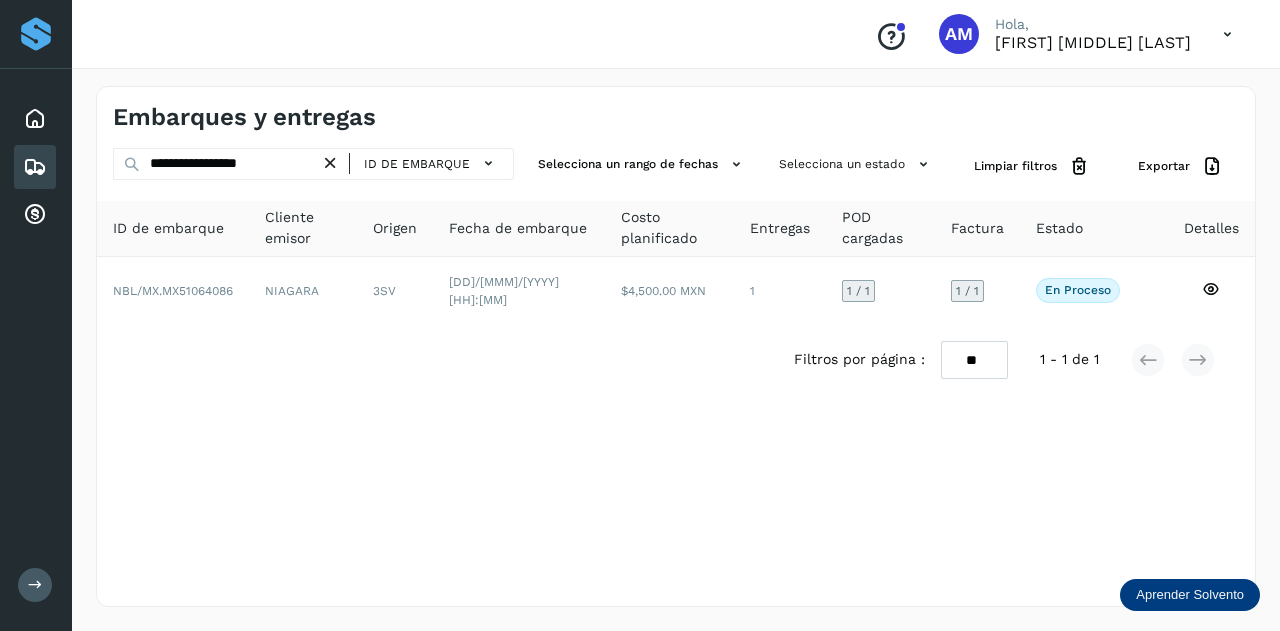 drag, startPoint x: 330, startPoint y: 161, endPoint x: 286, endPoint y: 162, distance: 44.011364 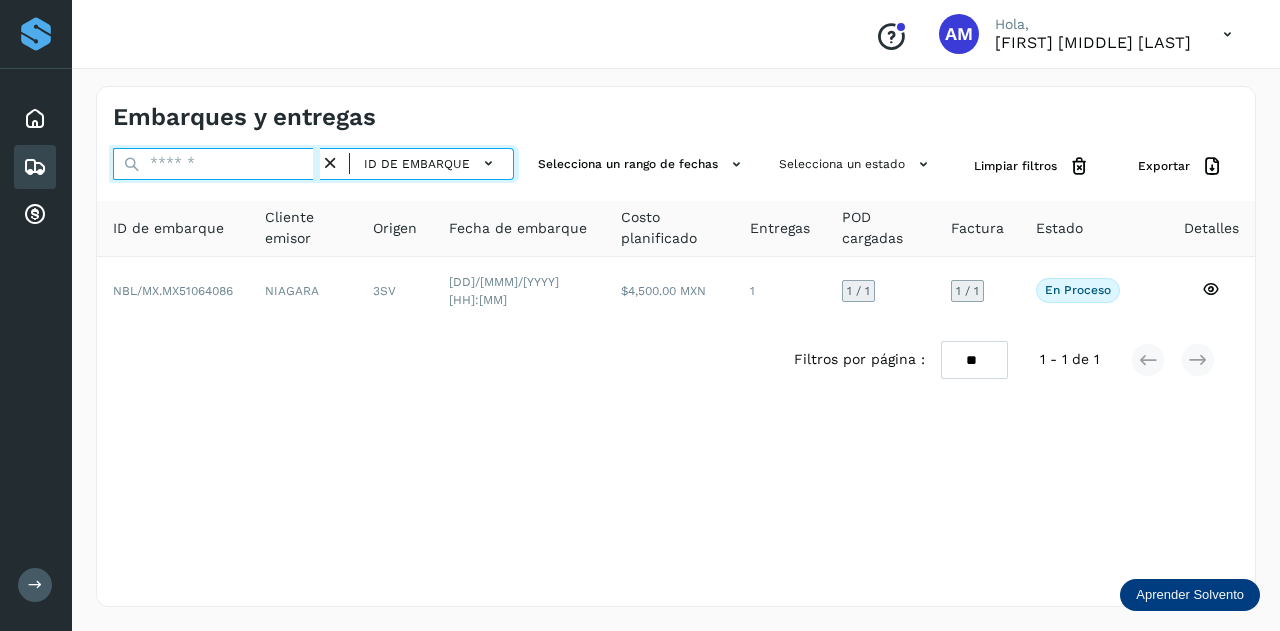 click at bounding box center (216, 164) 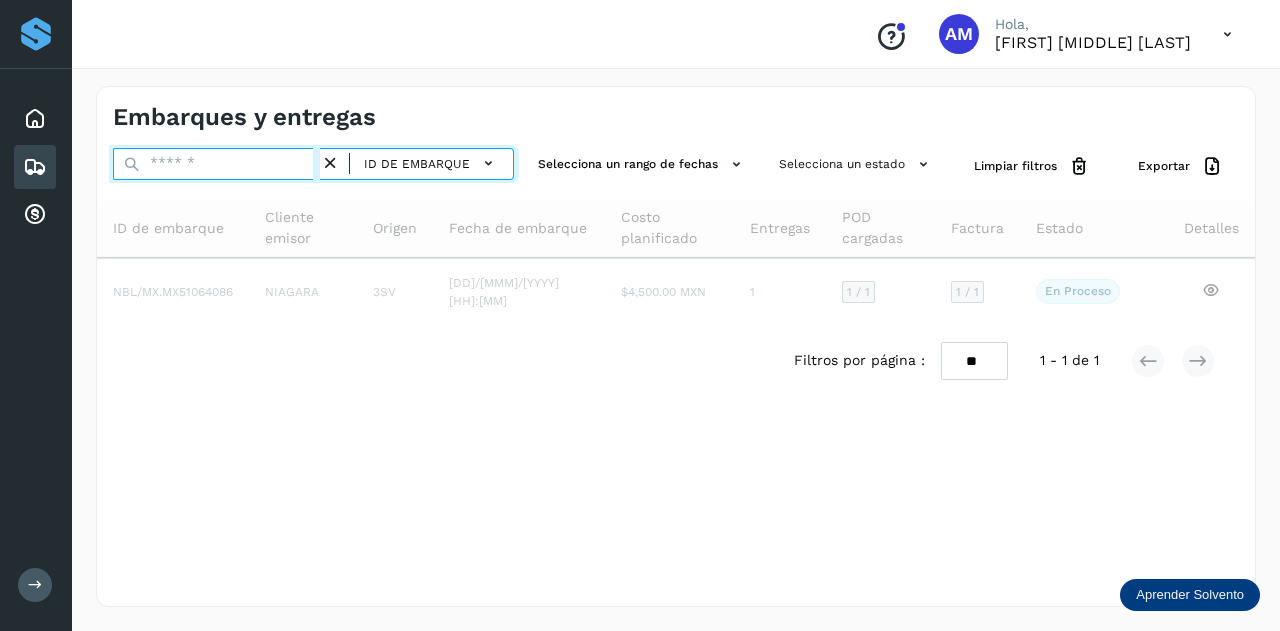 paste on "**********" 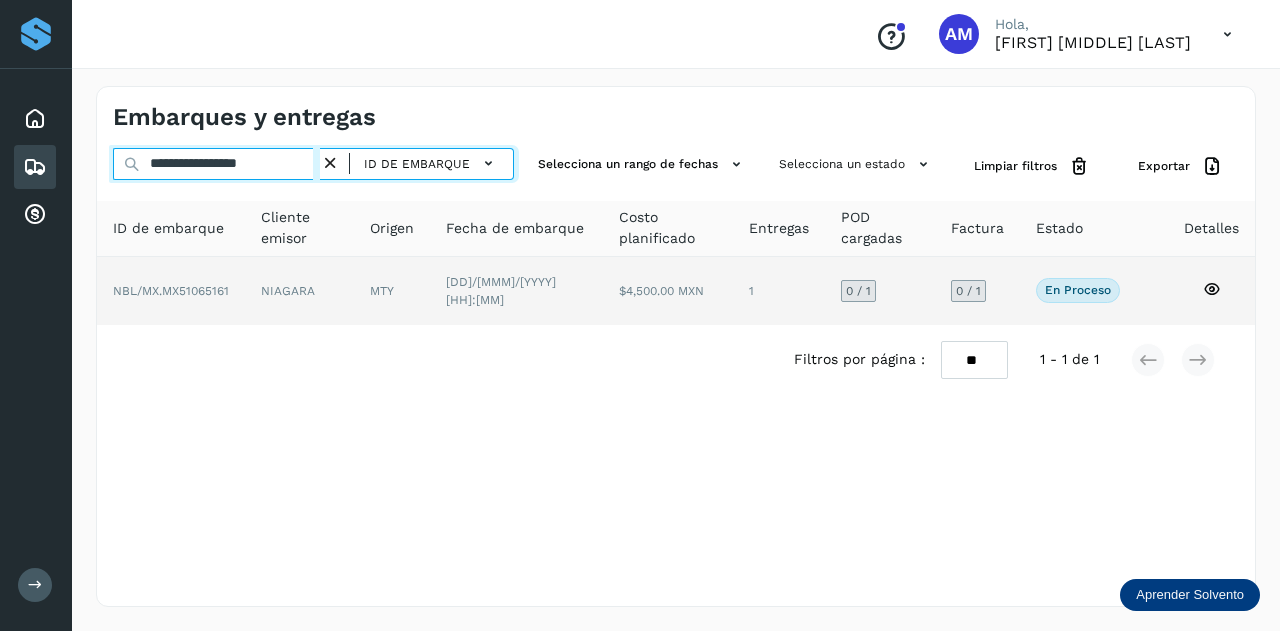 type on "**********" 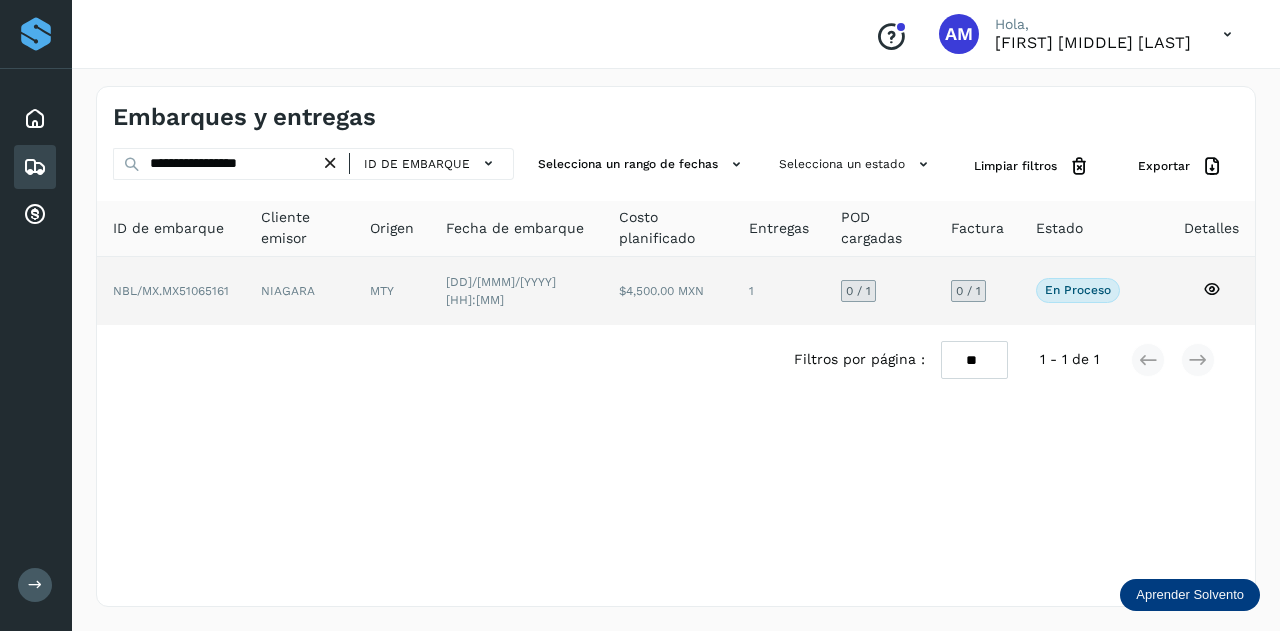 click on "MTY" 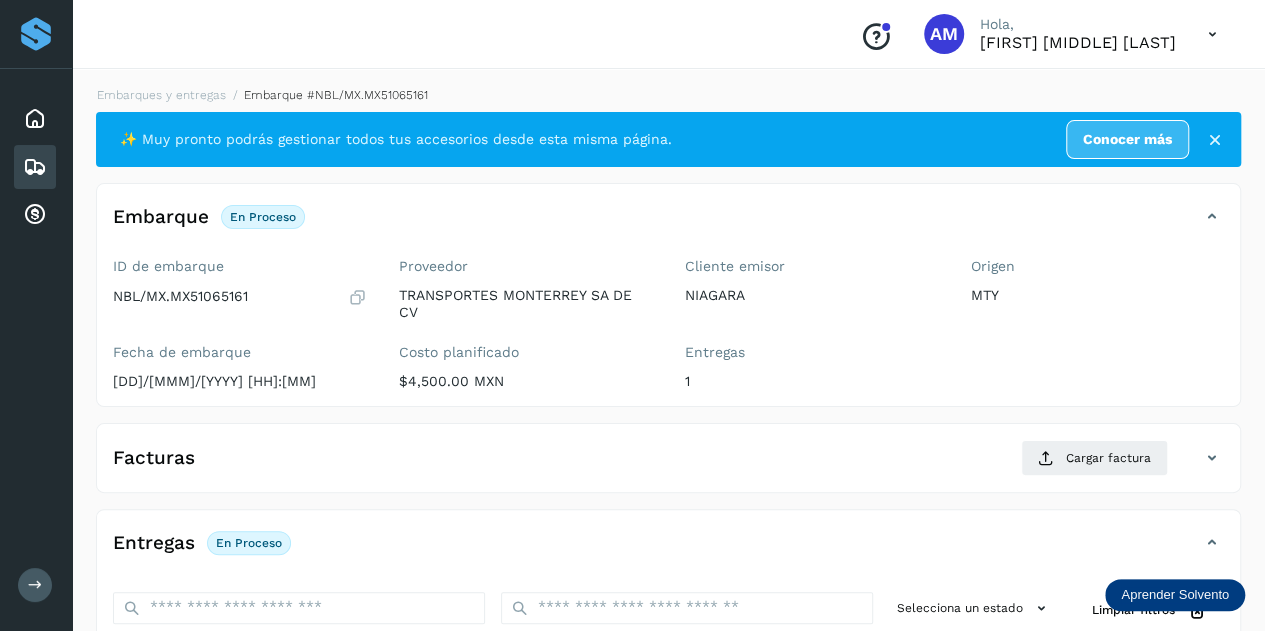 scroll, scrollTop: 300, scrollLeft: 0, axis: vertical 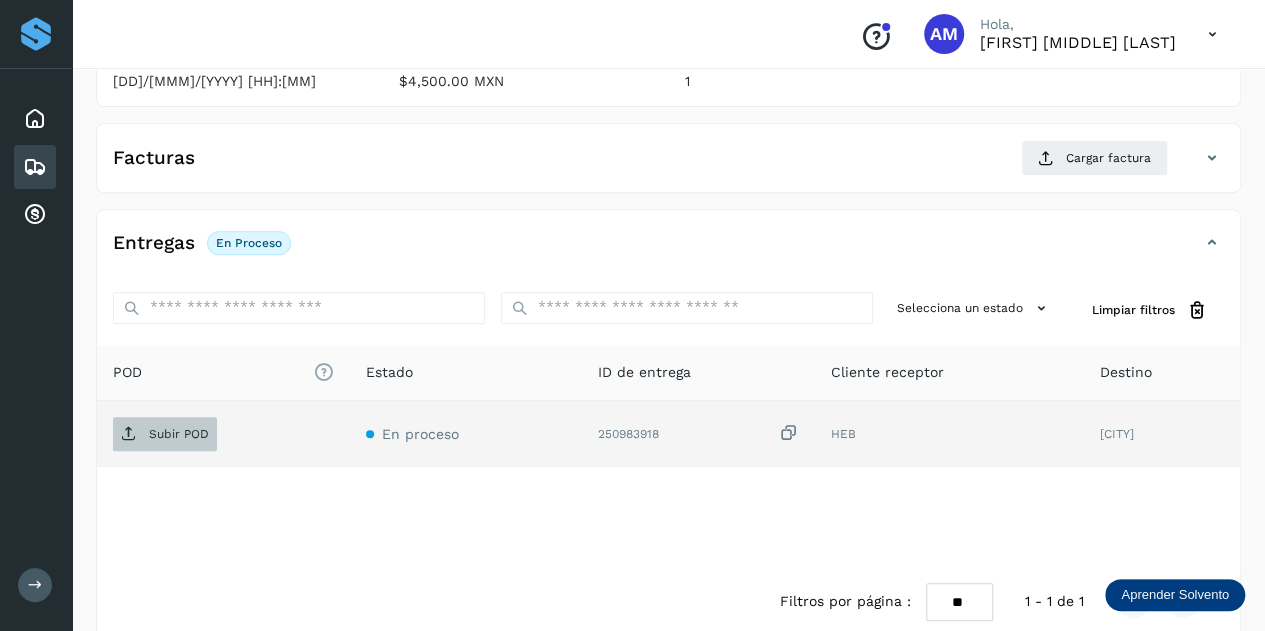 click on "Subir POD" at bounding box center (179, 434) 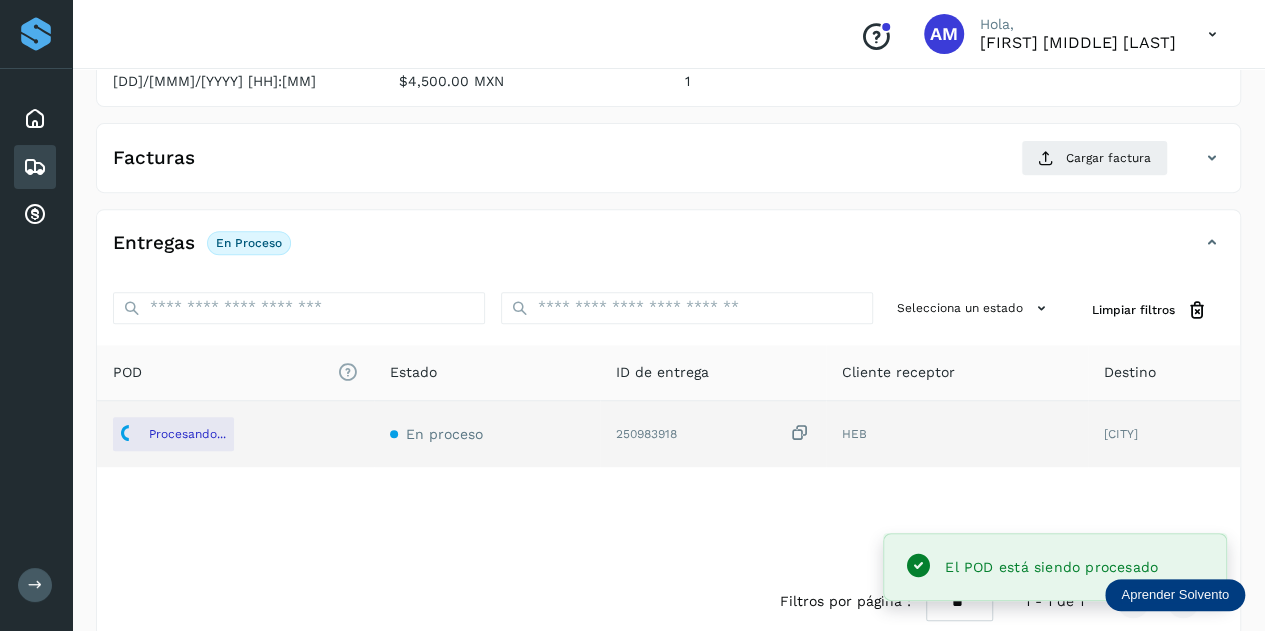click on "Facturas Cargar factura" at bounding box center [668, 166] 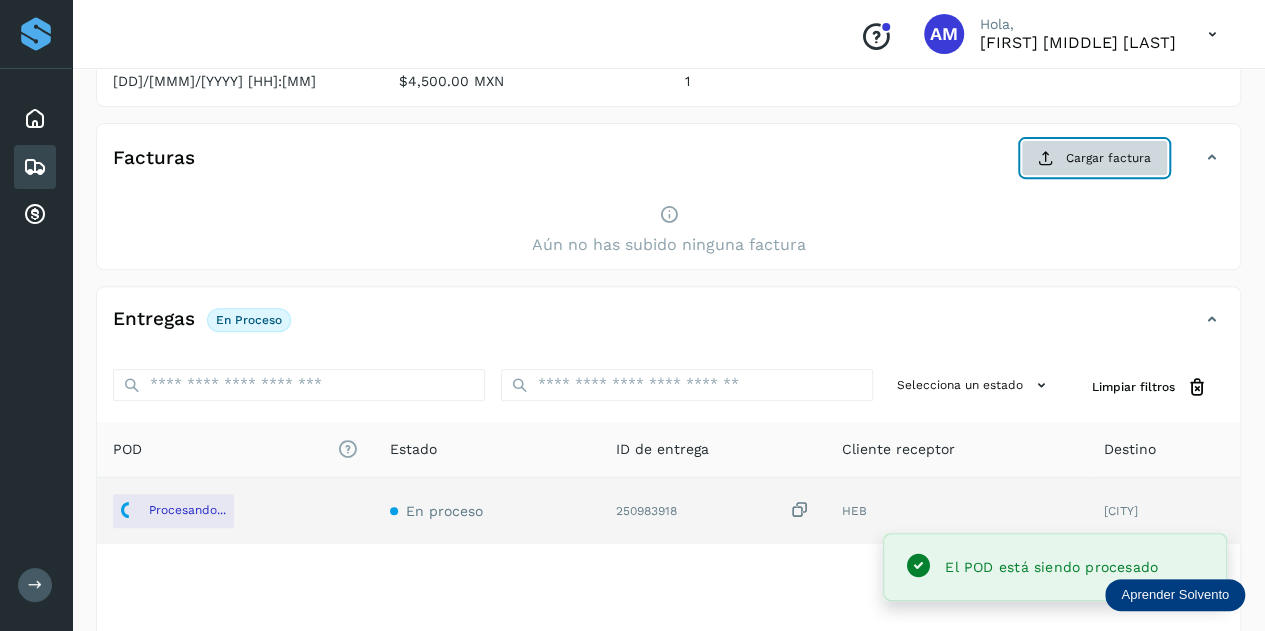 click on "Cargar factura" 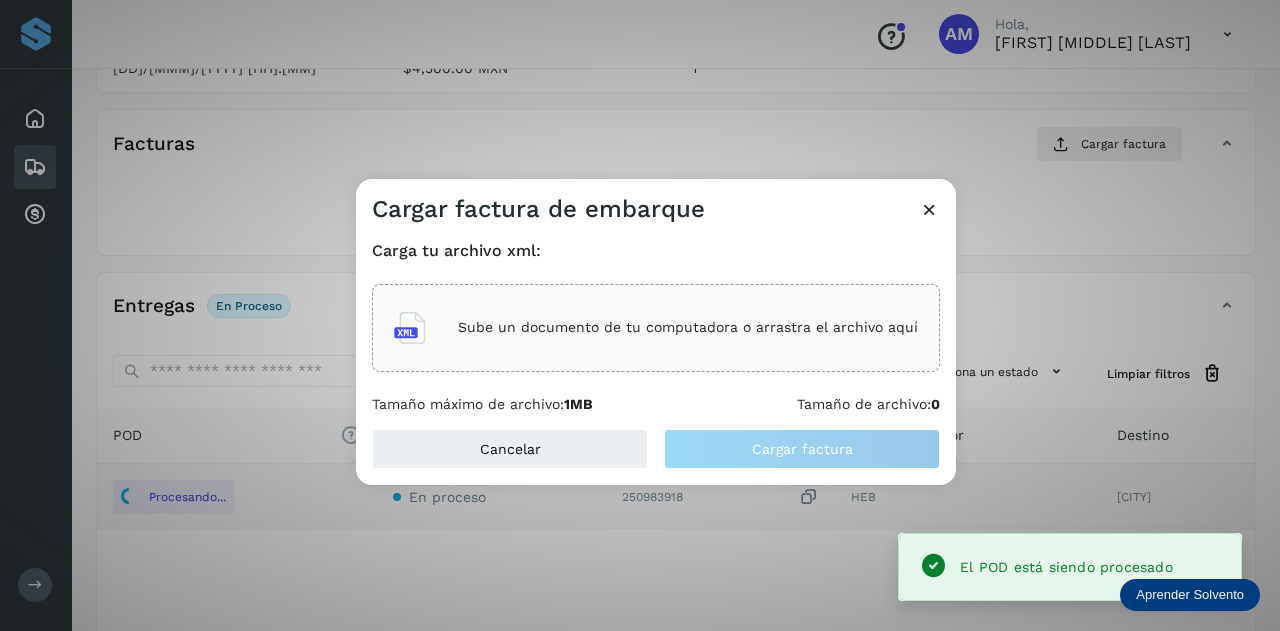 click on "Sube un documento de tu computadora o arrastra el archivo aquí" 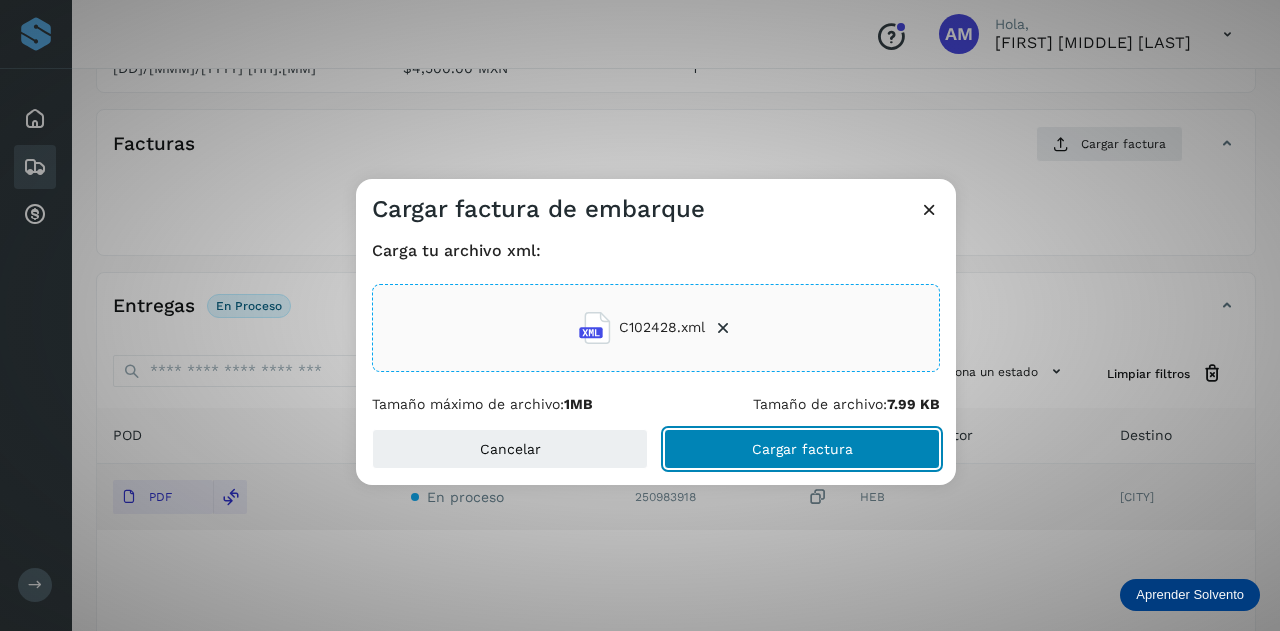 click on "Cargar factura" 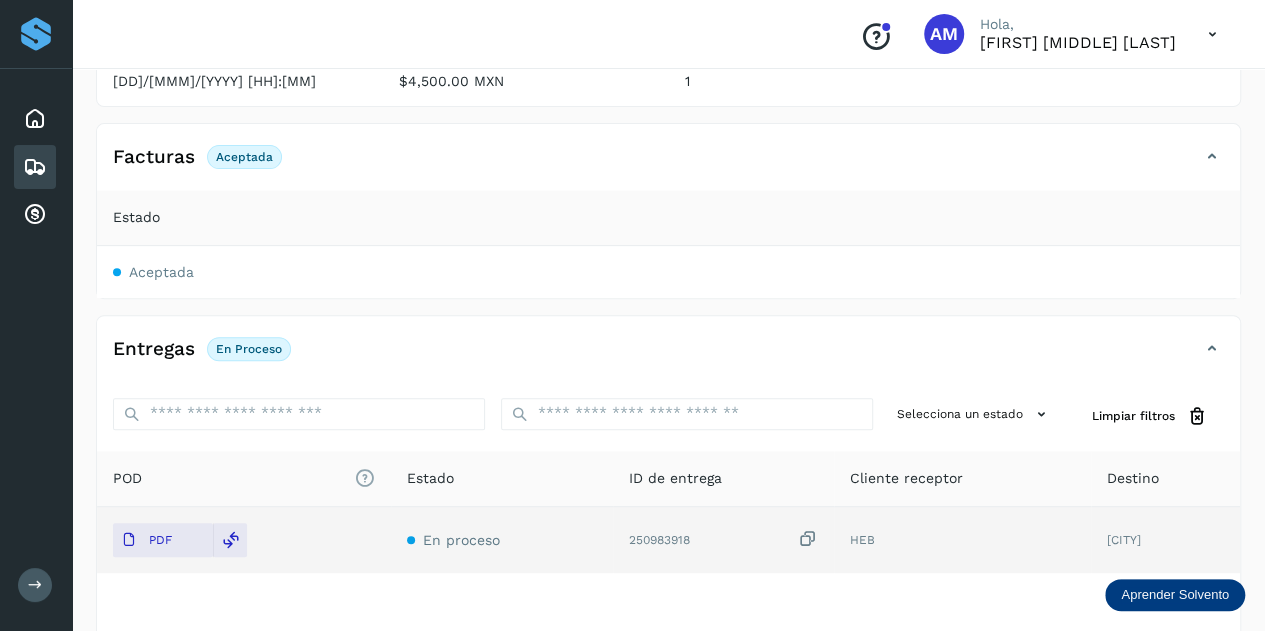 scroll, scrollTop: 0, scrollLeft: 0, axis: both 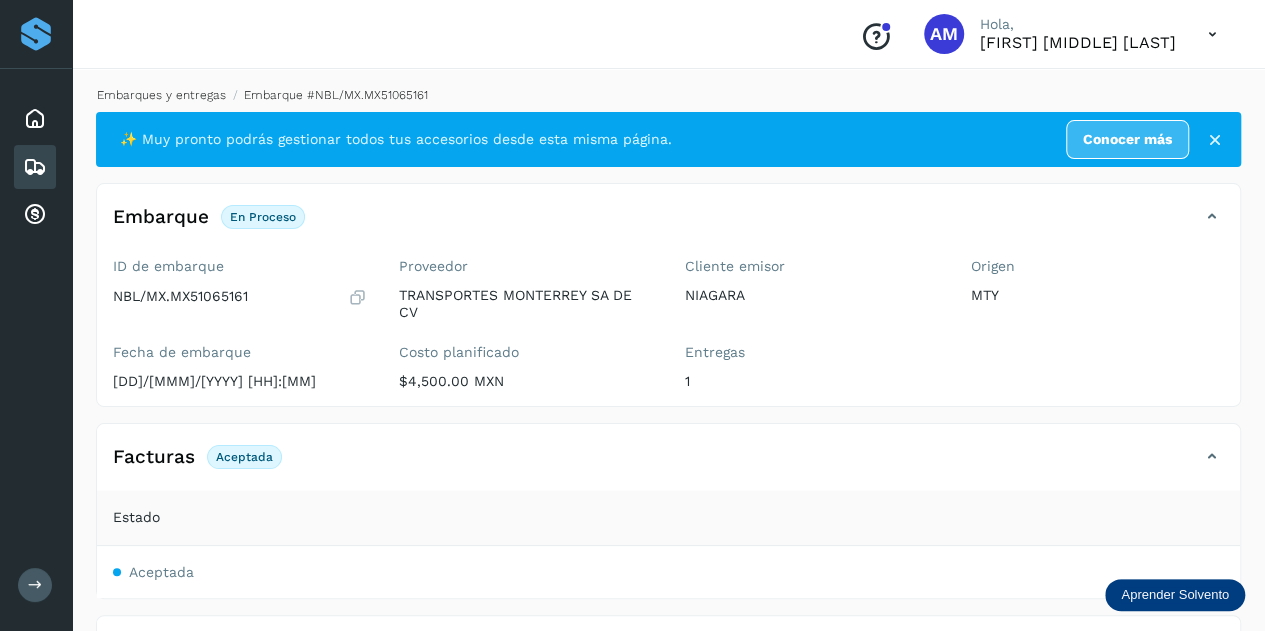 click on "Embarques y entregas" at bounding box center [161, 95] 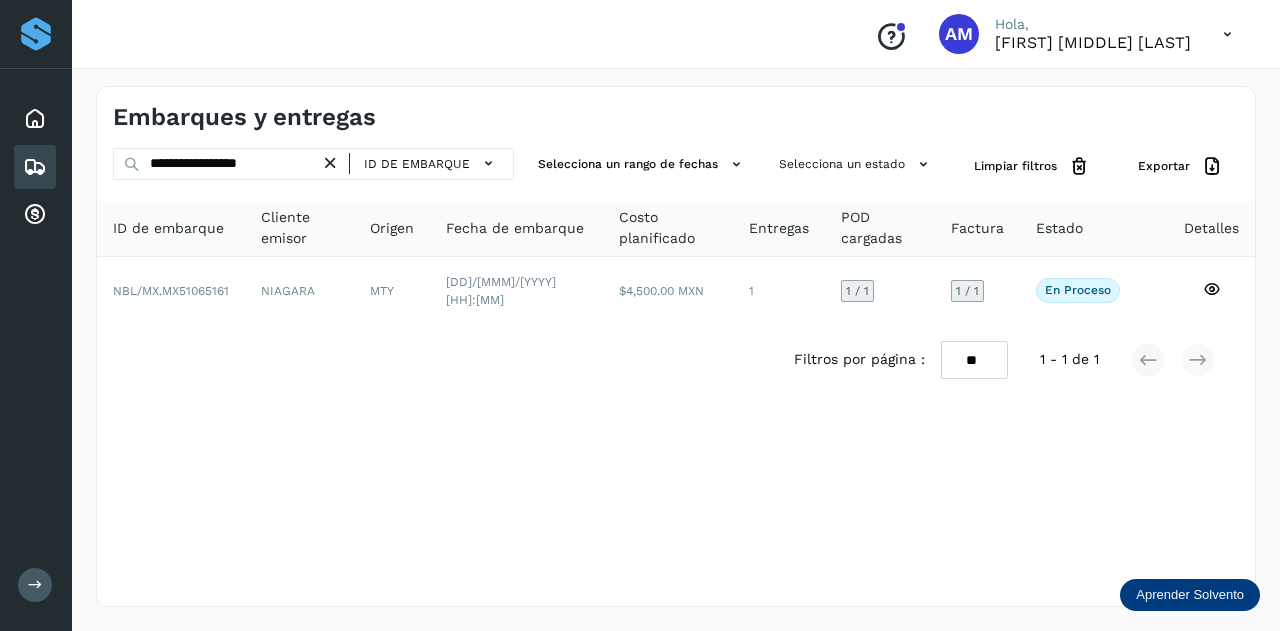 drag, startPoint x: 329, startPoint y: 157, endPoint x: 290, endPoint y: 163, distance: 39.45884 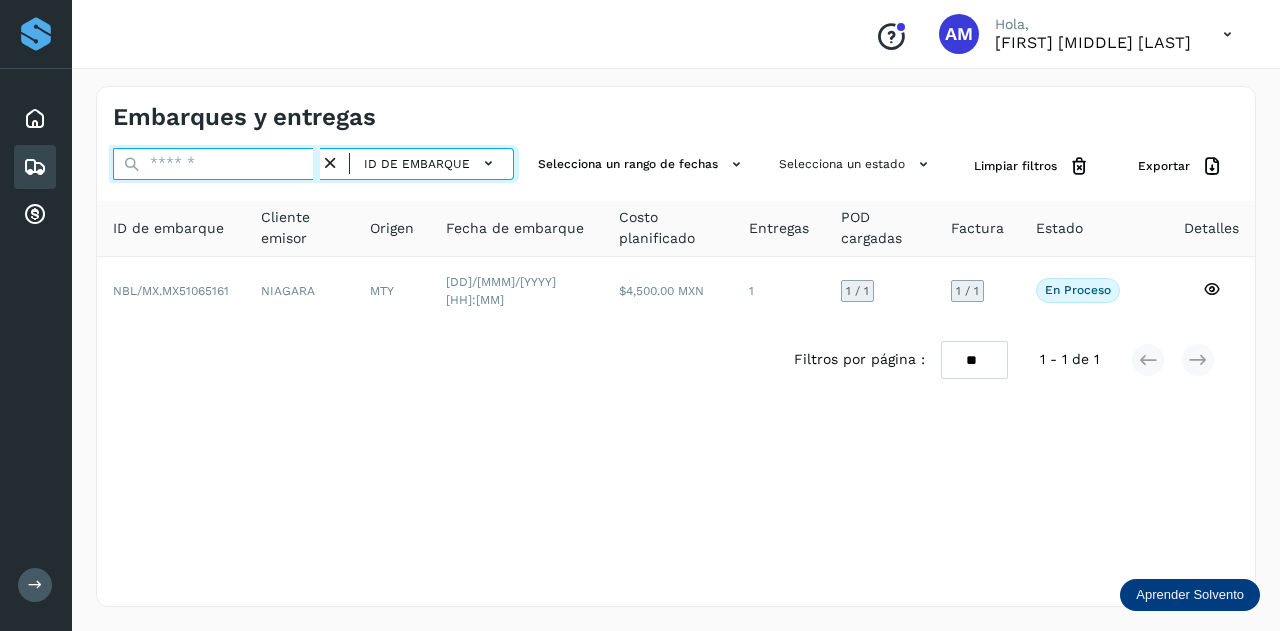 click at bounding box center (216, 164) 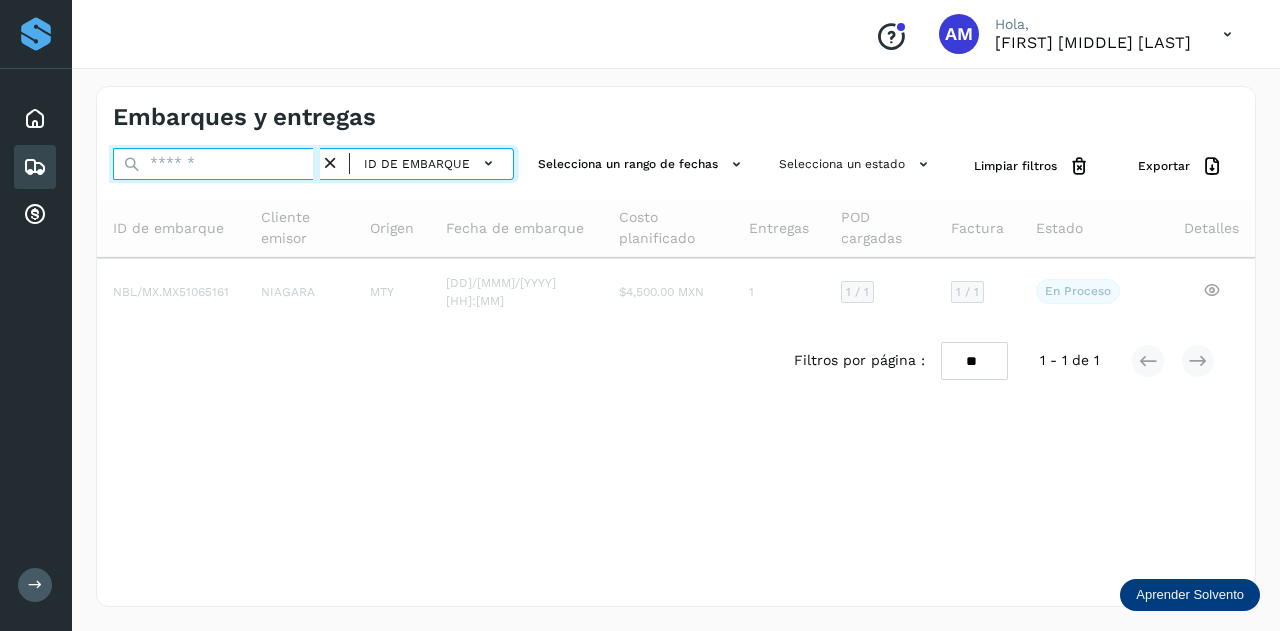 paste on "**********" 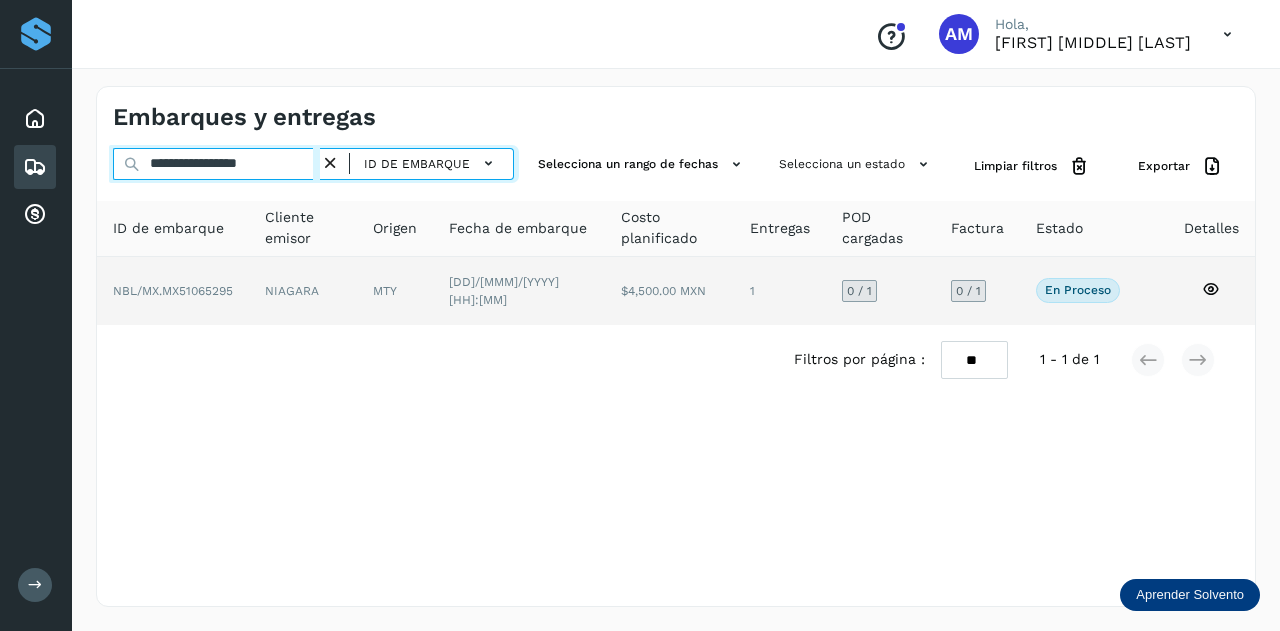 type on "**********" 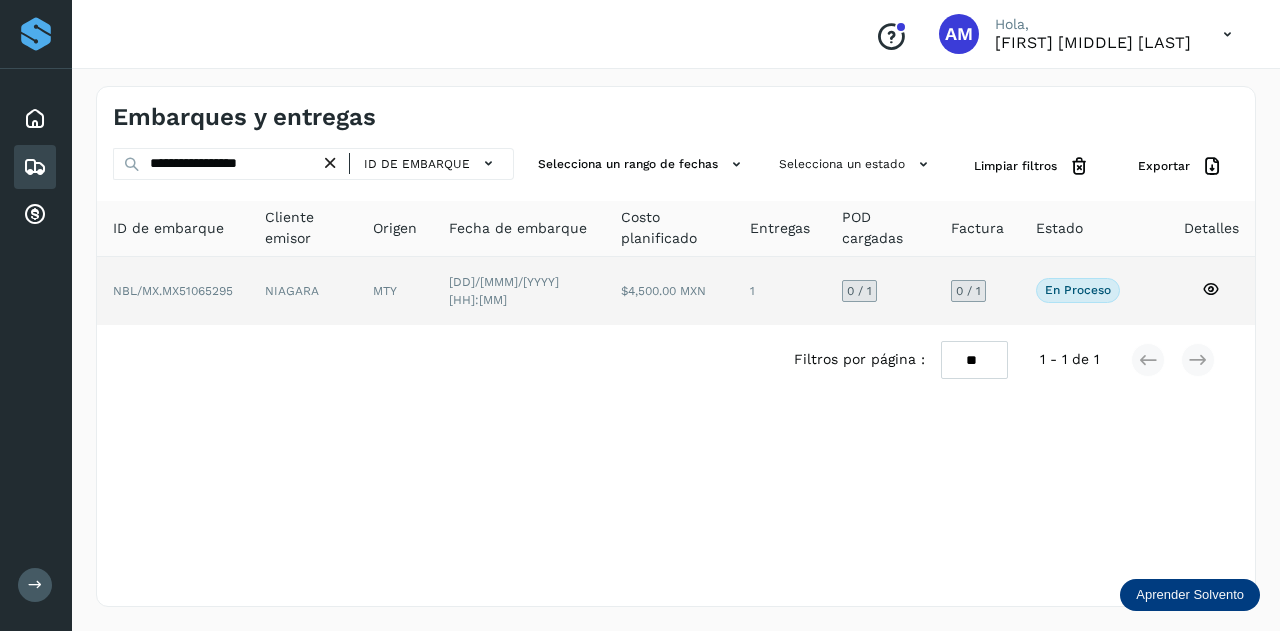 click on "NIAGARA" 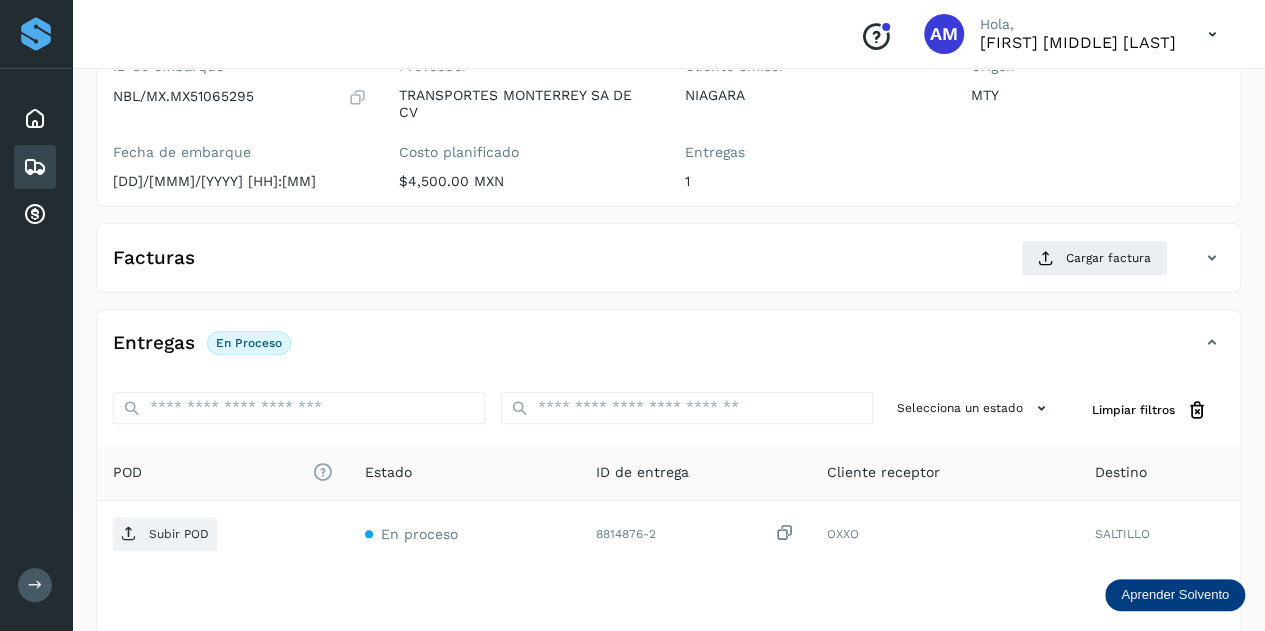 scroll, scrollTop: 300, scrollLeft: 0, axis: vertical 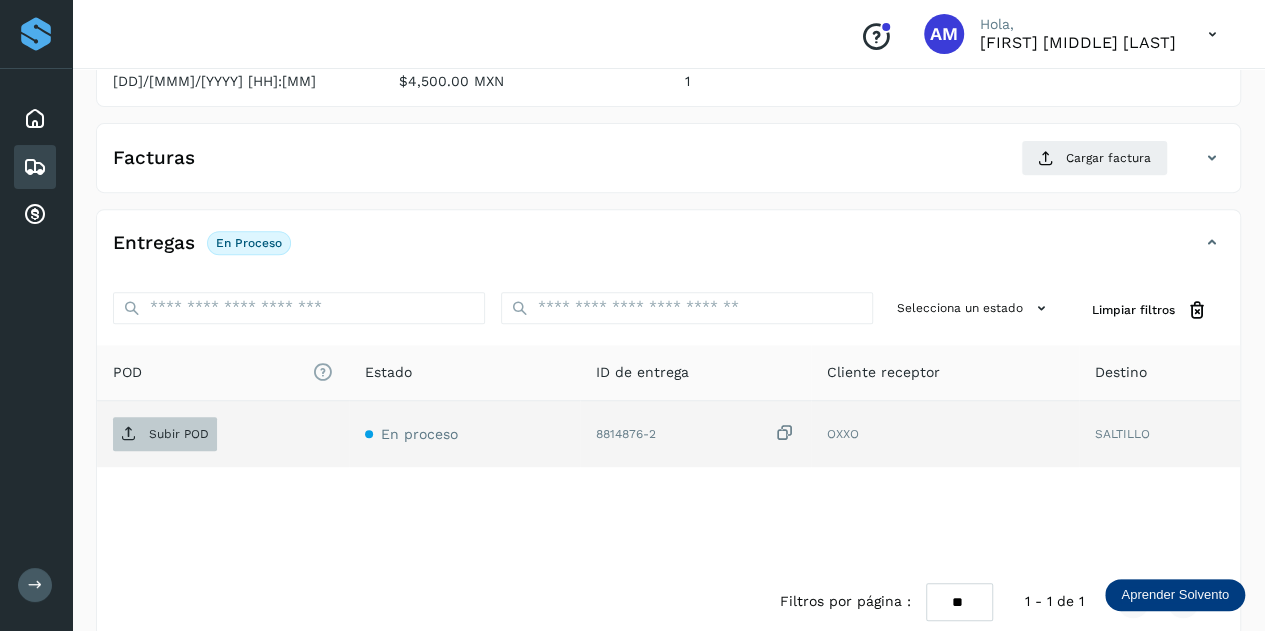 click on "Subir POD" at bounding box center (179, 434) 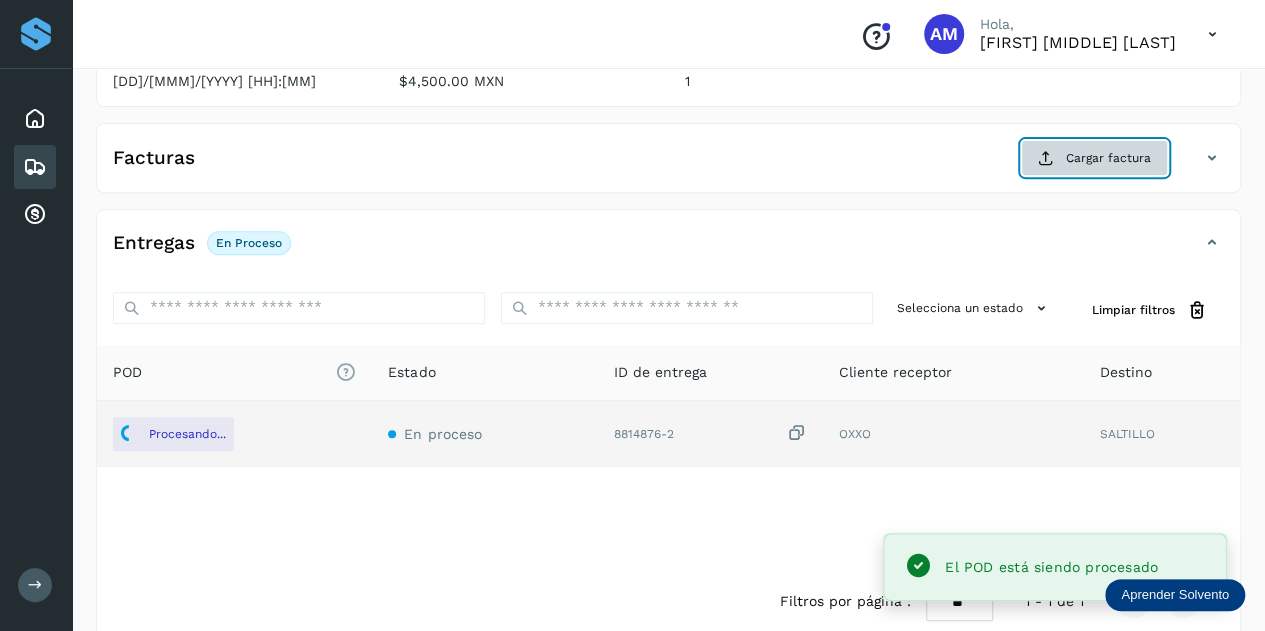 click on "Cargar factura" at bounding box center (1094, 158) 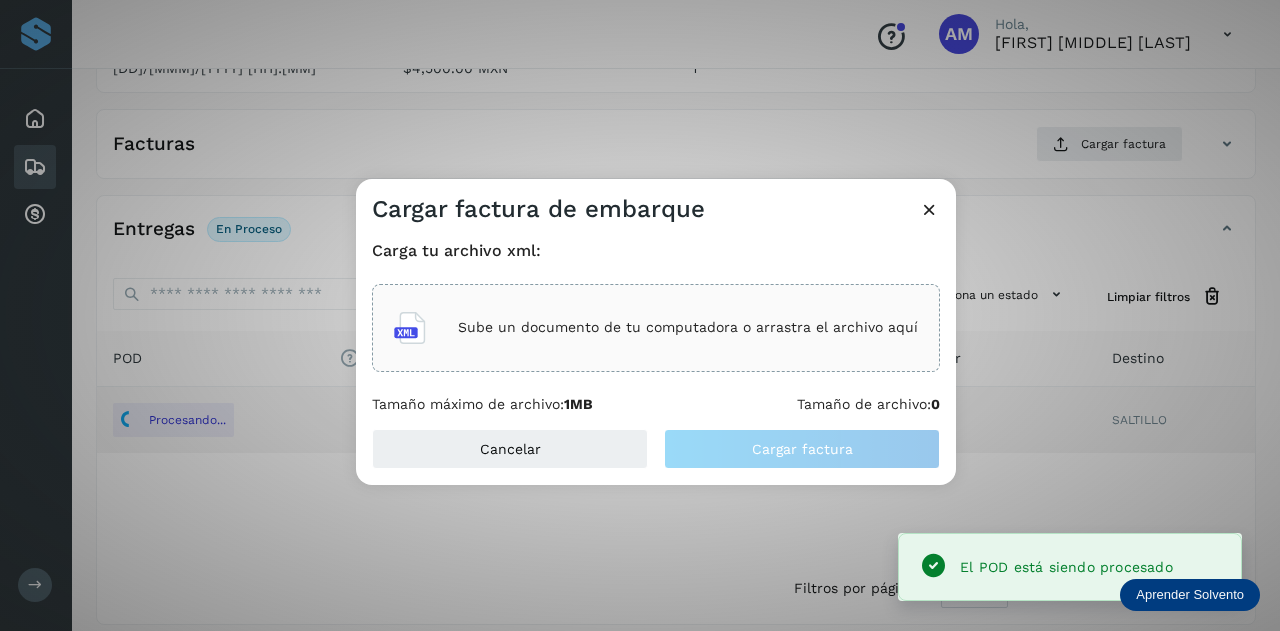 click on "Sube un documento de tu computadora o arrastra el archivo aquí" 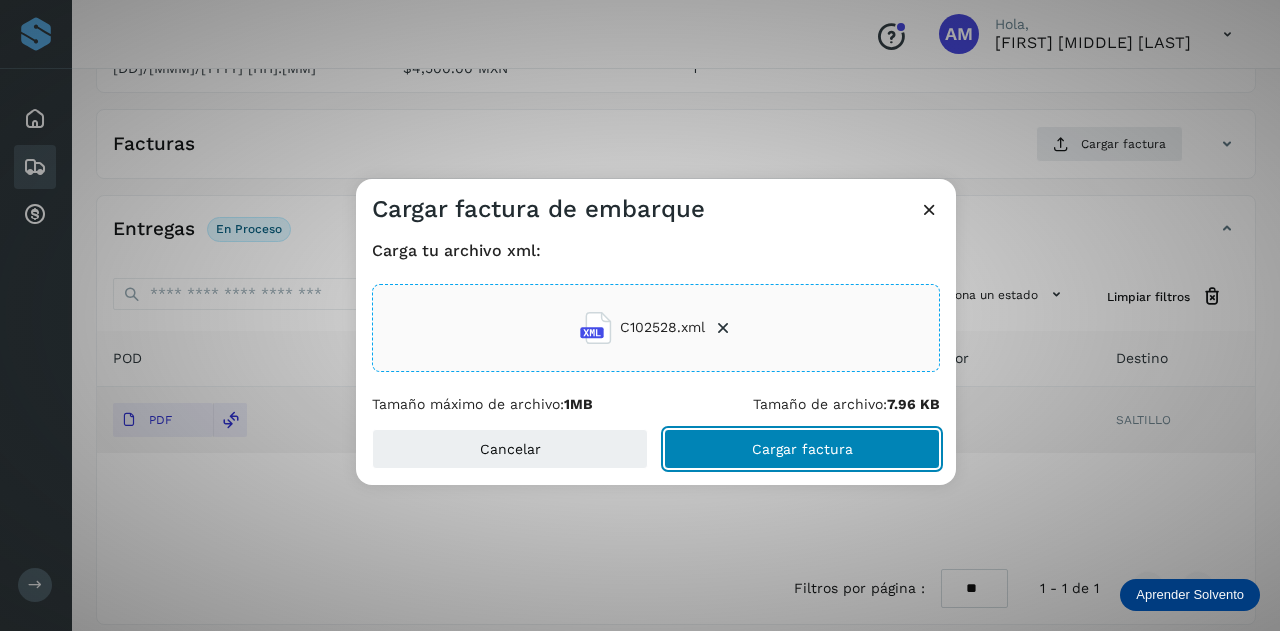 click on "Cargar factura" 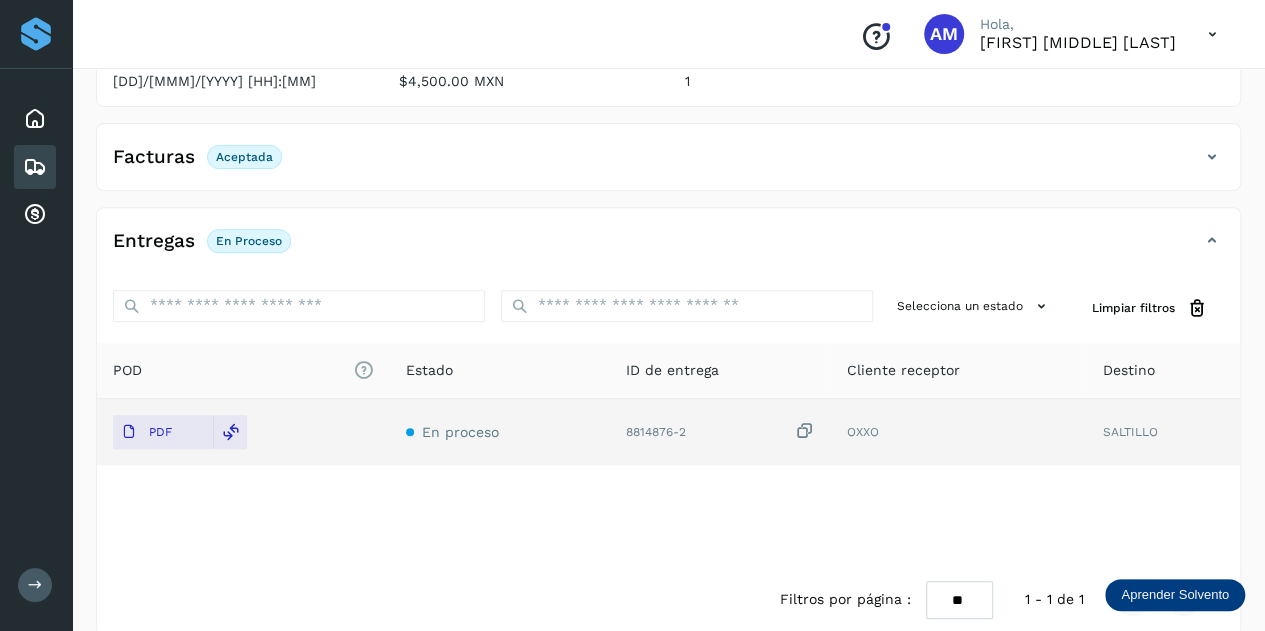 scroll, scrollTop: 0, scrollLeft: 0, axis: both 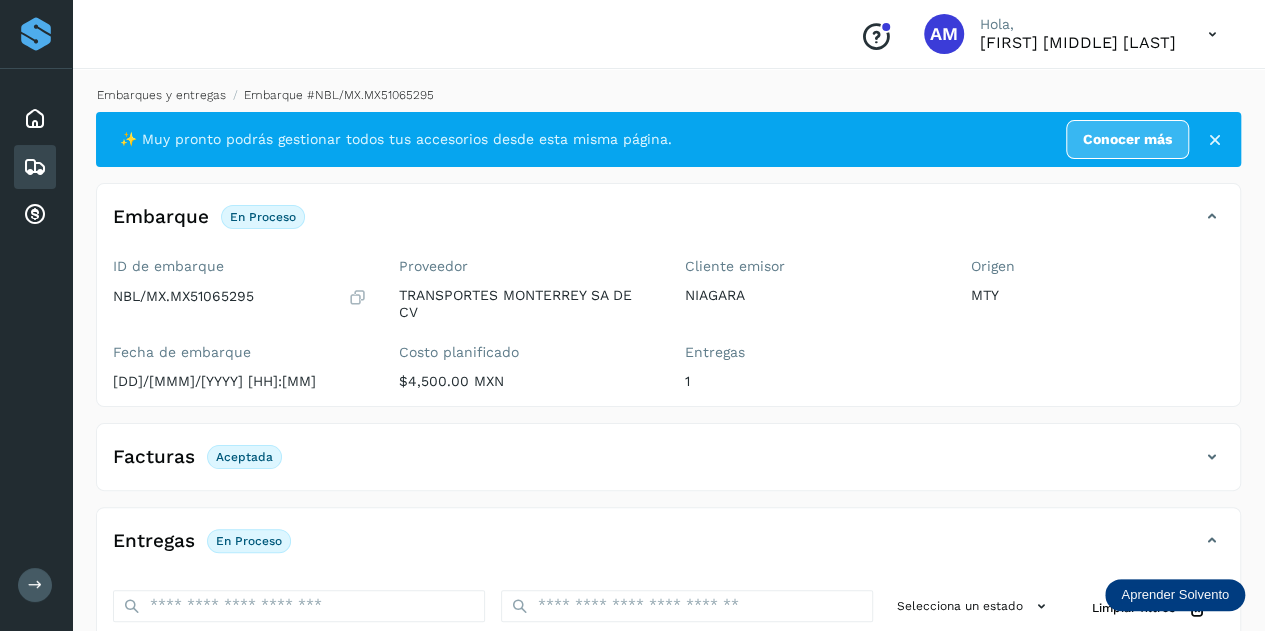 click on "Embarques y entregas" at bounding box center [161, 95] 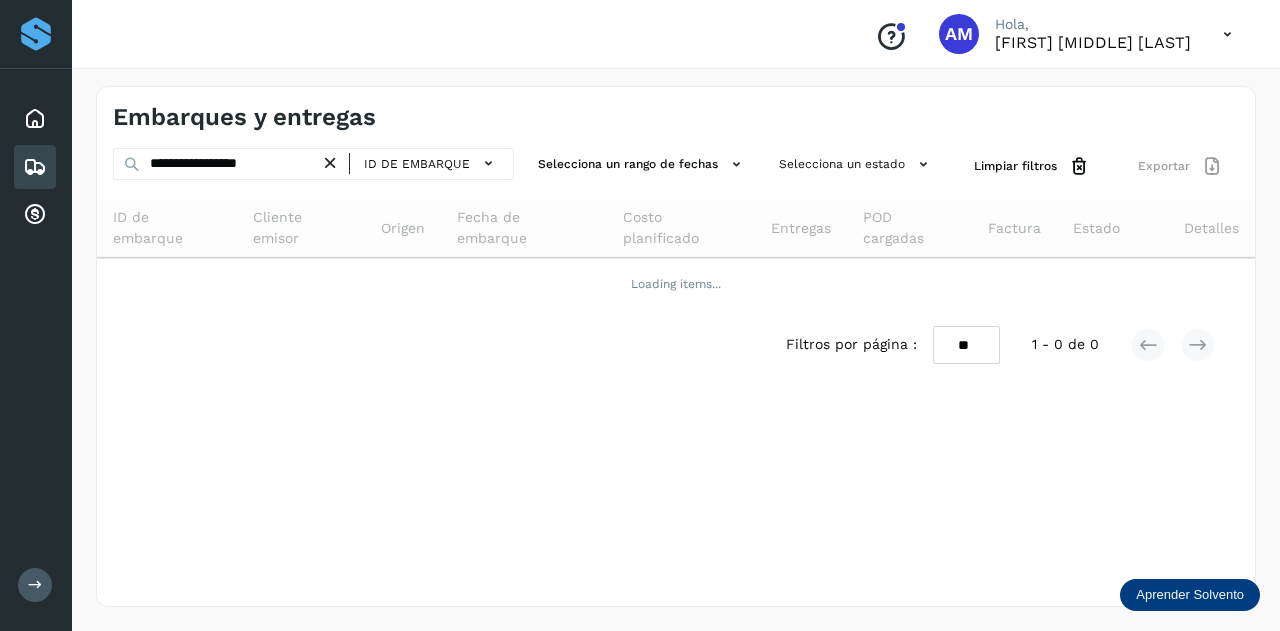 drag, startPoint x: 333, startPoint y: 156, endPoint x: 246, endPoint y: 159, distance: 87.05171 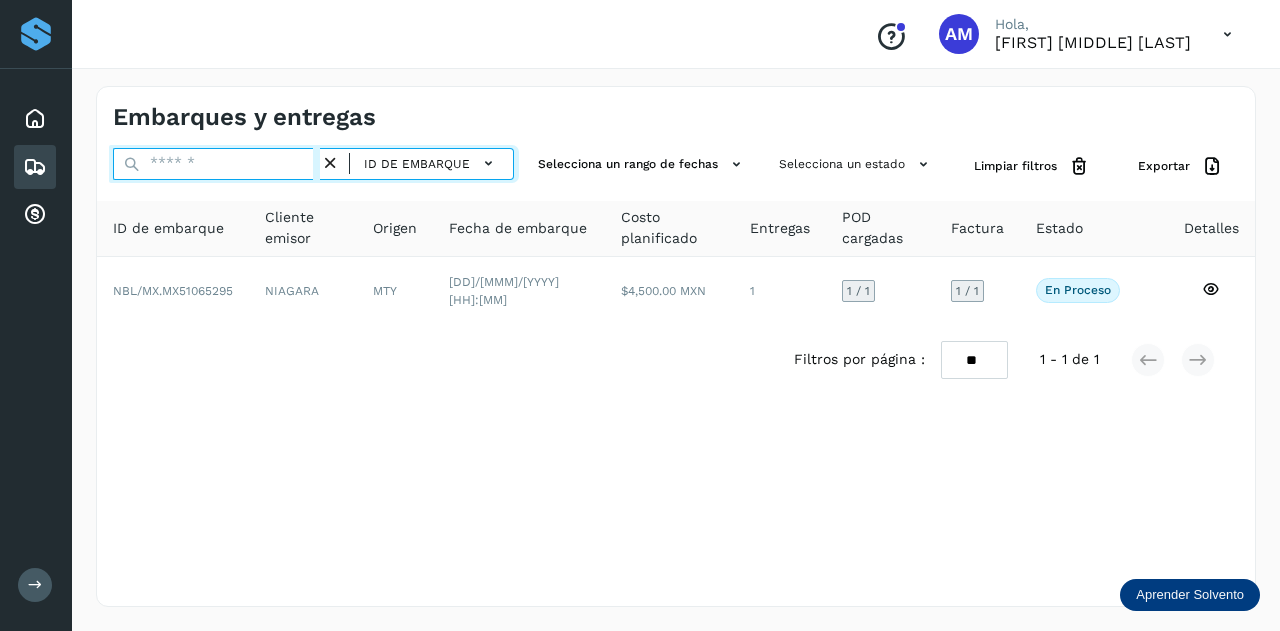 click at bounding box center (216, 164) 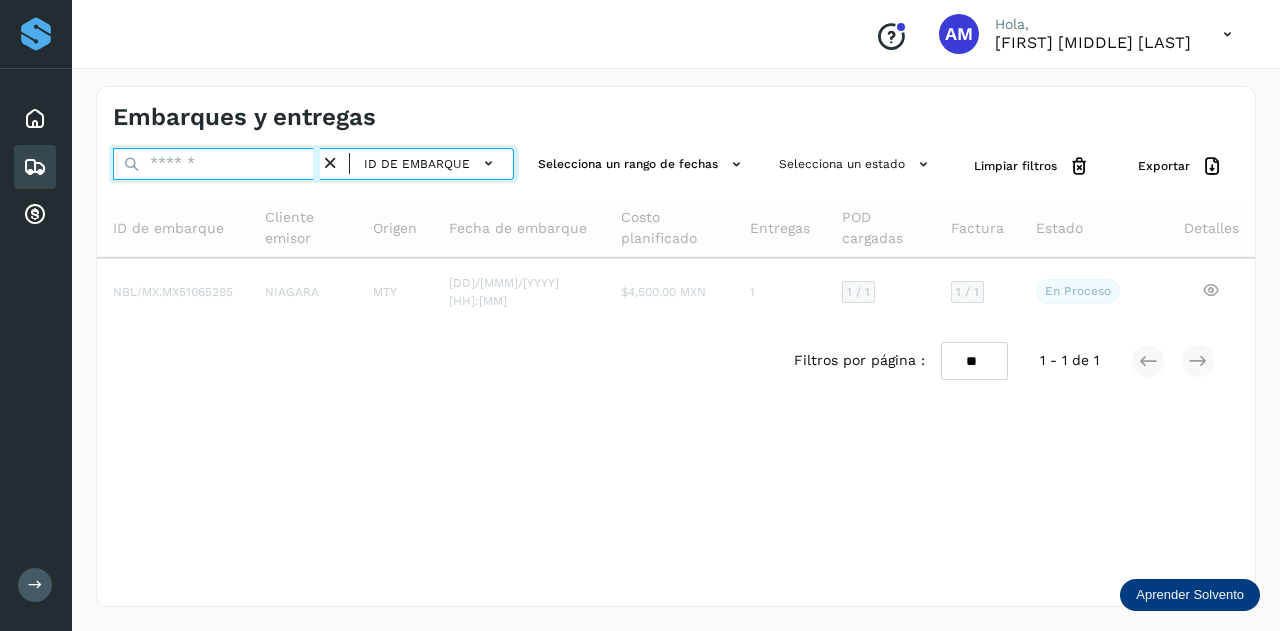 paste on "**********" 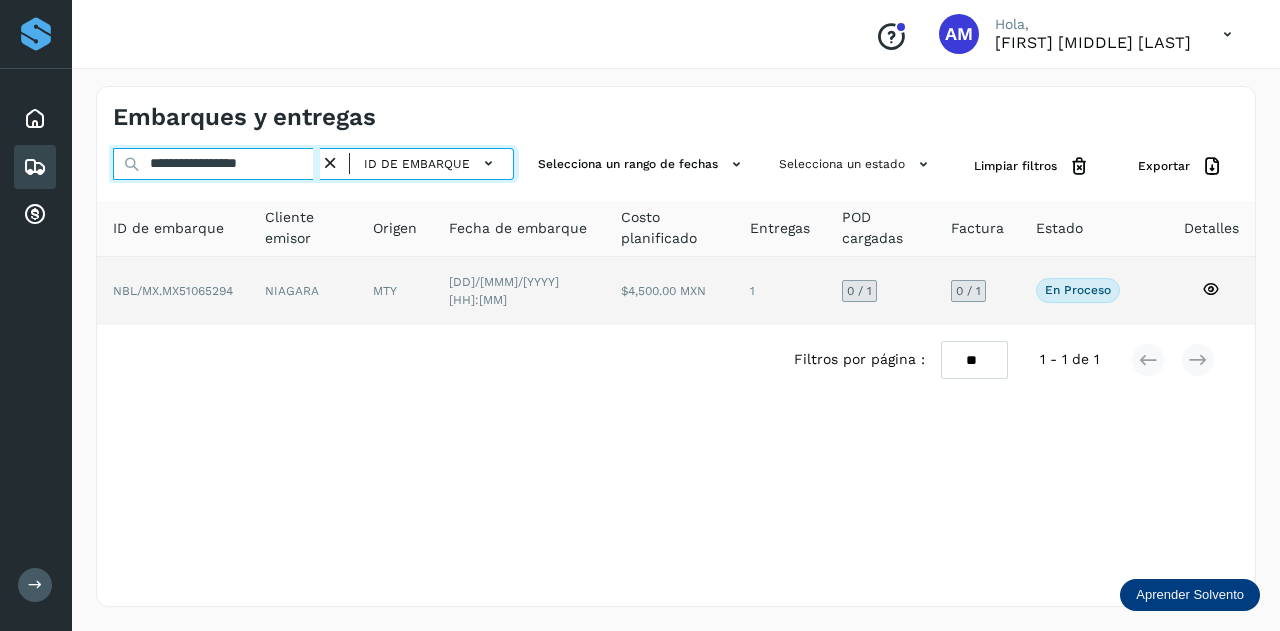 type on "**********" 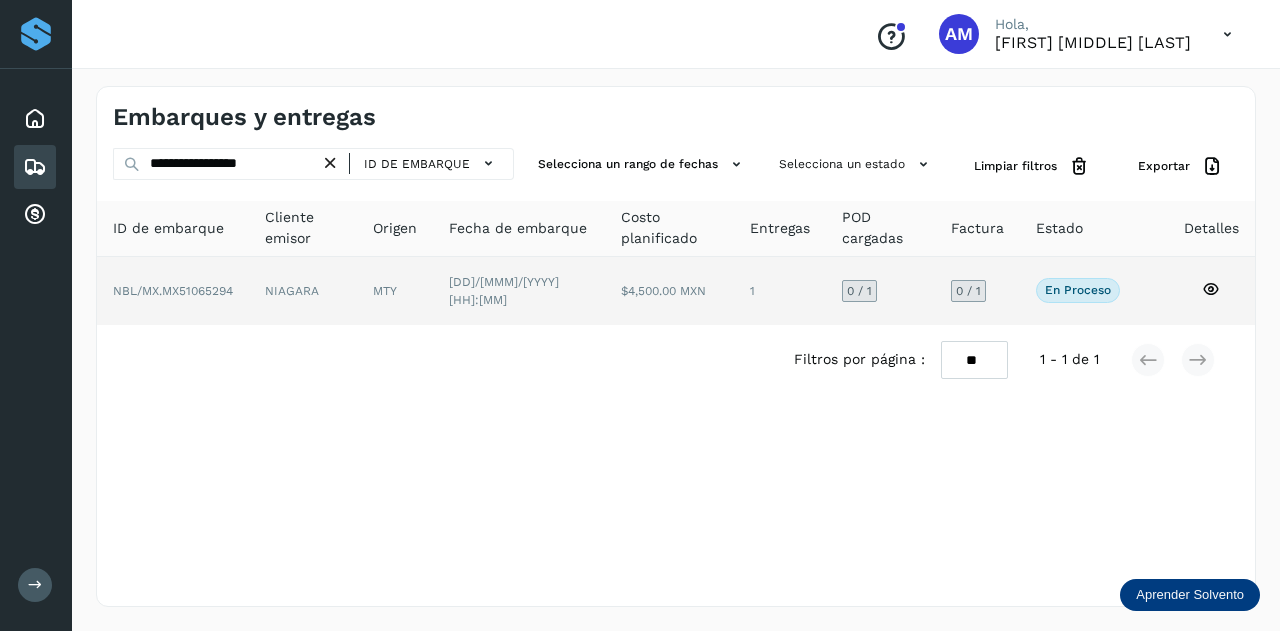 click on "NIAGARA" 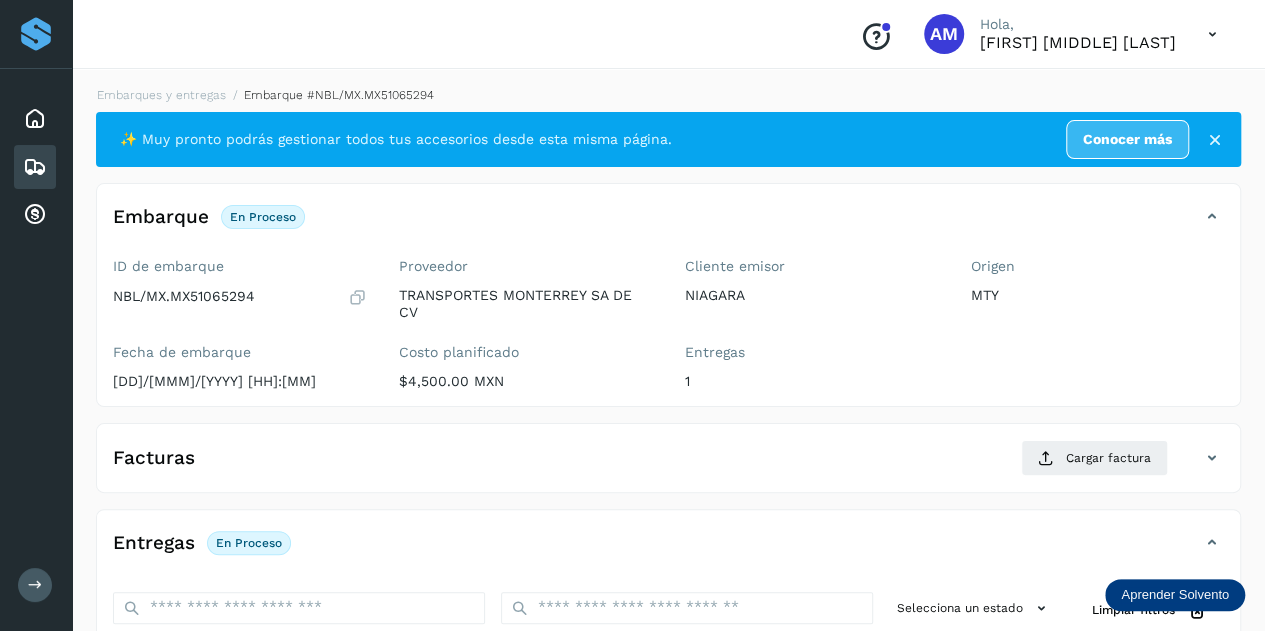scroll, scrollTop: 200, scrollLeft: 0, axis: vertical 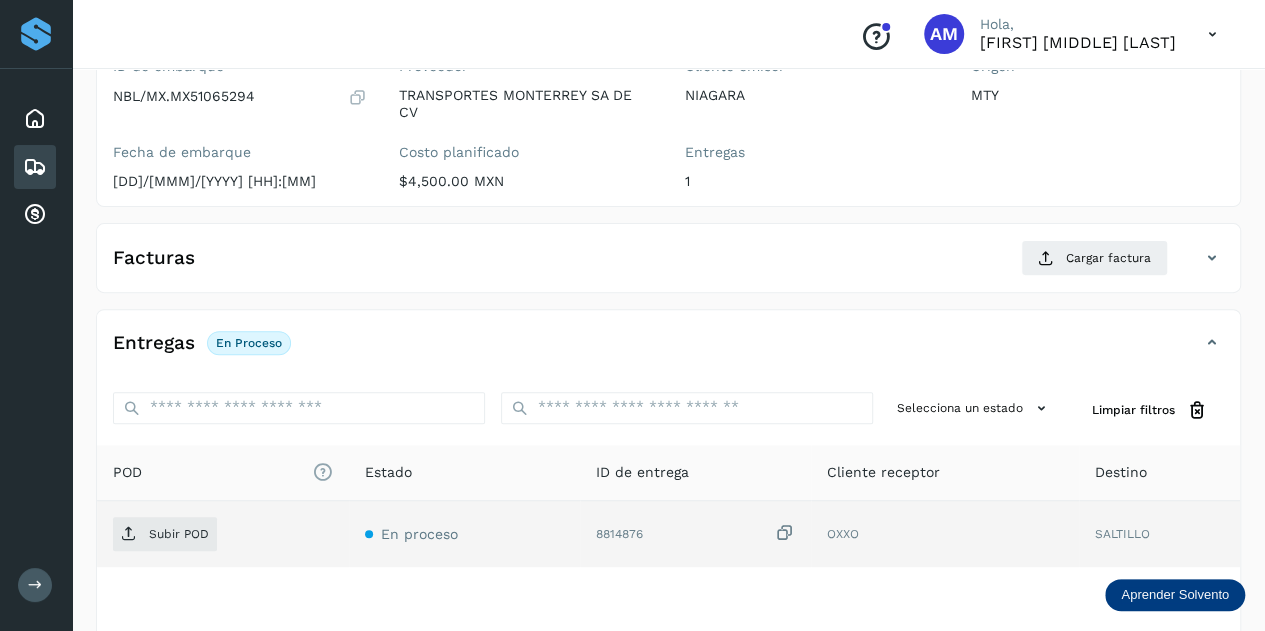 click on "Subir POD" 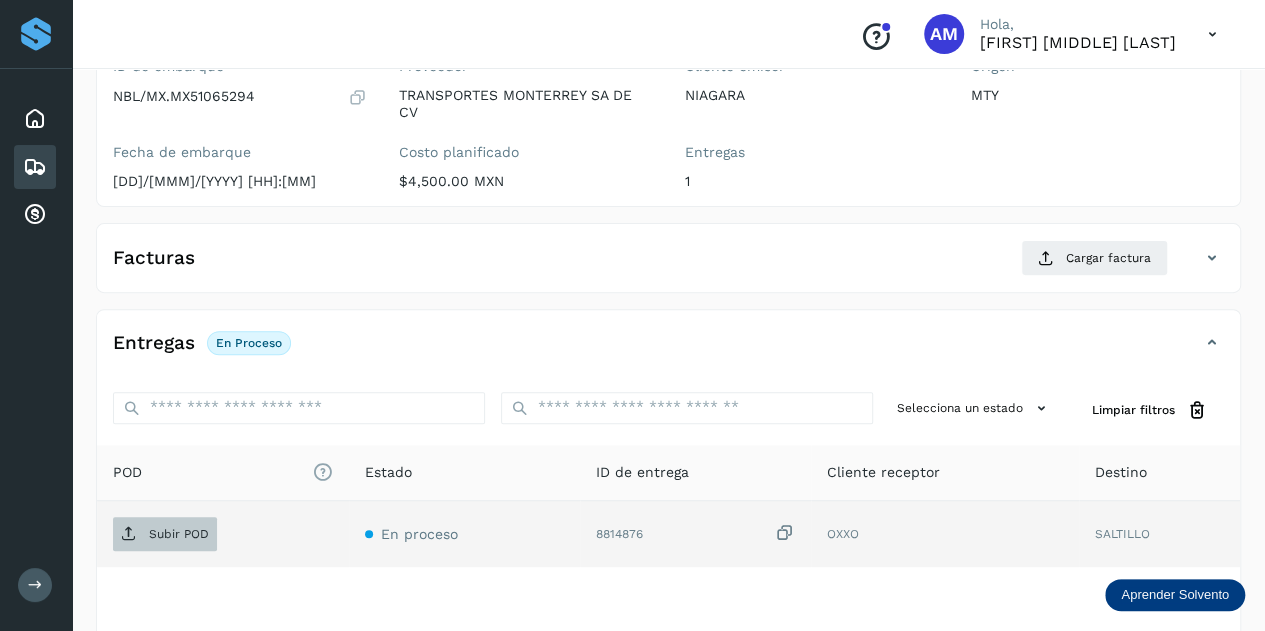 click on "Subir POD" at bounding box center (179, 534) 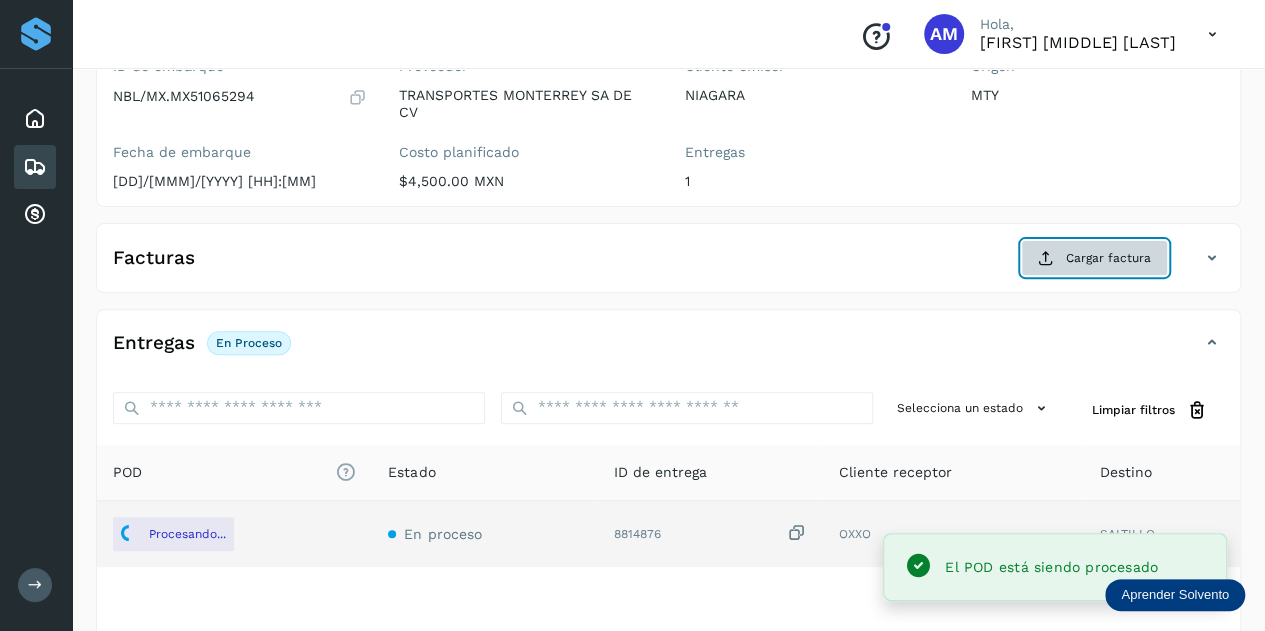click on "Cargar factura" at bounding box center (1094, 258) 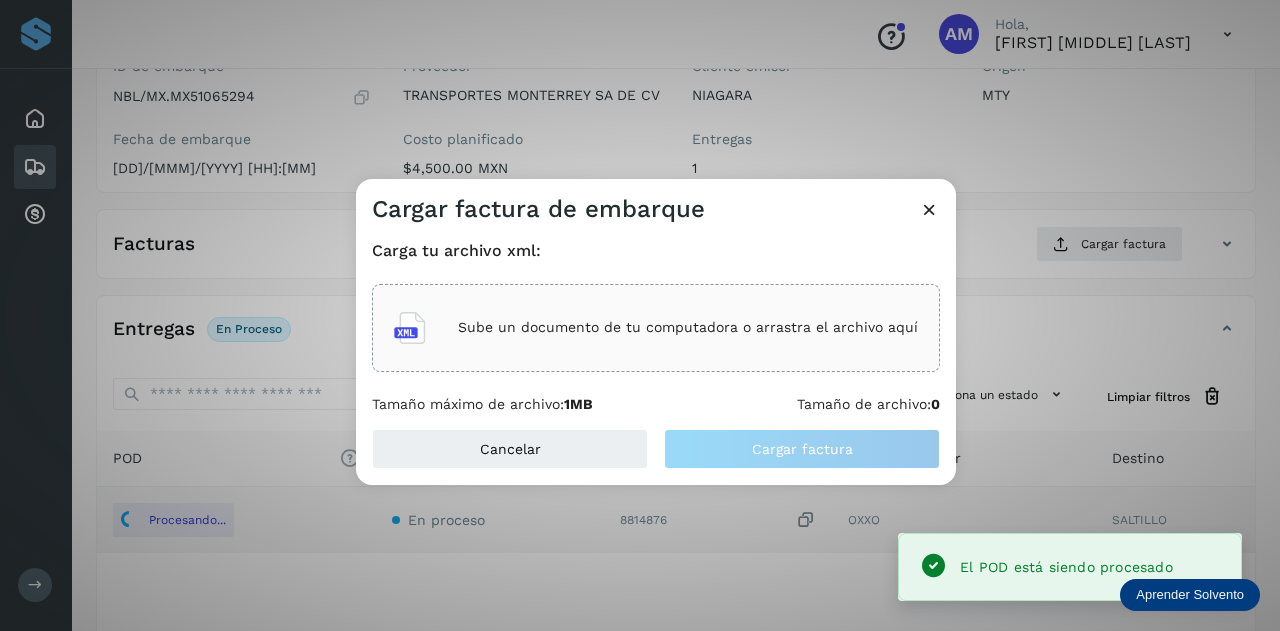 click on "Sube un documento de tu computadora o arrastra el archivo aquí" 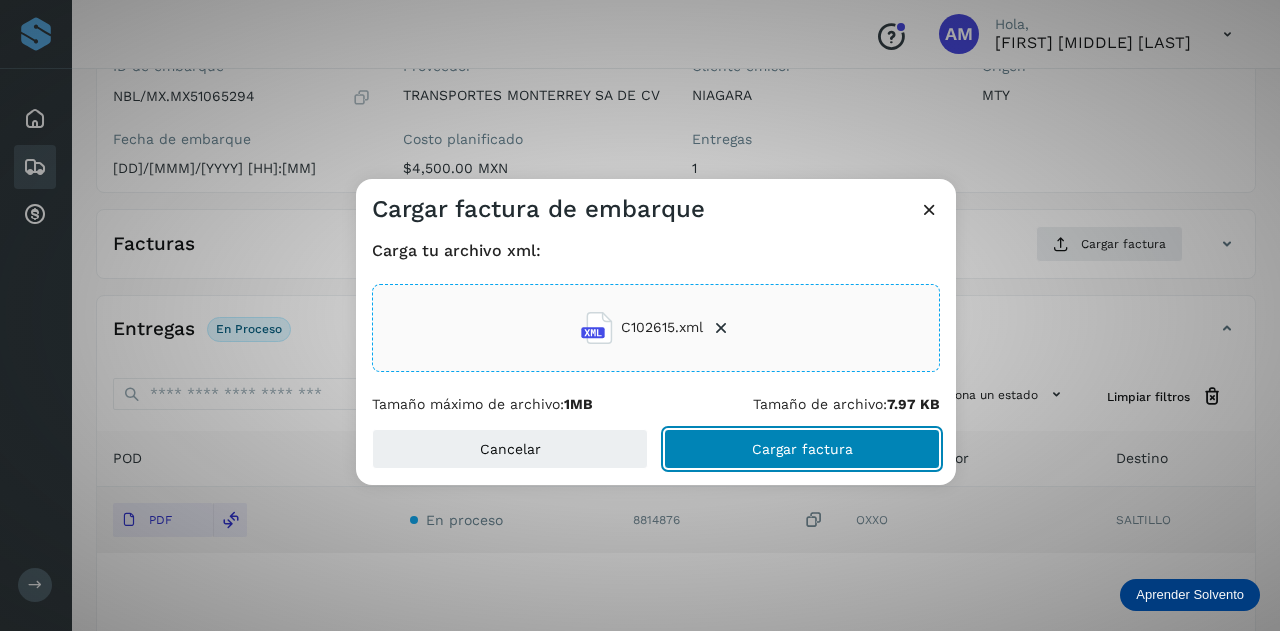 drag, startPoint x: 737, startPoint y: 453, endPoint x: 689, endPoint y: 455, distance: 48.04165 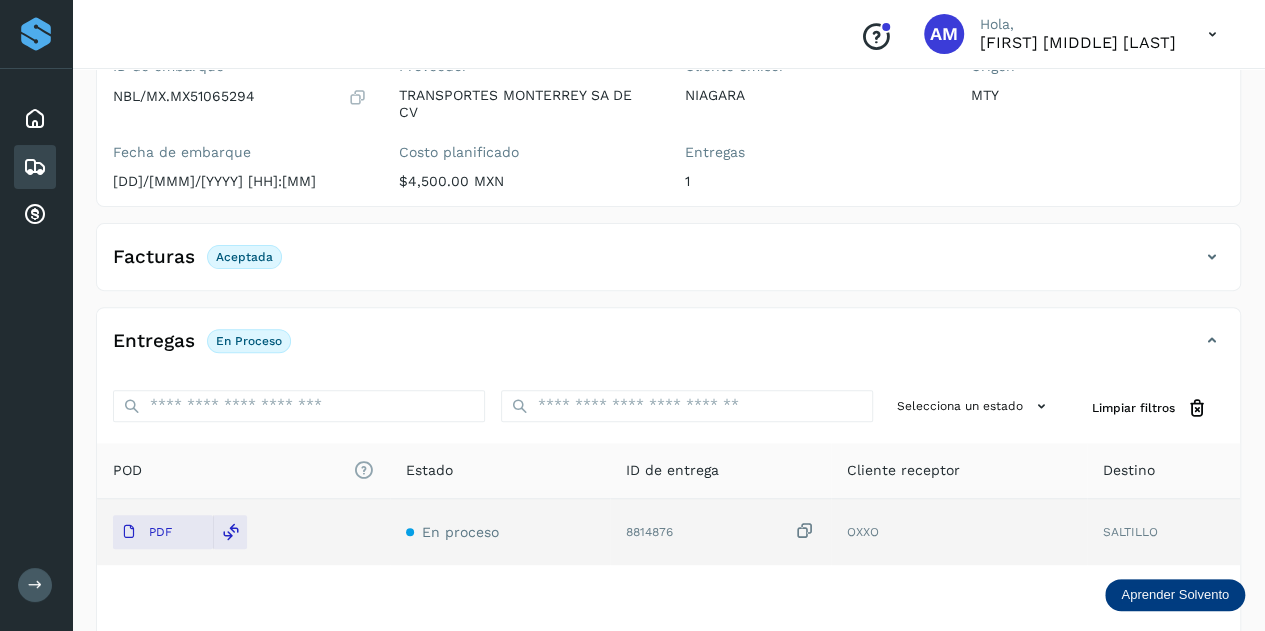 scroll, scrollTop: 0, scrollLeft: 0, axis: both 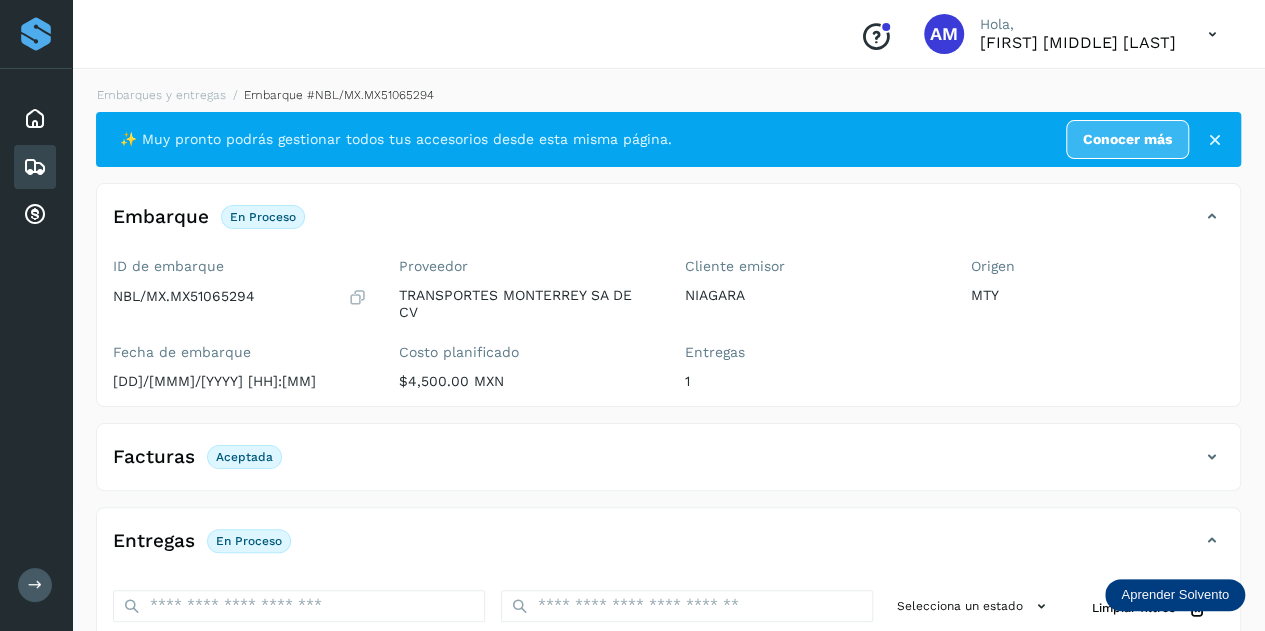 click on "Embarque #[ID]  ✨ Muy pronto podrás gestionar todos tus accesorios desde esta misma página. Conocer más Embarque En proceso
Verifica el estado de la factura o entregas asociadas a este embarque
ID de embarque [ID] Fecha de embarque [DD]/[MMM]/[YYYY] [HH]:[MM] Proveedor [COMPANY] SA DE CV Costo planificado  $[PRICE] [CURRENCY]  Cliente emisor [CLIENT] Entregas [NUMBER] Origen [ORIGIN] Facturas Aceptada Estado Aceptada Entregas En proceso Selecciona un estado Limpiar filtros POD
El tamaño máximo de archivo es de 20 Mb.
Estado ID de entrega Cliente receptor Destino PDF En proceso [NUMBER]  [CLIENT] [DESTINATION] [CLIENT] [NUMBER] PDF Destino: [DESTINATION] En proceso Filtros por página : ** ** ** 1 - 1 de 1" at bounding box center [668, 511] 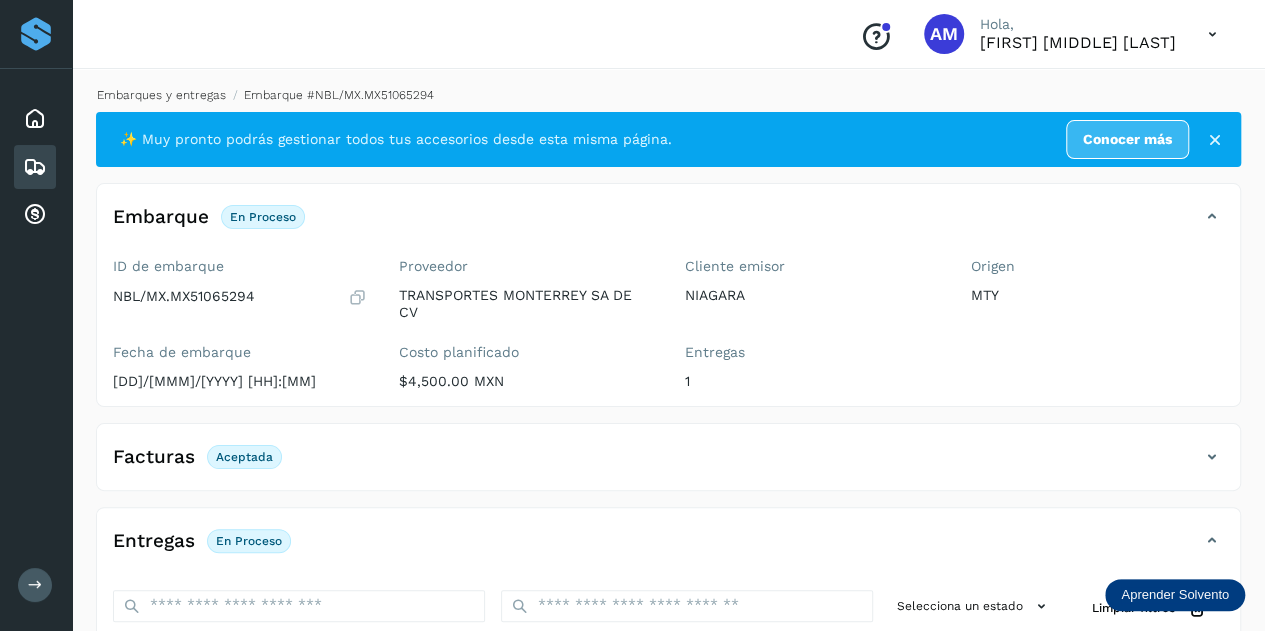 click on "Embarques y entregas" at bounding box center [161, 95] 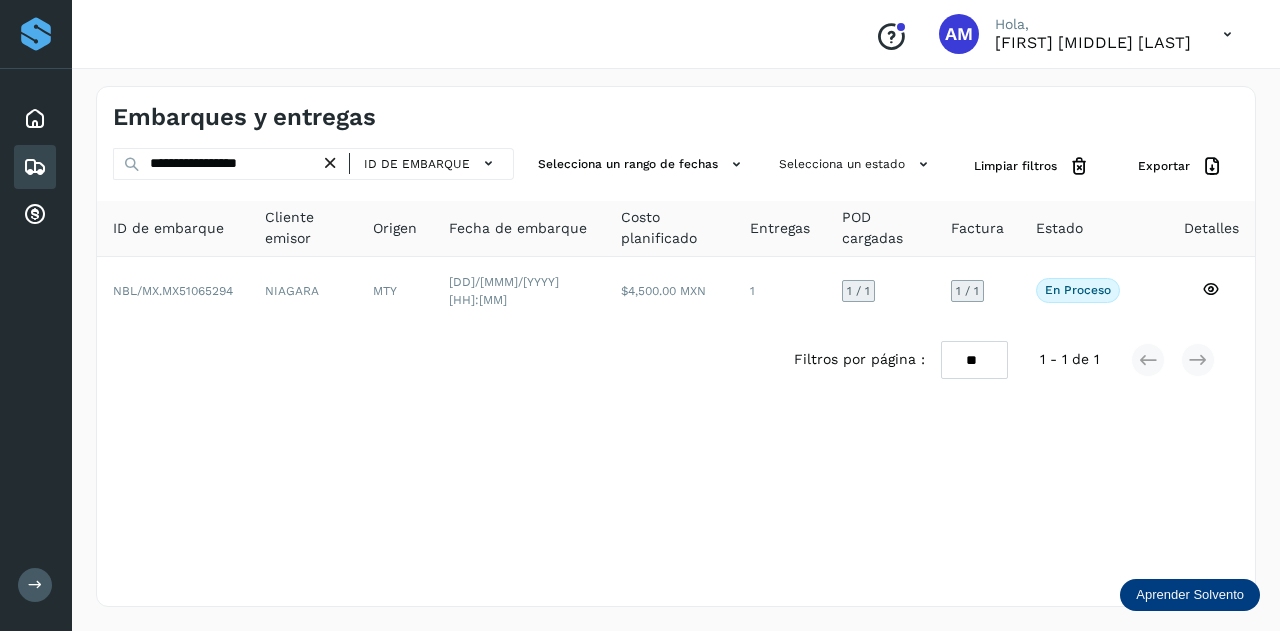 drag, startPoint x: 339, startPoint y: 163, endPoint x: 270, endPoint y: 166, distance: 69.065186 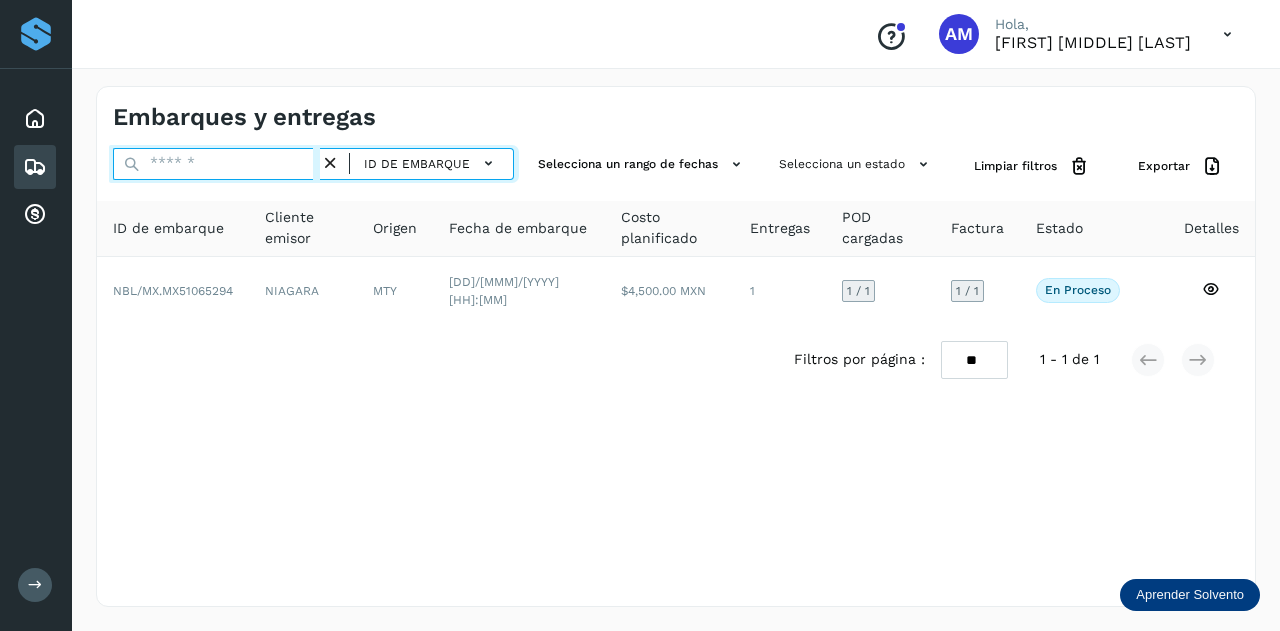 click at bounding box center [216, 164] 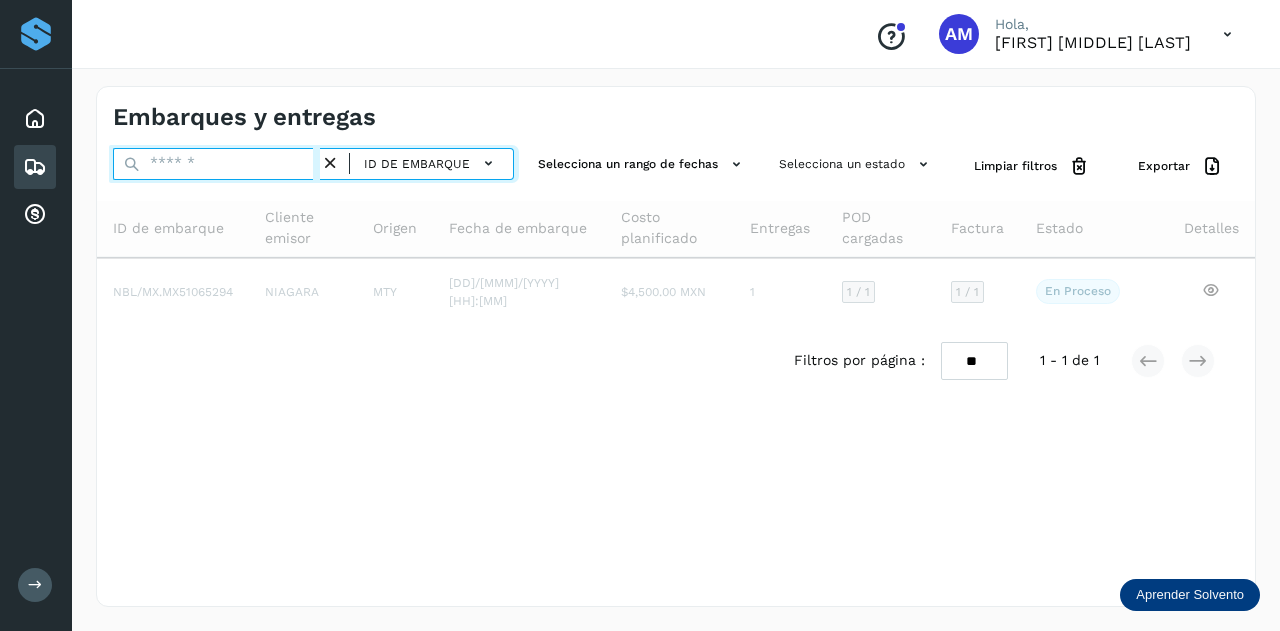 paste on "**********" 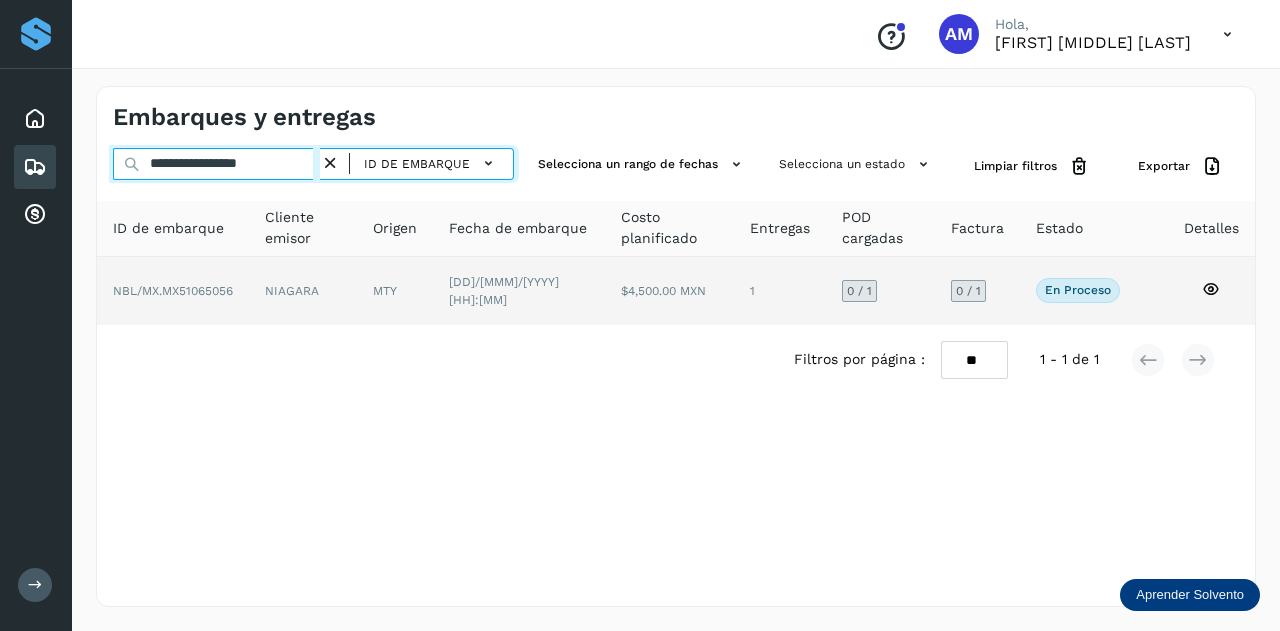 type on "**********" 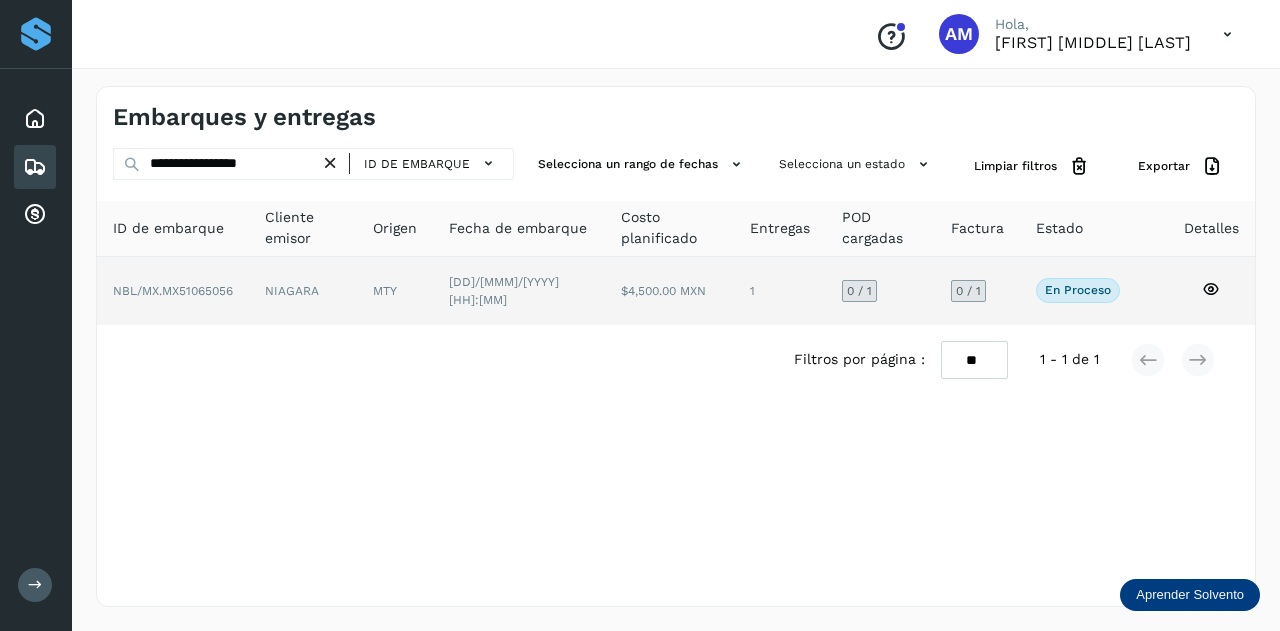 click on "NIAGARA" 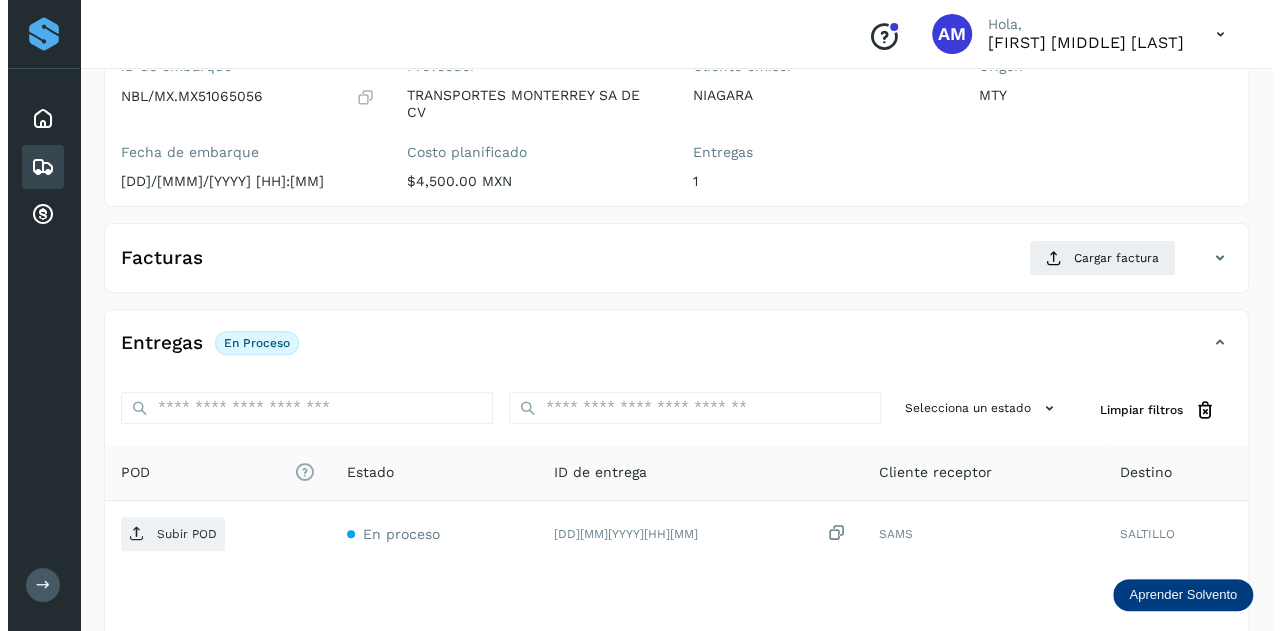 scroll, scrollTop: 327, scrollLeft: 0, axis: vertical 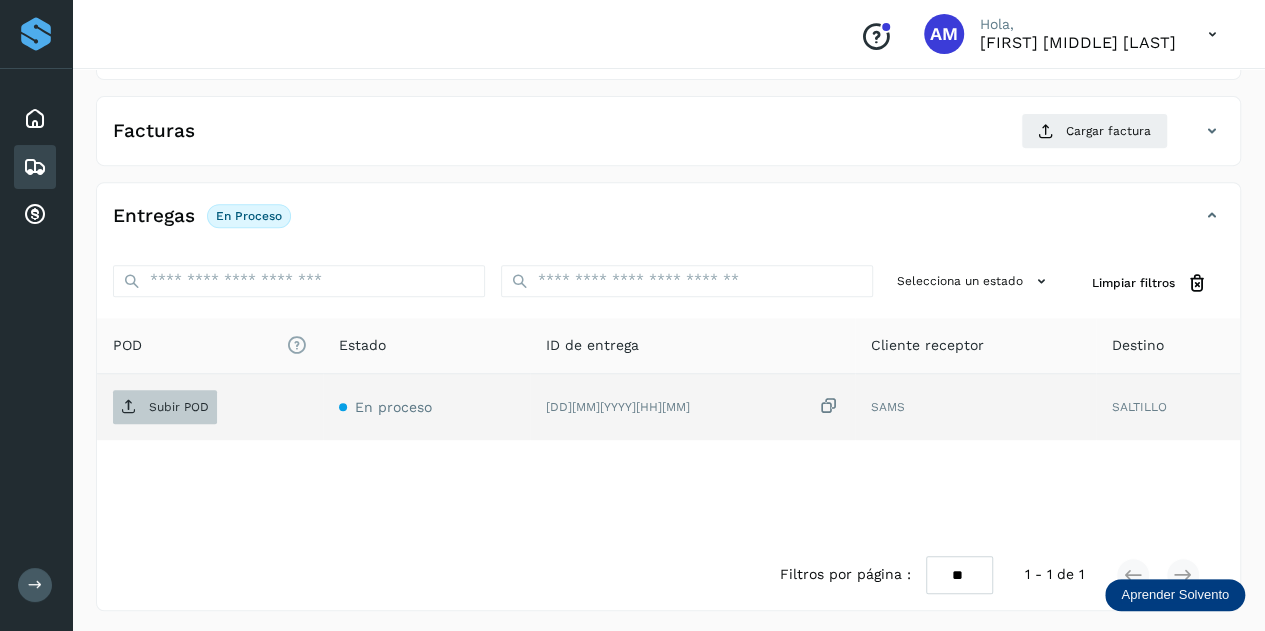 click on "Subir POD" at bounding box center (165, 407) 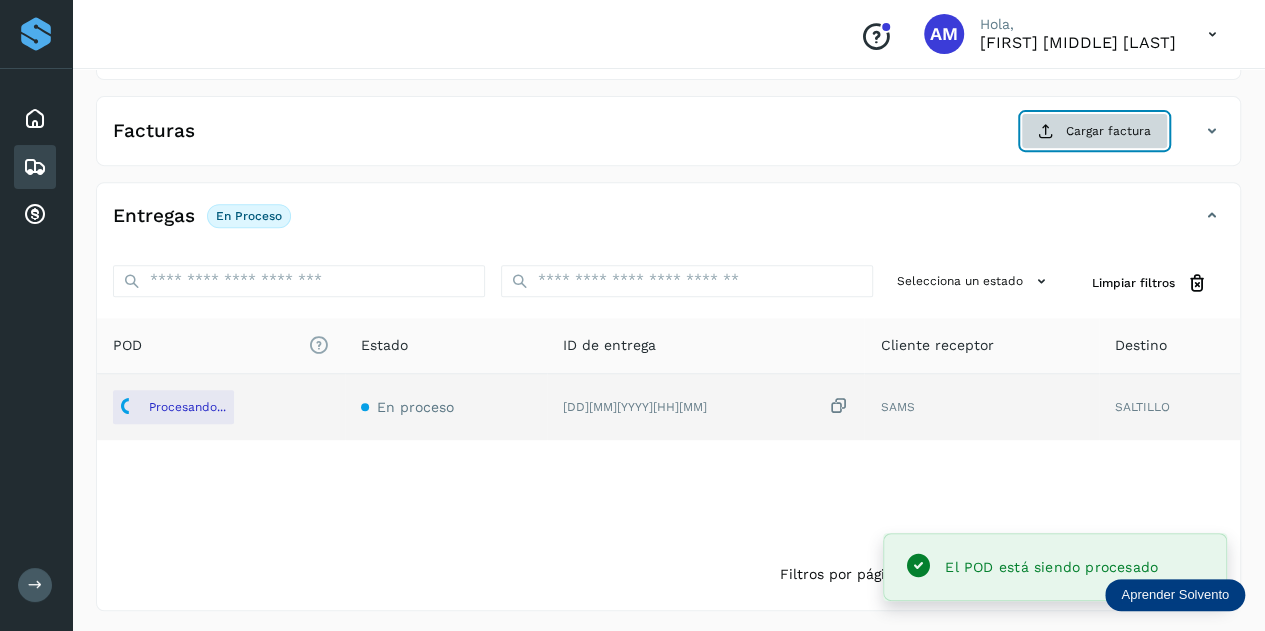 click on "Cargar factura" at bounding box center [1094, 131] 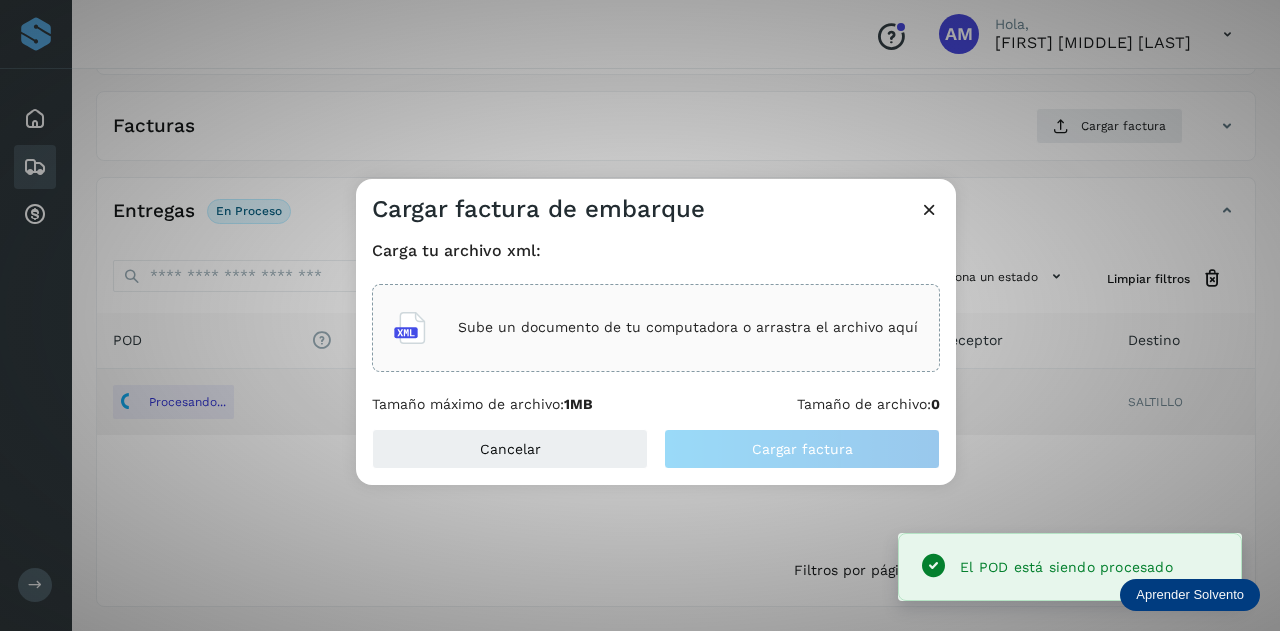 click on "Sube un documento de tu computadora o arrastra el archivo aquí" 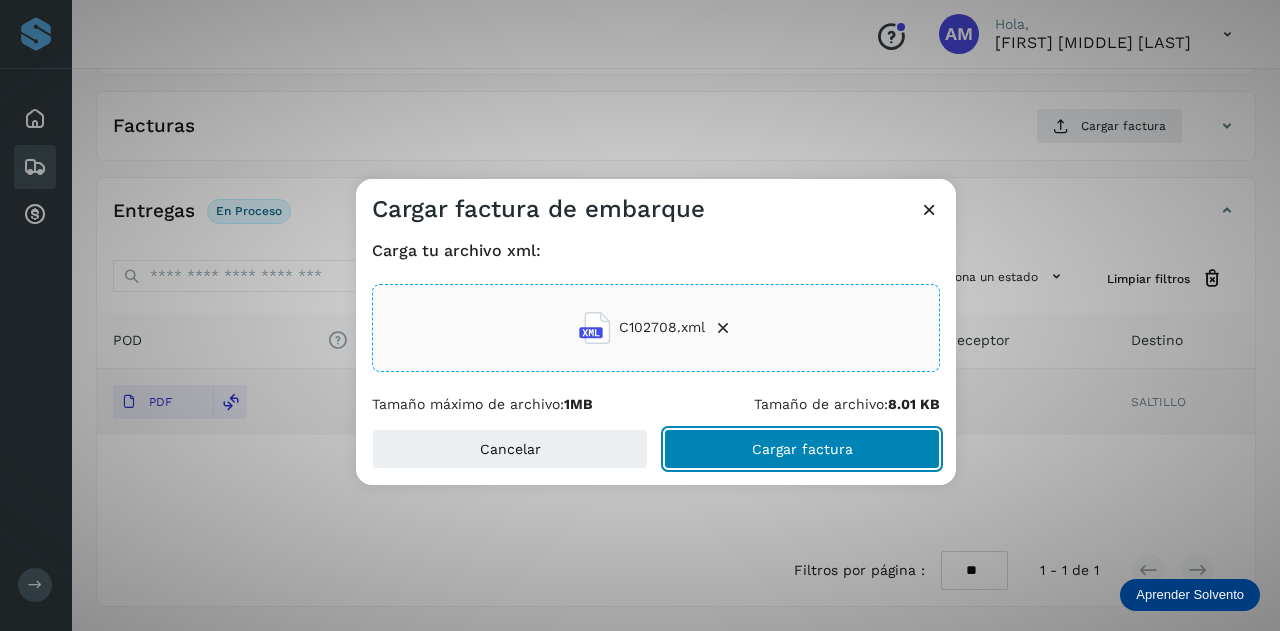 click on "Cargar factura" 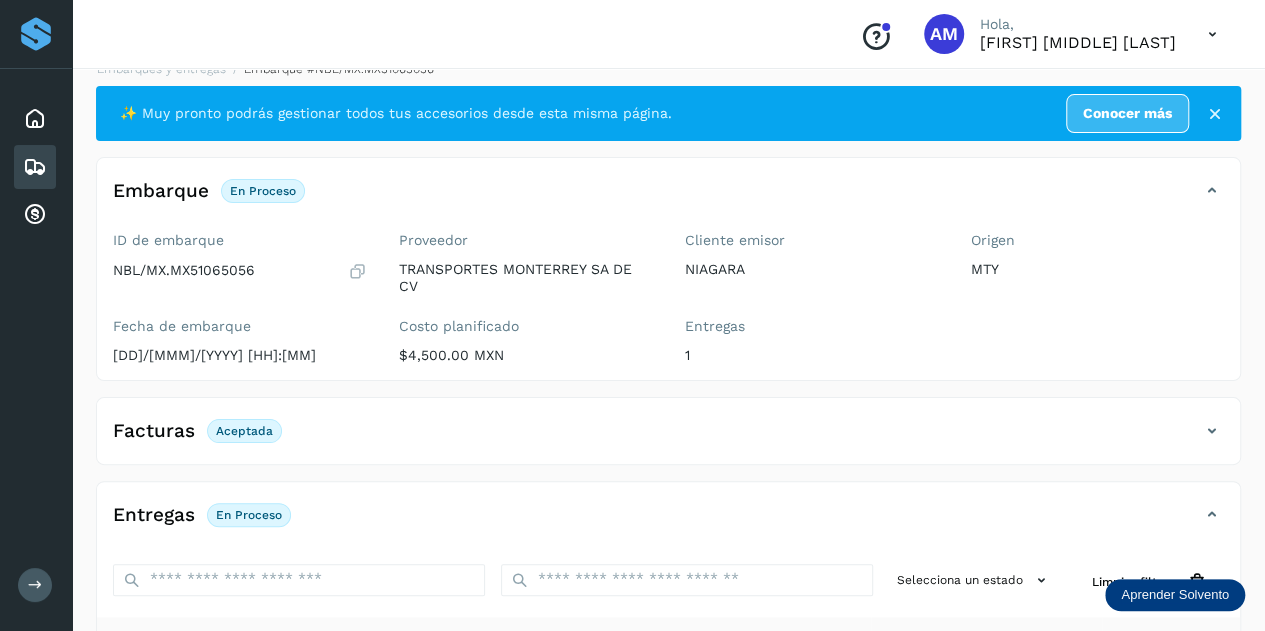 scroll, scrollTop: 0, scrollLeft: 0, axis: both 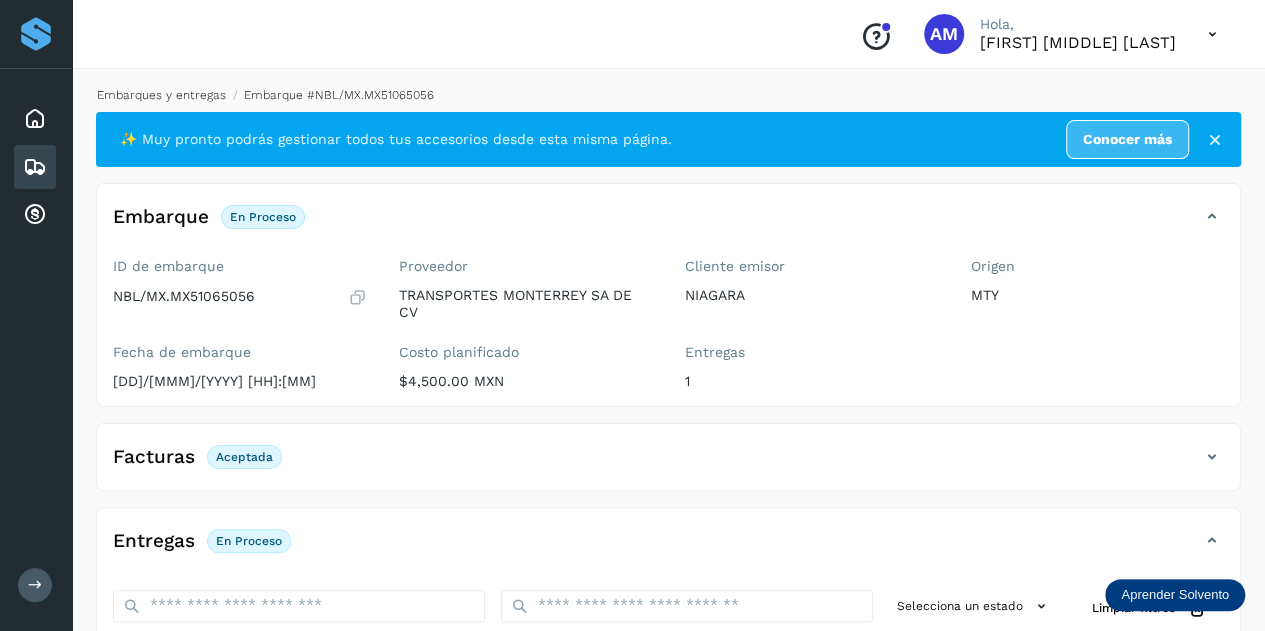 click on "Embarques y entregas" at bounding box center [161, 95] 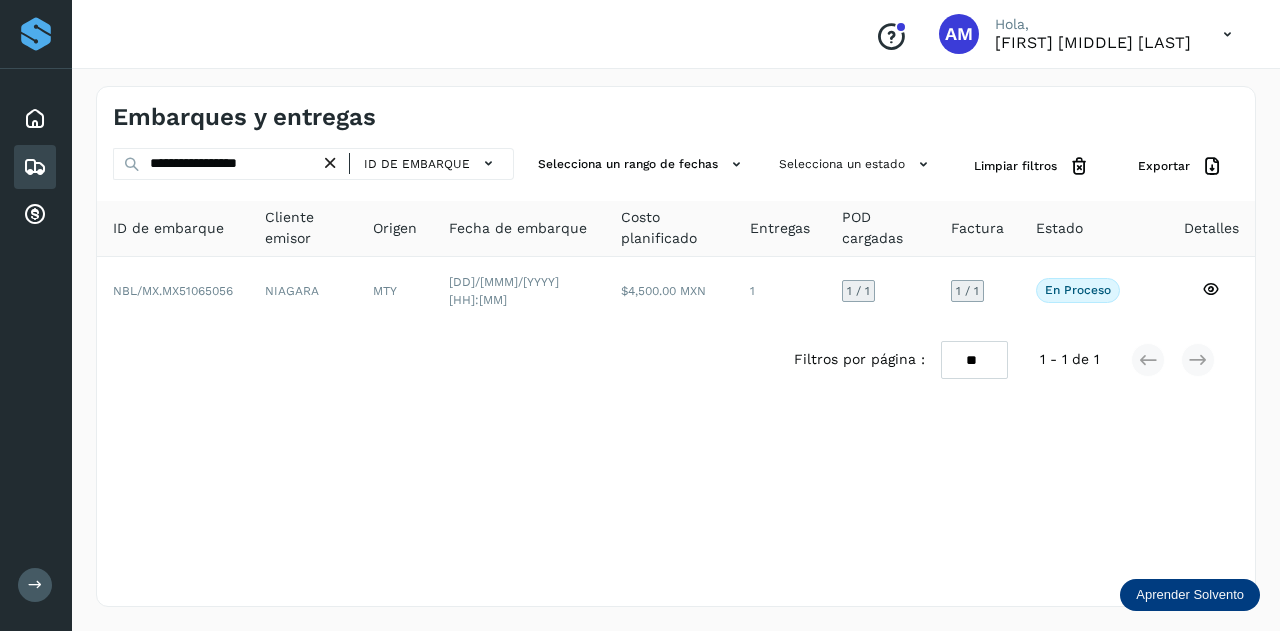 drag, startPoint x: 341, startPoint y: 161, endPoint x: 317, endPoint y: 166, distance: 24.5153 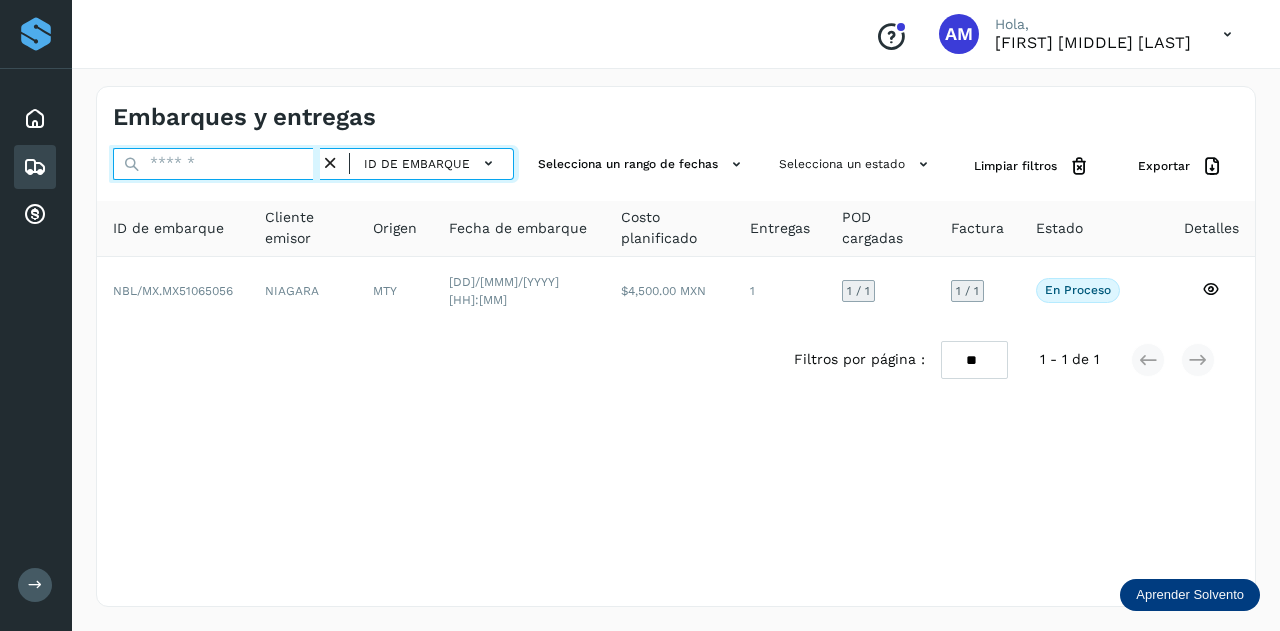 click at bounding box center (216, 164) 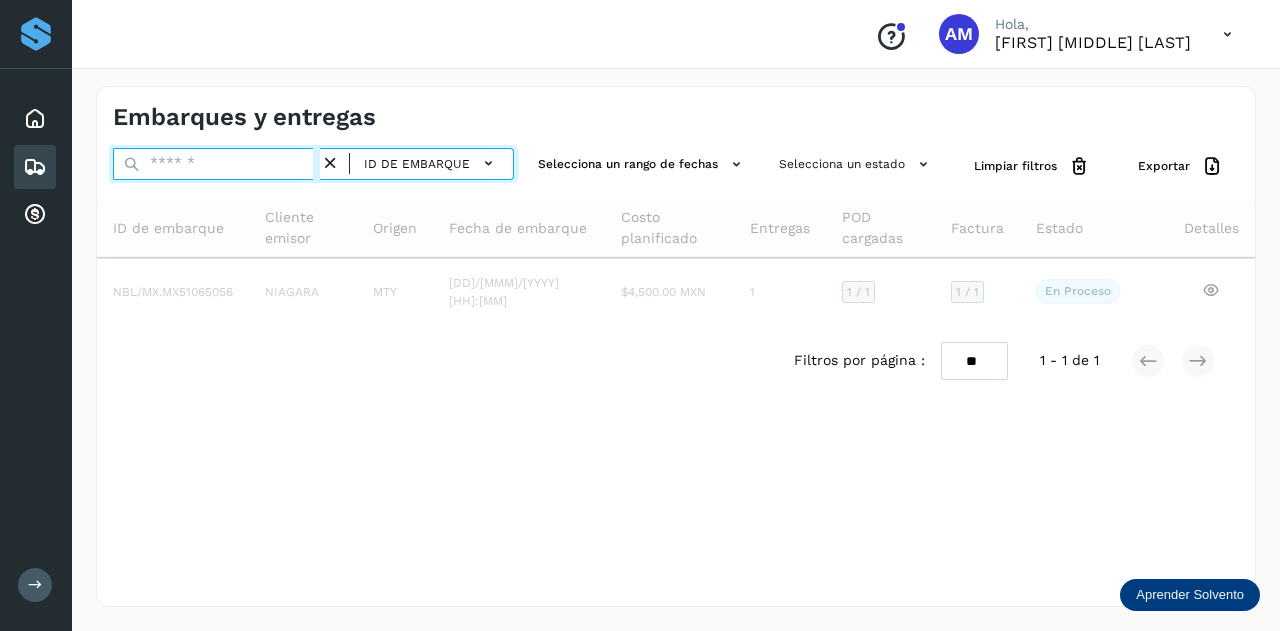 paste on "**********" 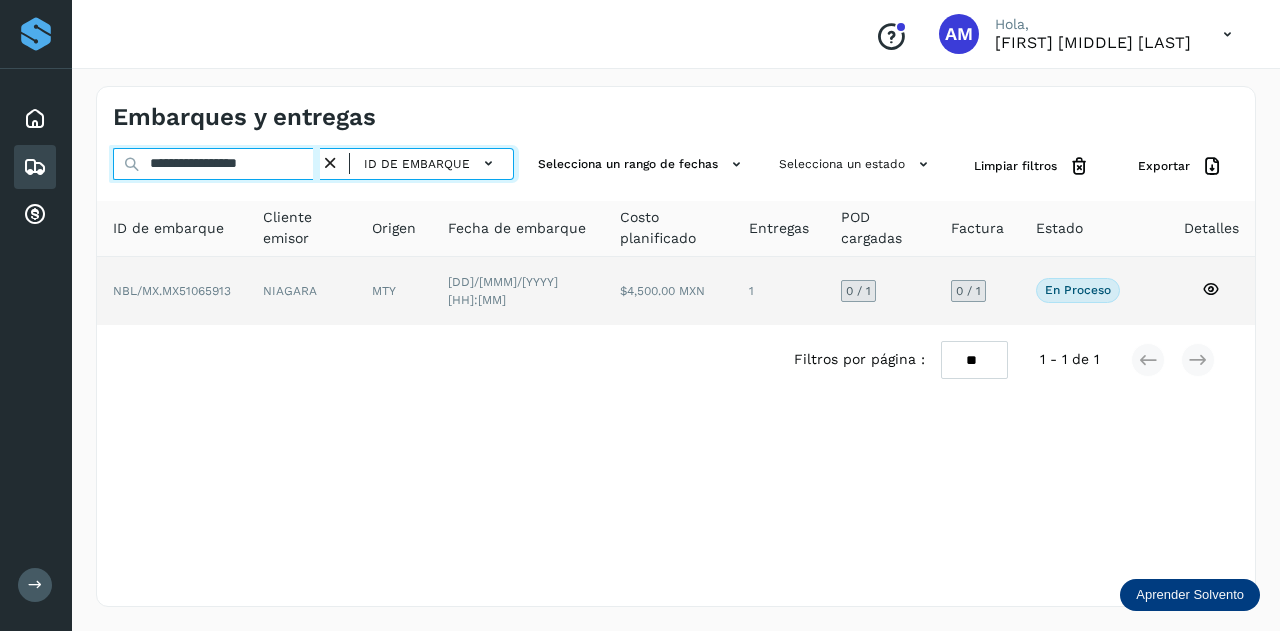 type on "**********" 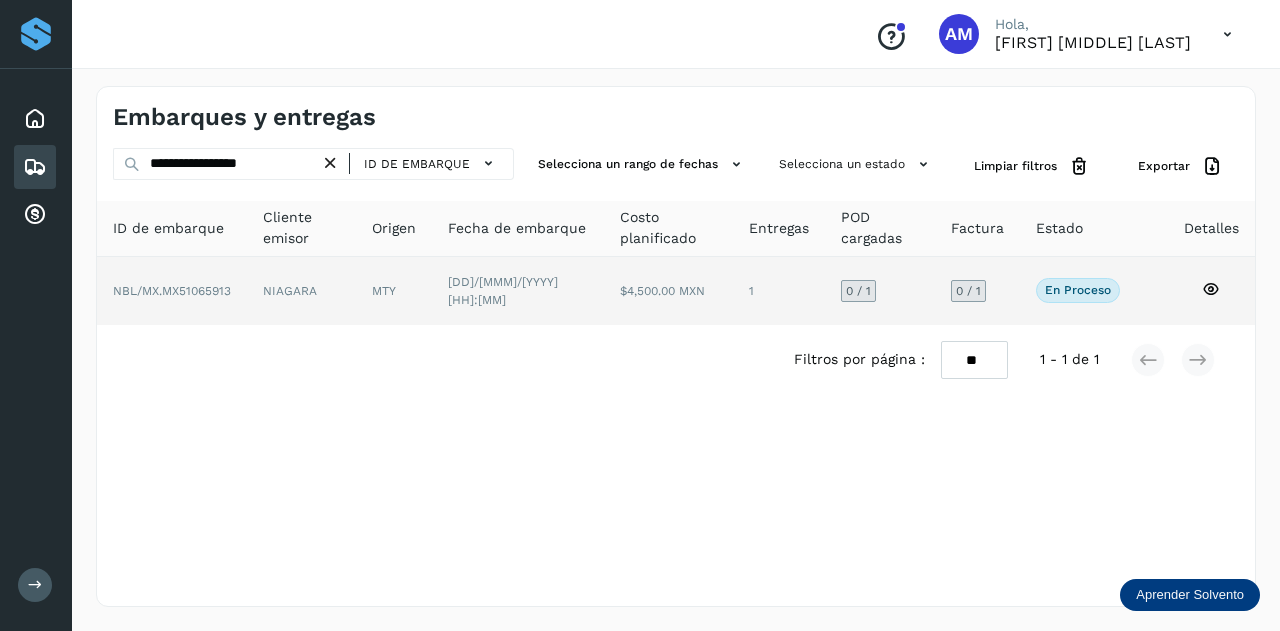 click on "NIAGARA" 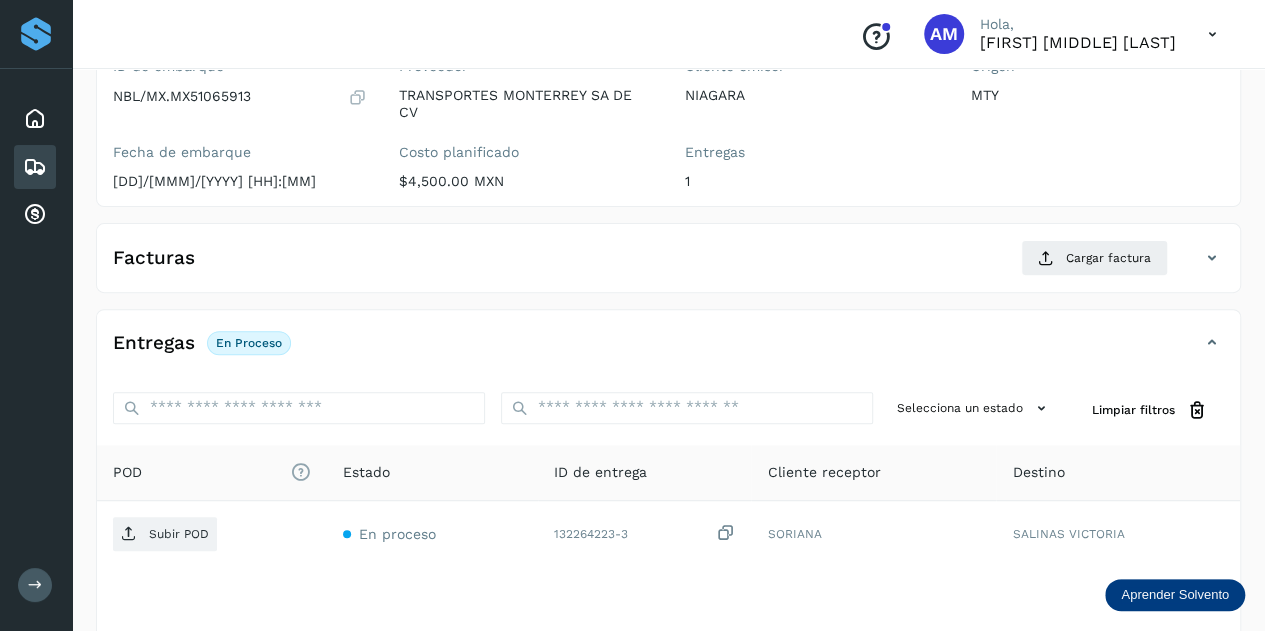 scroll, scrollTop: 300, scrollLeft: 0, axis: vertical 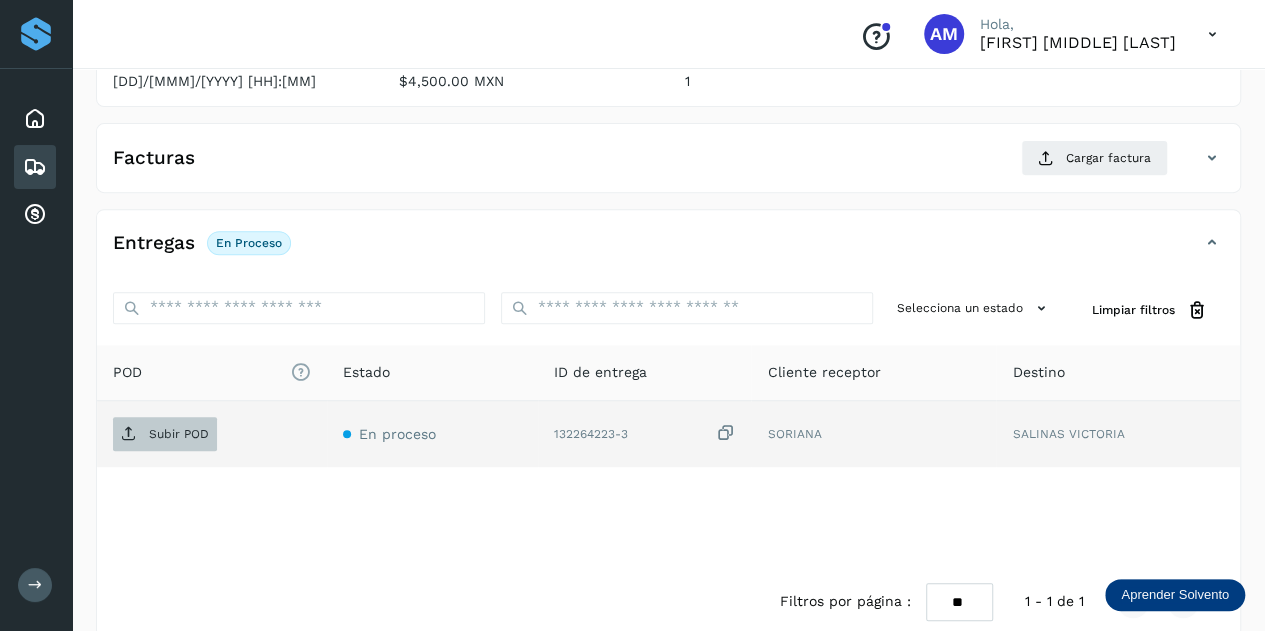 click on "Subir POD" at bounding box center [179, 434] 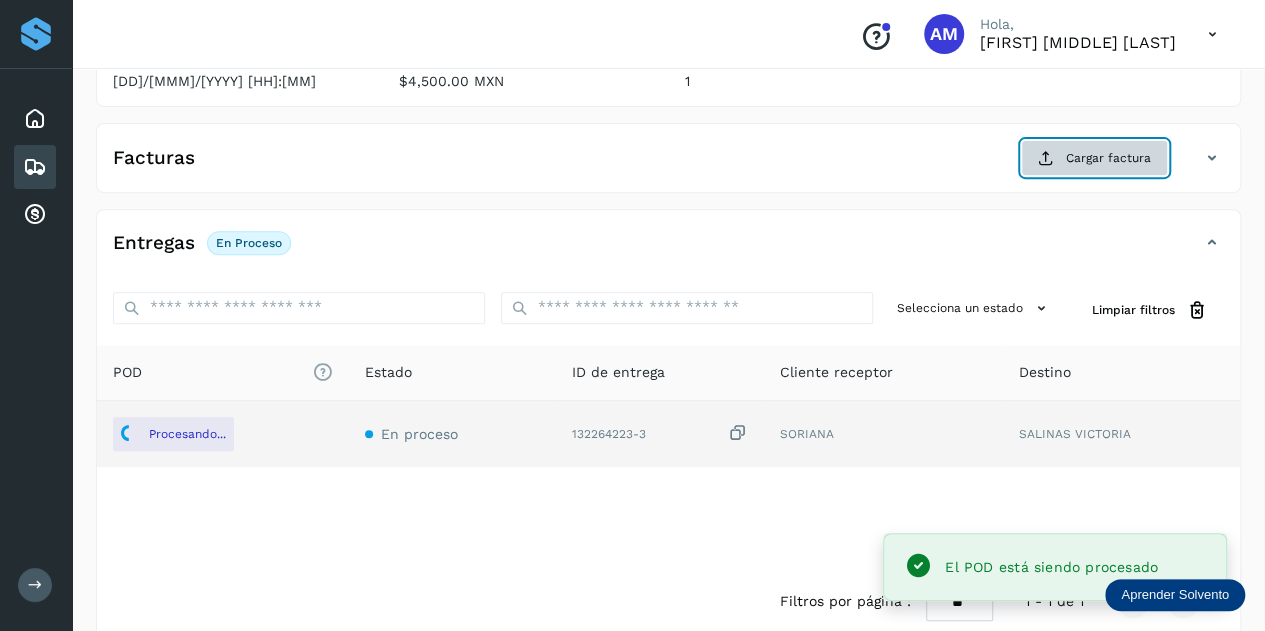 click on "Cargar factura" 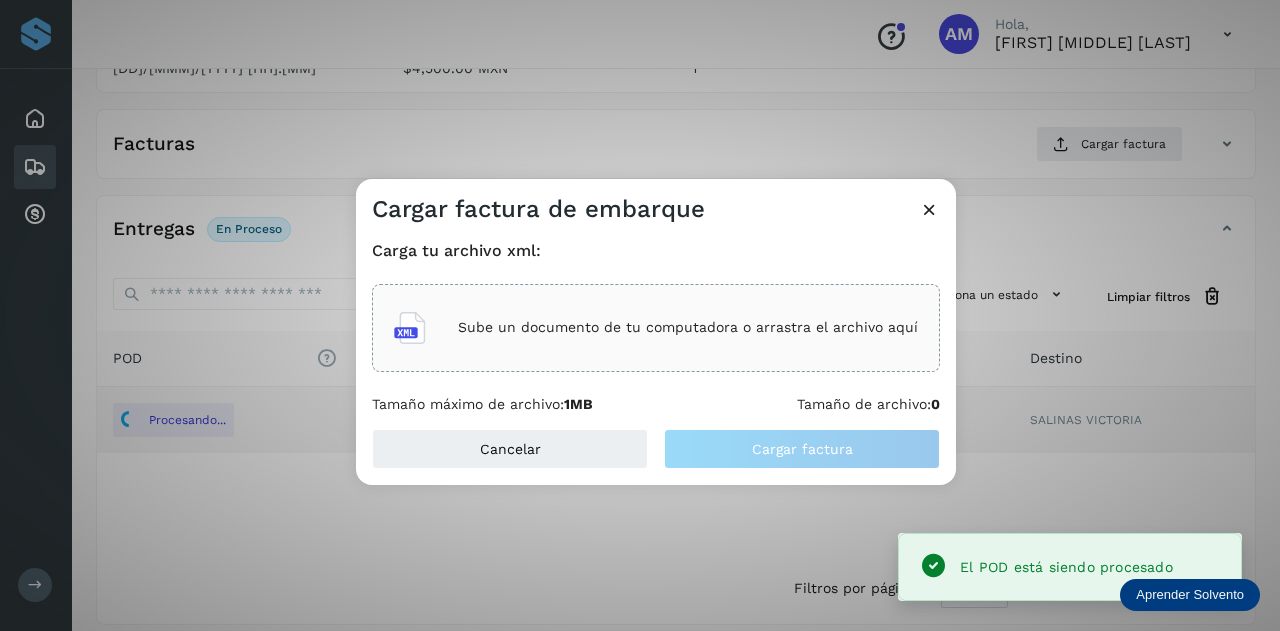 click on "Sube un documento de tu computadora o arrastra el archivo aquí" 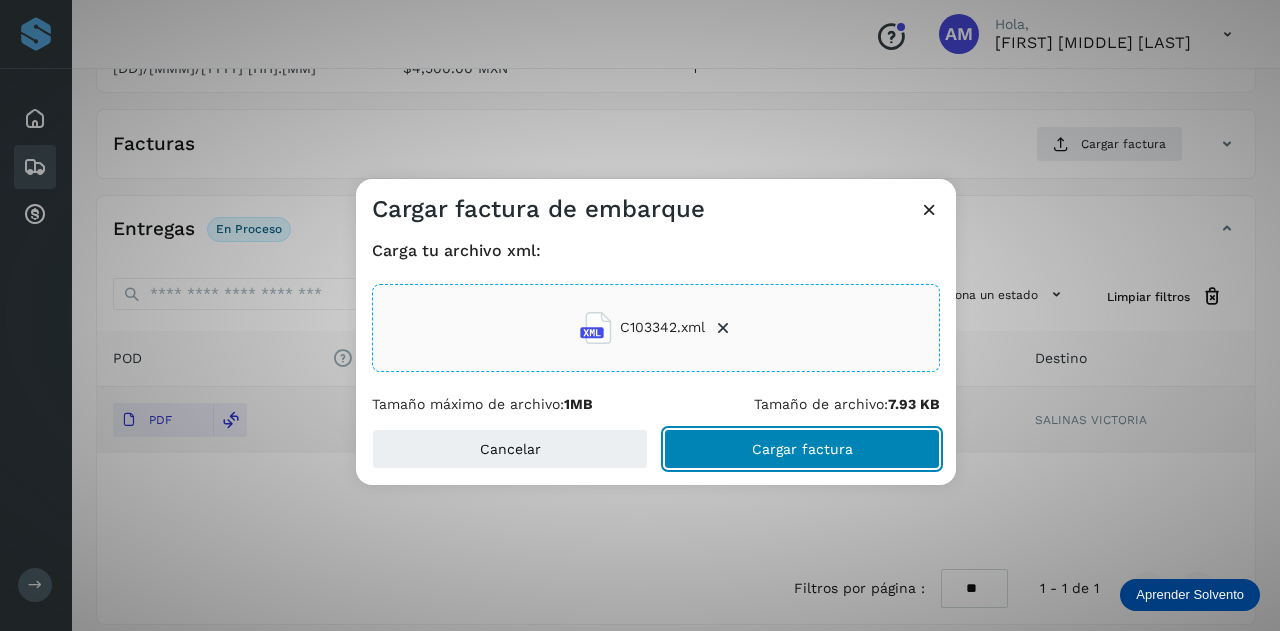 drag, startPoint x: 732, startPoint y: 456, endPoint x: 674, endPoint y: 459, distance: 58.077534 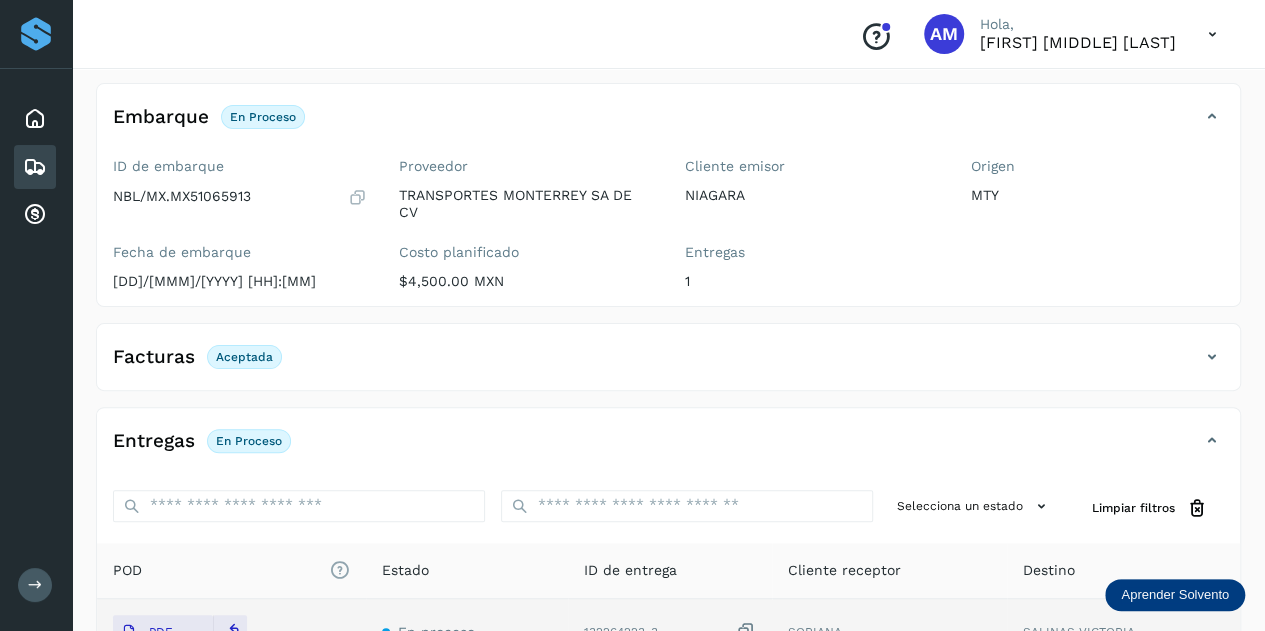 scroll, scrollTop: 0, scrollLeft: 0, axis: both 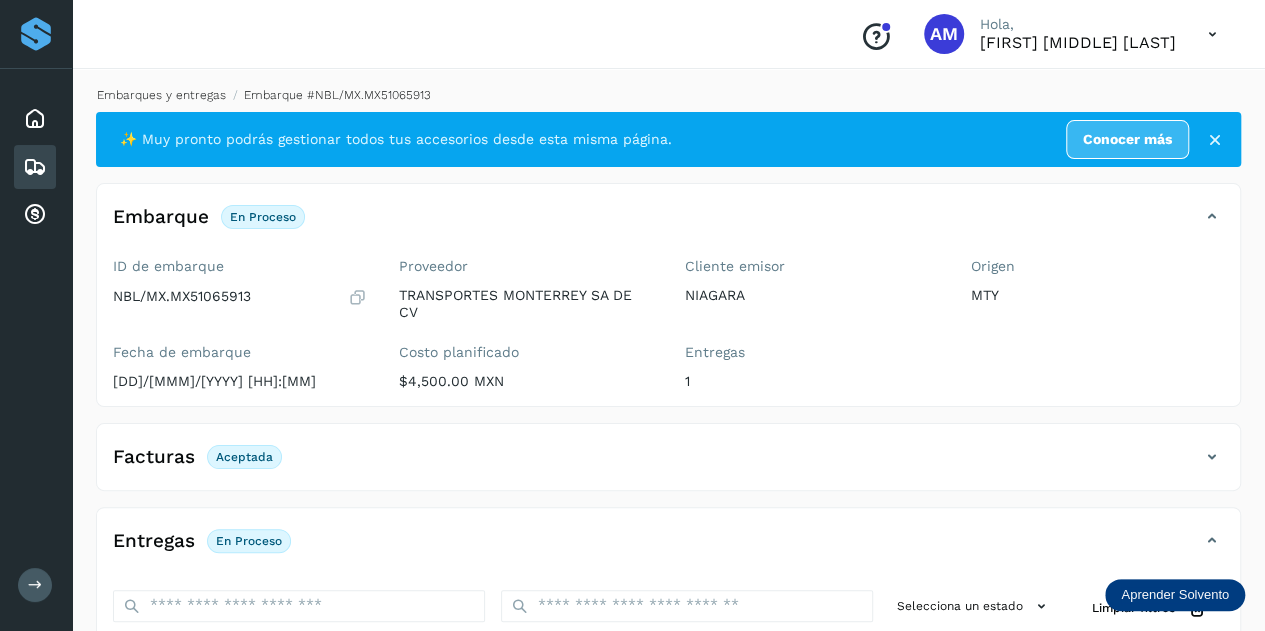 click on "Embarques y entregas" at bounding box center [161, 95] 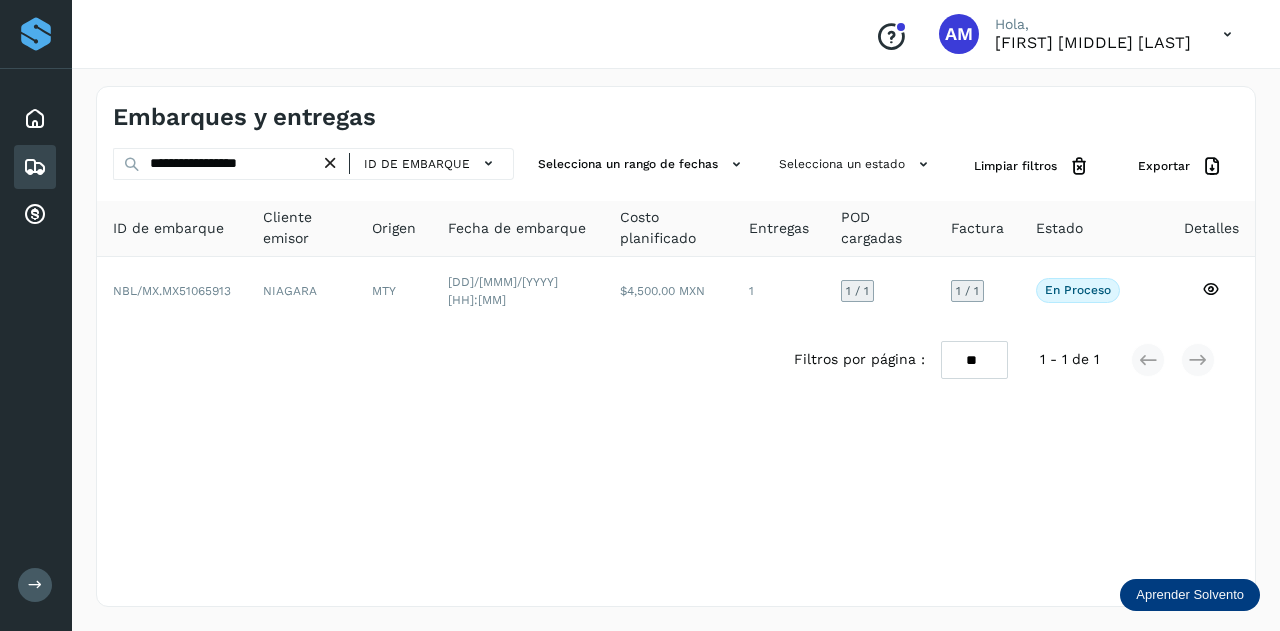 drag, startPoint x: 336, startPoint y: 155, endPoint x: 291, endPoint y: 159, distance: 45.17743 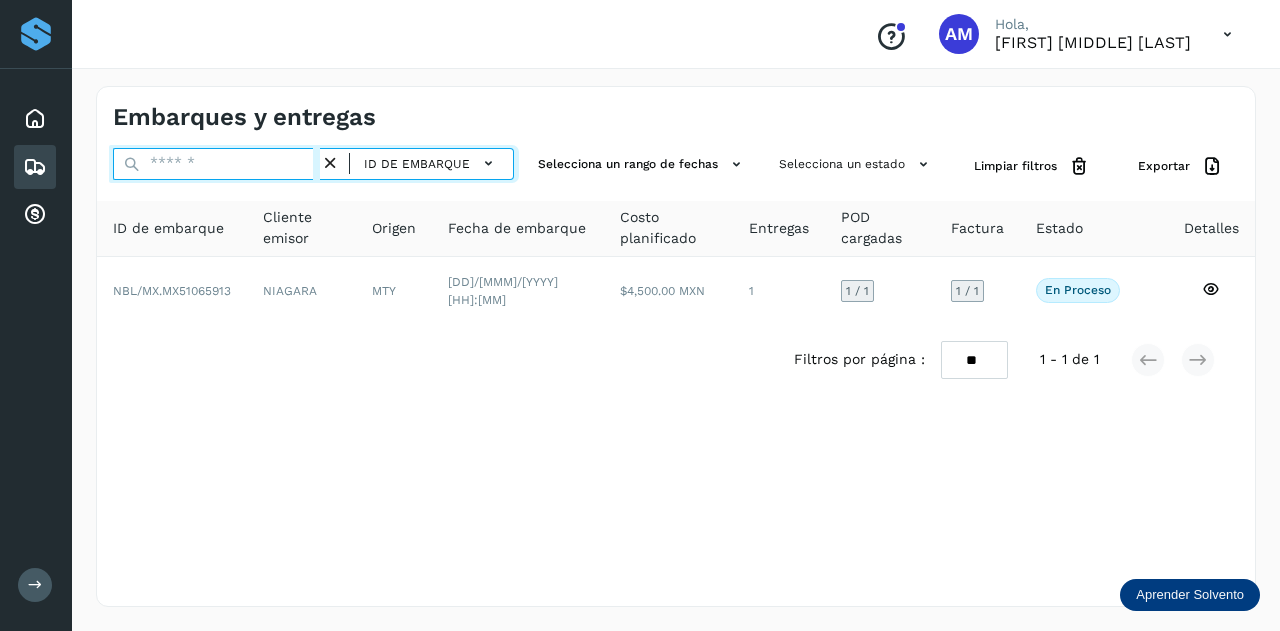 click at bounding box center [216, 164] 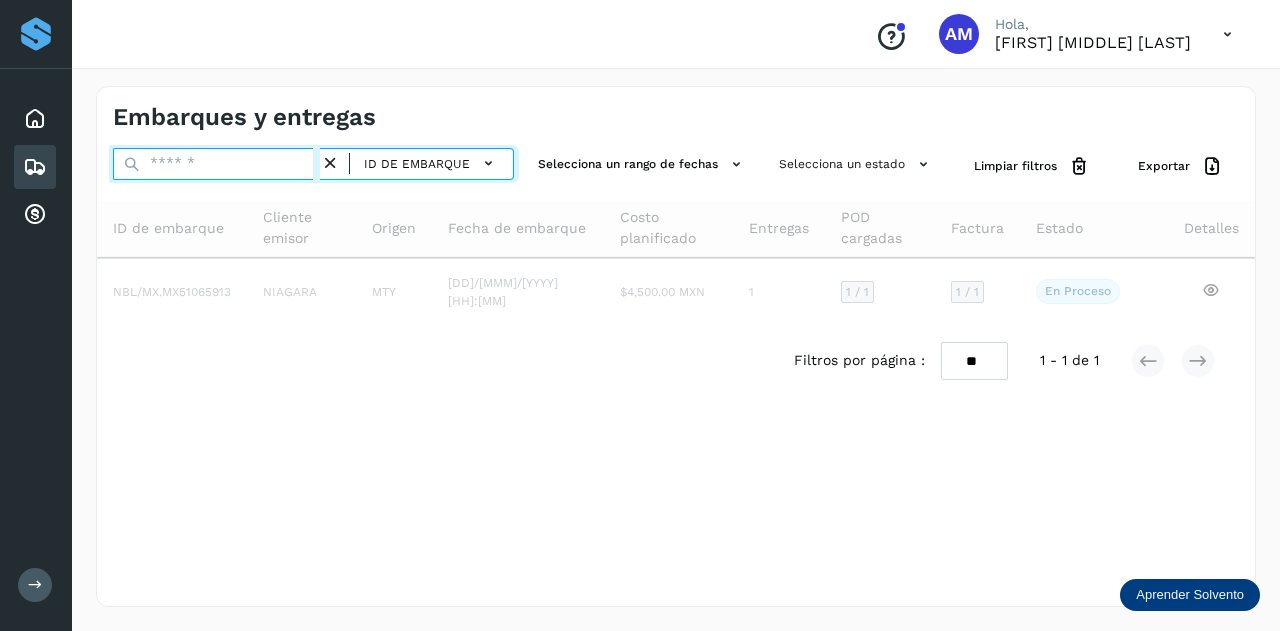 paste on "**********" 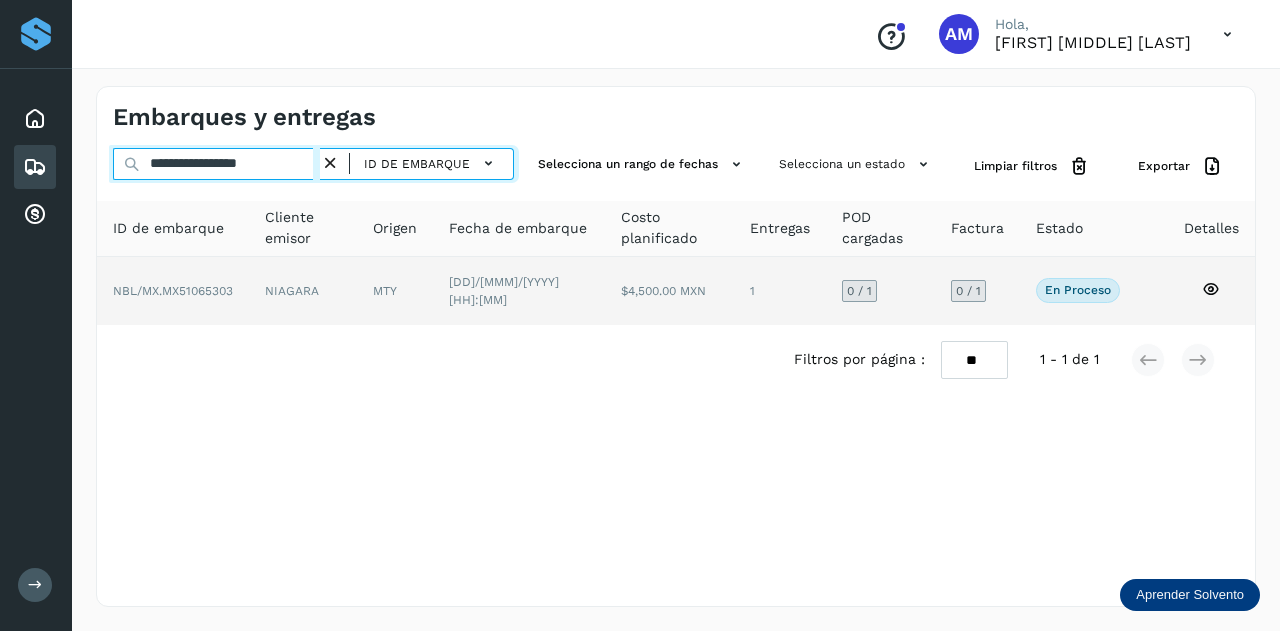 type on "**********" 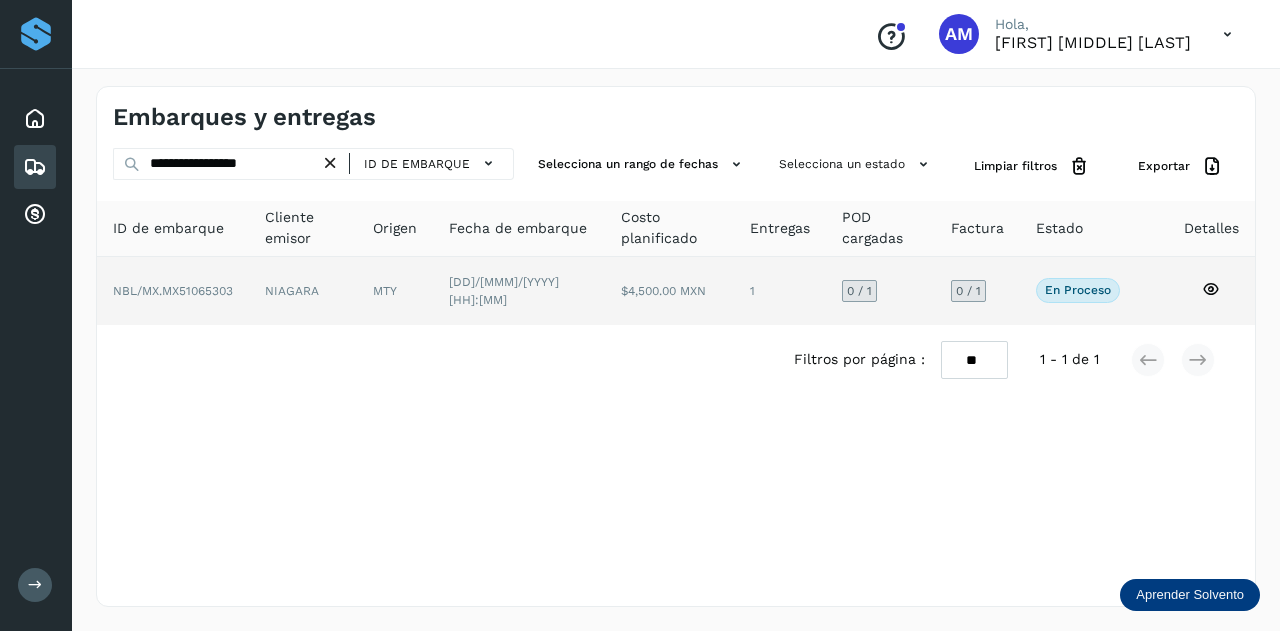 click on "NIAGARA" 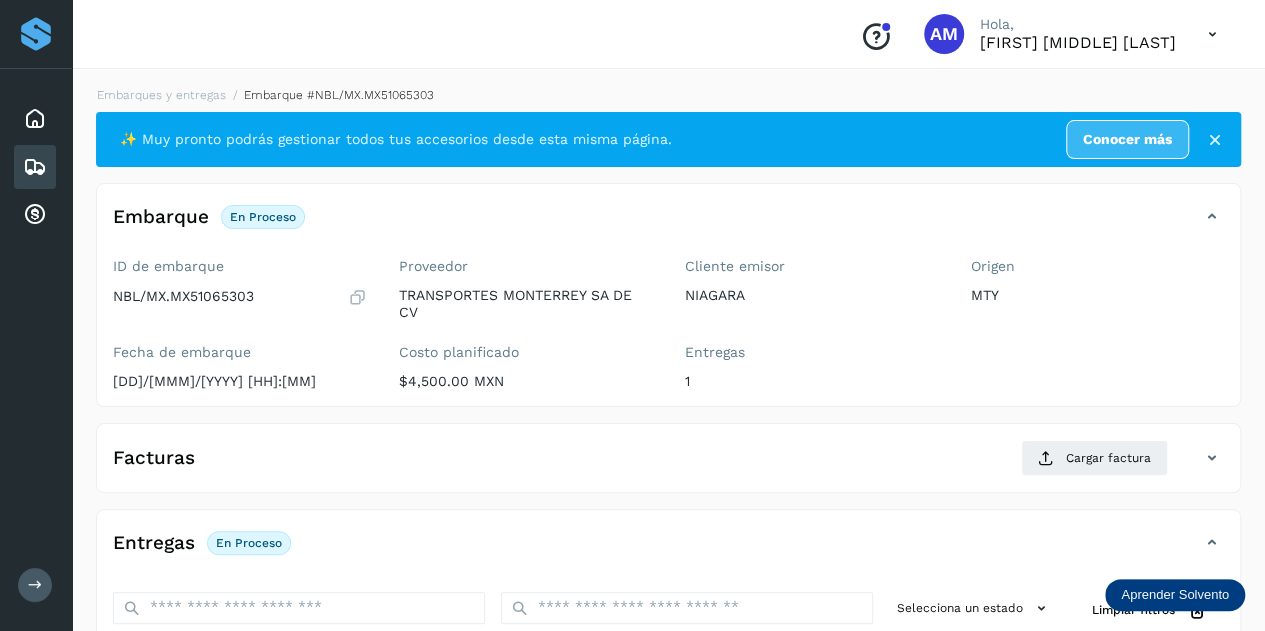 scroll, scrollTop: 200, scrollLeft: 0, axis: vertical 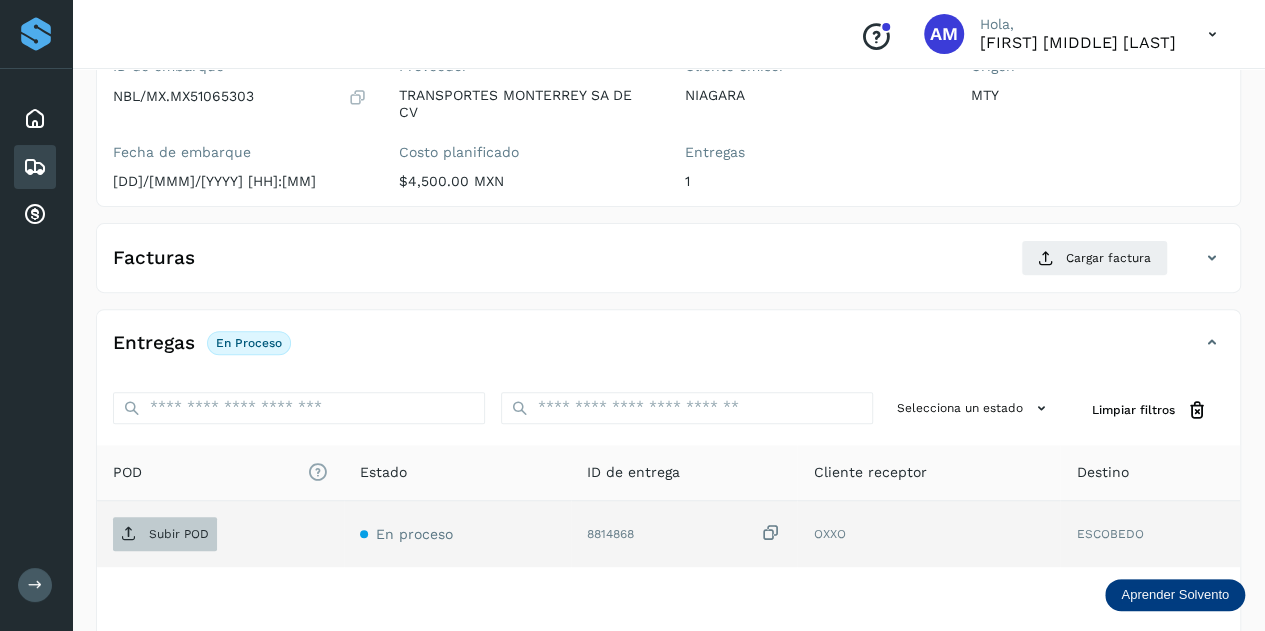 click on "Subir POD" at bounding box center [179, 534] 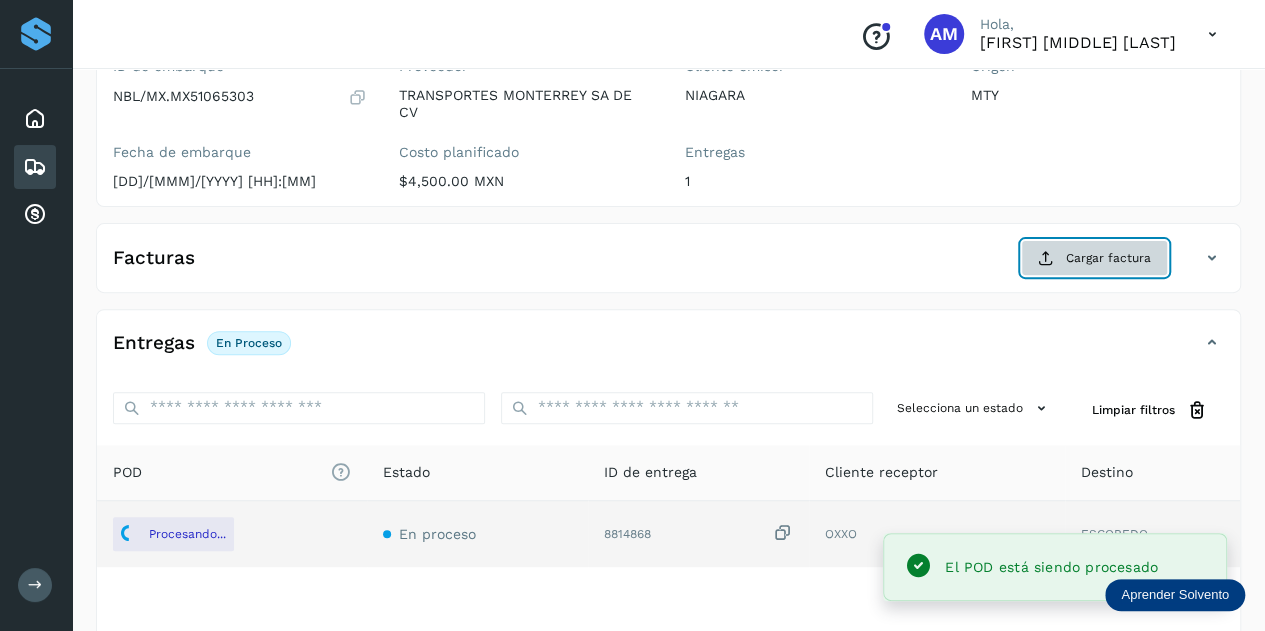click at bounding box center (1046, 258) 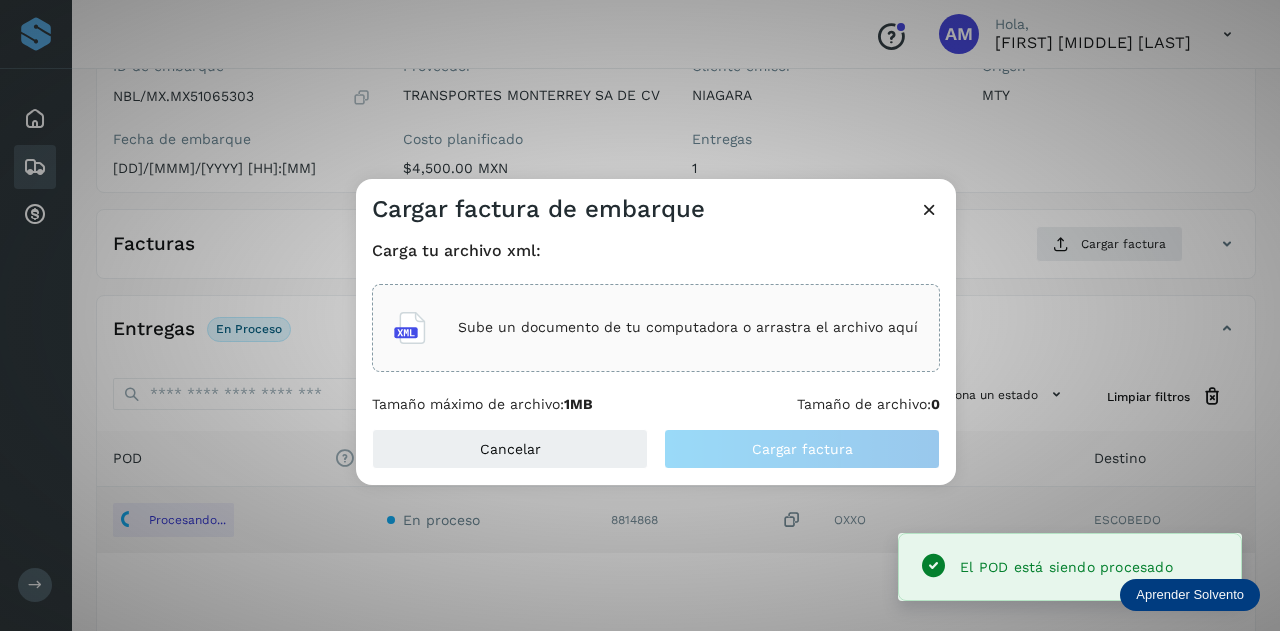 click on "Sube un documento de tu computadora o arrastra el archivo aquí" at bounding box center [688, 327] 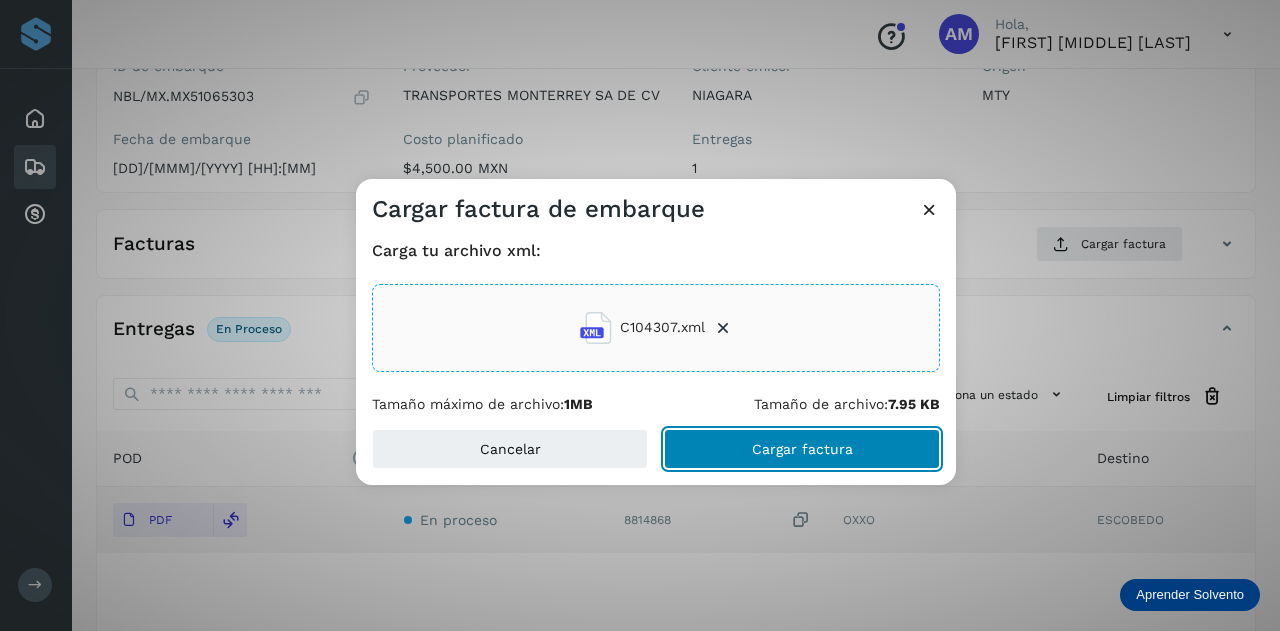 click on "Cargar factura" 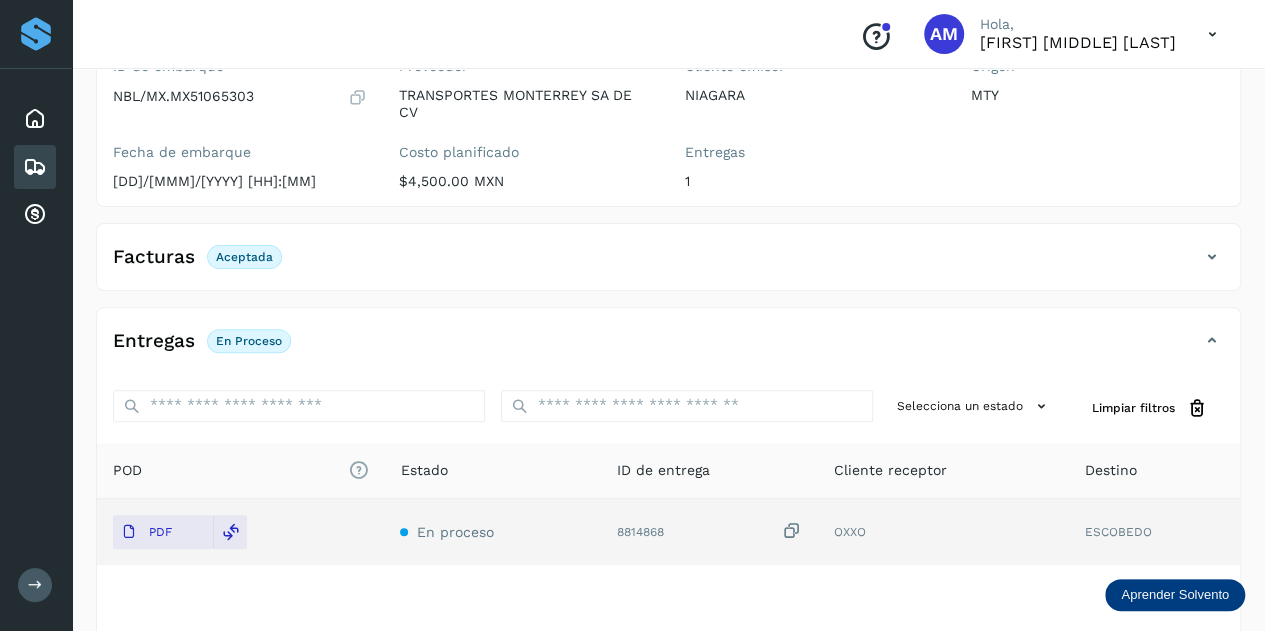 scroll, scrollTop: 0, scrollLeft: 0, axis: both 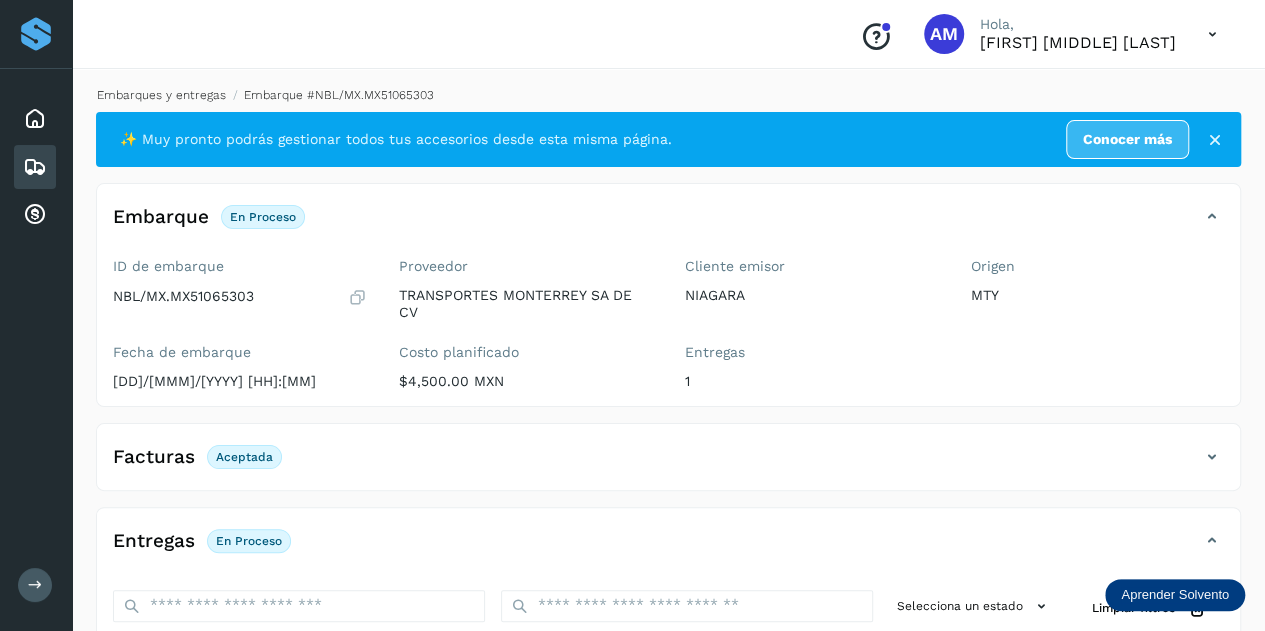 click on "Embarques y entregas" at bounding box center (161, 95) 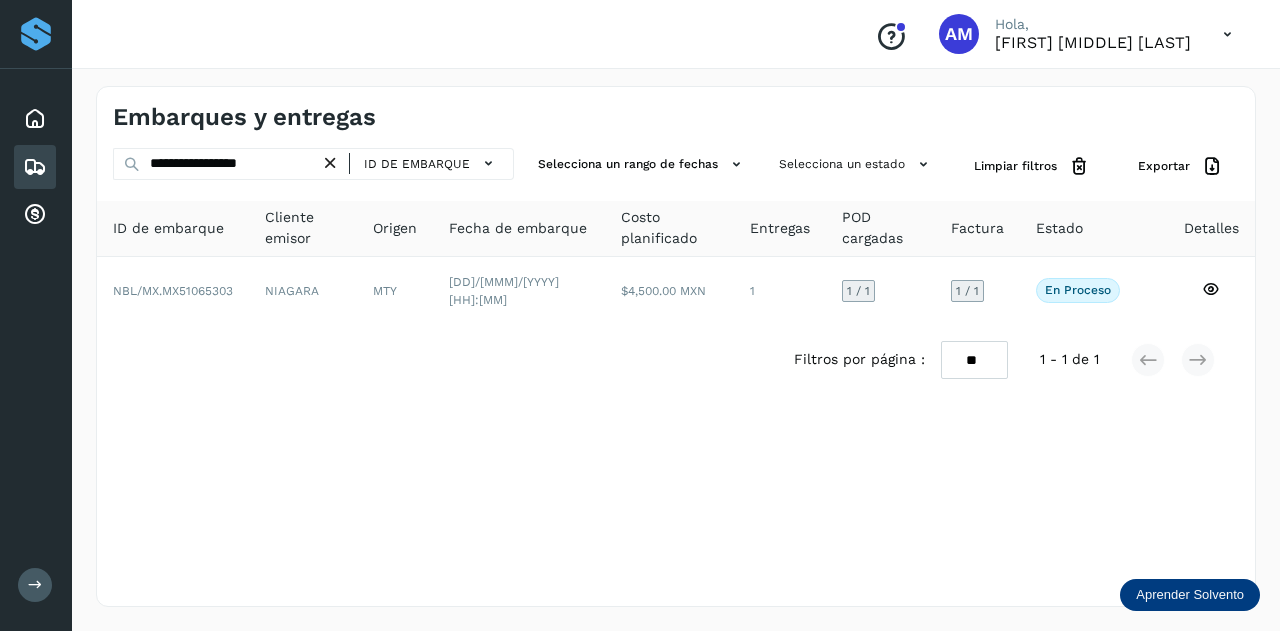 drag, startPoint x: 341, startPoint y: 165, endPoint x: 266, endPoint y: 167, distance: 75.026665 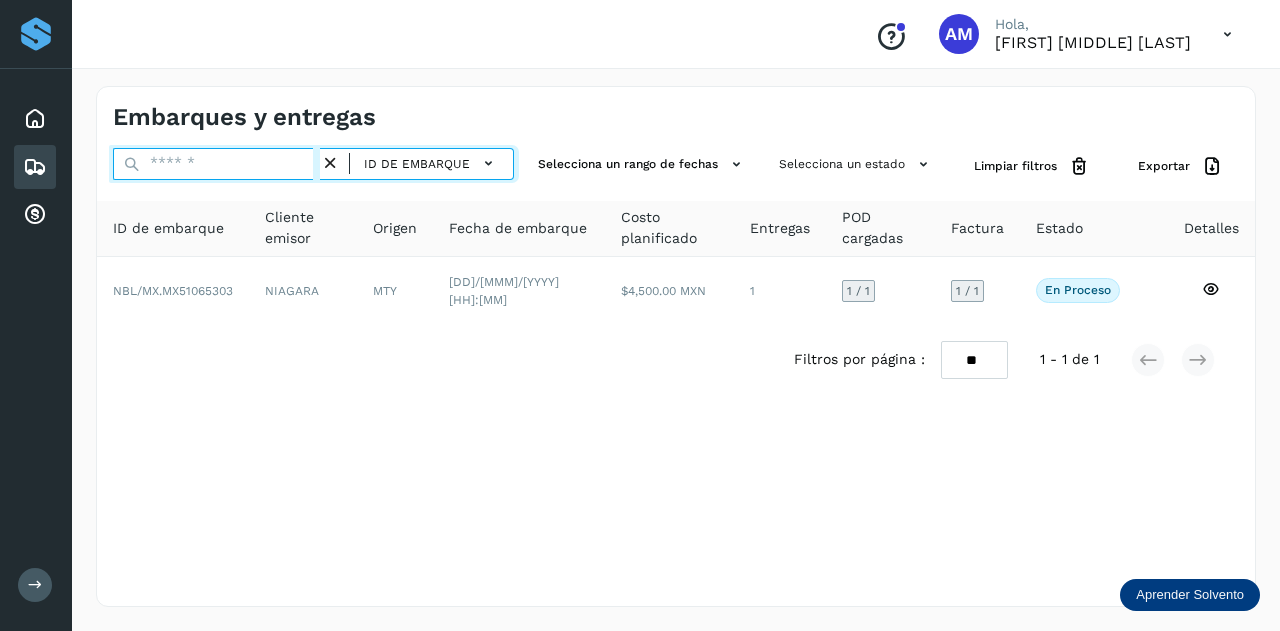 click at bounding box center [216, 164] 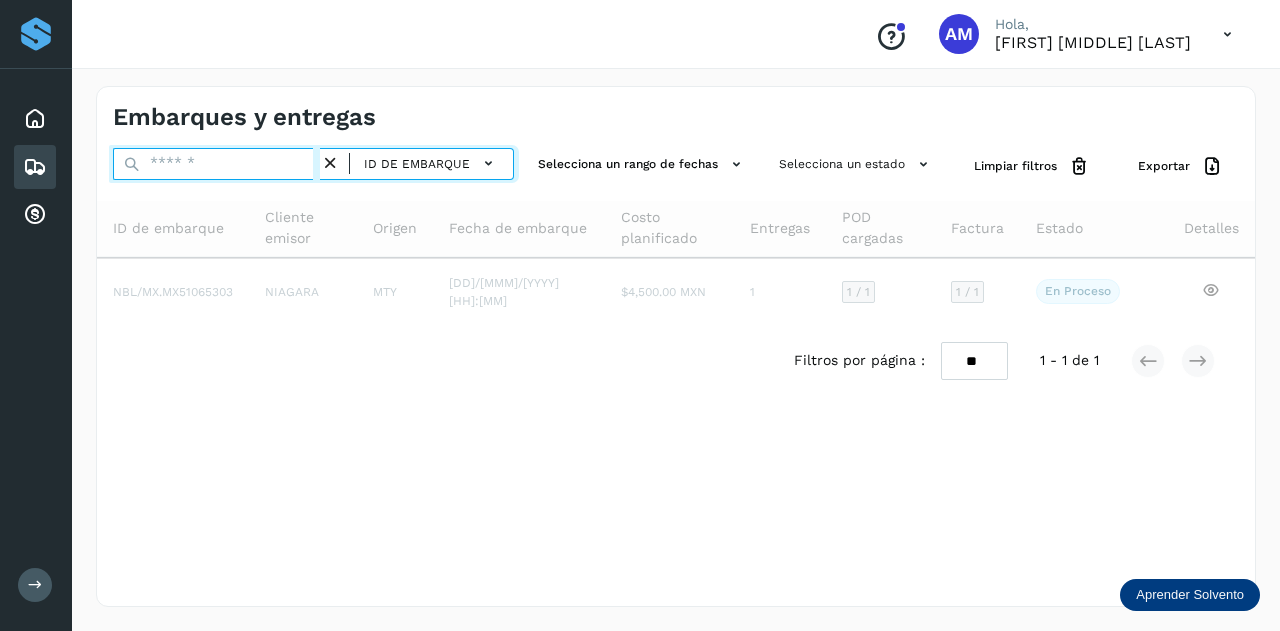 paste on "**********" 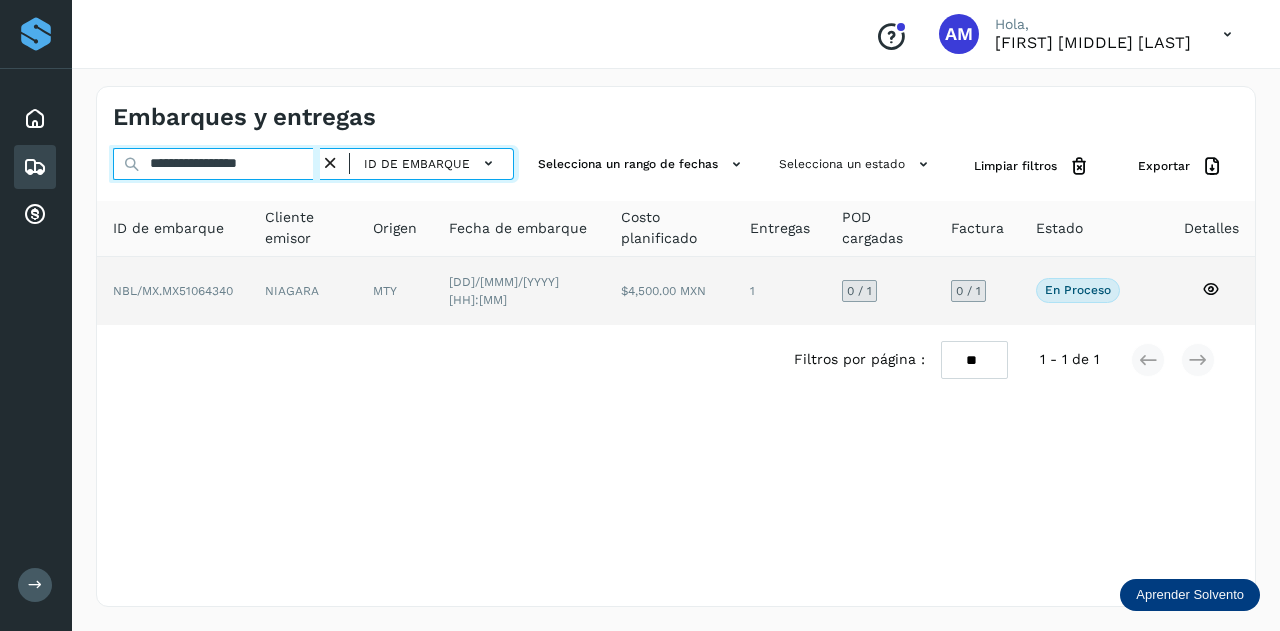 type on "**********" 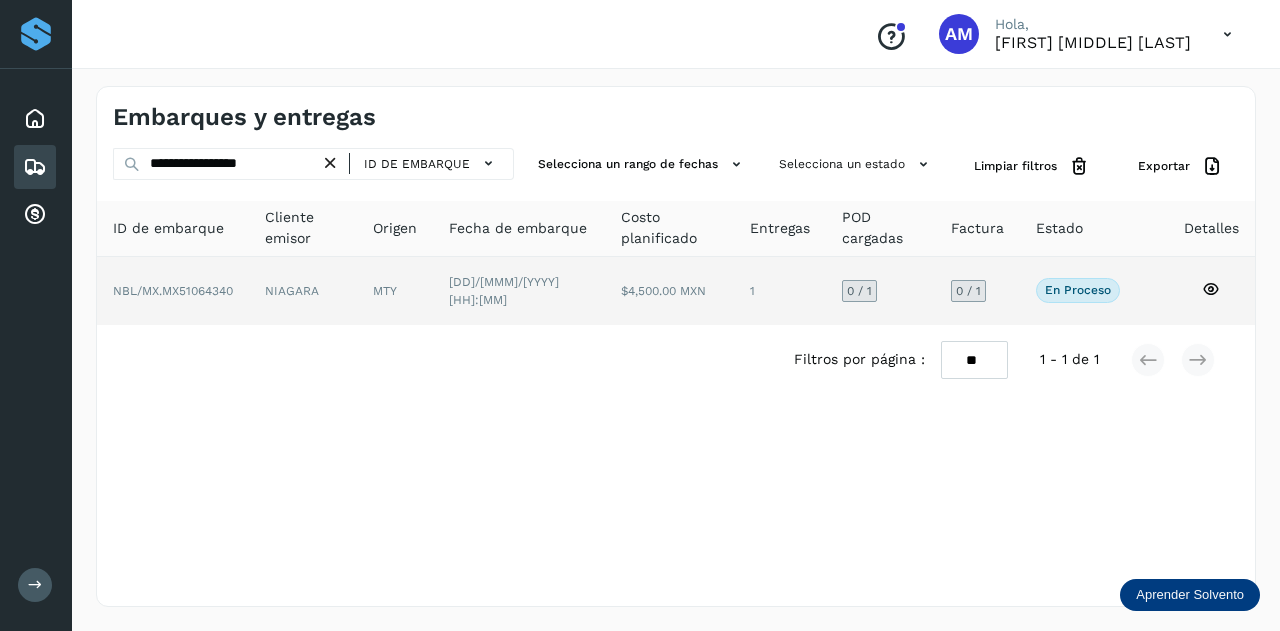 click on "NIAGARA" 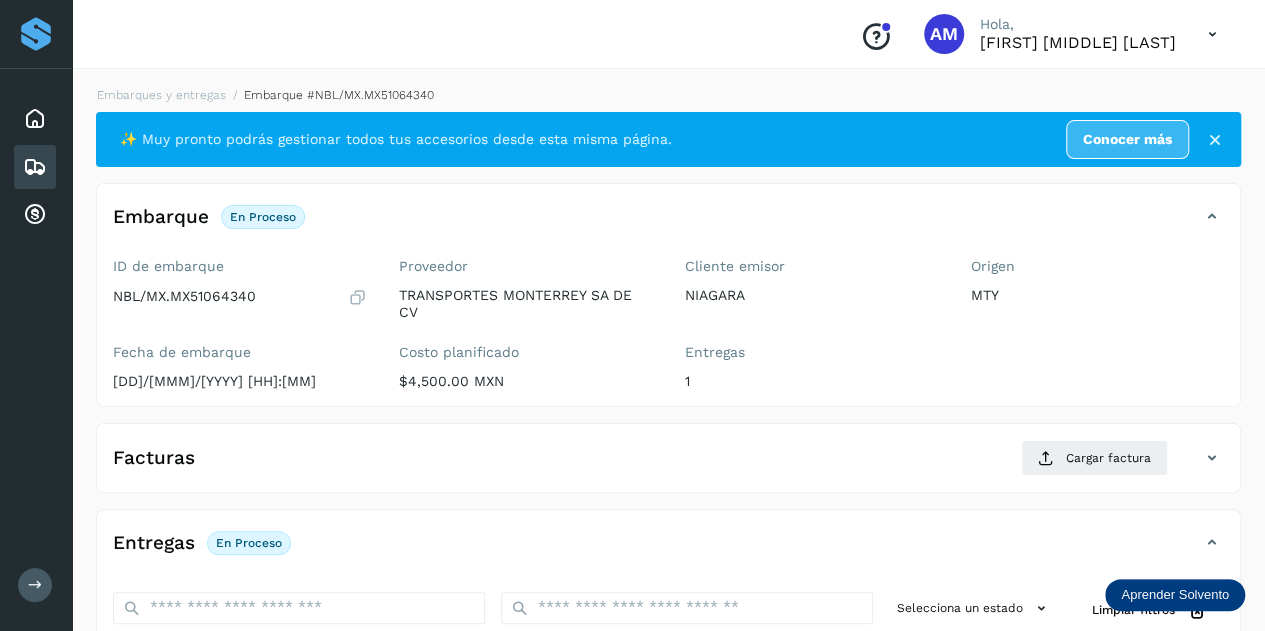 scroll, scrollTop: 200, scrollLeft: 0, axis: vertical 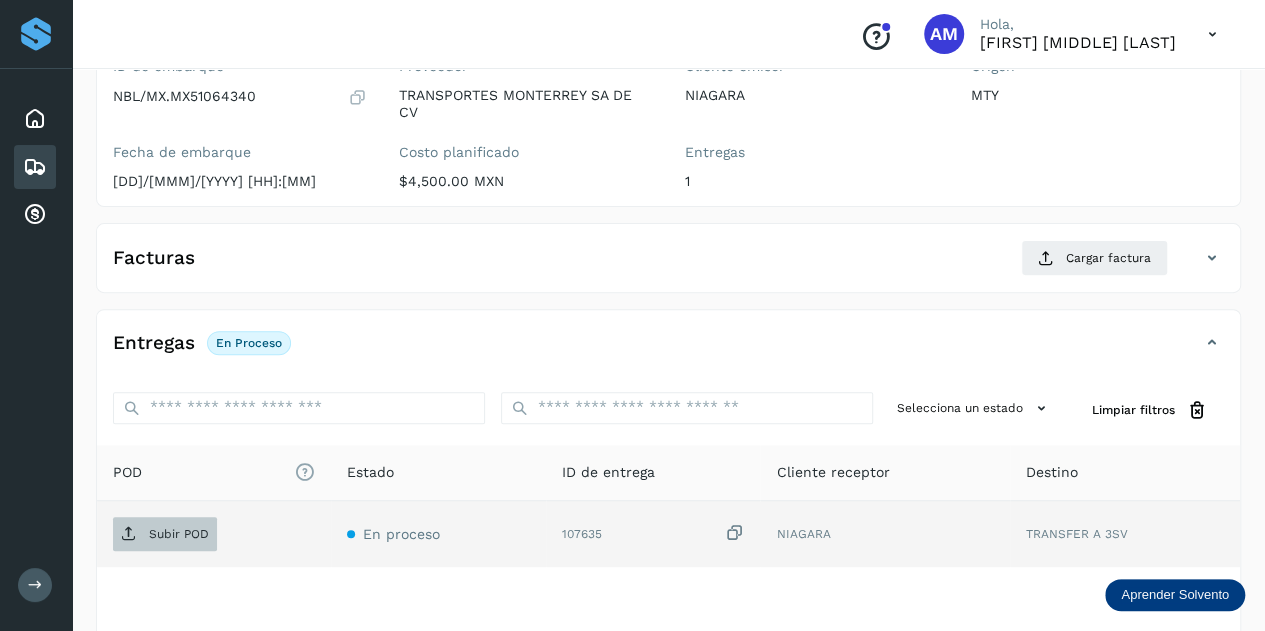 click on "Subir POD" at bounding box center [179, 534] 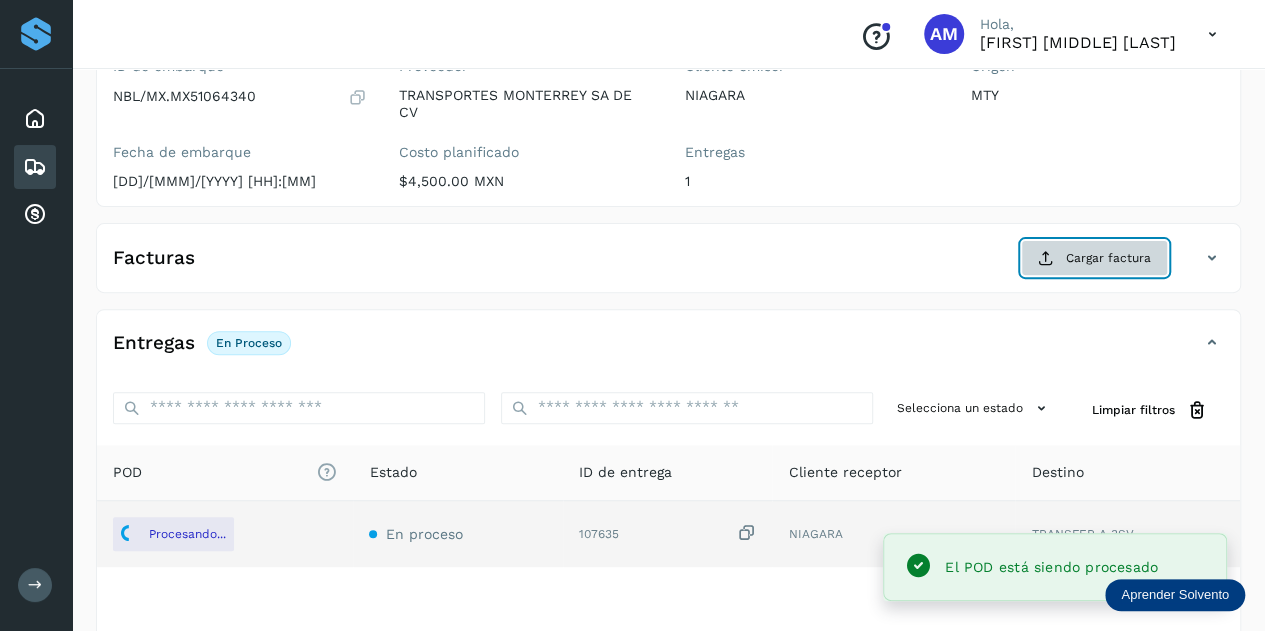 click on "Cargar factura" 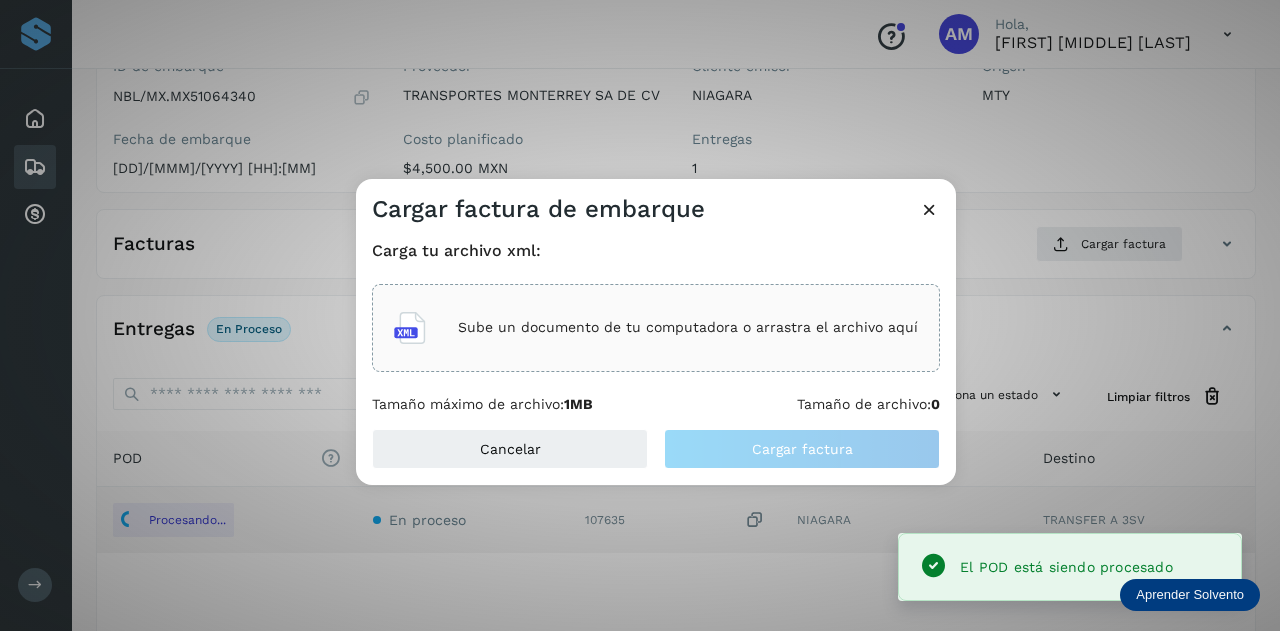 click on "Sube un documento de tu computadora o arrastra el archivo aquí" 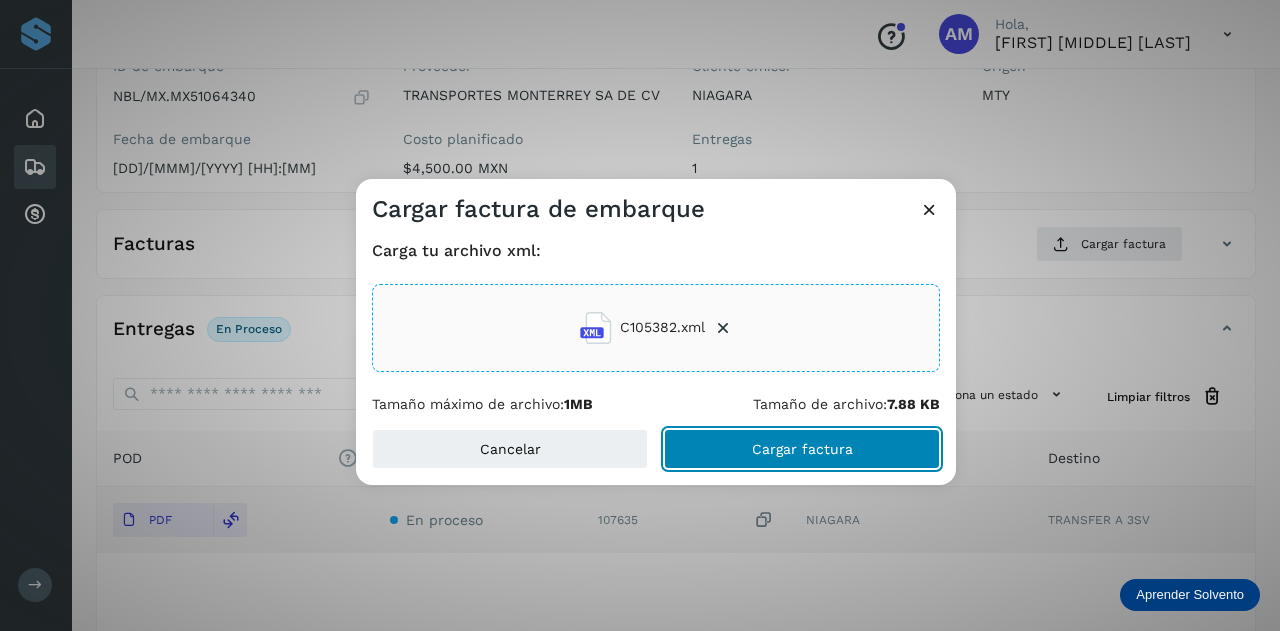 click on "Cargar factura" 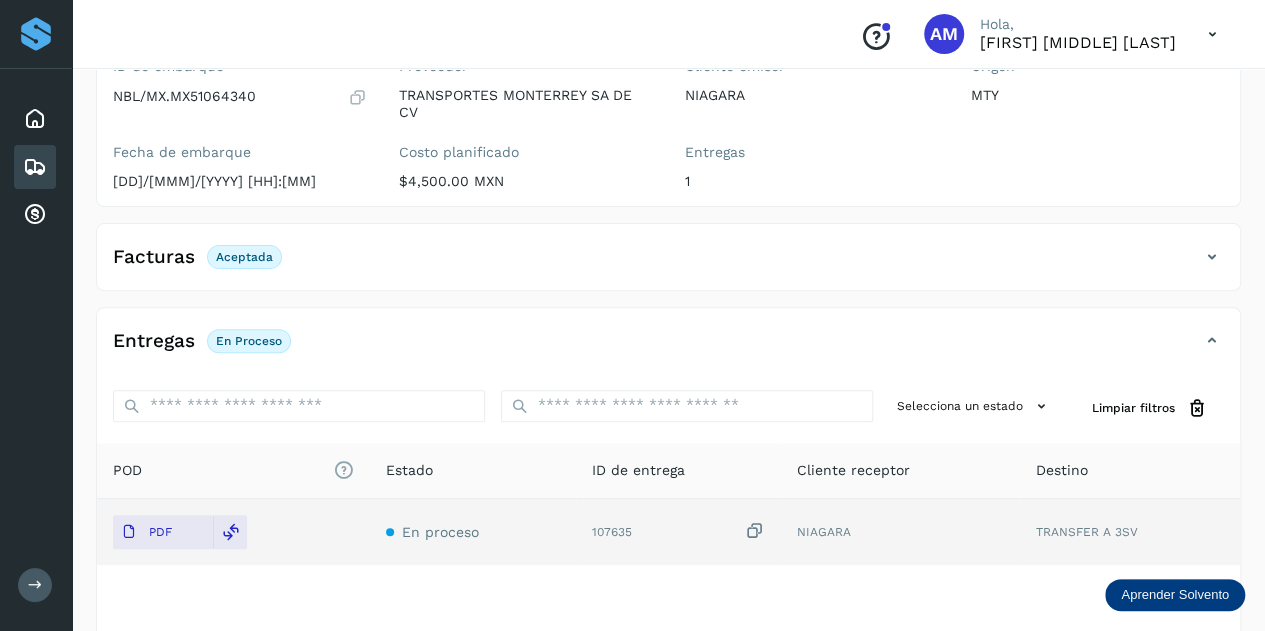 scroll, scrollTop: 0, scrollLeft: 0, axis: both 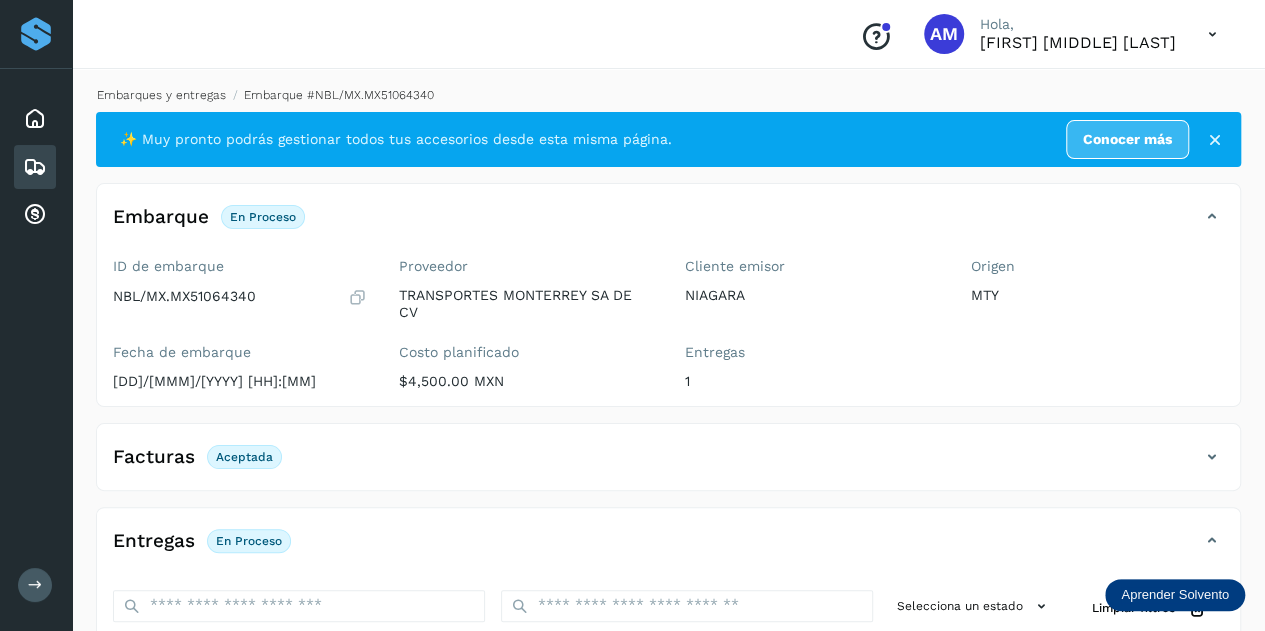 click on "Embarques y entregas" at bounding box center [161, 95] 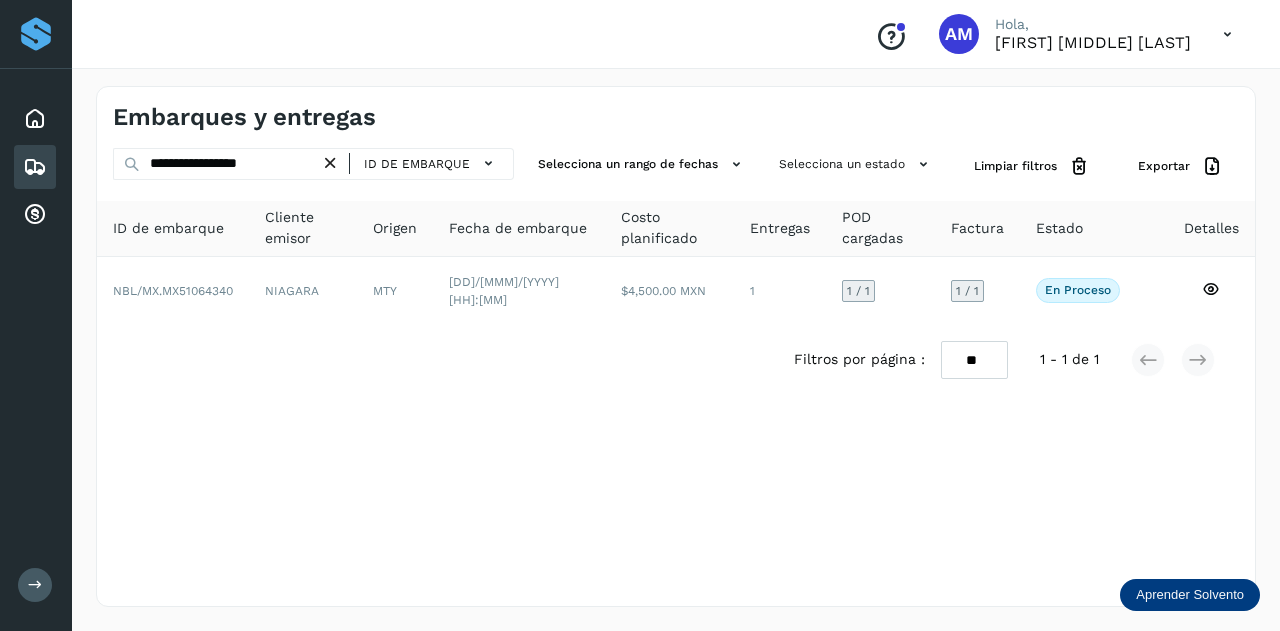 click at bounding box center (330, 163) 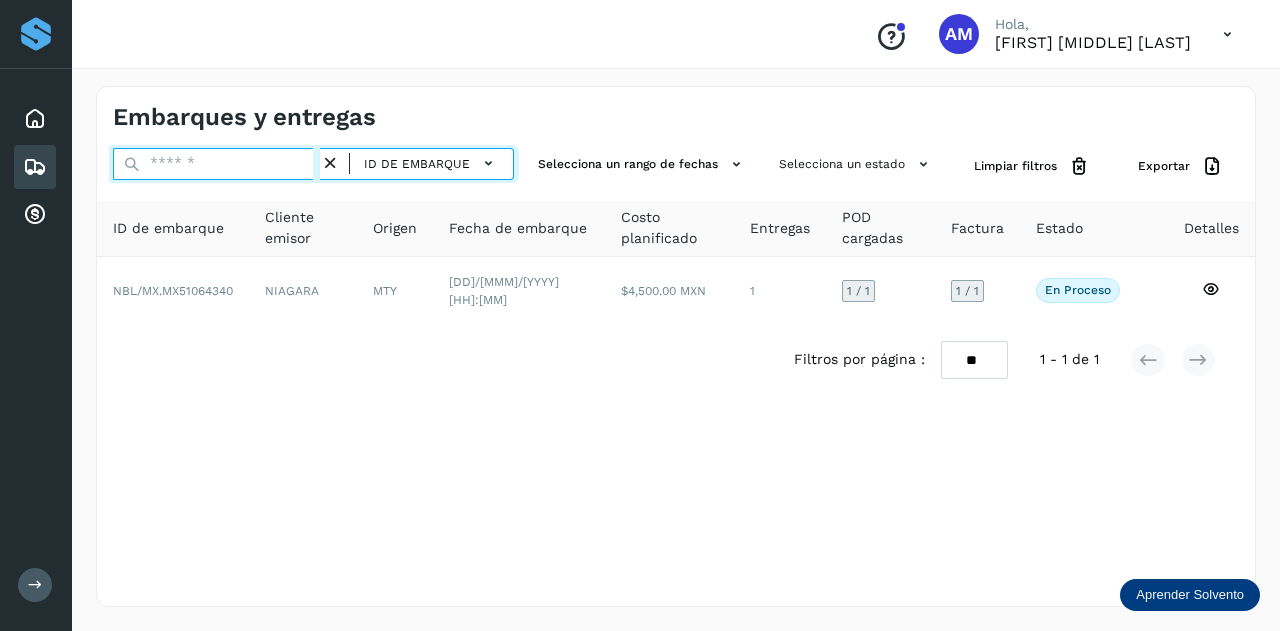 click at bounding box center [216, 164] 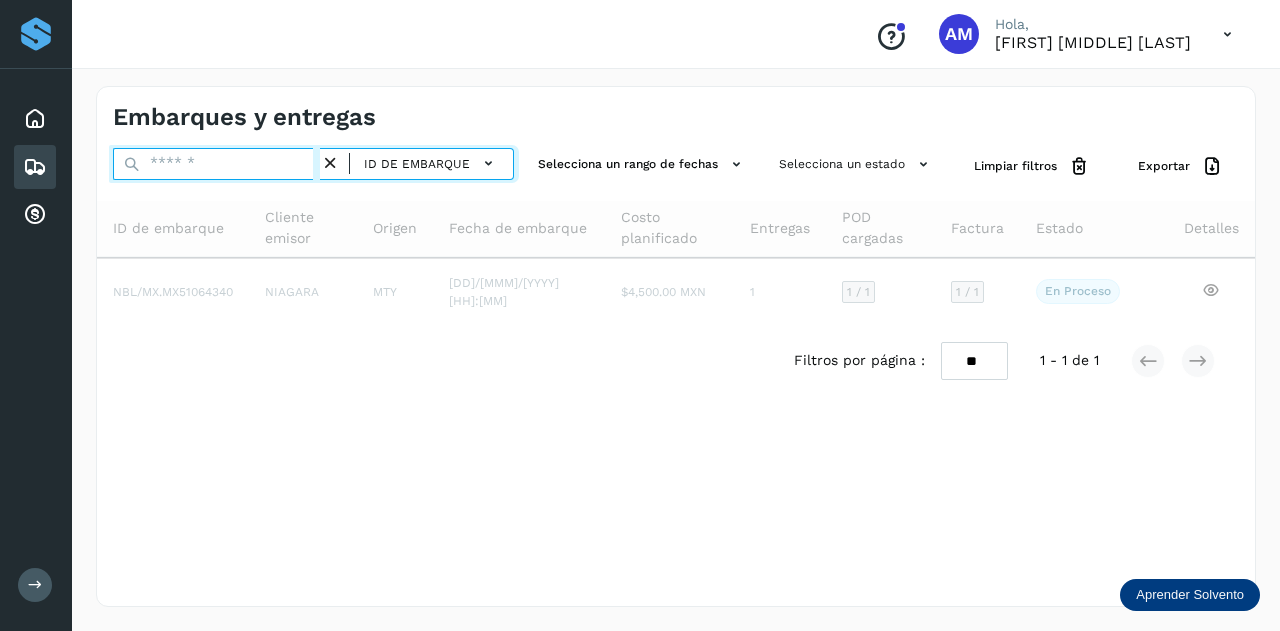 paste on "**********" 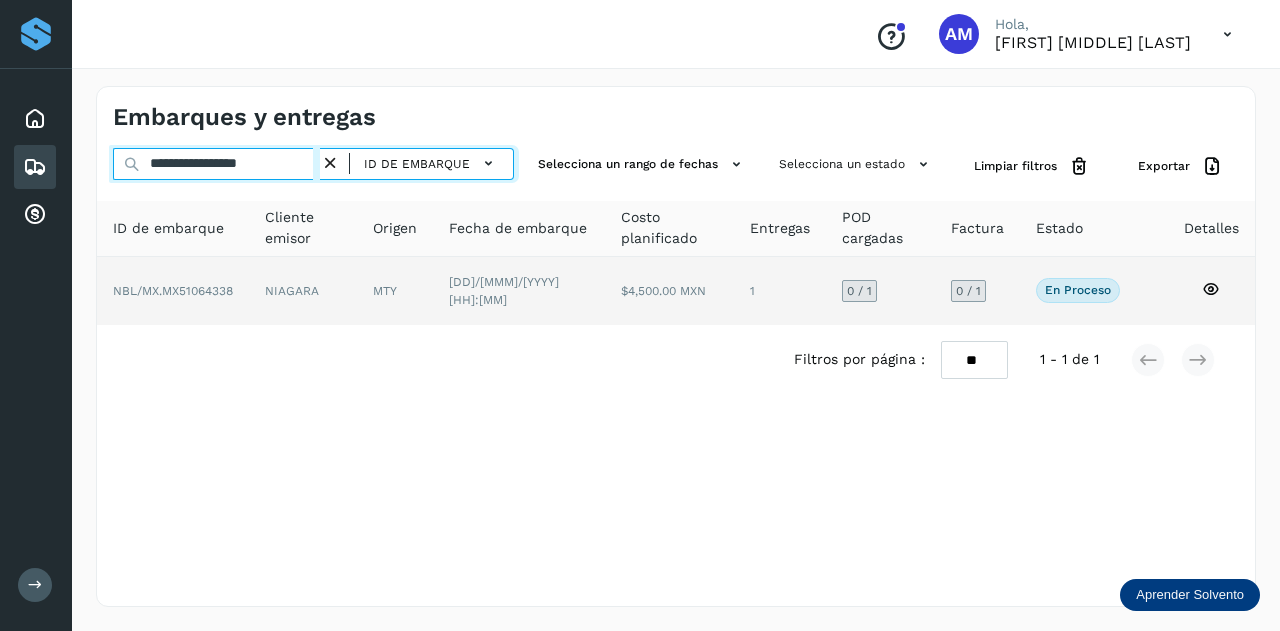 type on "**********" 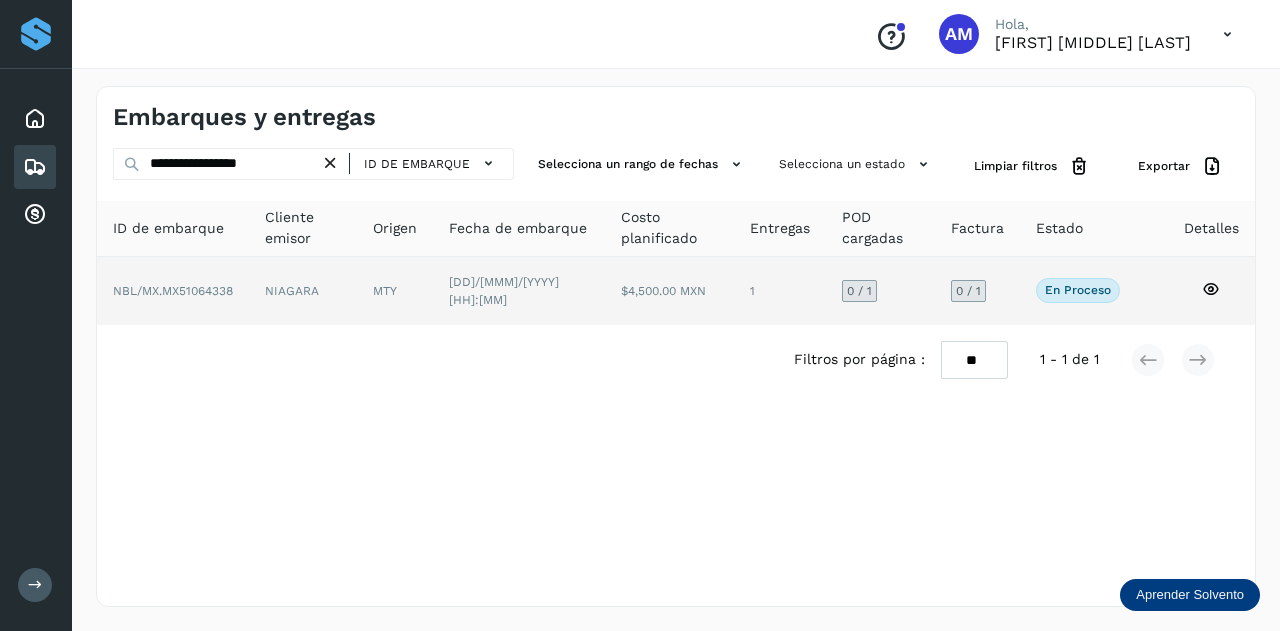 click on "NIAGARA" 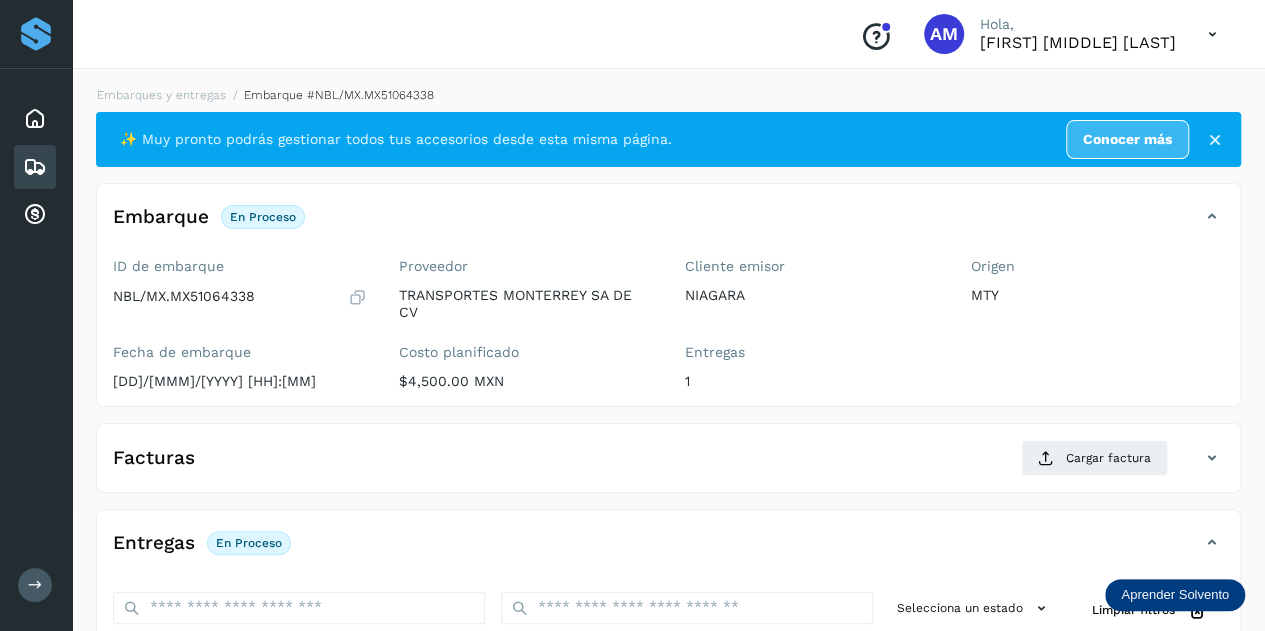 scroll, scrollTop: 200, scrollLeft: 0, axis: vertical 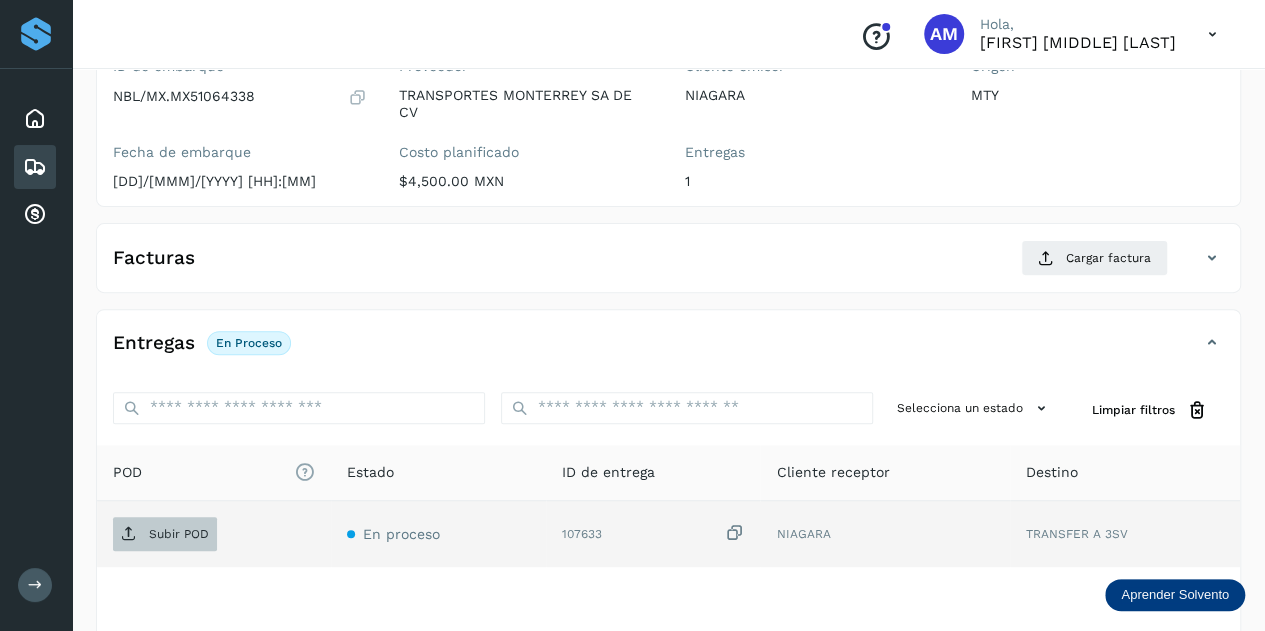 click on "Subir POD" at bounding box center (179, 534) 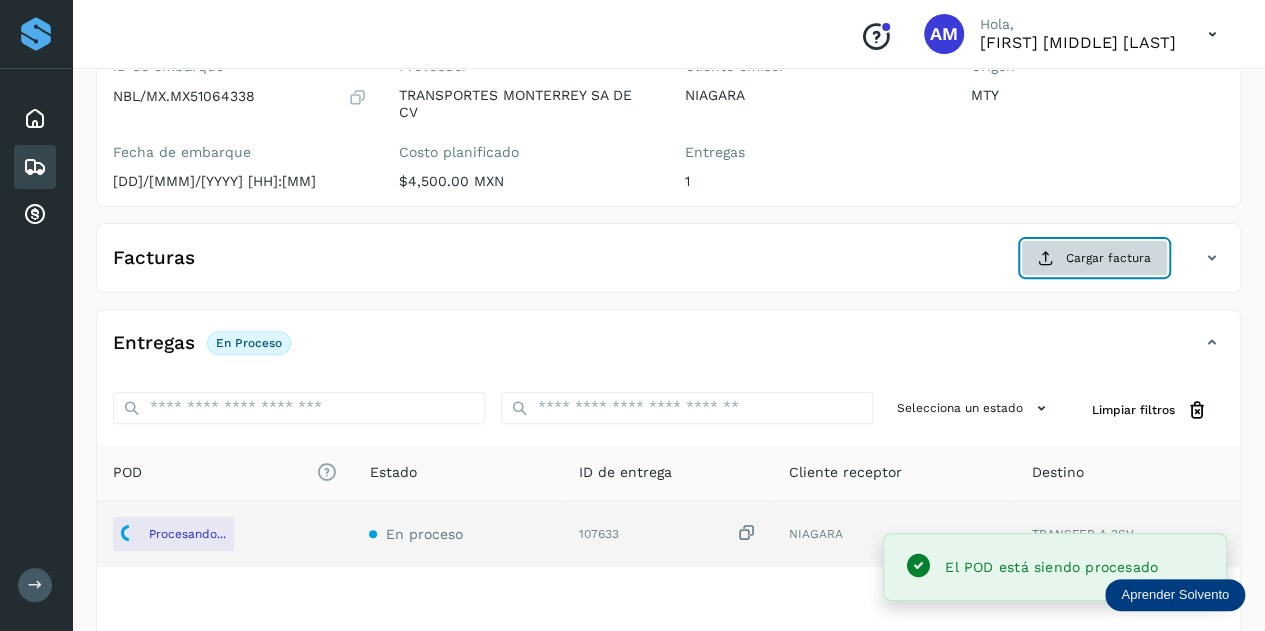 click on "Cargar factura" 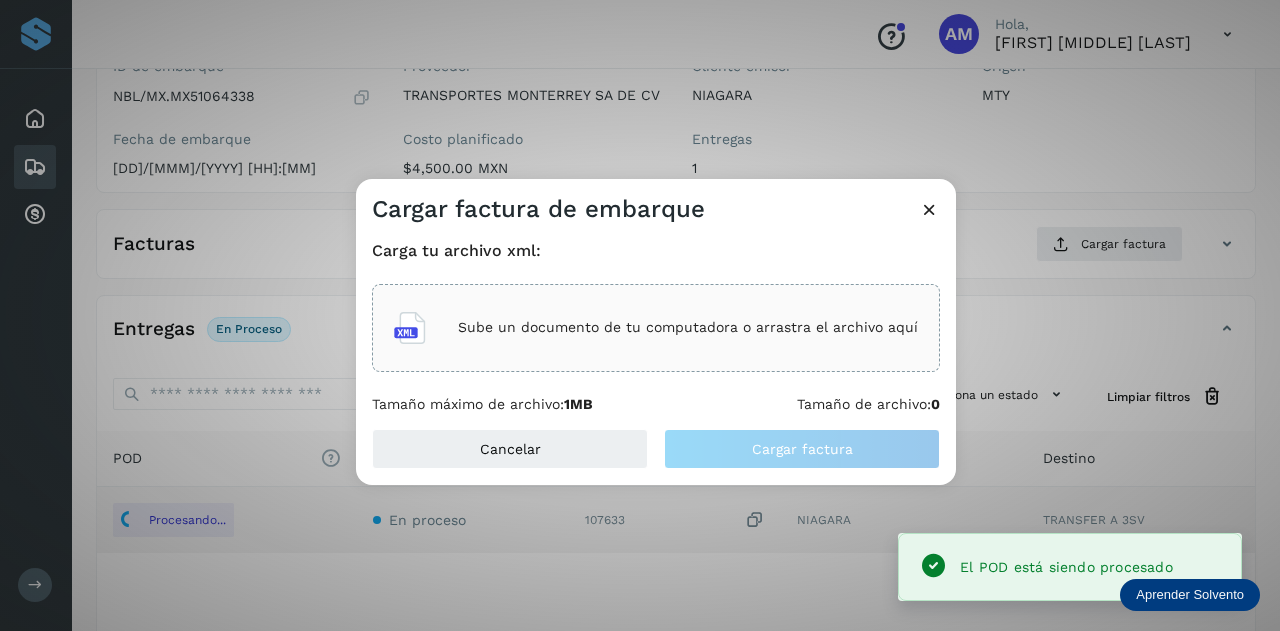 click on "Sube un documento de tu computadora o arrastra el archivo aquí" 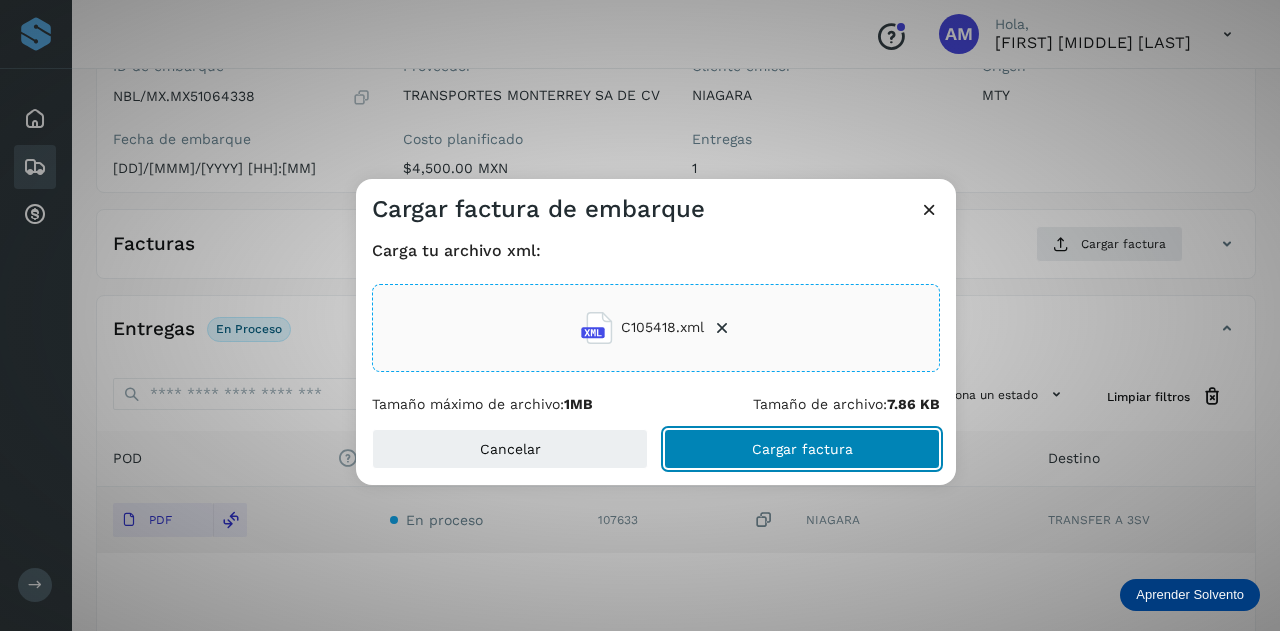 click on "Cargar factura" 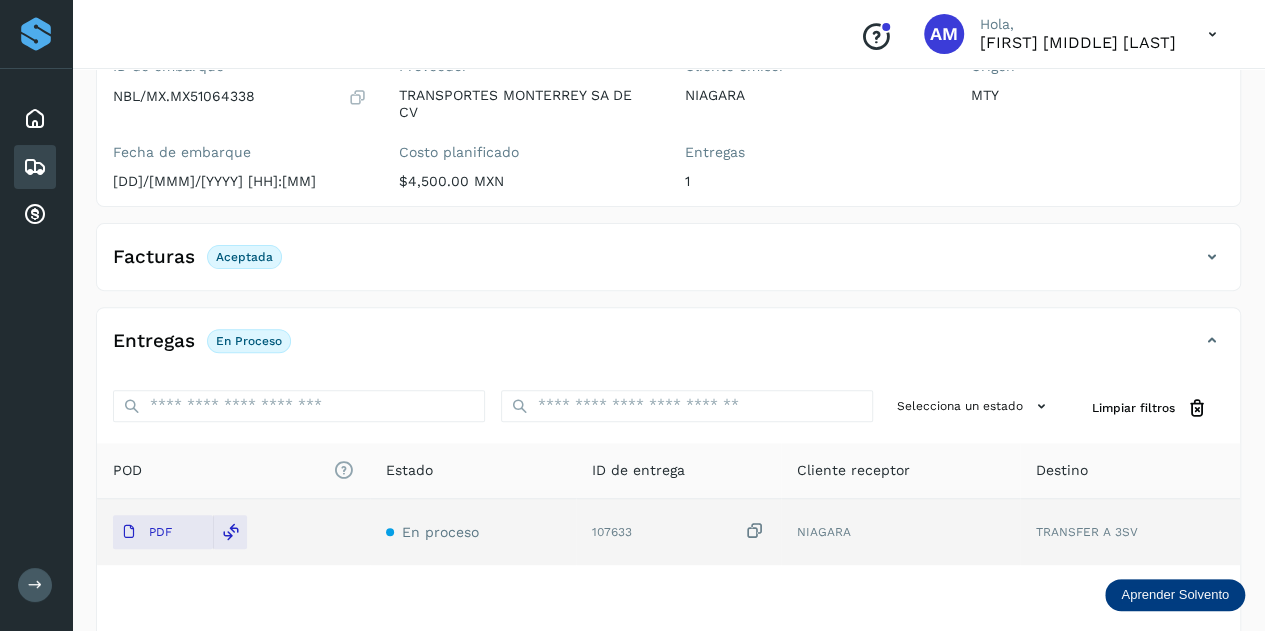 scroll, scrollTop: 0, scrollLeft: 0, axis: both 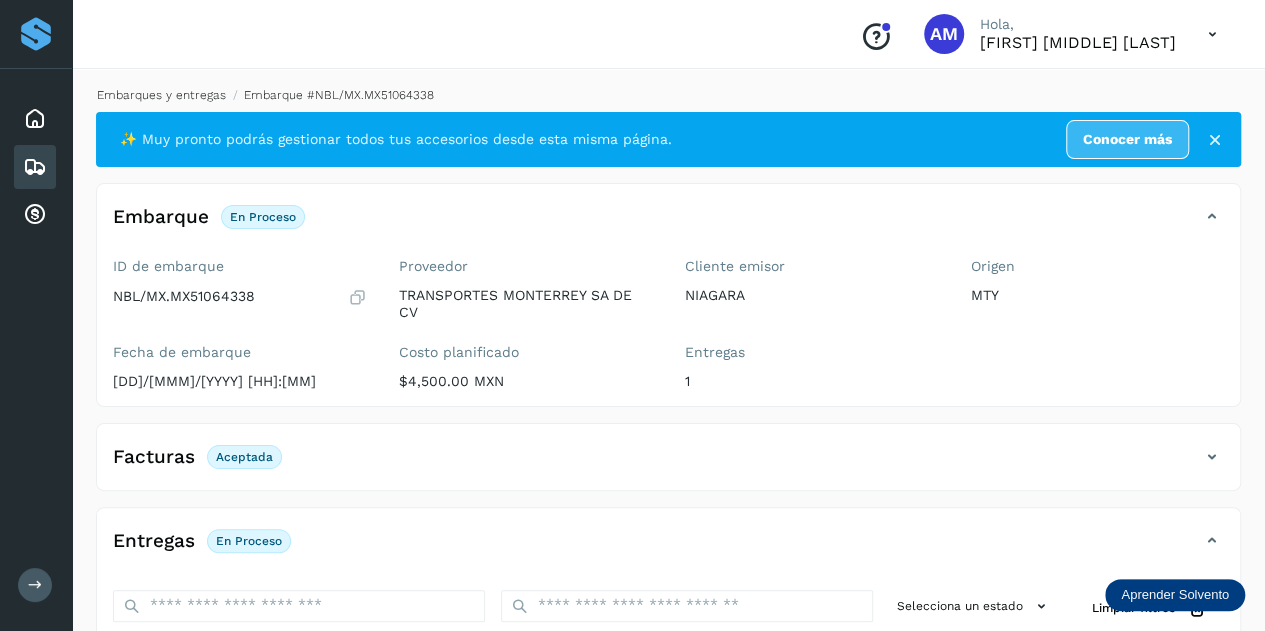 click on "Embarques y entregas" at bounding box center (161, 95) 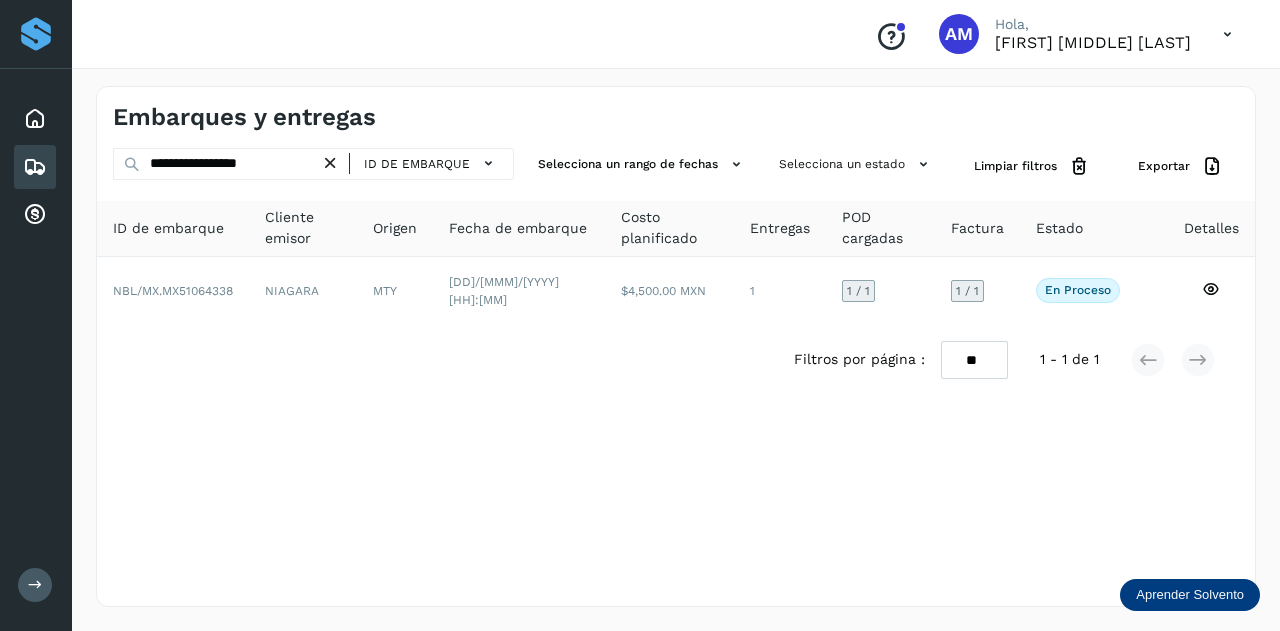 click at bounding box center (330, 163) 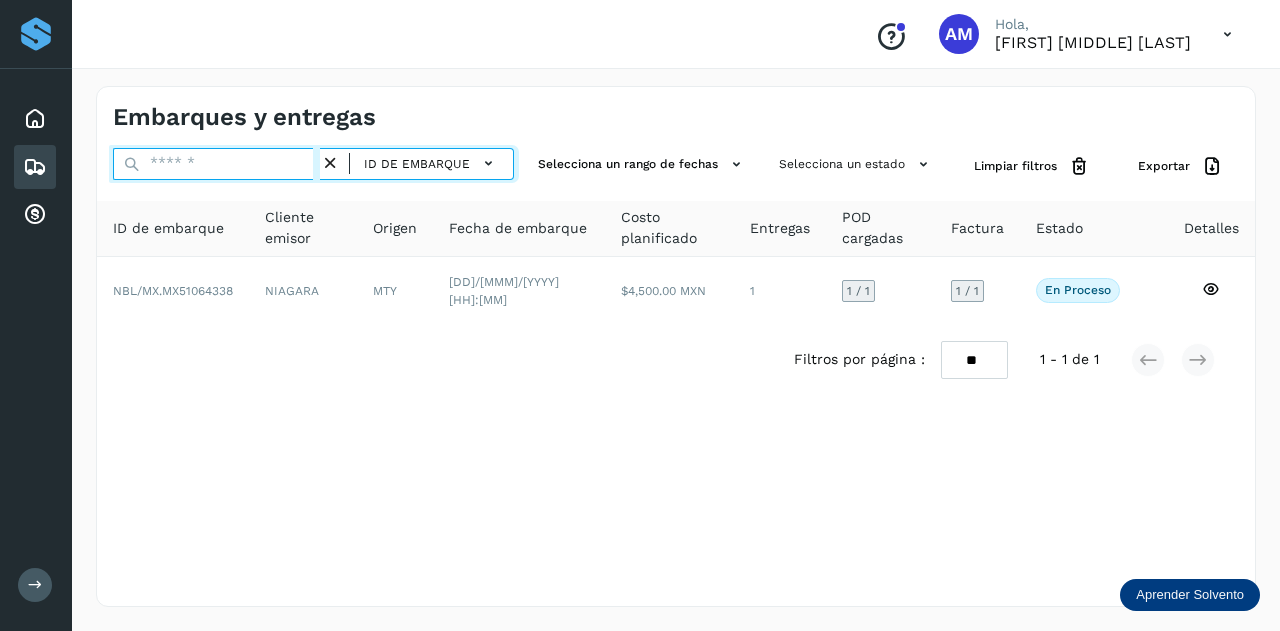 click at bounding box center (216, 164) 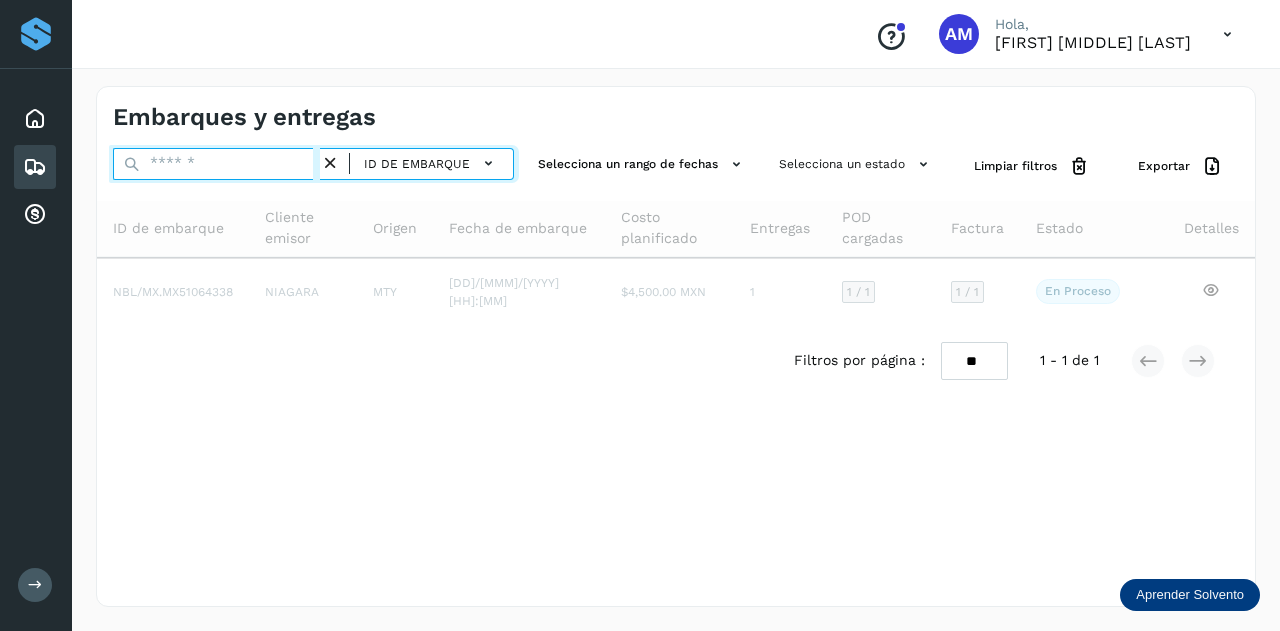 paste on "**********" 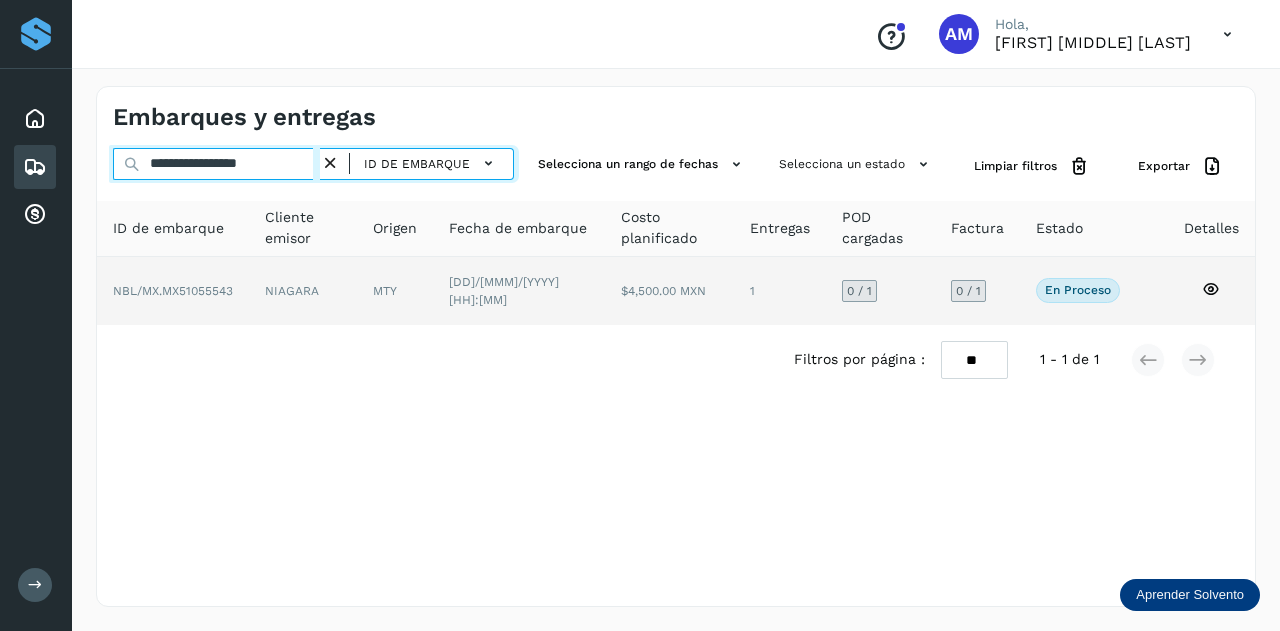 type on "**********" 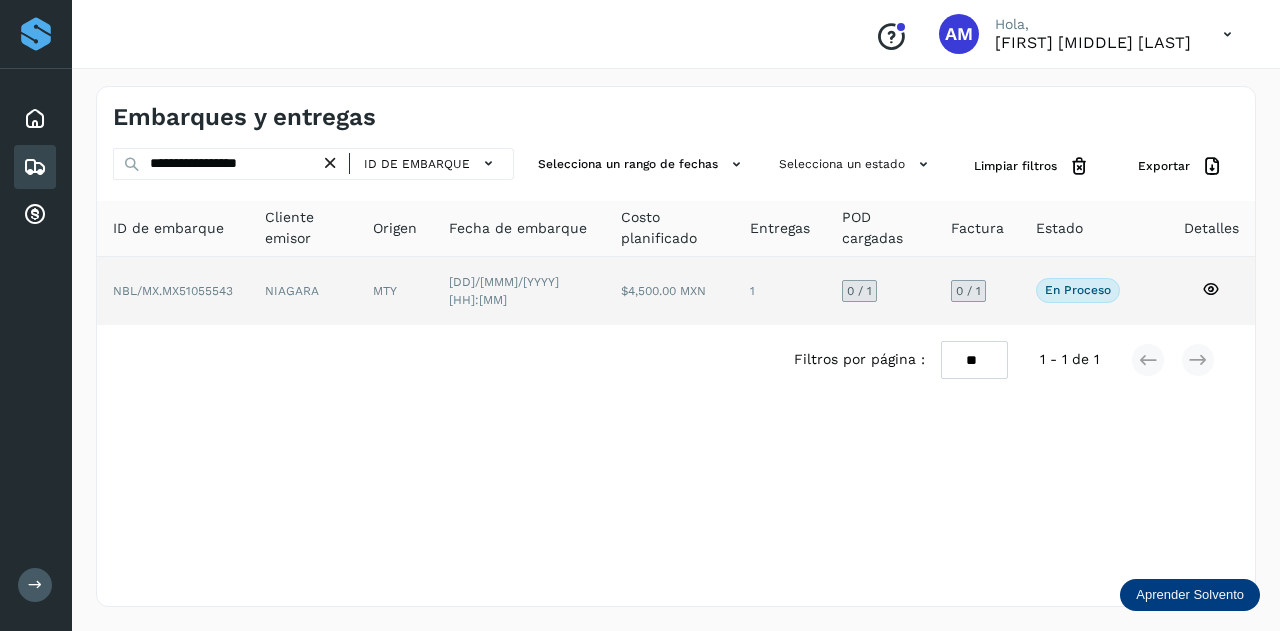 click on "NIAGARA" 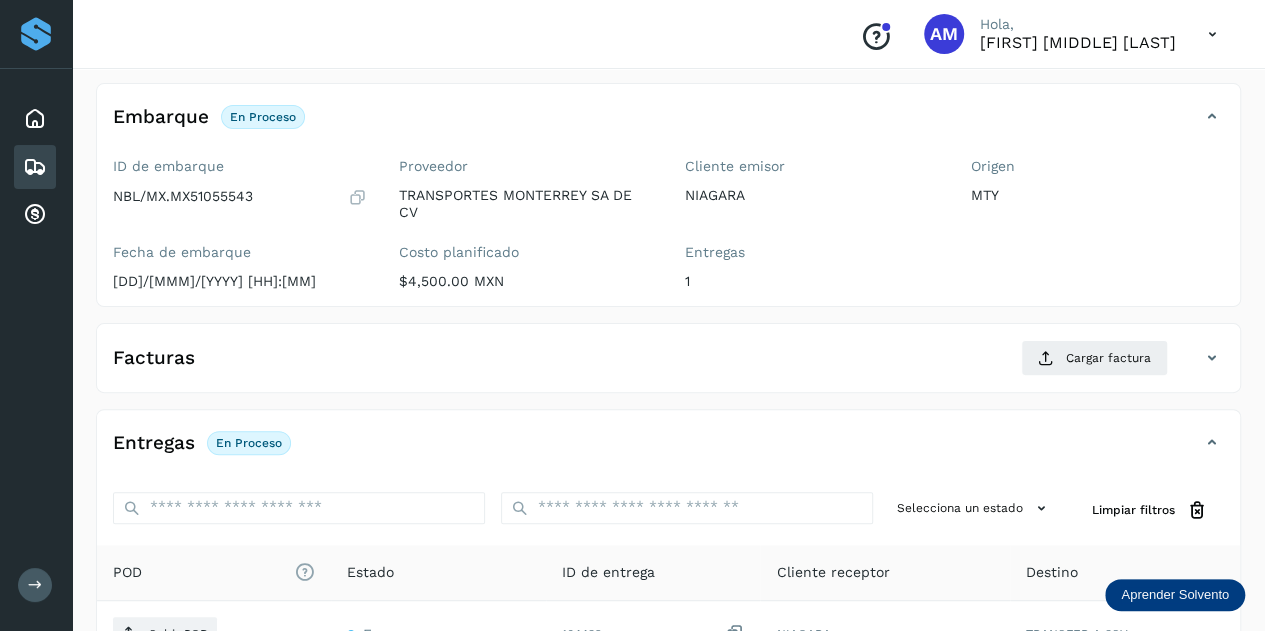scroll, scrollTop: 300, scrollLeft: 0, axis: vertical 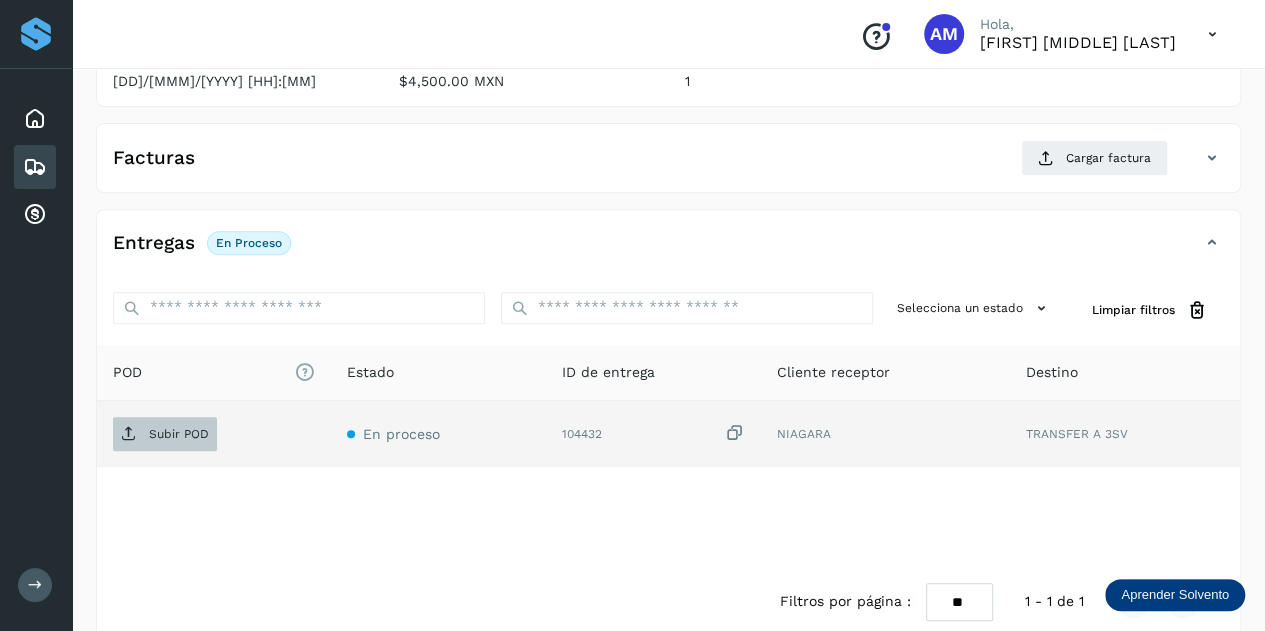 click on "Subir POD" at bounding box center (179, 434) 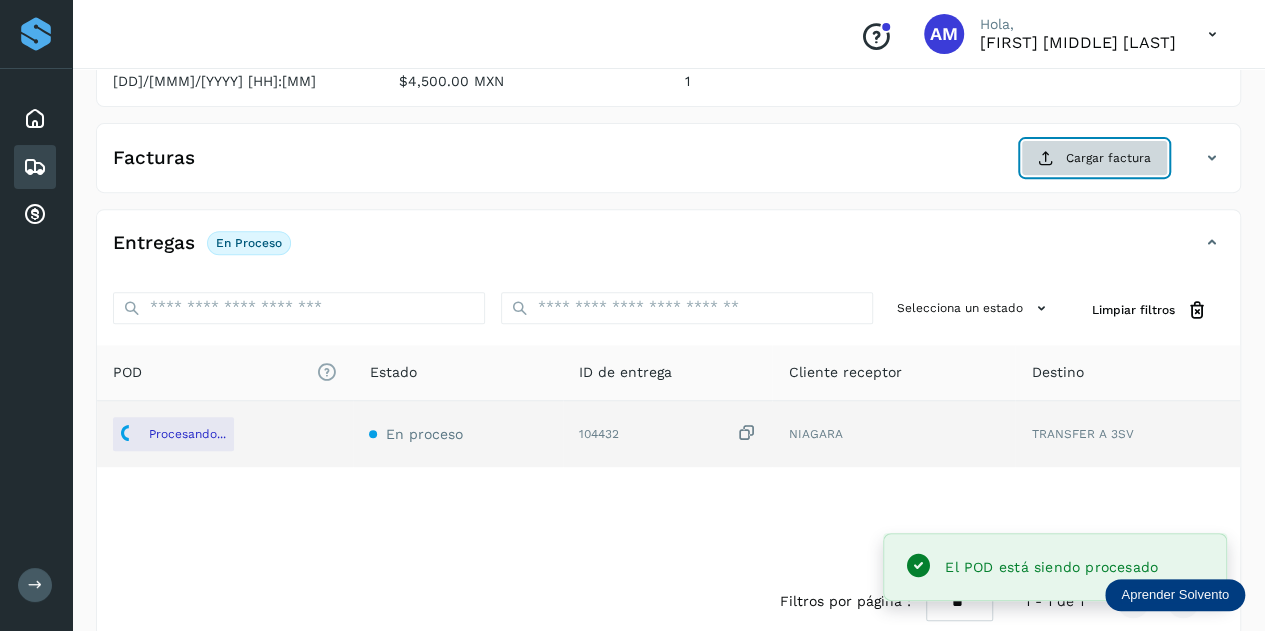 click on "Cargar factura" 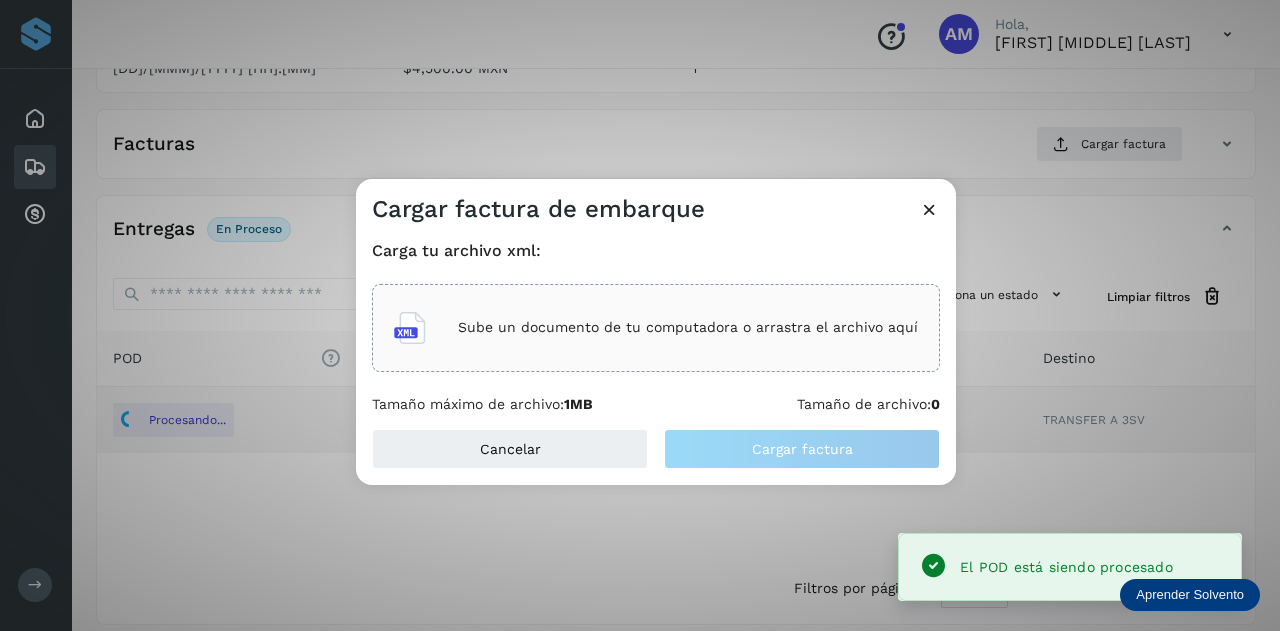 click on "Carga tu archivo xml: Sube un documento de tu computadora o arrastra el archivo aquí Tamaño máximo de archivo:  1MB Tamaño de archivo:  0" 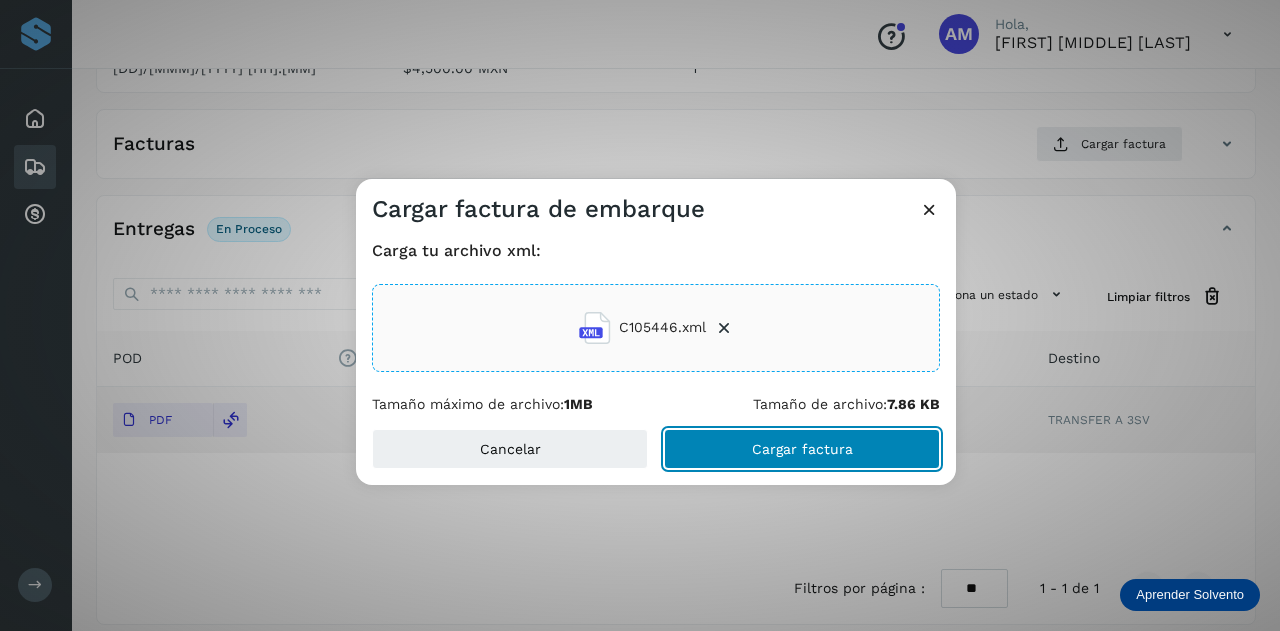 click on "Cargar factura" 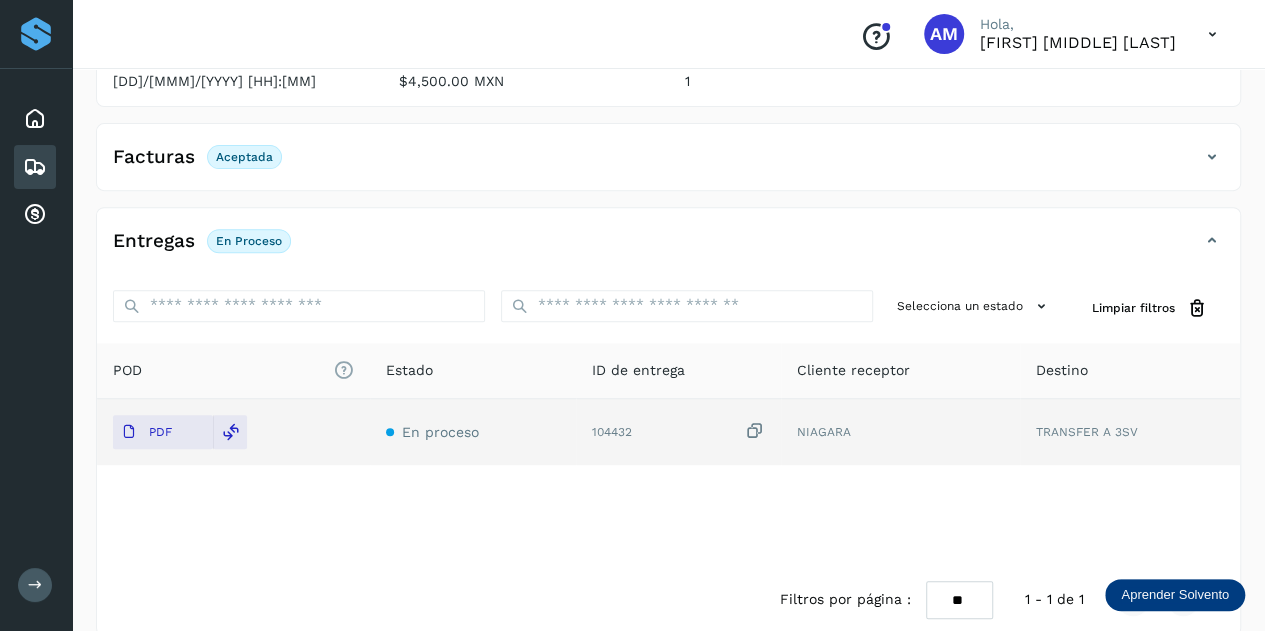 scroll, scrollTop: 0, scrollLeft: 0, axis: both 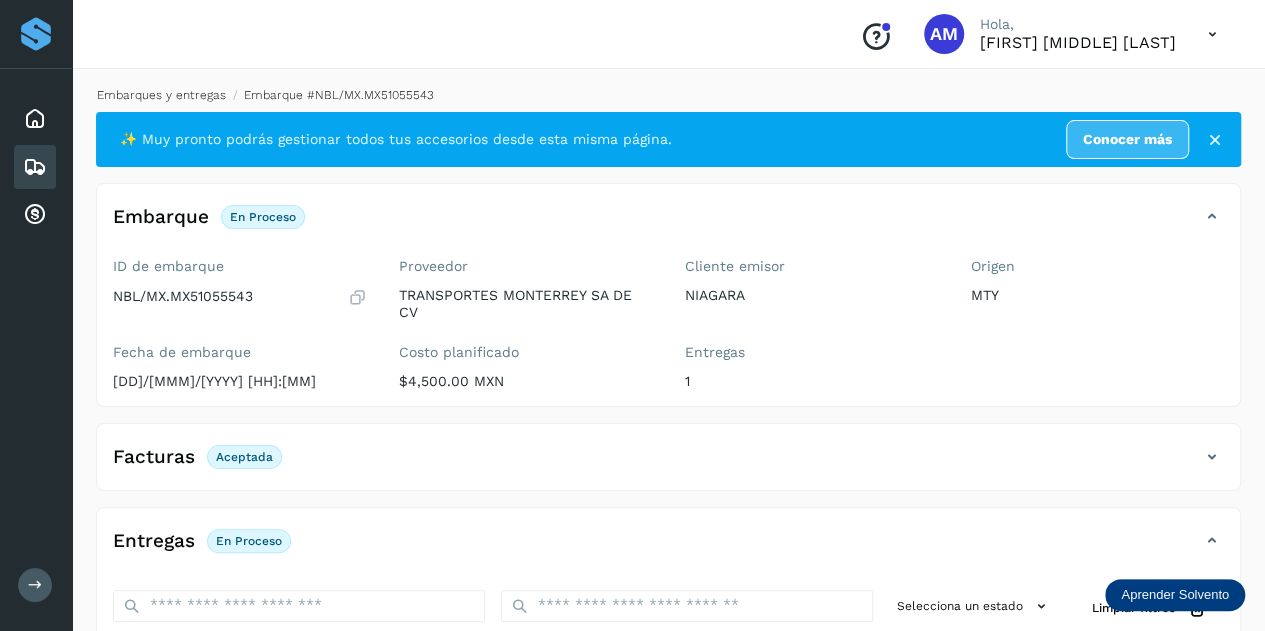 click on "Embarques y entregas" at bounding box center [161, 95] 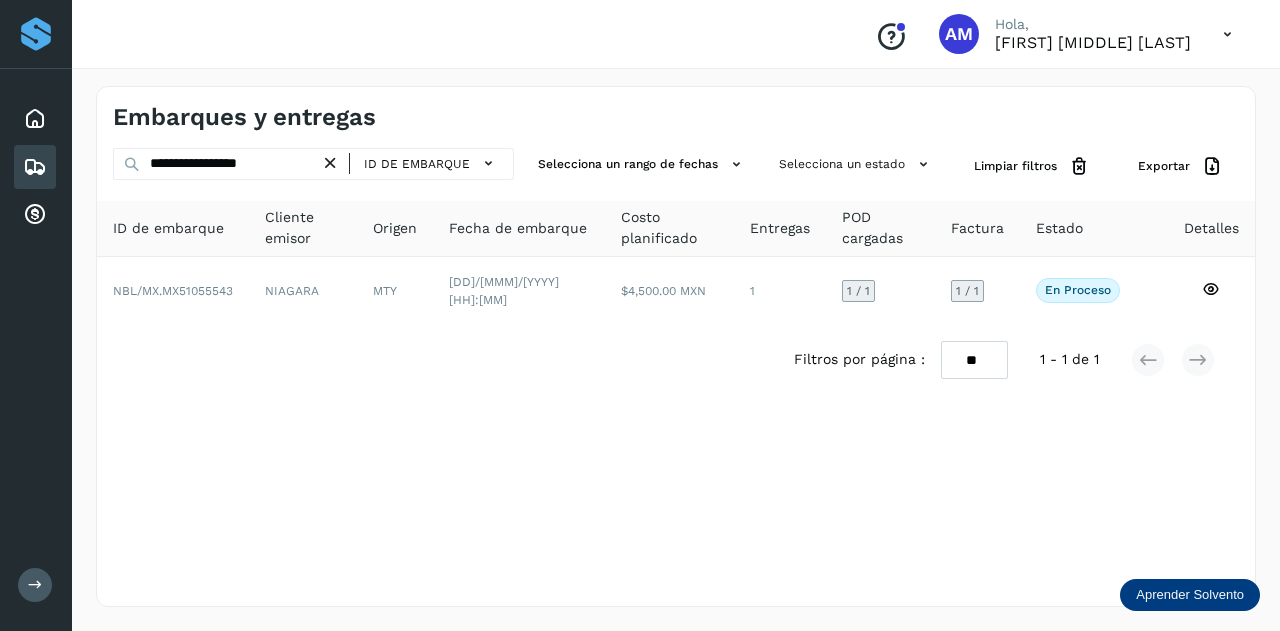 drag, startPoint x: 338, startPoint y: 167, endPoint x: 254, endPoint y: 171, distance: 84.095184 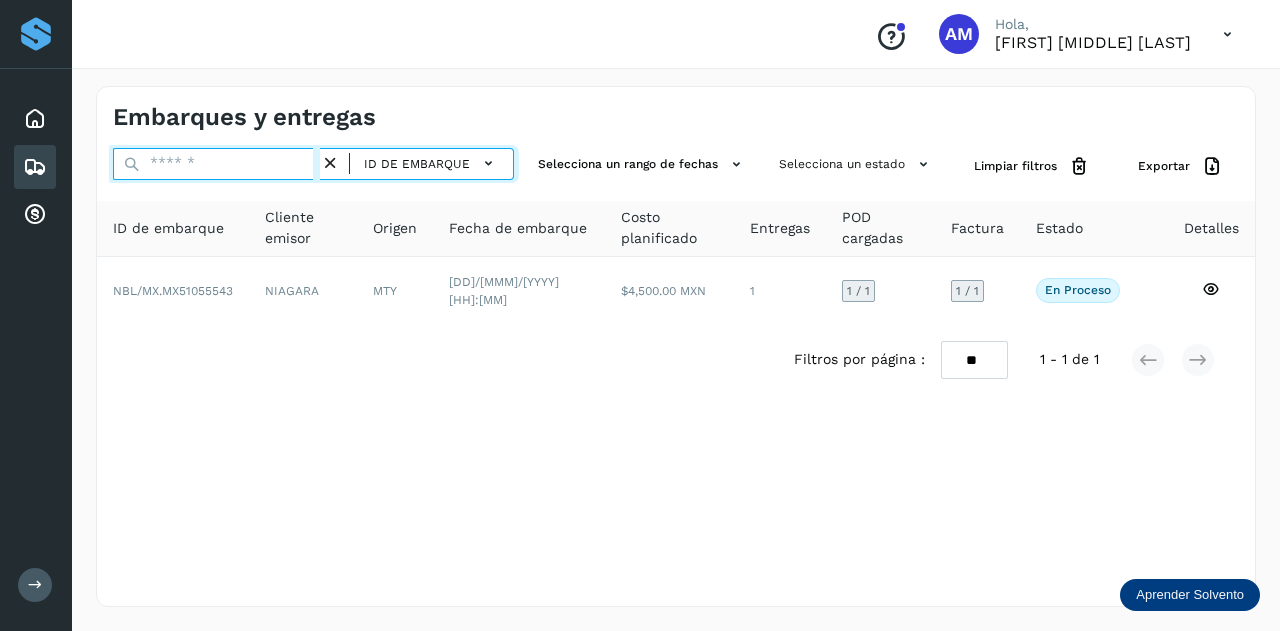 click at bounding box center [216, 164] 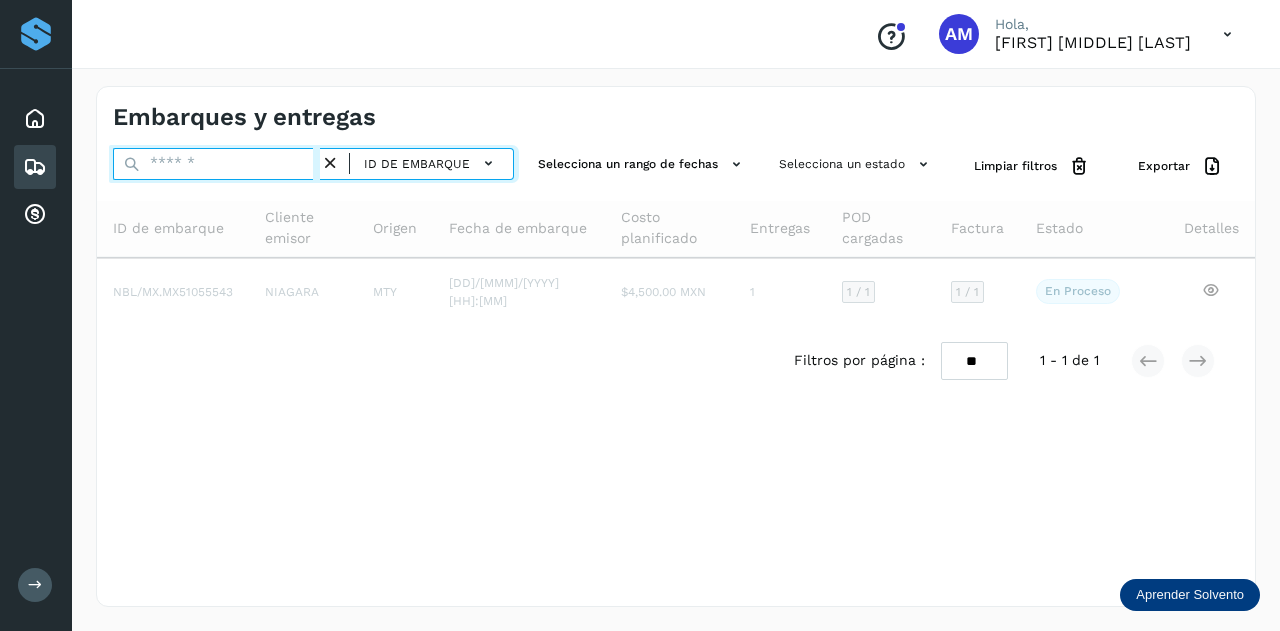 paste on "**********" 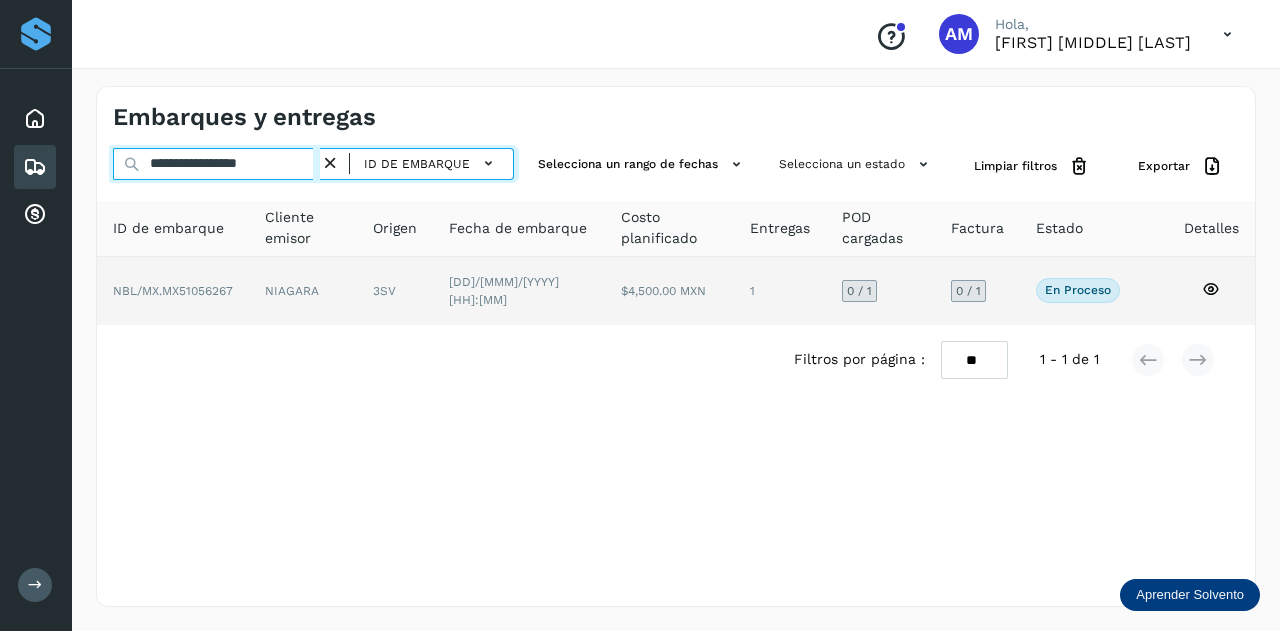 type on "**********" 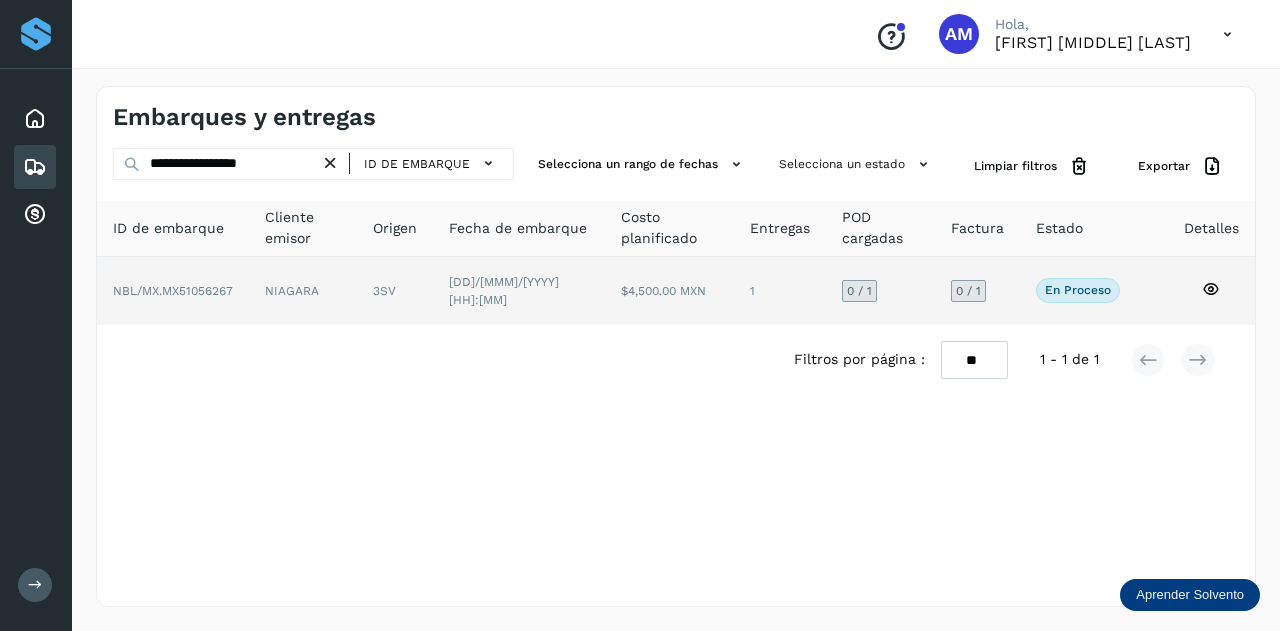 click on "NIAGARA" 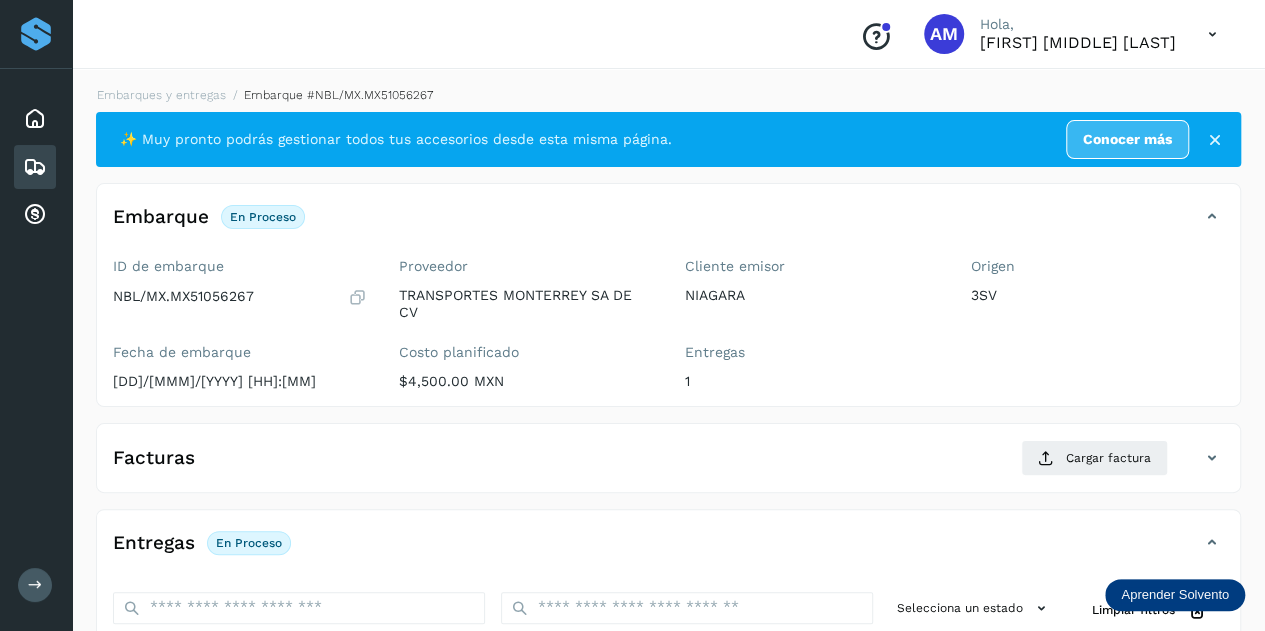 scroll, scrollTop: 300, scrollLeft: 0, axis: vertical 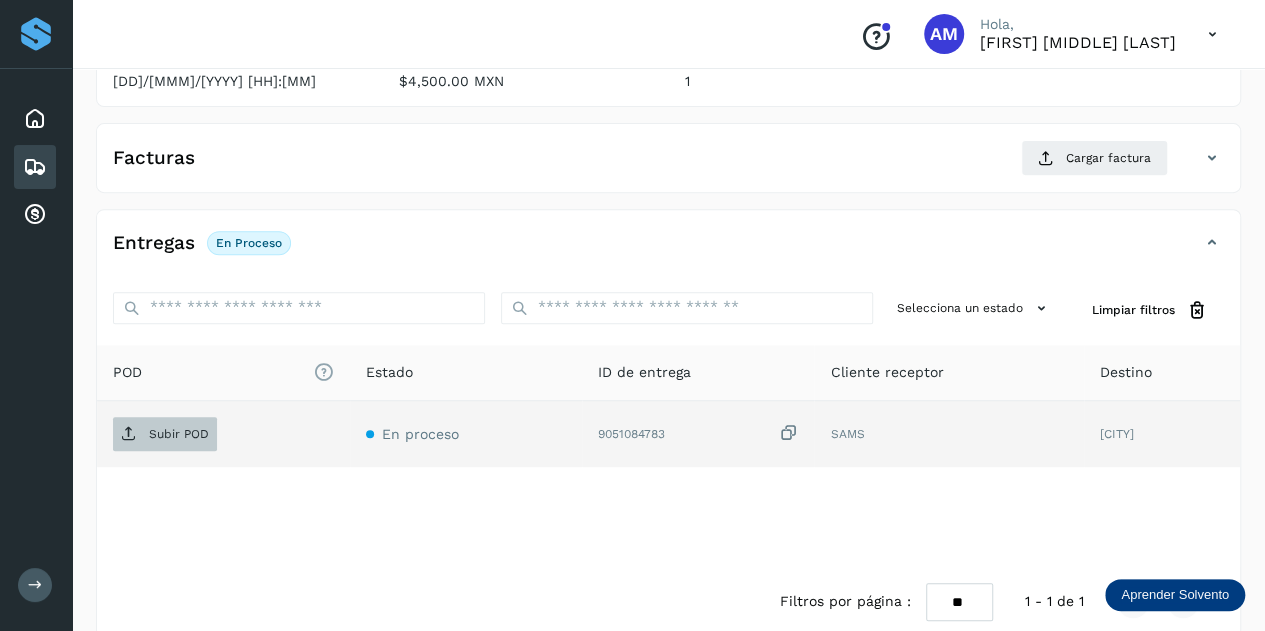 click on "Subir POD" at bounding box center [165, 434] 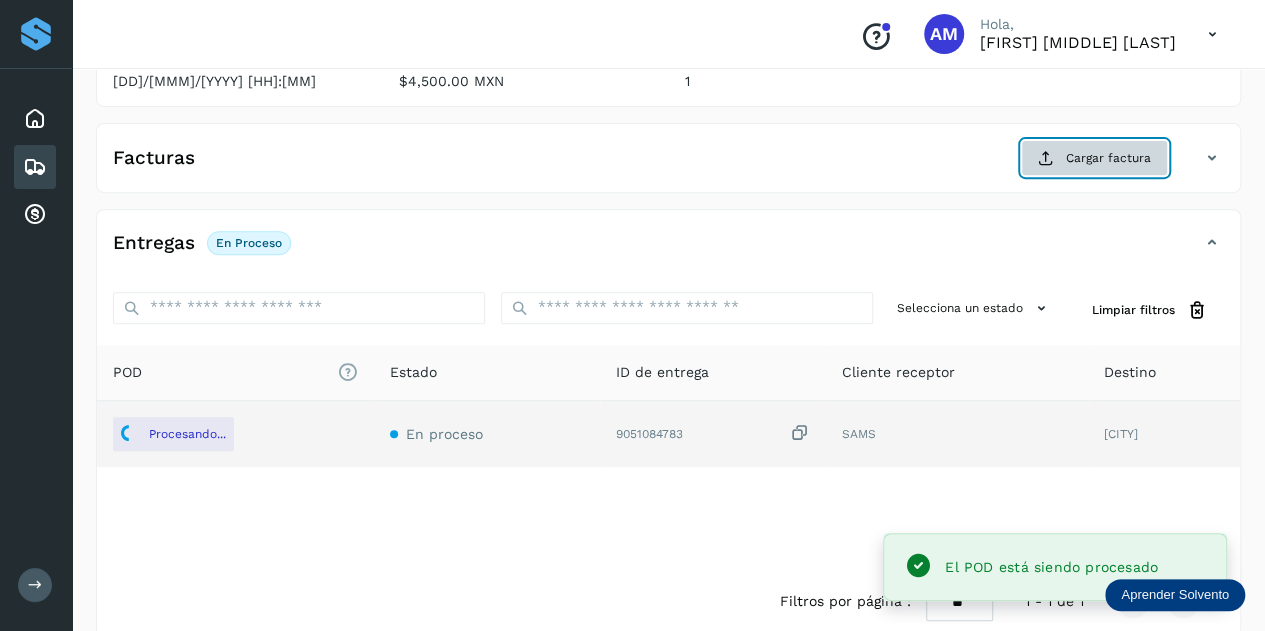 click on "Cargar factura" 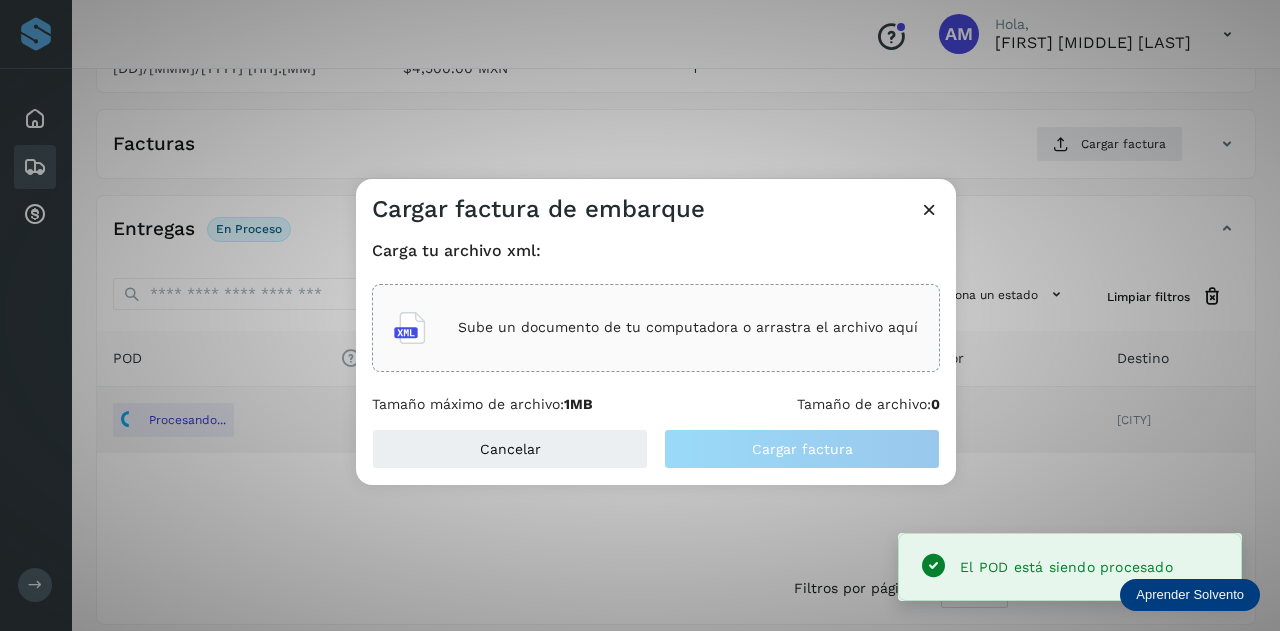 click on "Sube un documento de tu computadora o arrastra el archivo aquí" at bounding box center (656, 328) 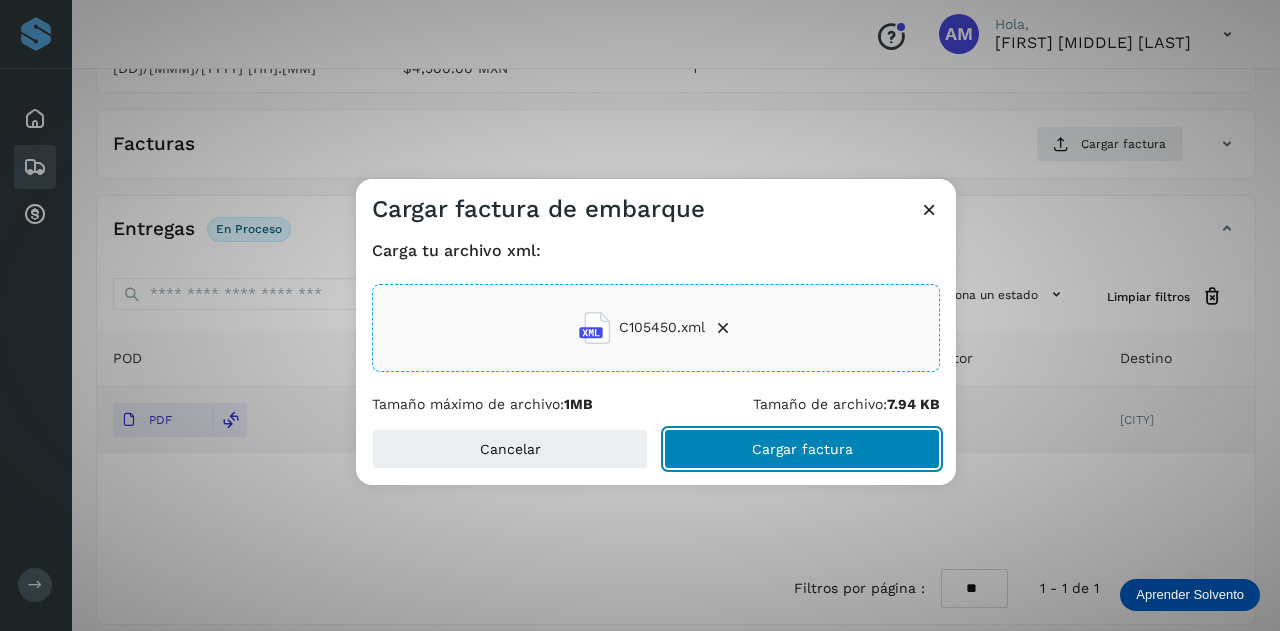 click on "Cargar factura" 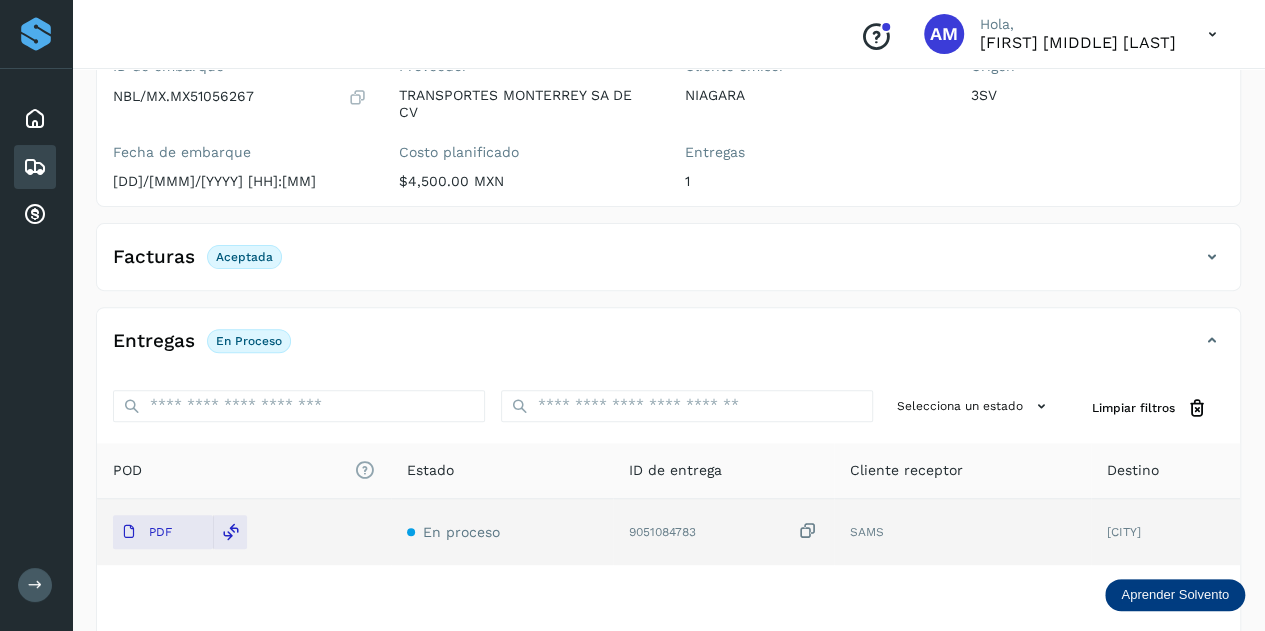 scroll, scrollTop: 0, scrollLeft: 0, axis: both 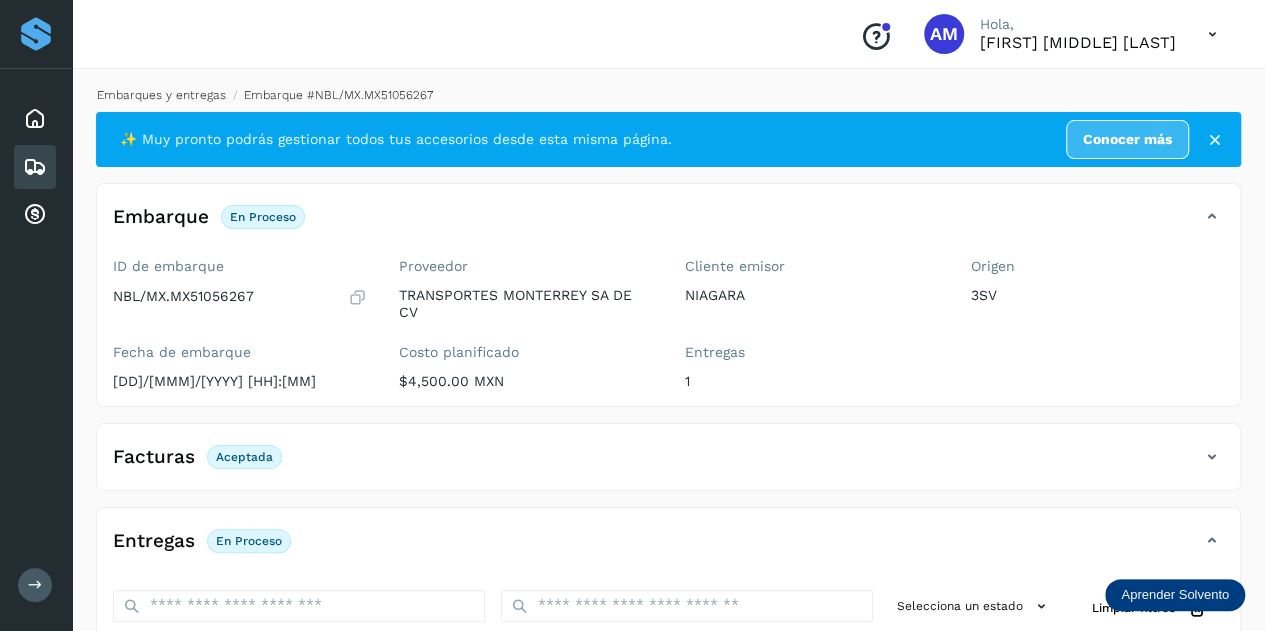 click on "Embarques y entregas" at bounding box center (161, 95) 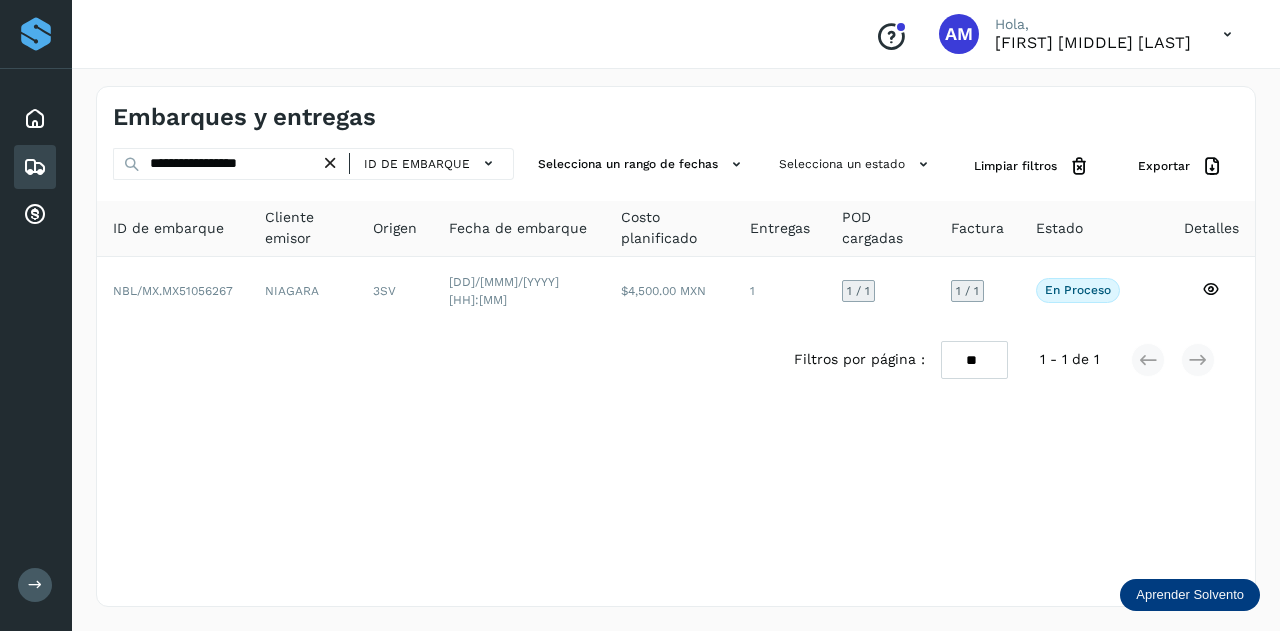 drag, startPoint x: 338, startPoint y: 161, endPoint x: 272, endPoint y: 161, distance: 66 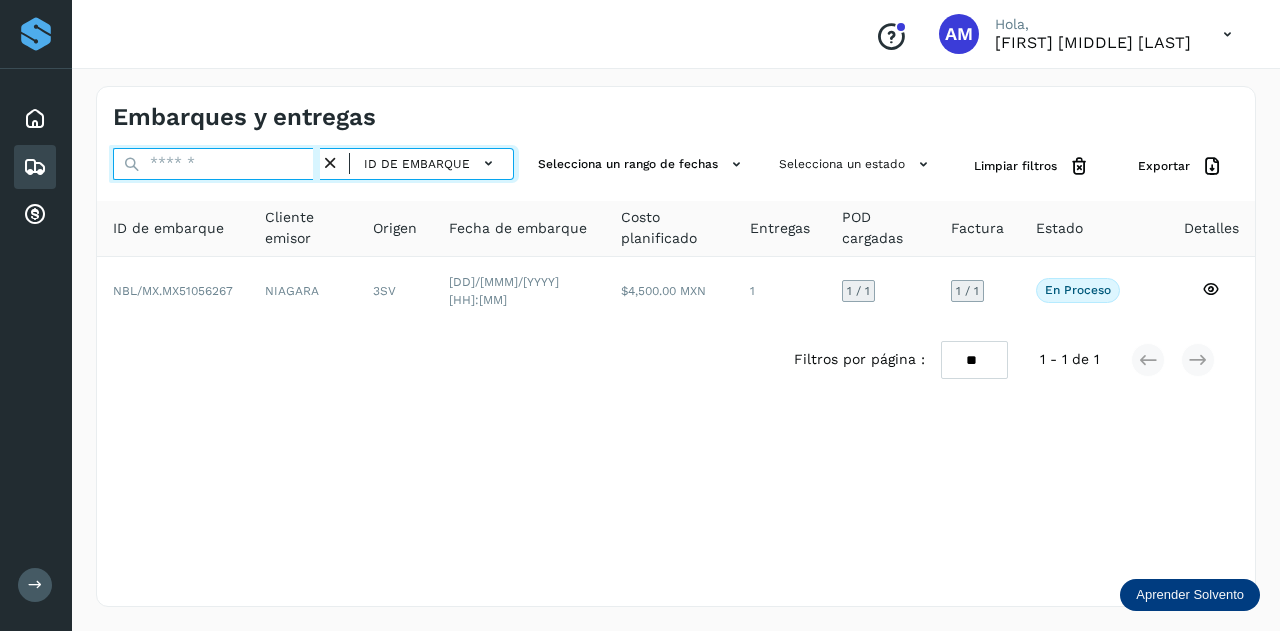 click at bounding box center [216, 164] 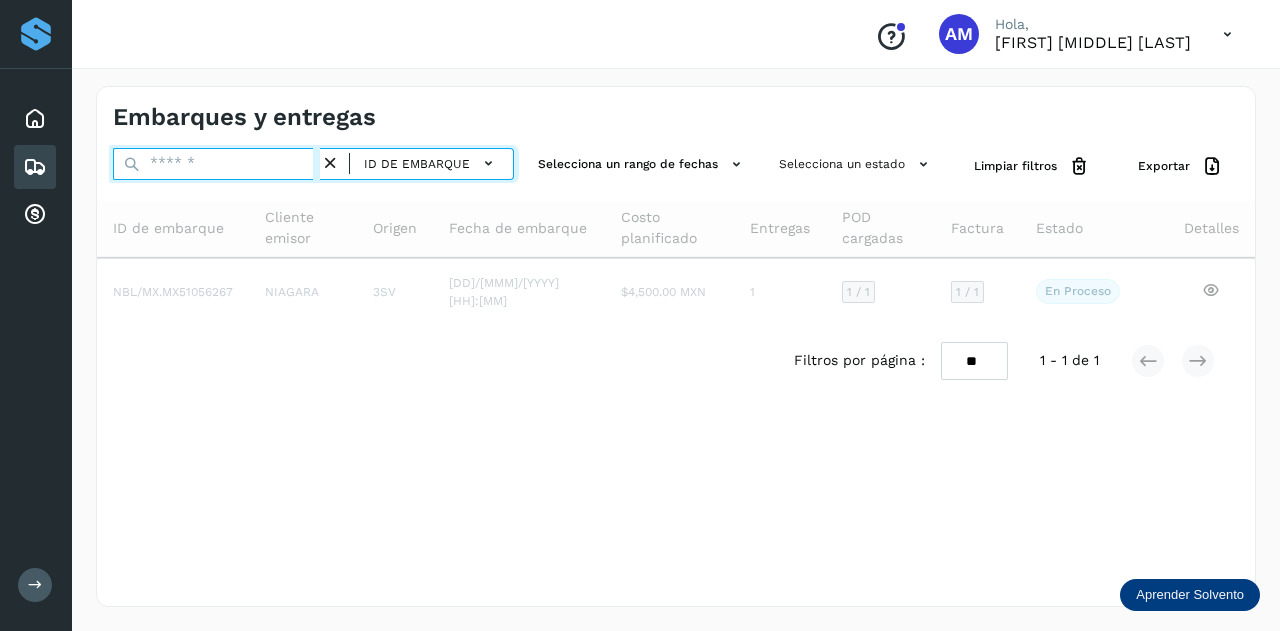 paste on "**********" 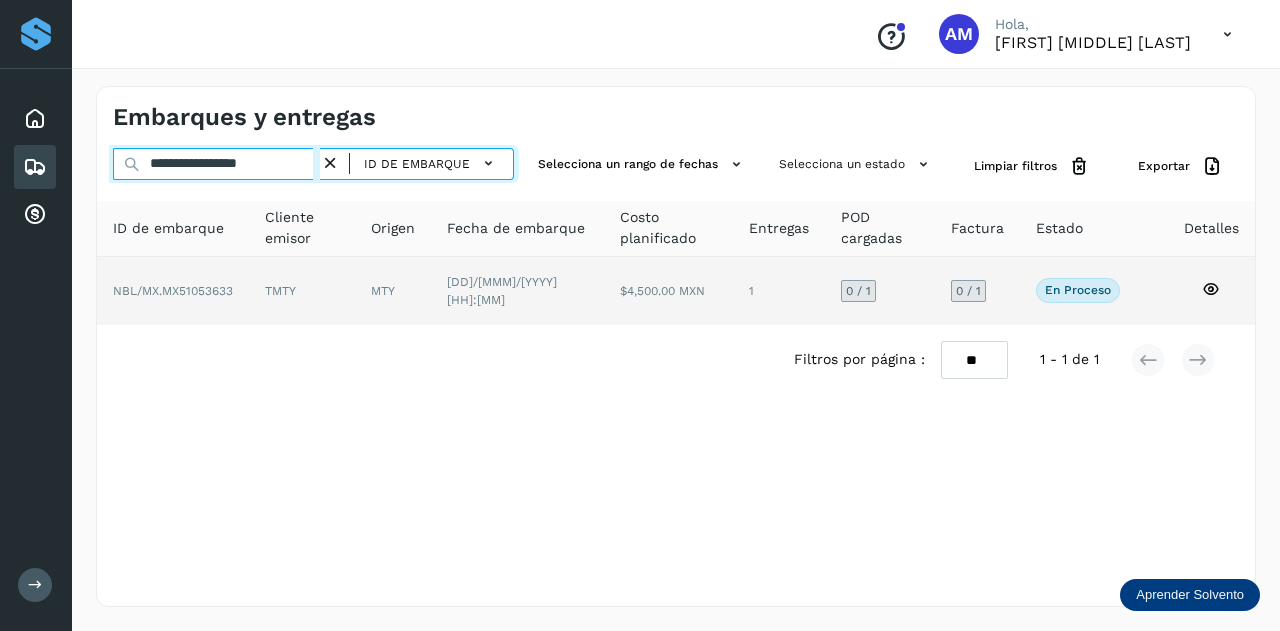 type on "**********" 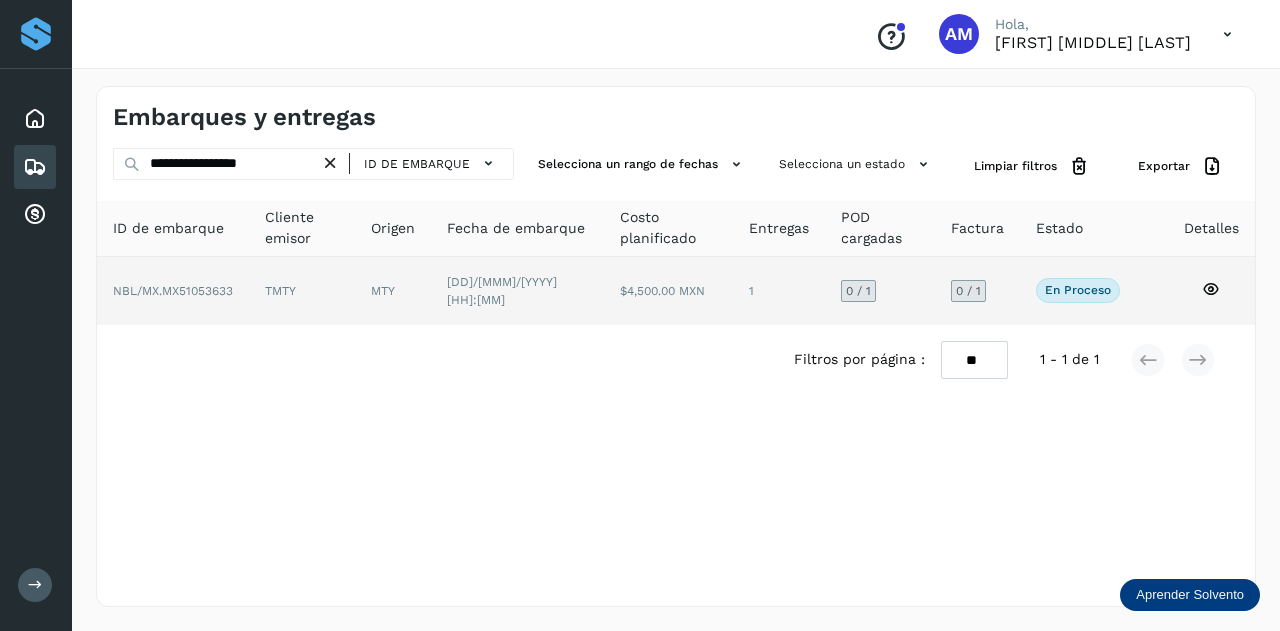 click on "TMTY" 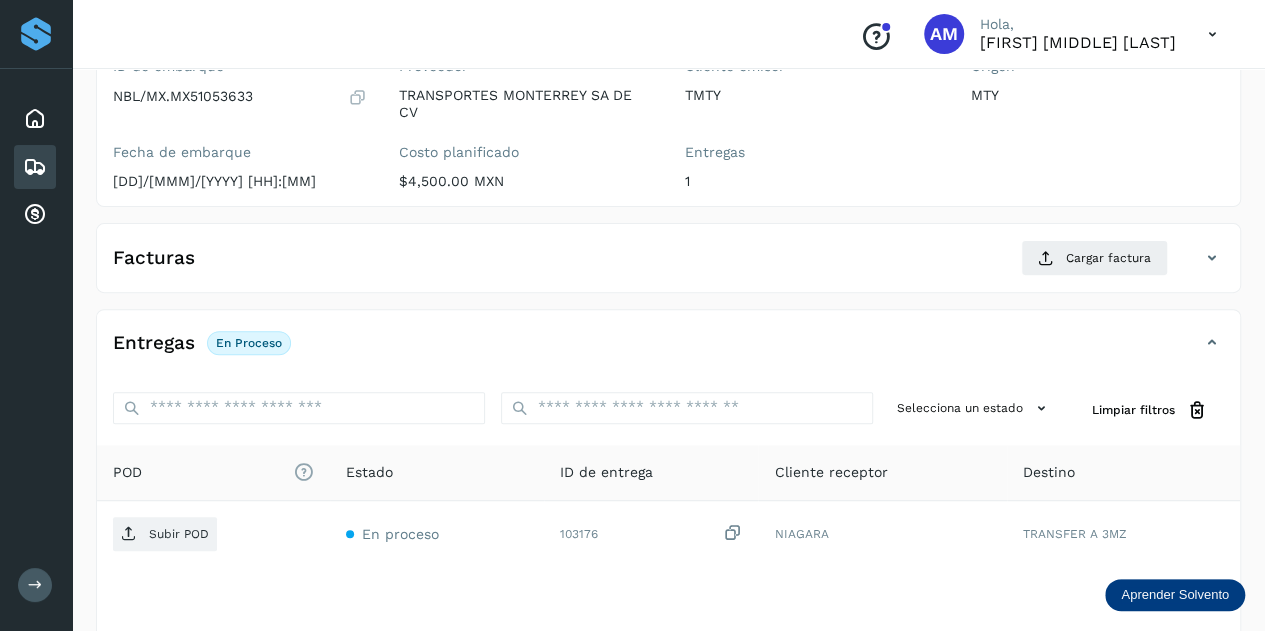 scroll, scrollTop: 300, scrollLeft: 0, axis: vertical 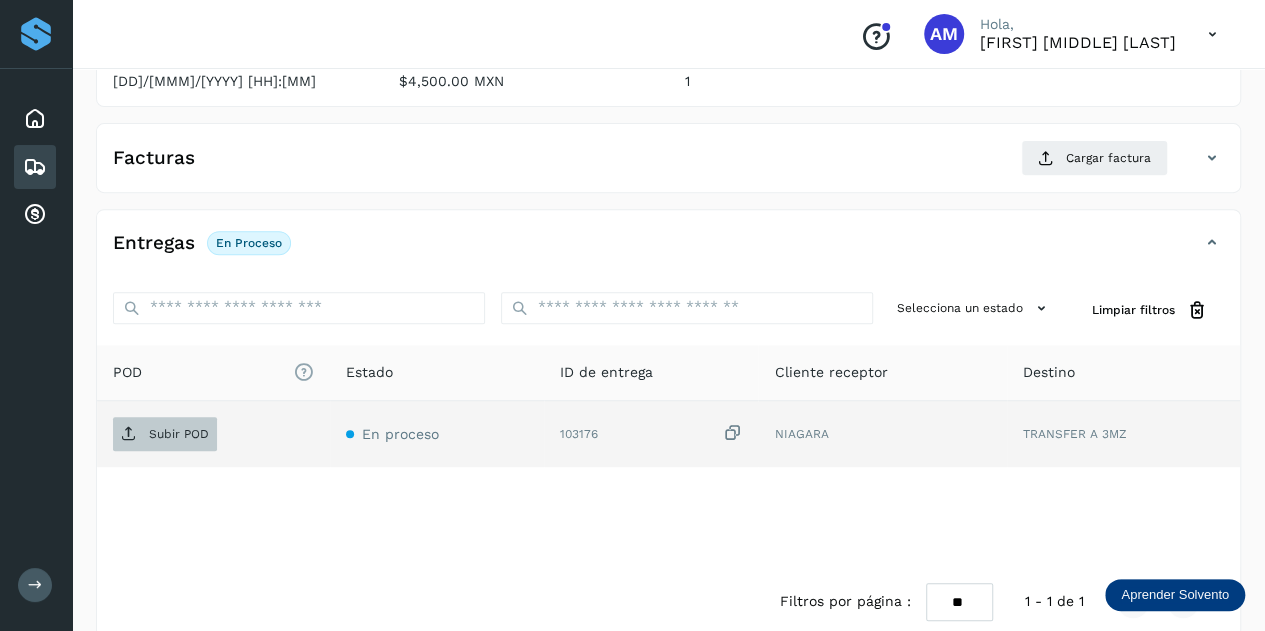 click on "Subir POD" at bounding box center [179, 434] 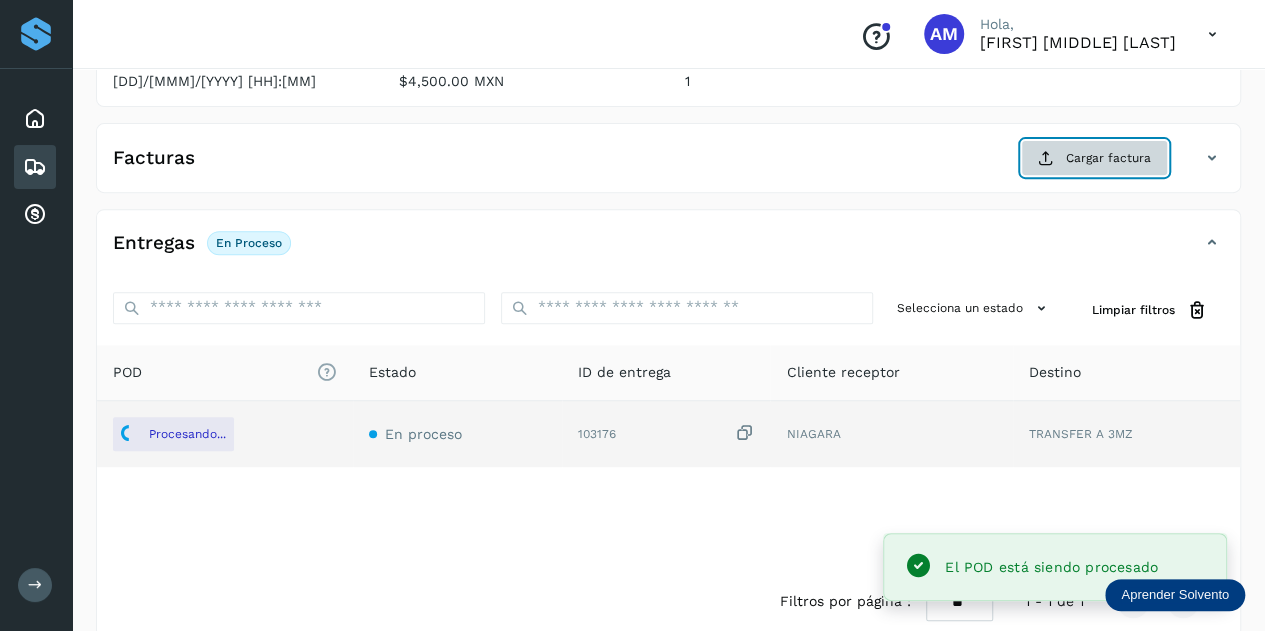 click on "Cargar factura" at bounding box center (1094, 158) 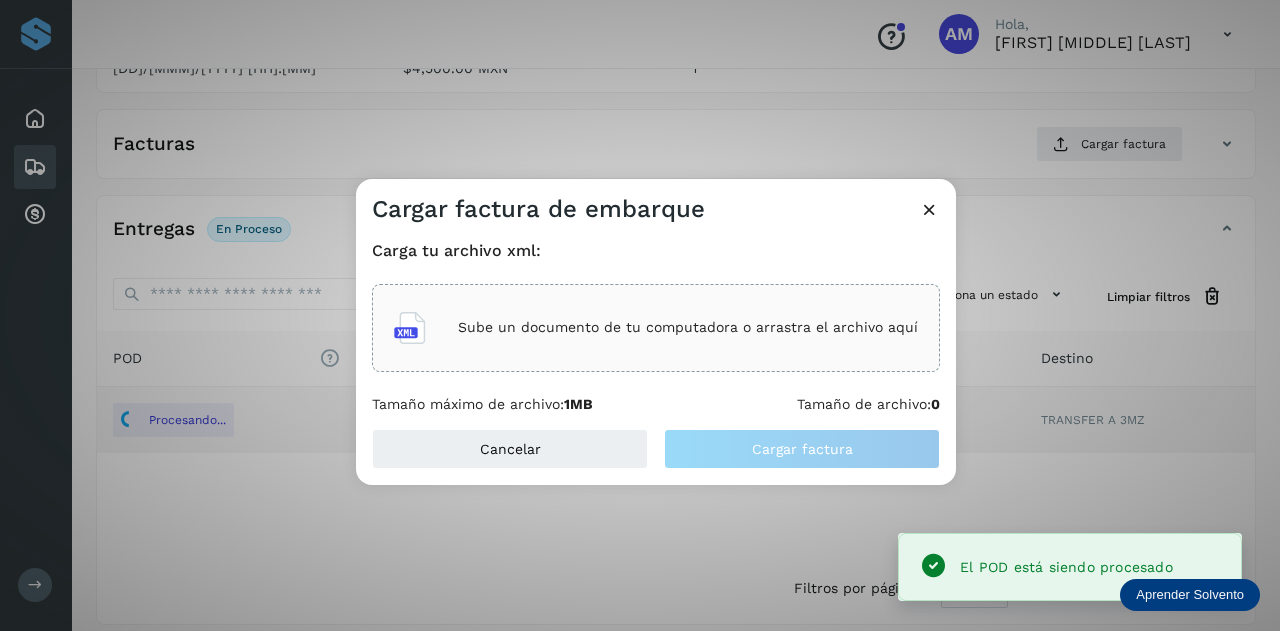click on "Sube un documento de tu computadora o arrastra el archivo aquí" 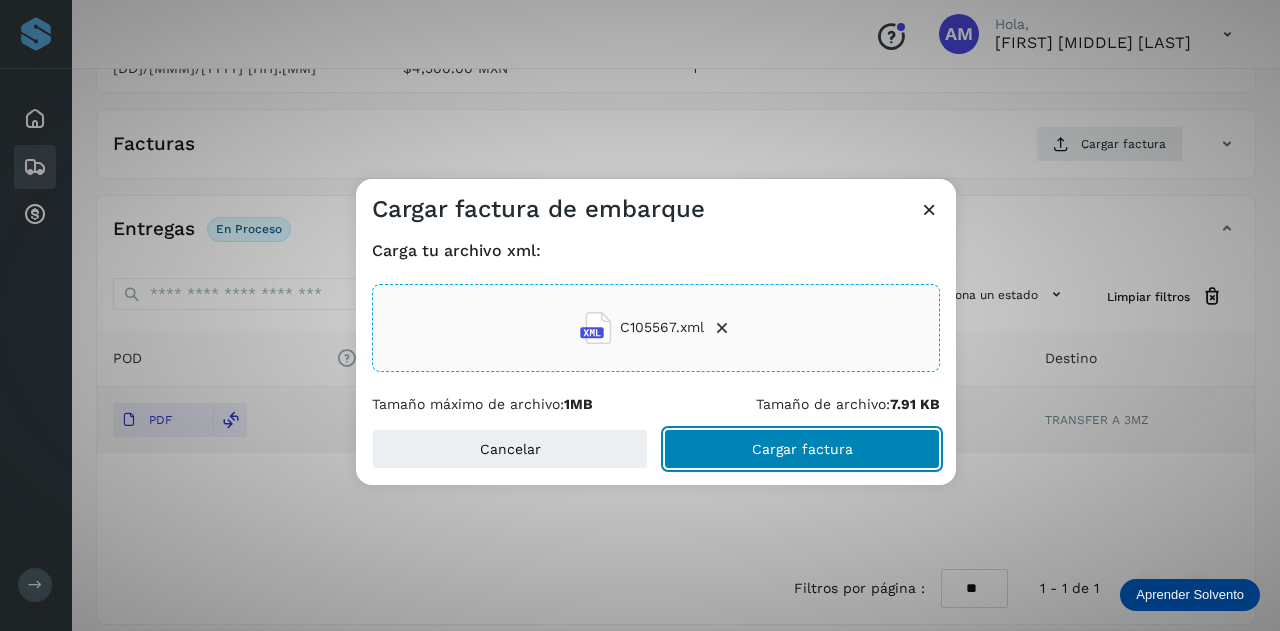 click on "Cargar factura" 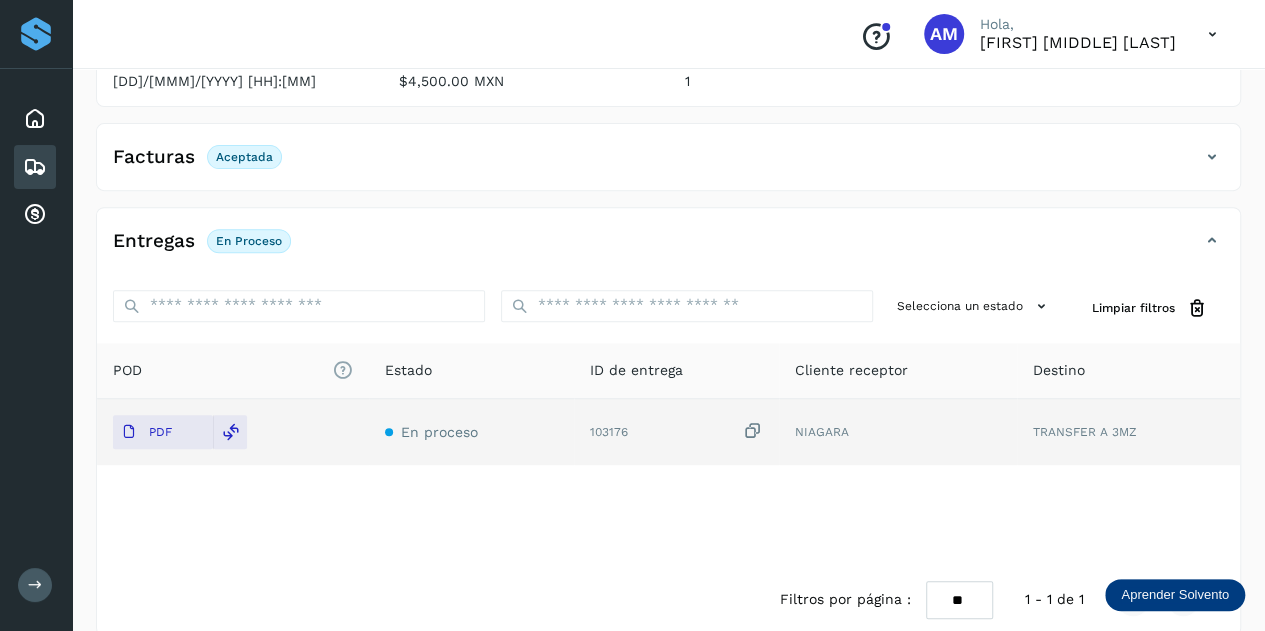 scroll, scrollTop: 0, scrollLeft: 0, axis: both 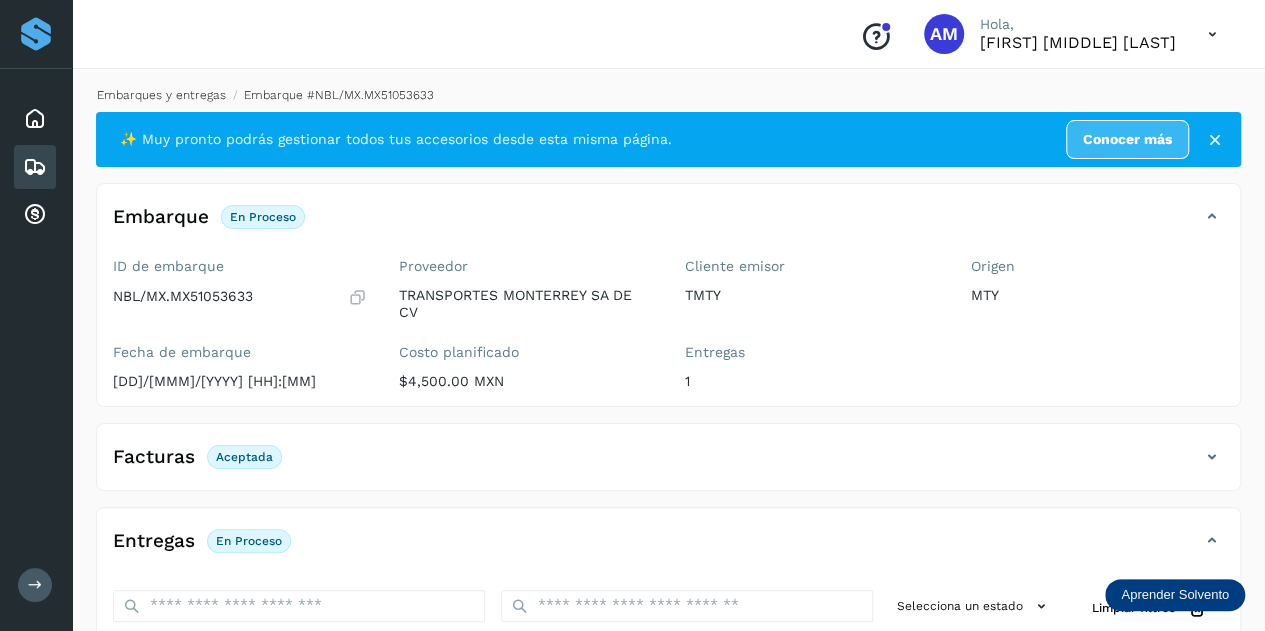 click on "Embarques y entregas" at bounding box center [161, 95] 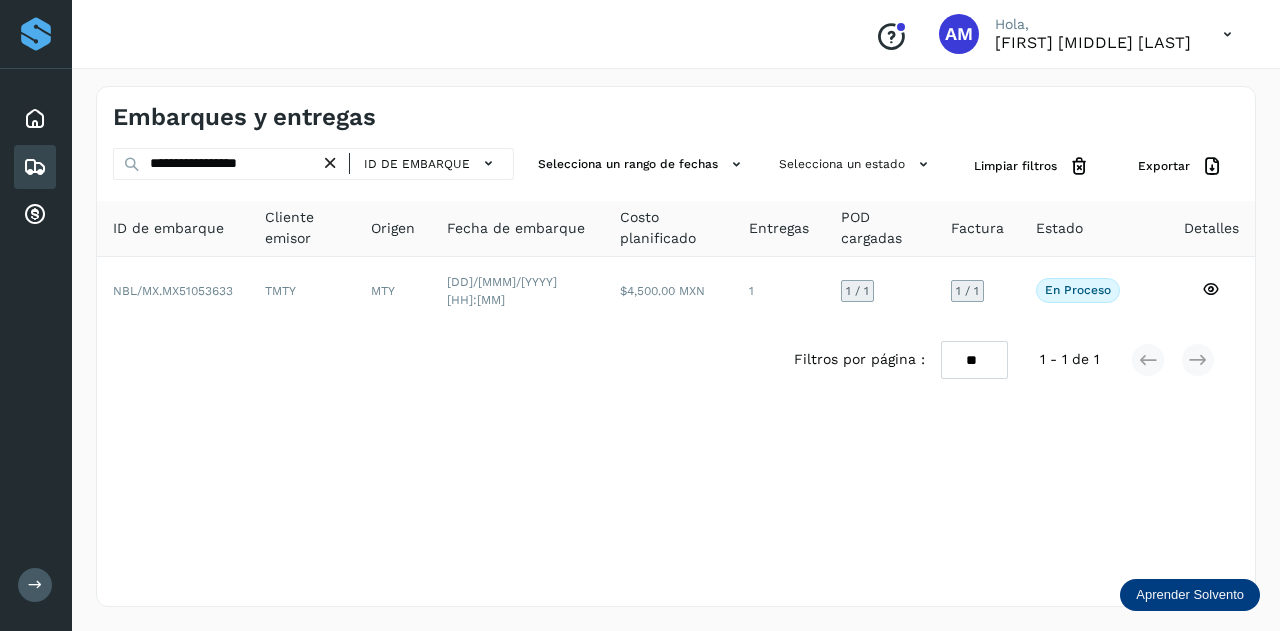 click at bounding box center (330, 163) 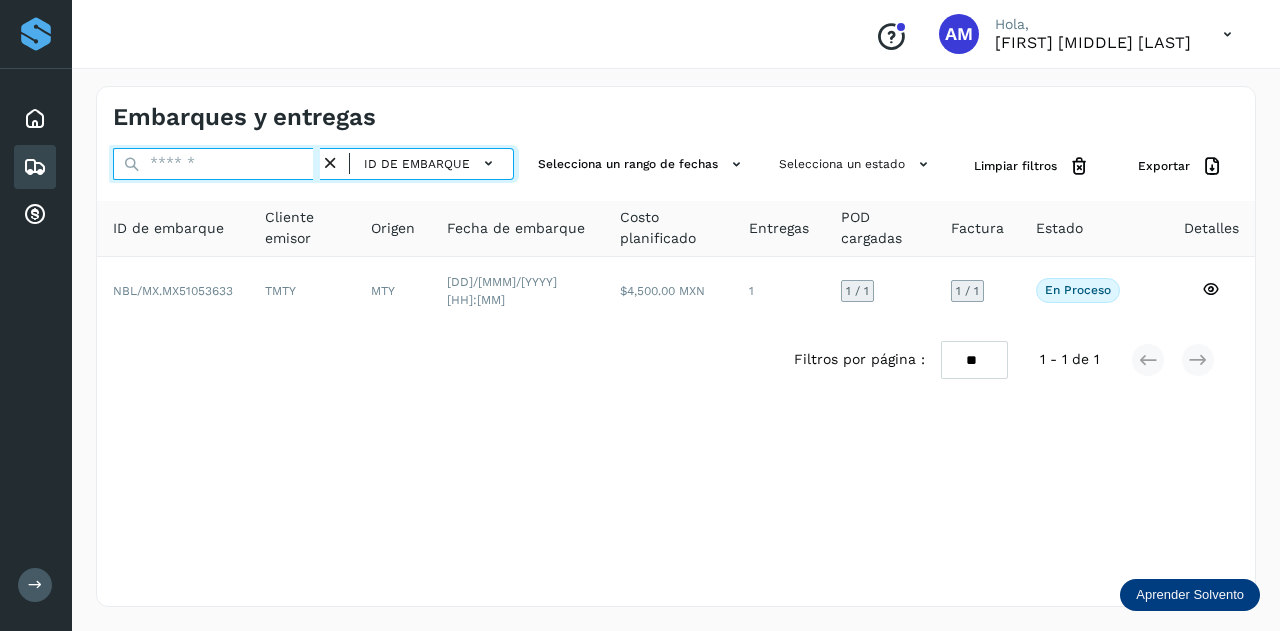 click at bounding box center [216, 164] 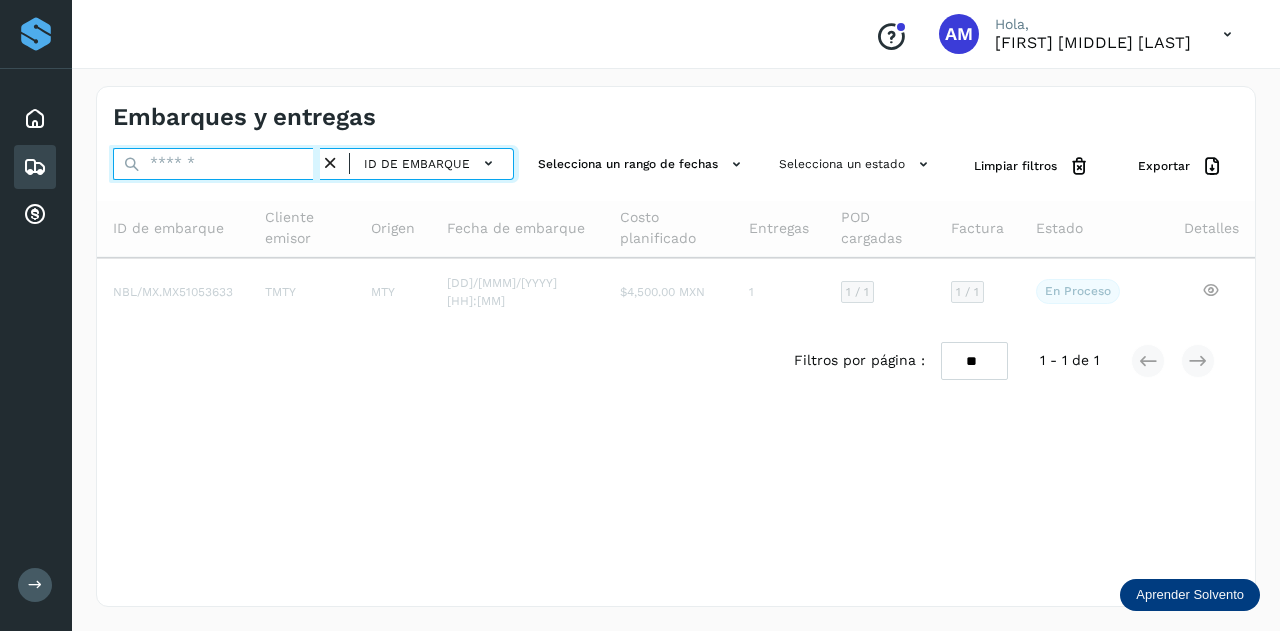paste on "**********" 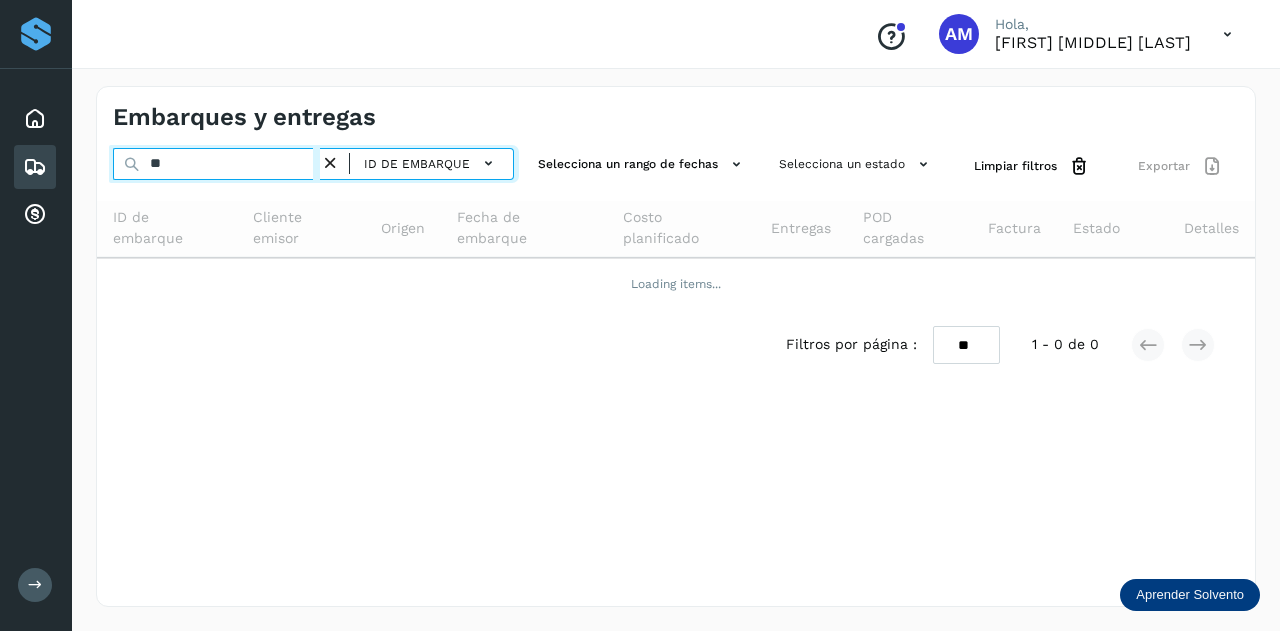 type on "*" 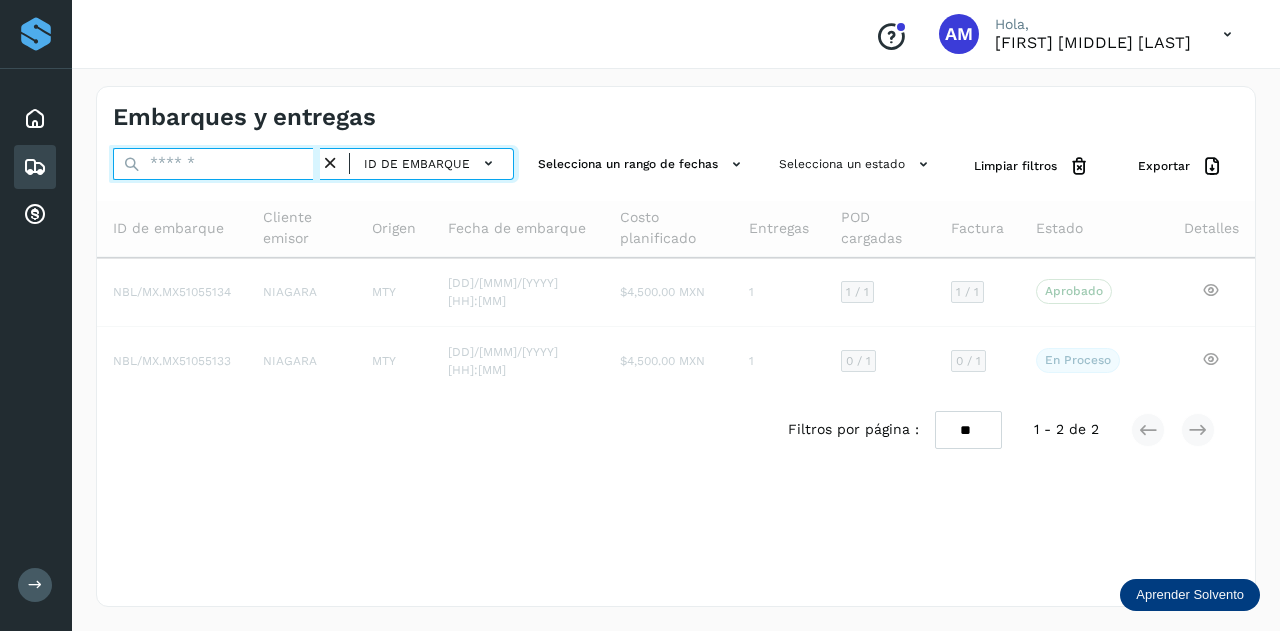 paste on "**********" 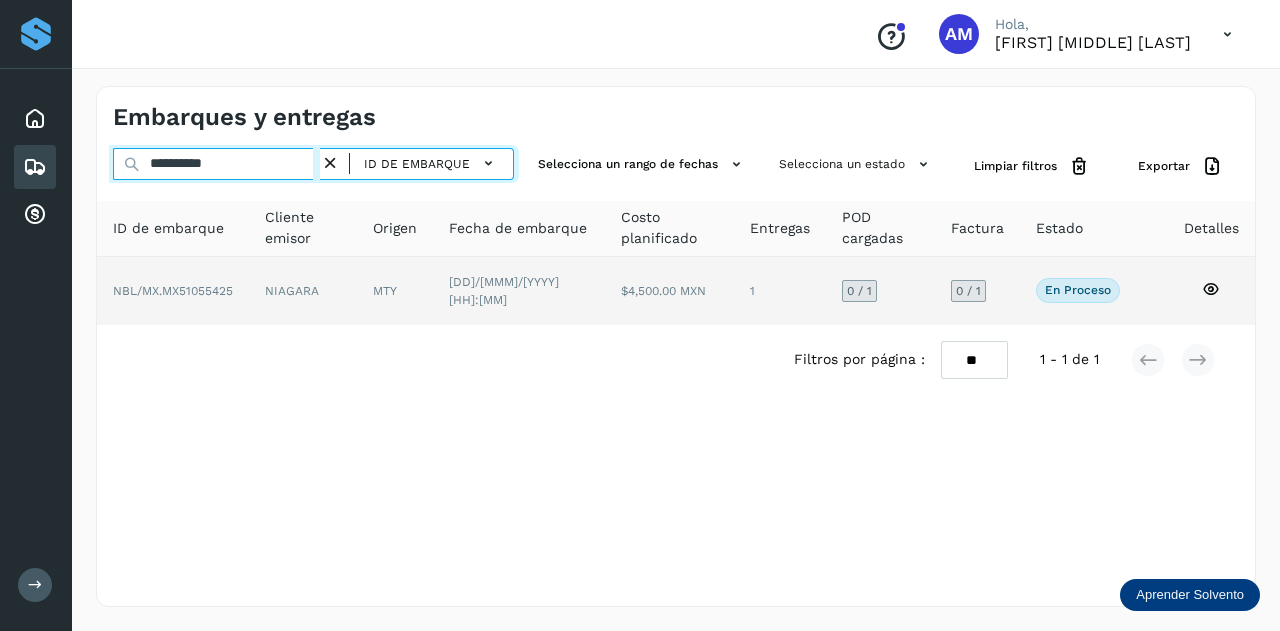 type on "**********" 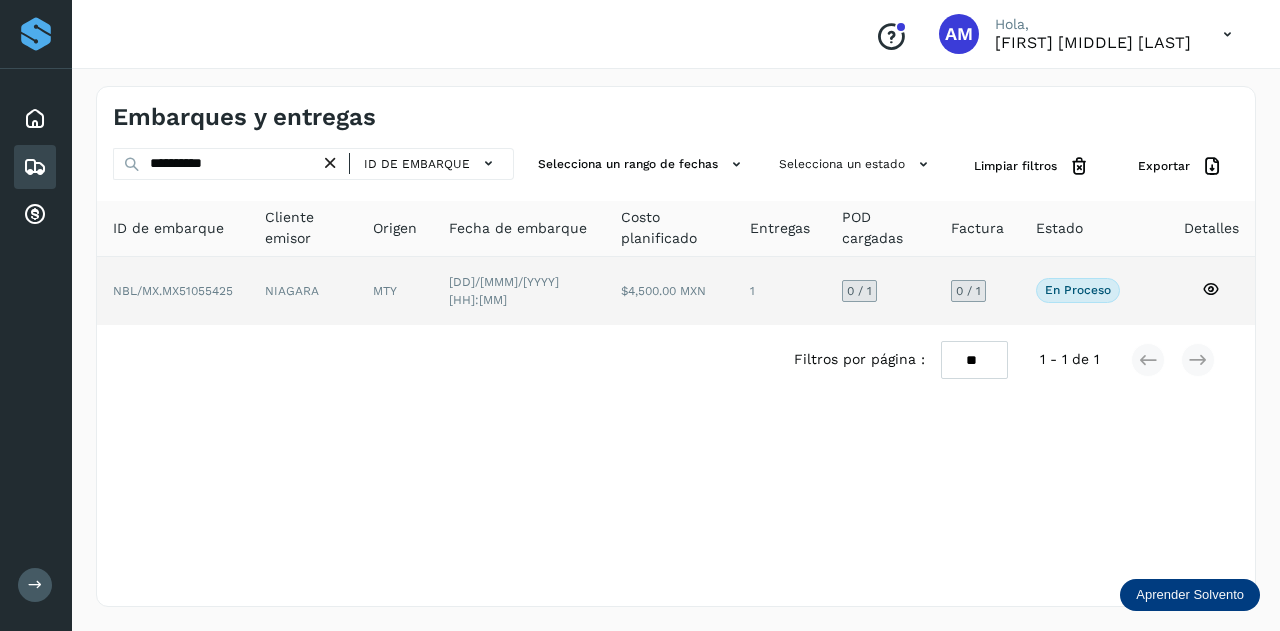 click on "NIAGARA" 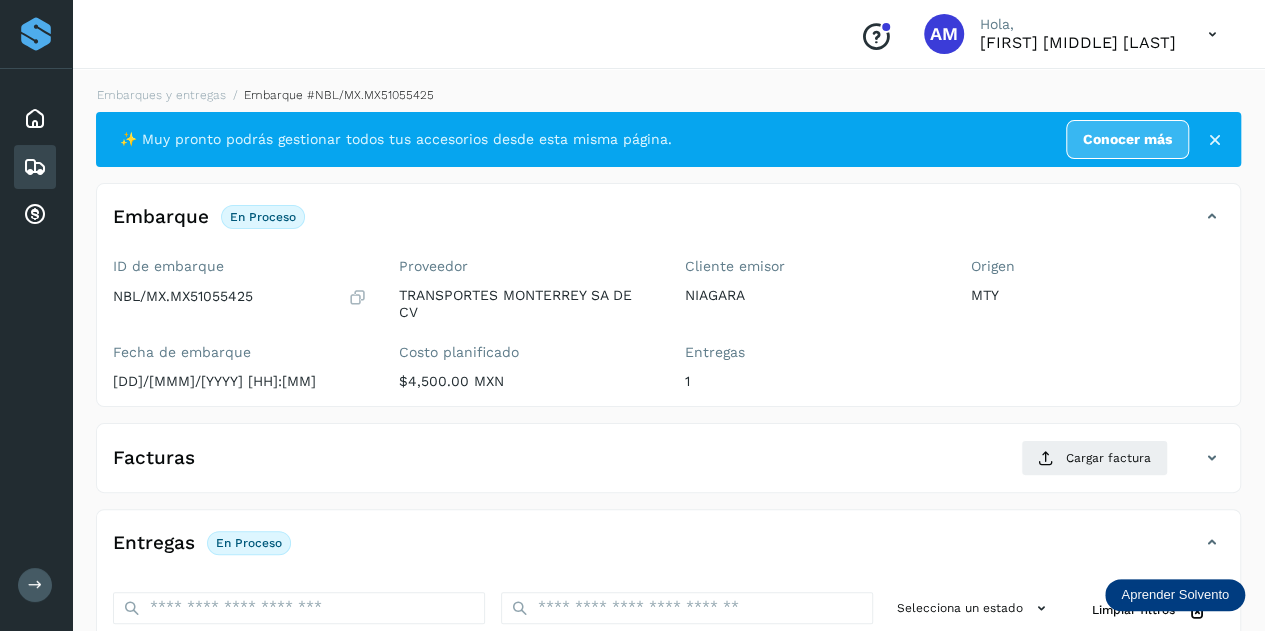 scroll, scrollTop: 300, scrollLeft: 0, axis: vertical 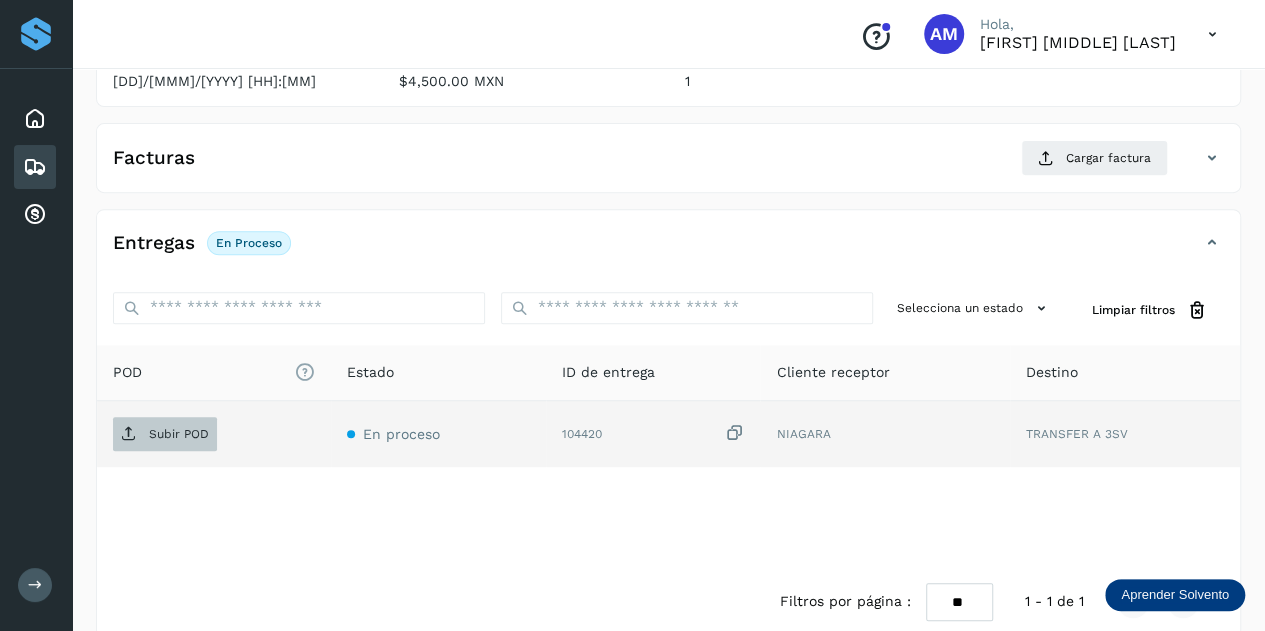 click on "Subir POD" at bounding box center [165, 434] 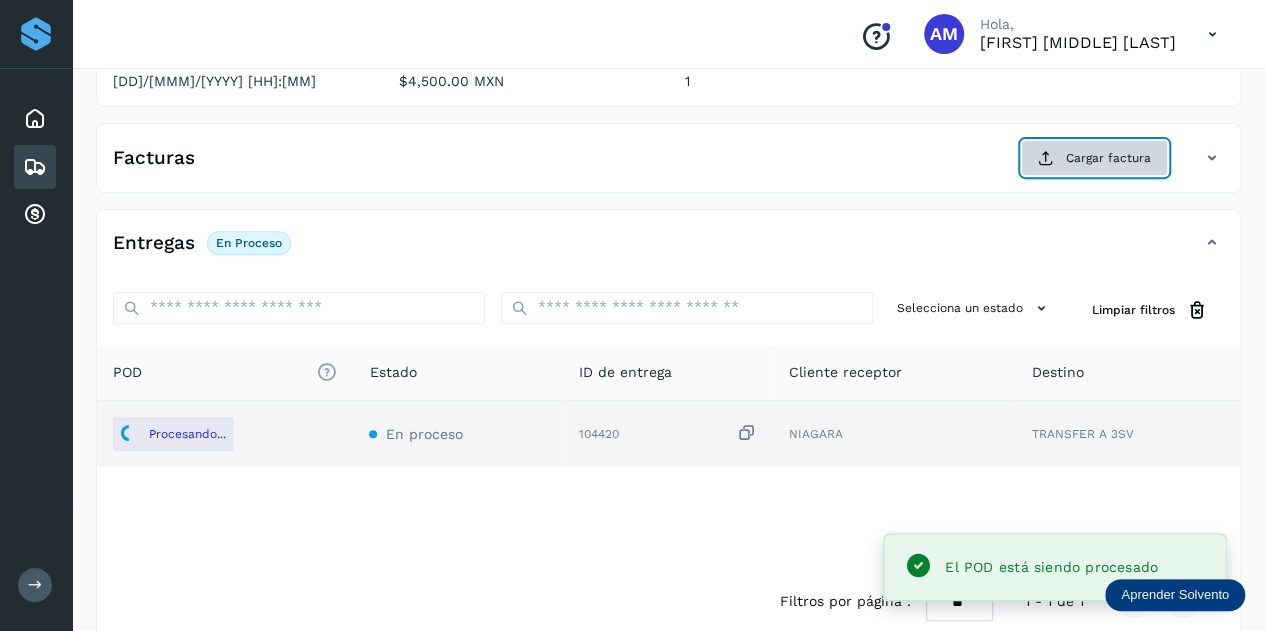 click on "Cargar factura" at bounding box center (1094, 158) 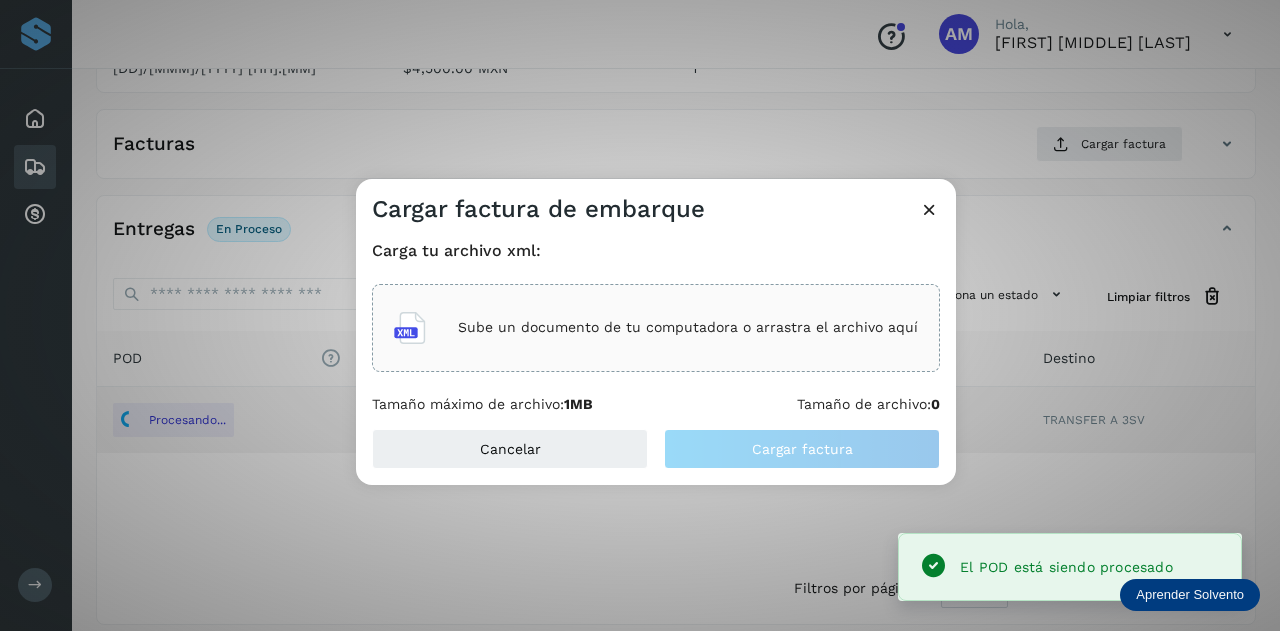 click on "Sube un documento de tu computadora o arrastra el archivo aquí" at bounding box center (656, 328) 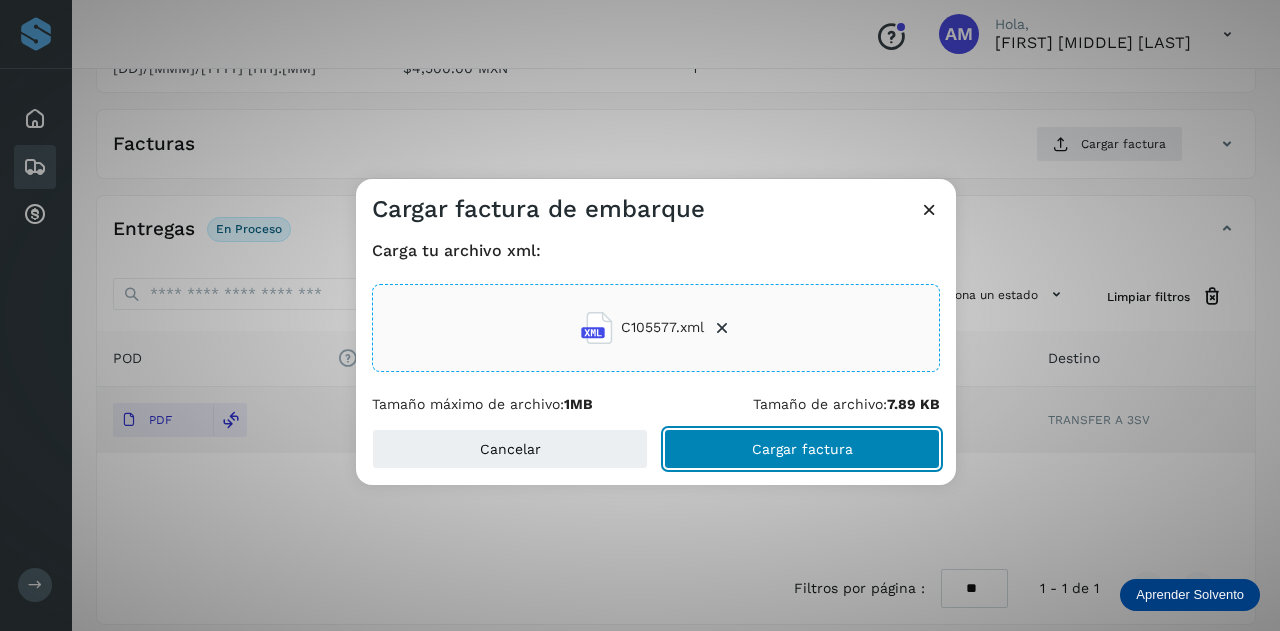 click on "Cargar factura" 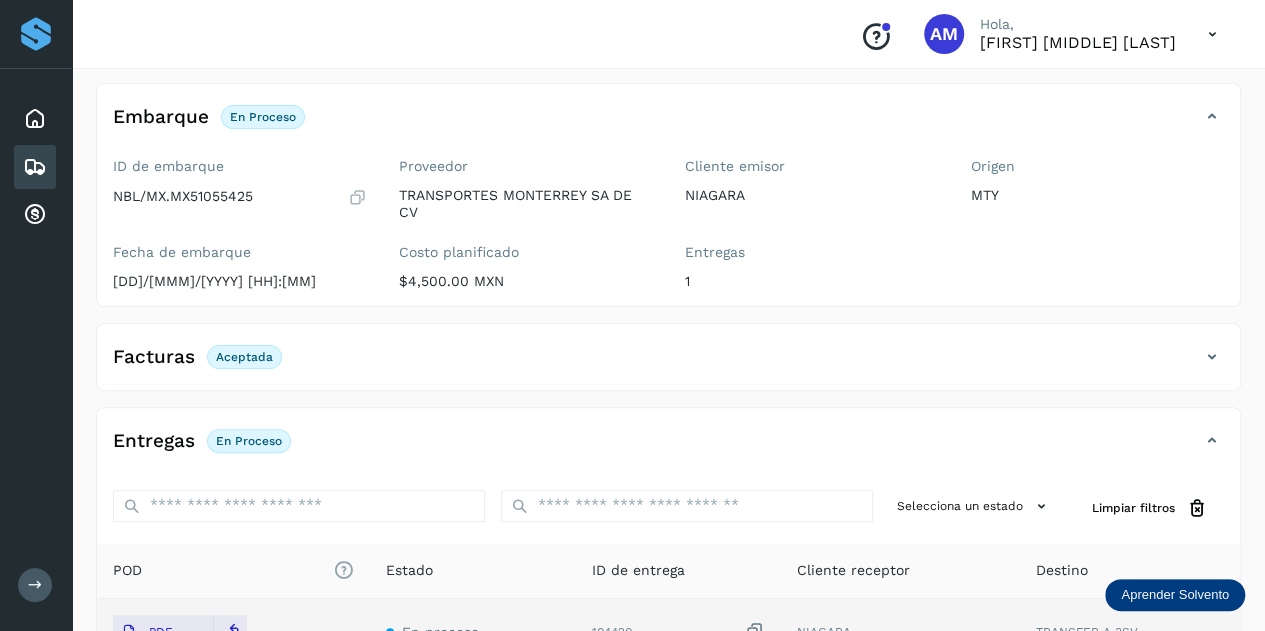 scroll, scrollTop: 0, scrollLeft: 0, axis: both 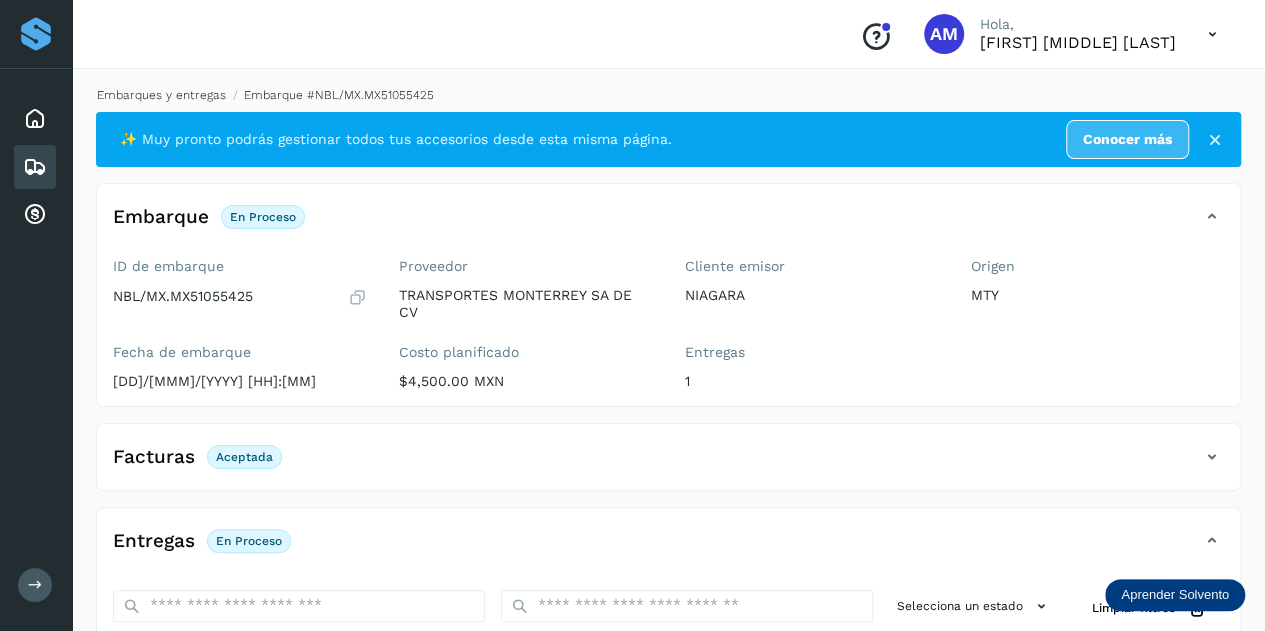 click on "Embarques y entregas" at bounding box center (161, 95) 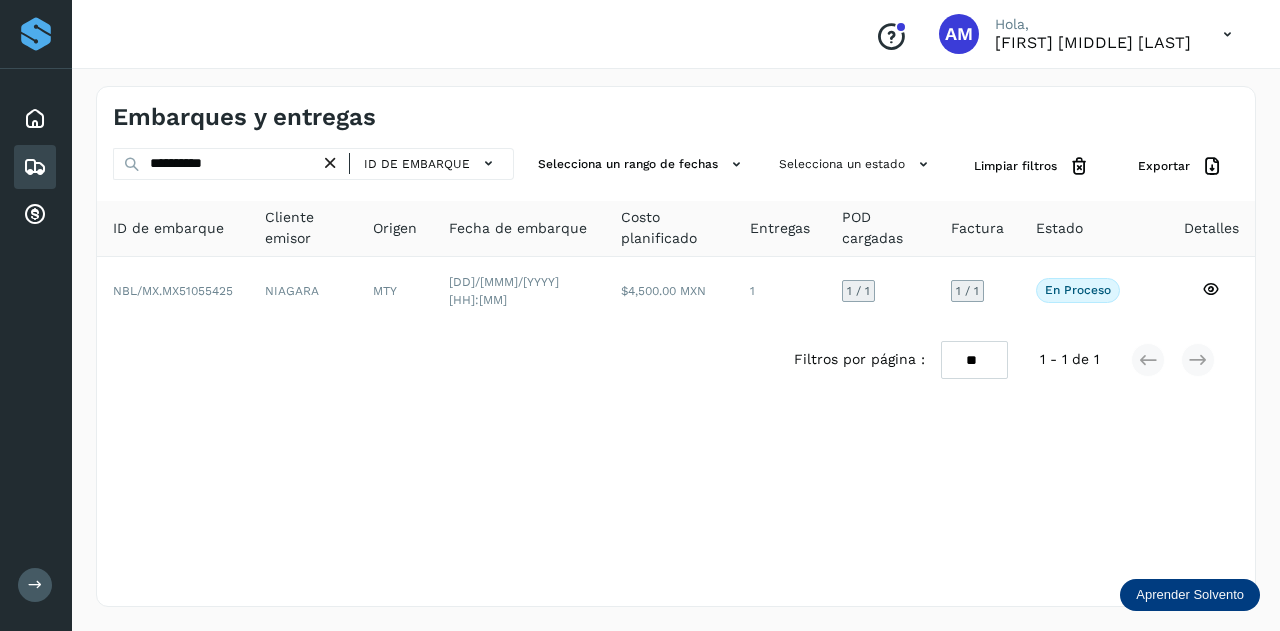 click at bounding box center [330, 163] 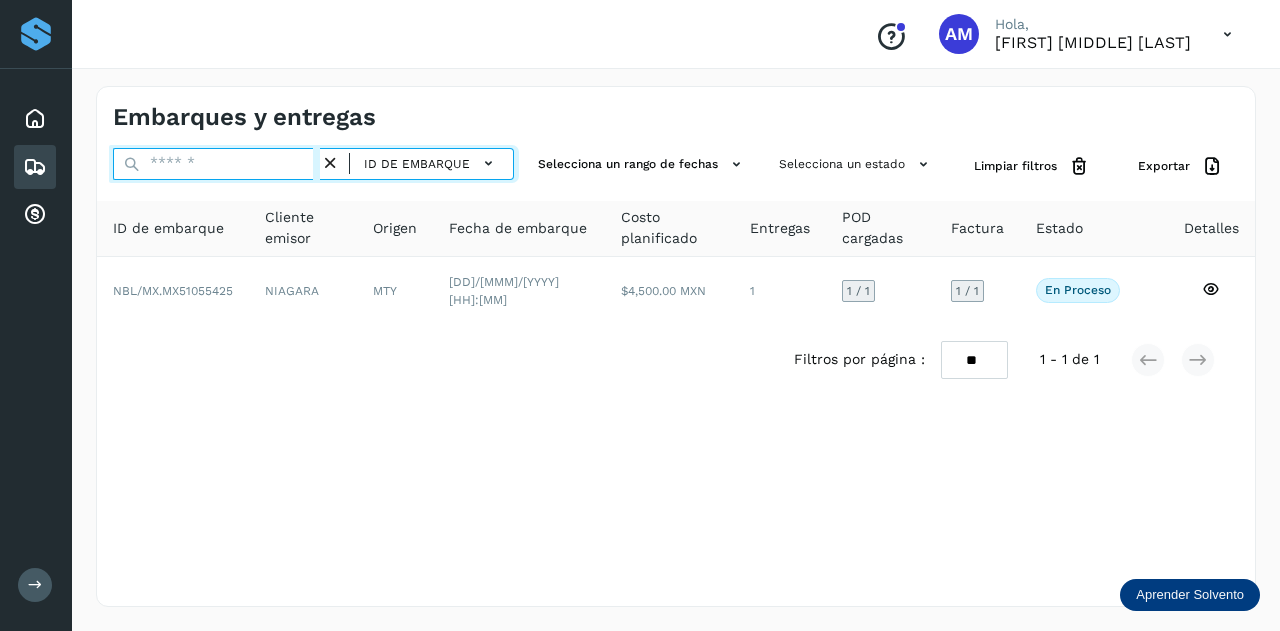 click at bounding box center [216, 164] 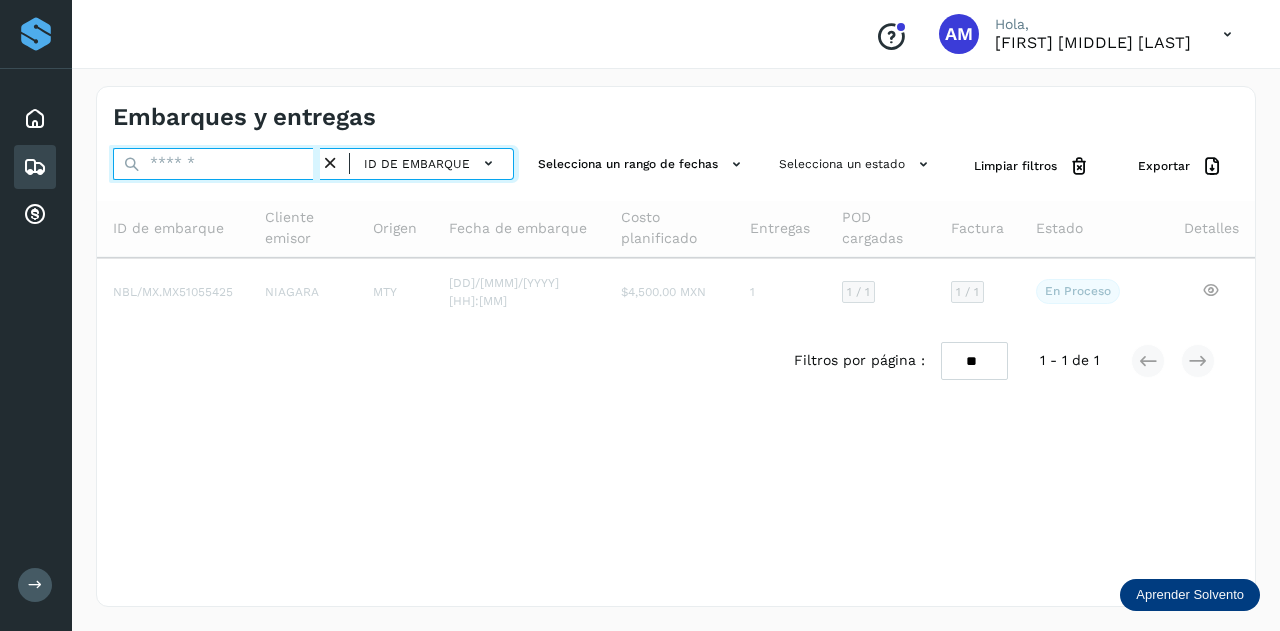 paste on "**********" 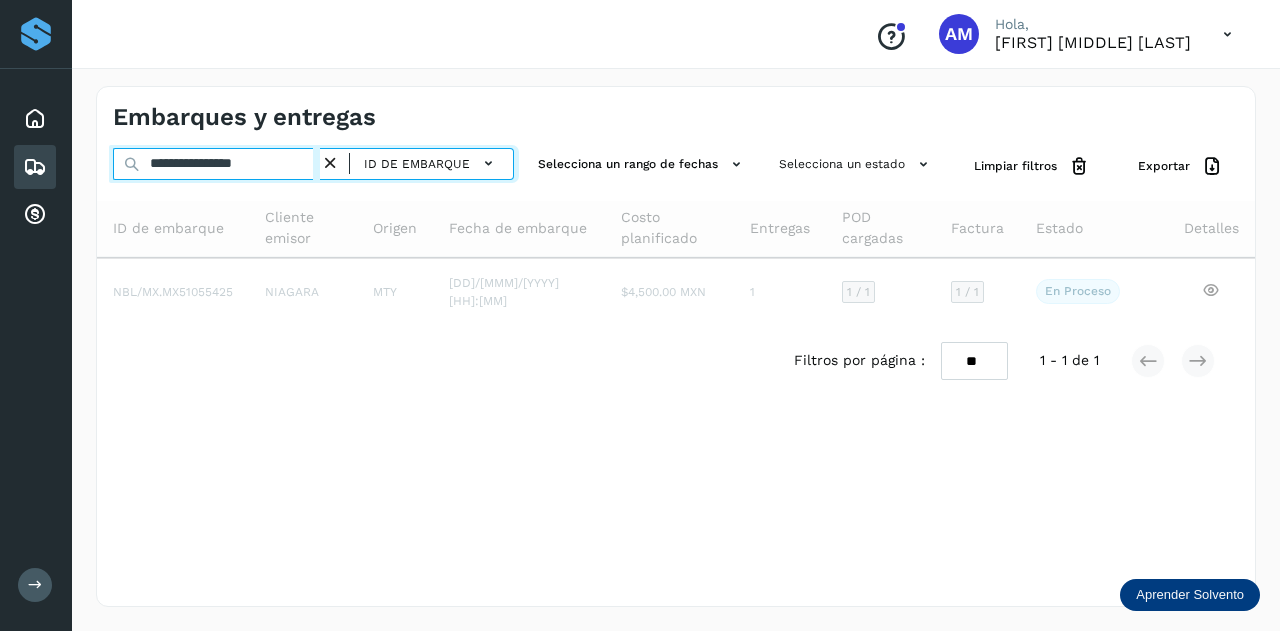 type on "**********" 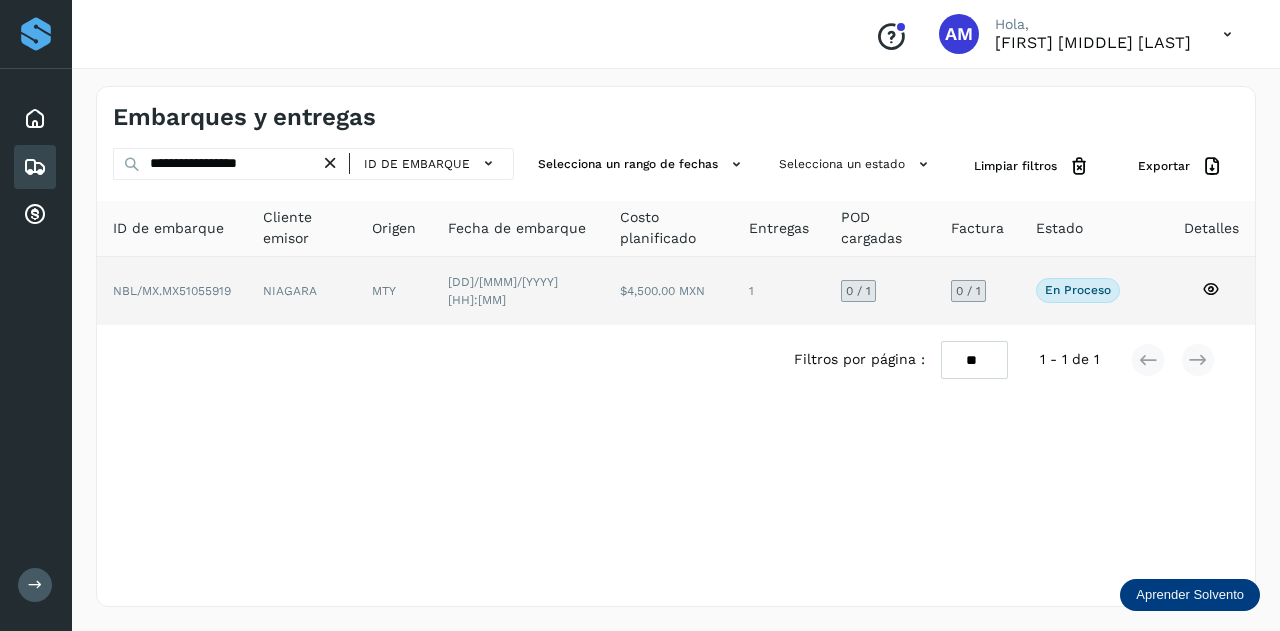 click on "NIAGARA" 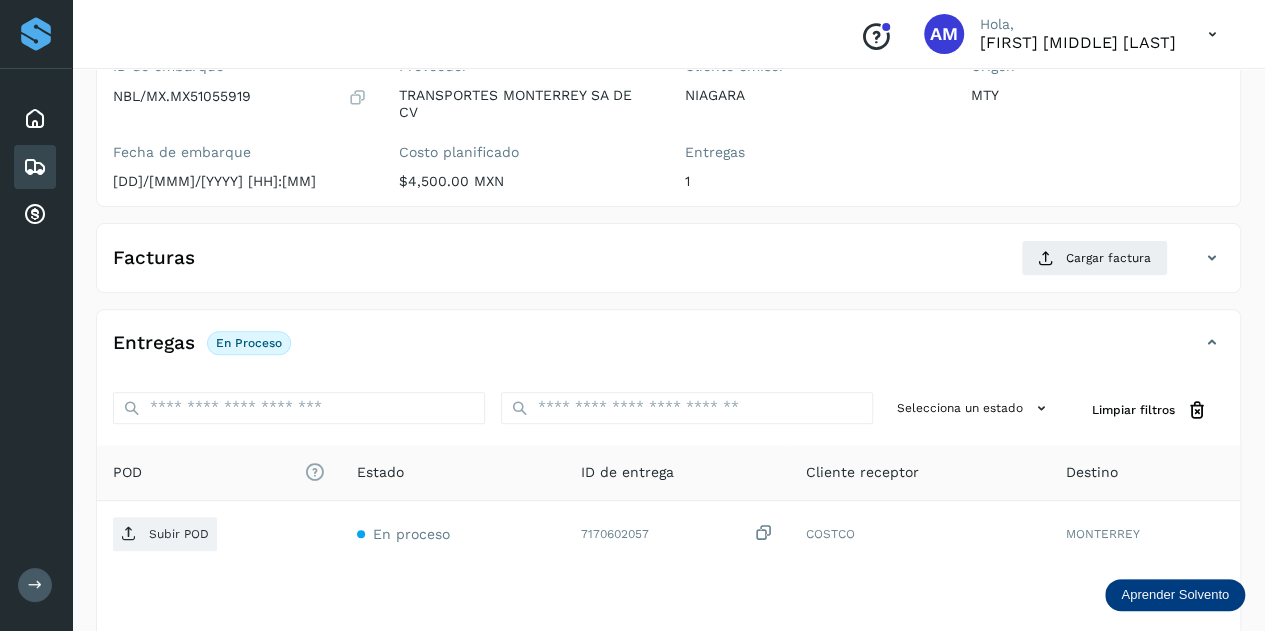 scroll, scrollTop: 300, scrollLeft: 0, axis: vertical 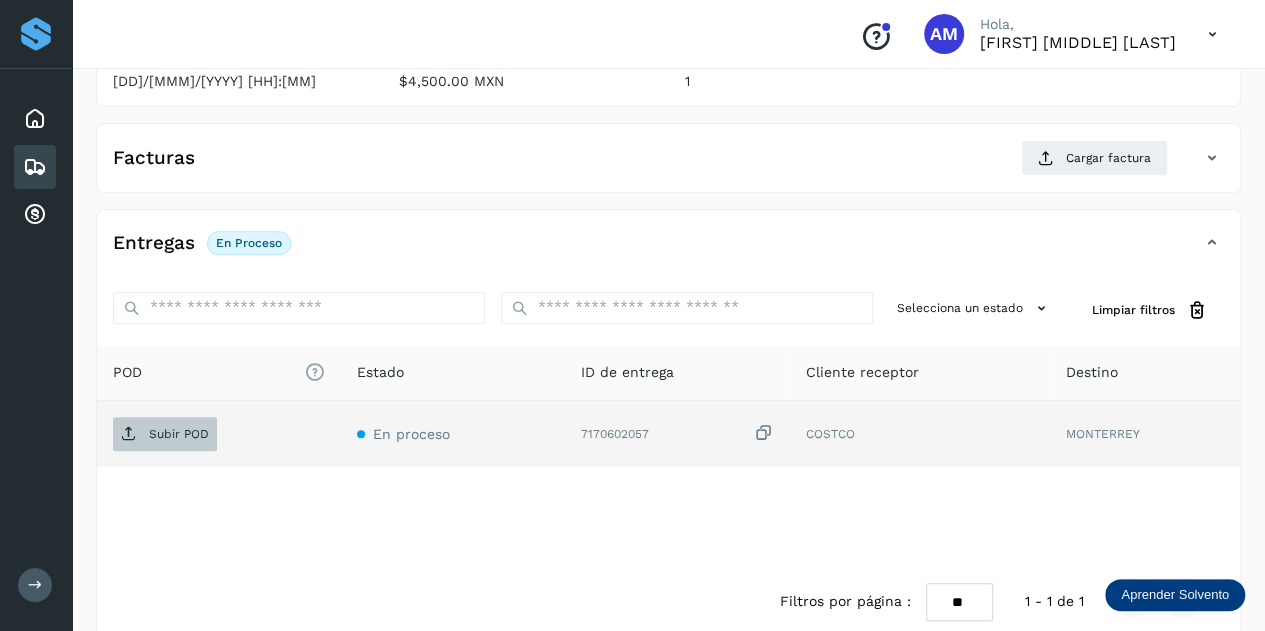 click on "Subir POD" at bounding box center [179, 434] 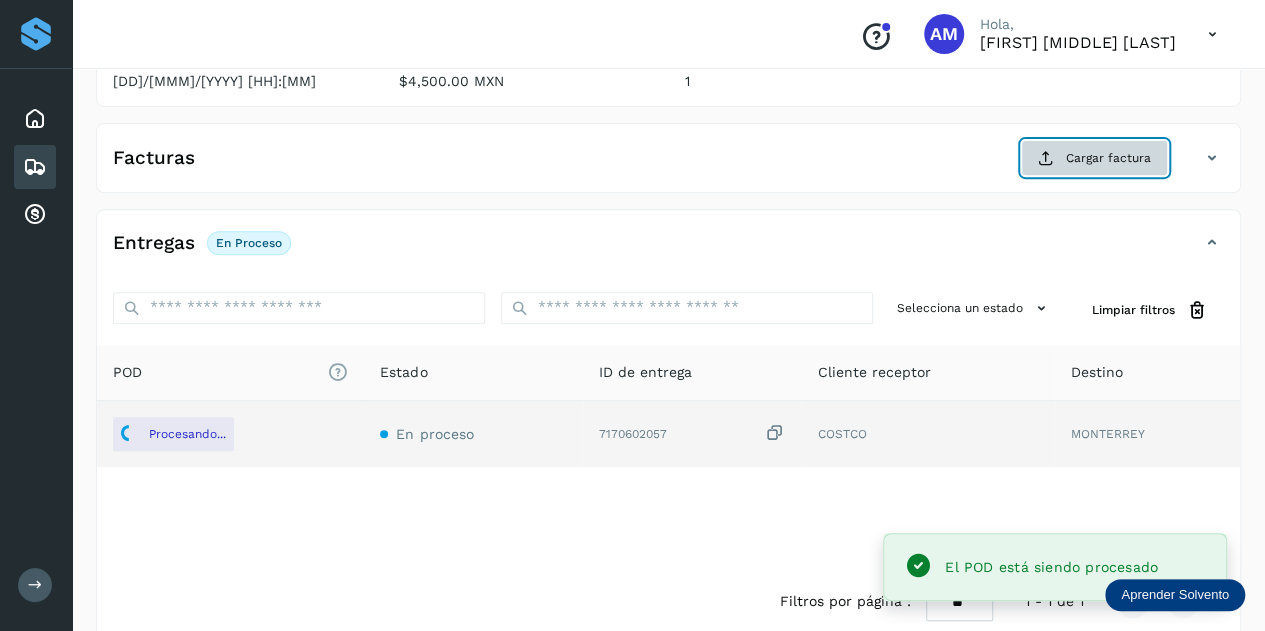 click on "Cargar factura" 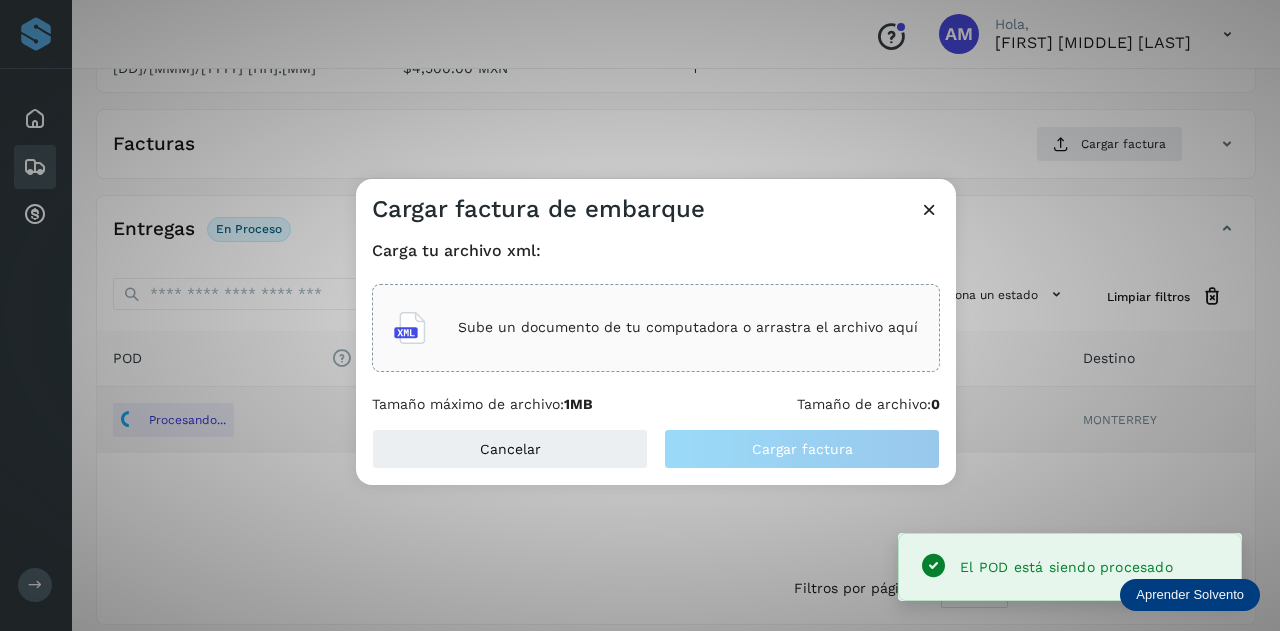 click on "Sube un documento de tu computadora o arrastra el archivo aquí" 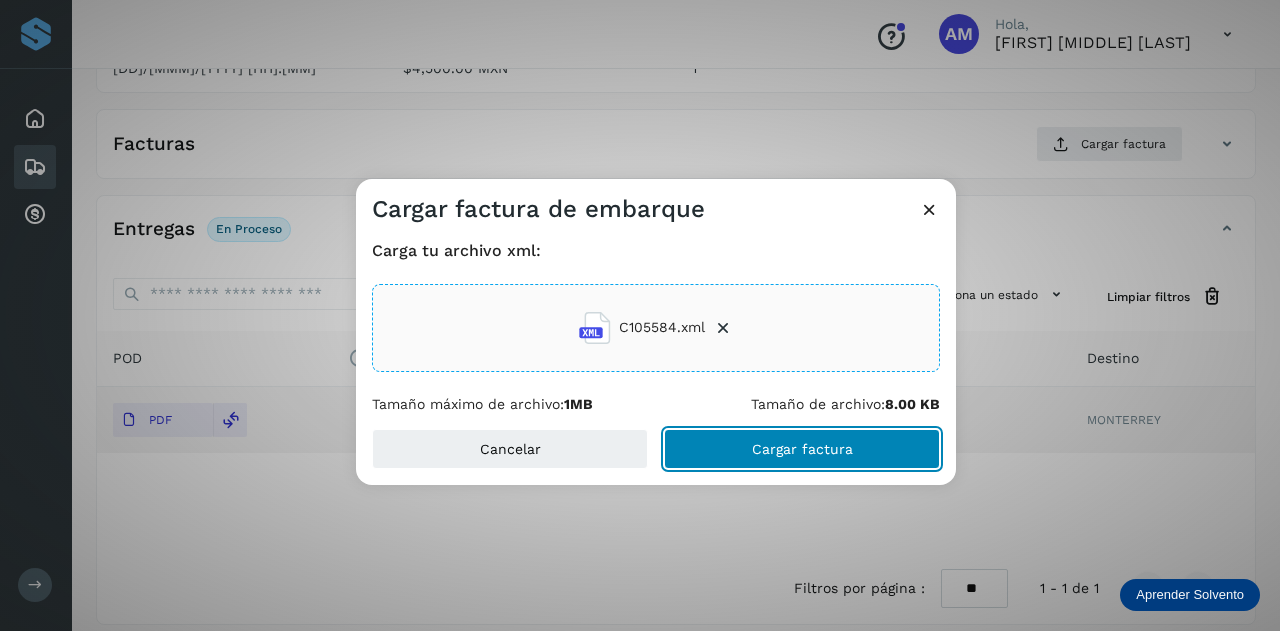 click on "Cargar factura" 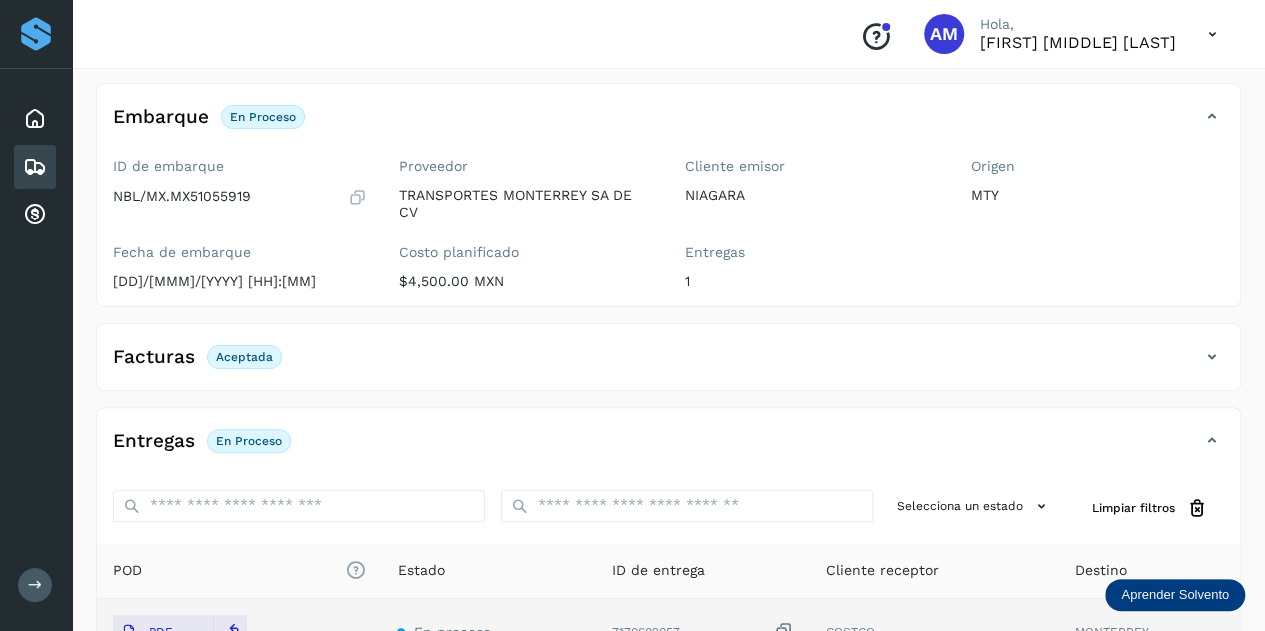 scroll, scrollTop: 0, scrollLeft: 0, axis: both 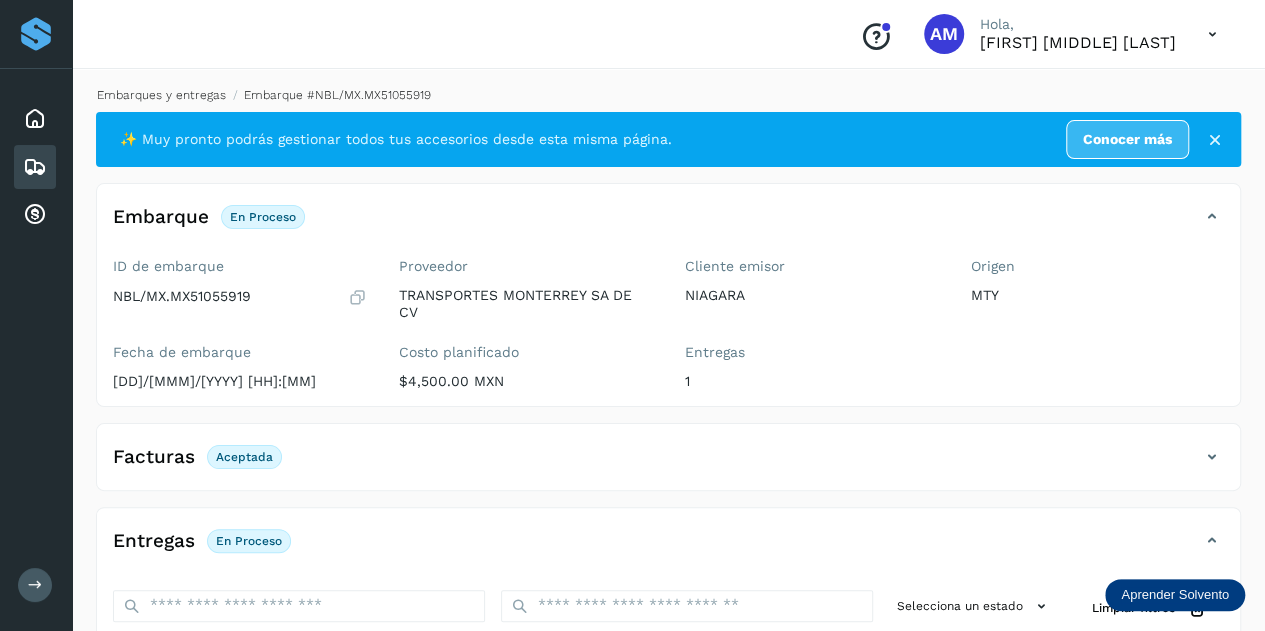 click on "Embarques y entregas" at bounding box center [161, 95] 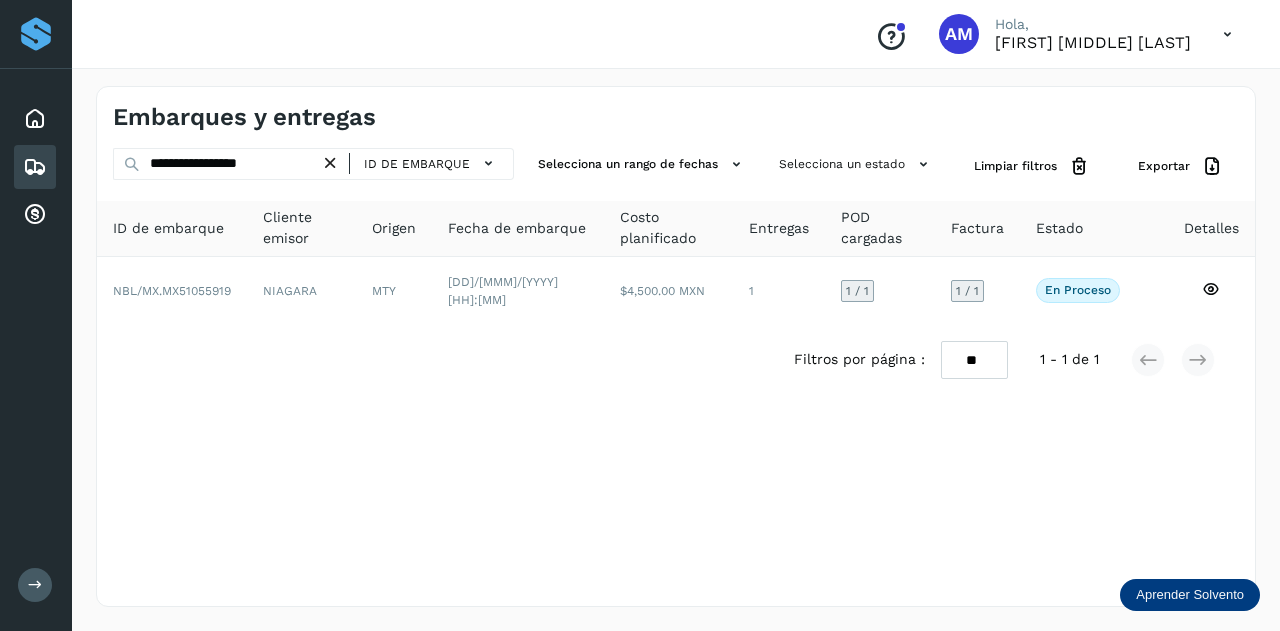 click at bounding box center (330, 163) 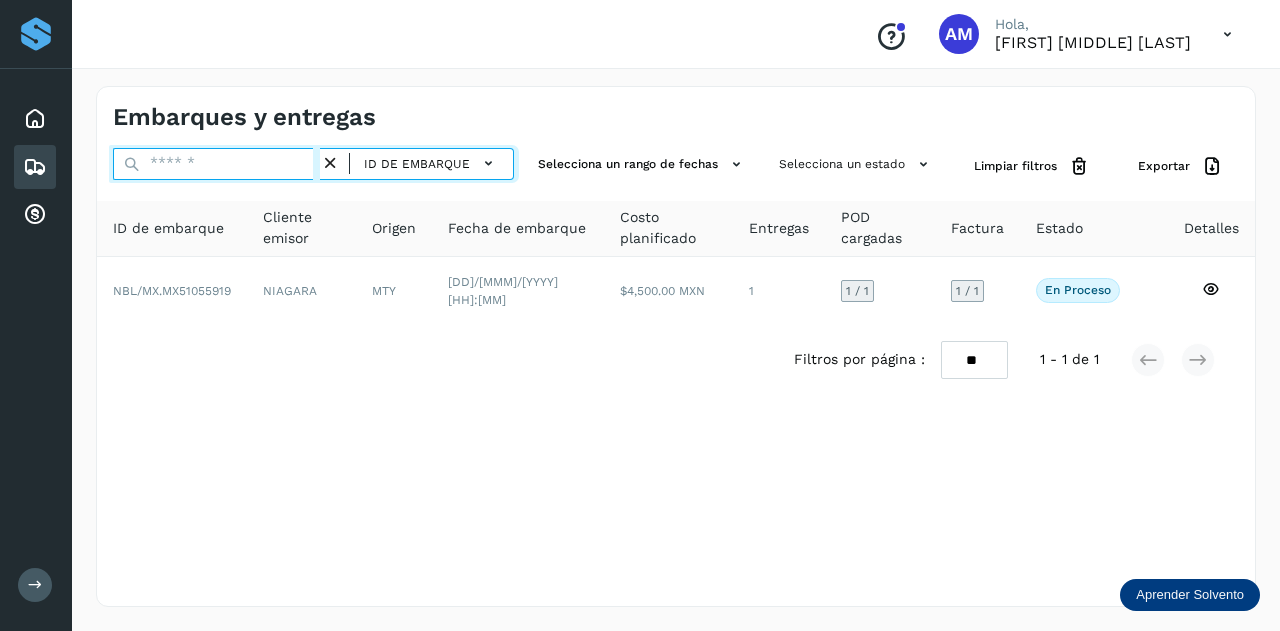 click at bounding box center (216, 164) 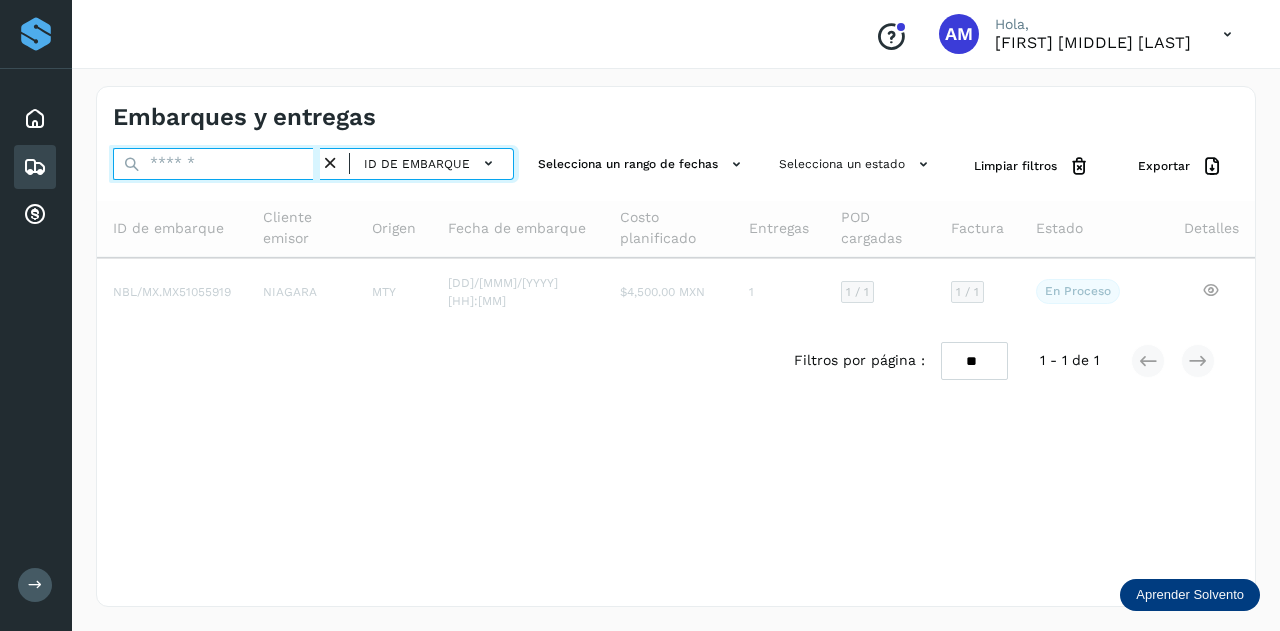 paste on "**********" 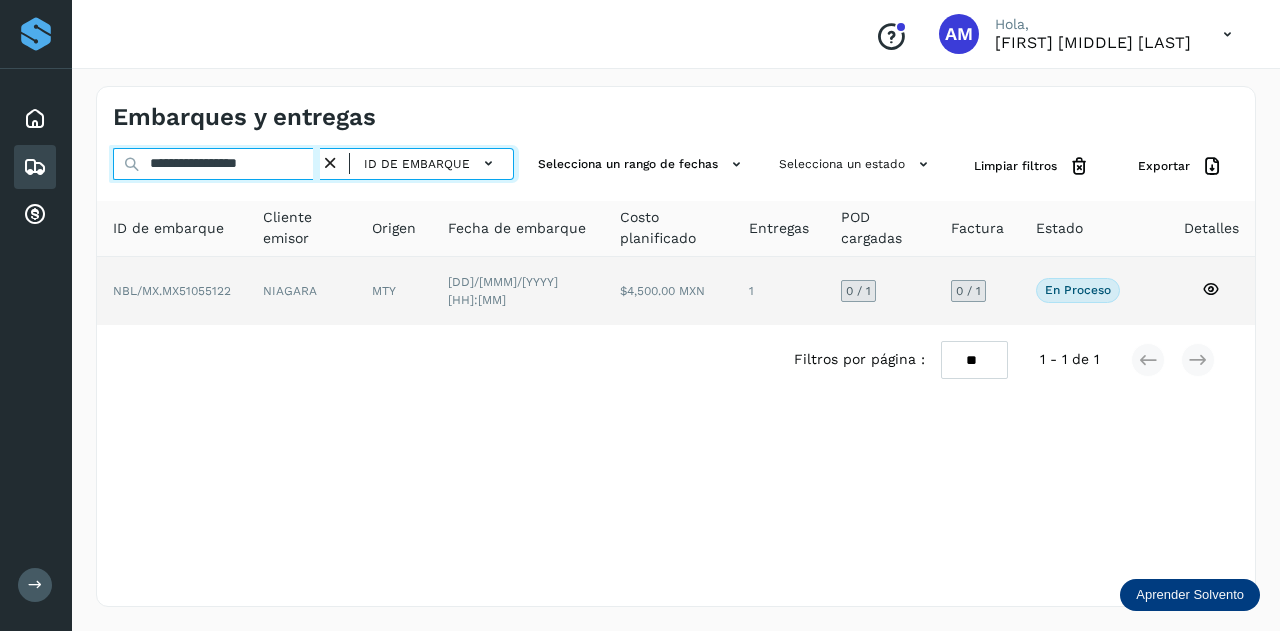 type on "**********" 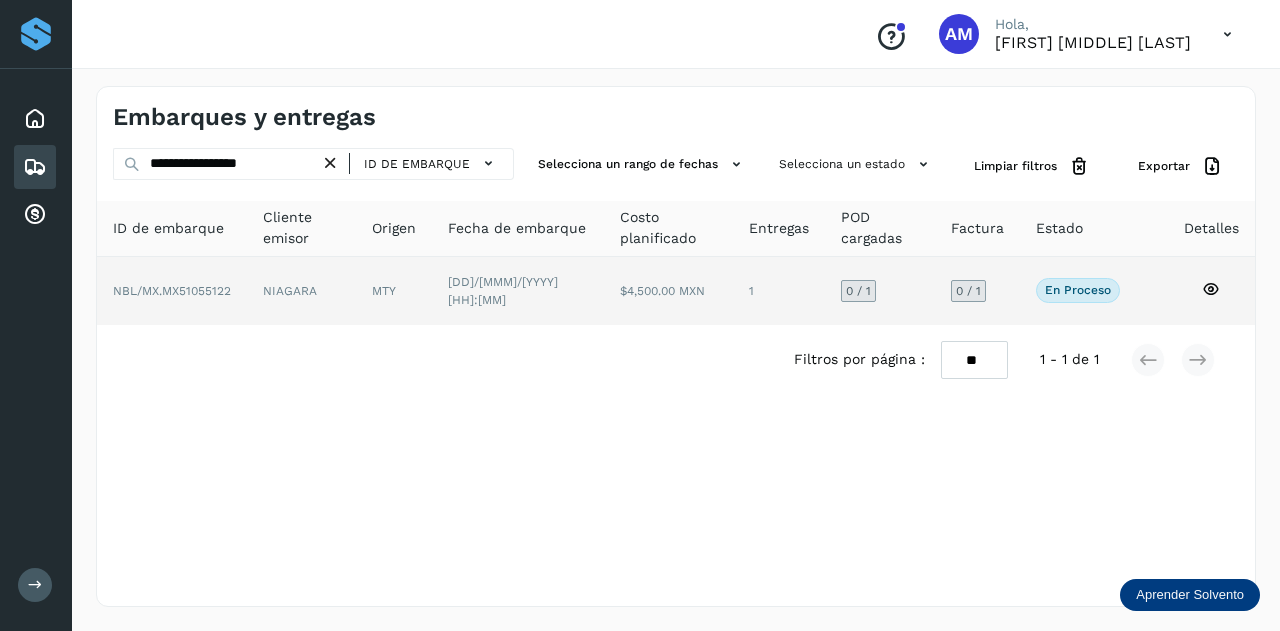 click on "NIAGARA" 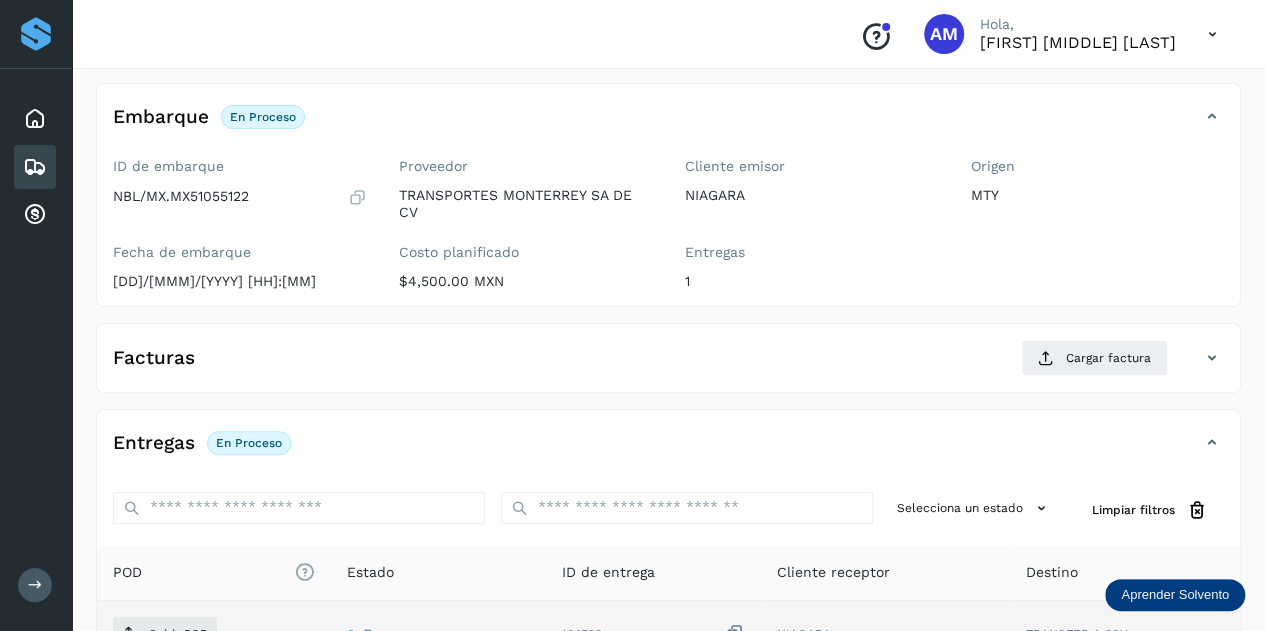 scroll, scrollTop: 300, scrollLeft: 0, axis: vertical 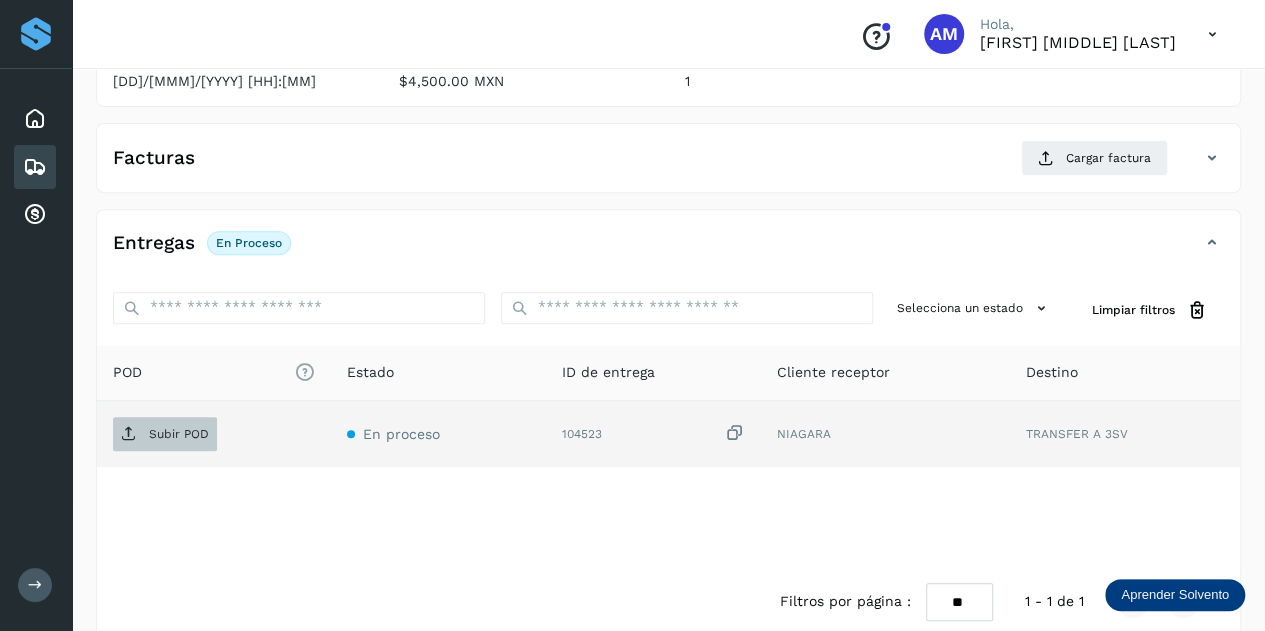 click on "Subir POD" at bounding box center [165, 434] 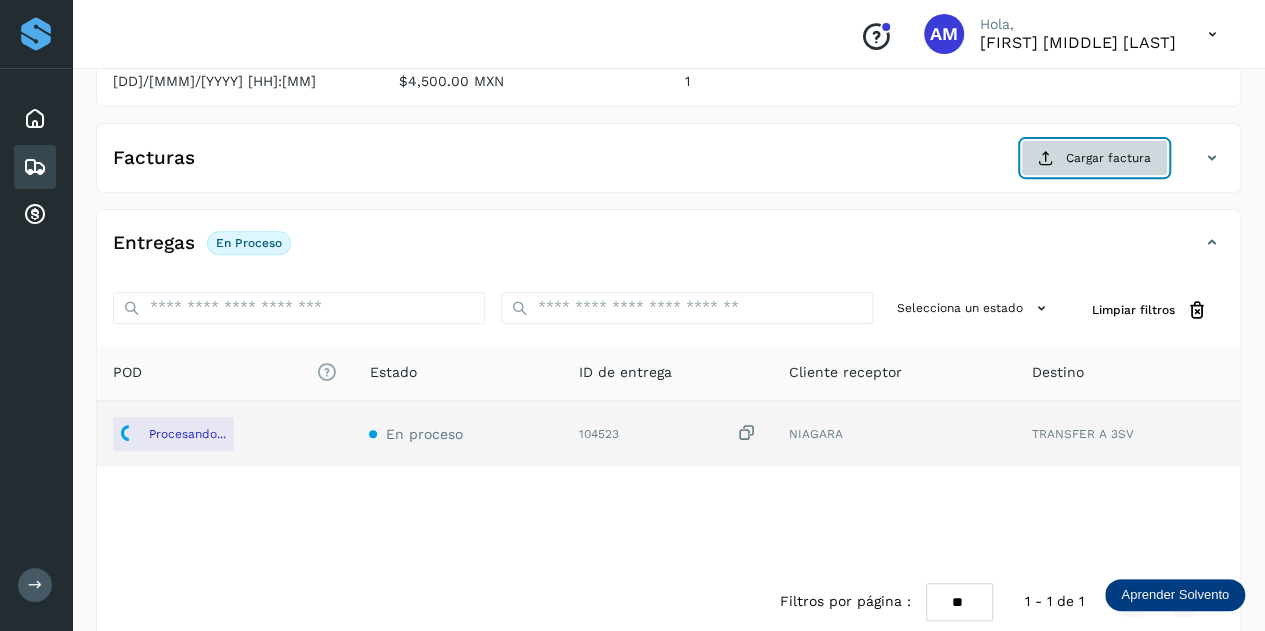 click on "Cargar factura" 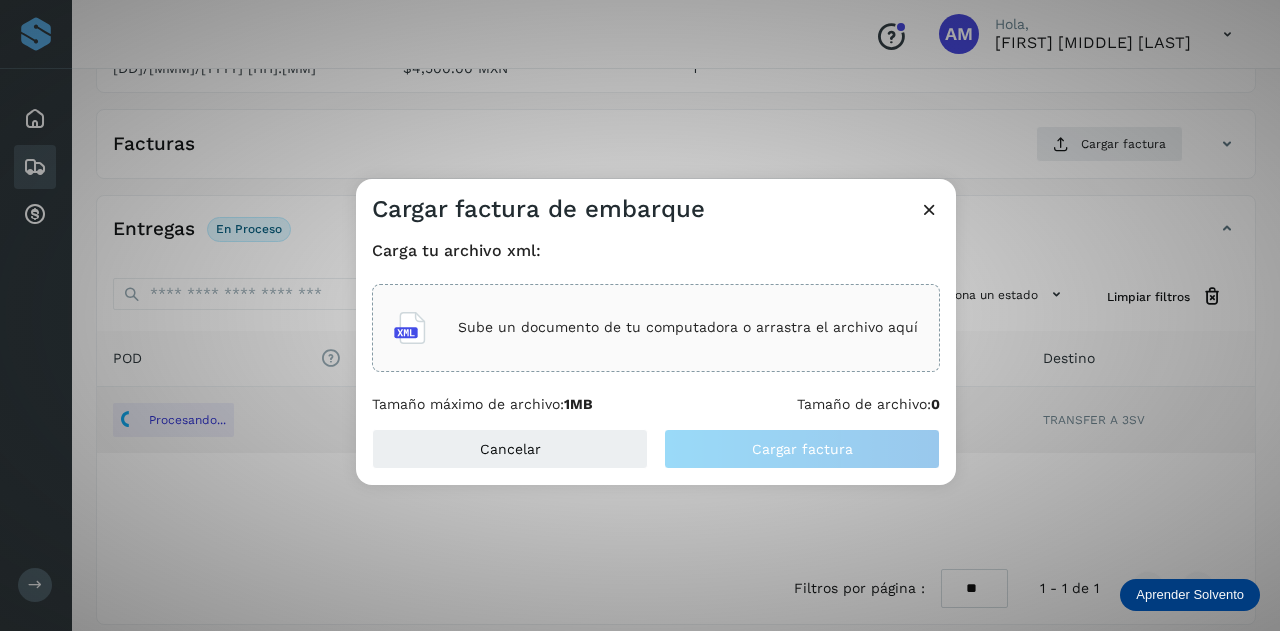 click on "Sube un documento de tu computadora o arrastra el archivo aquí" 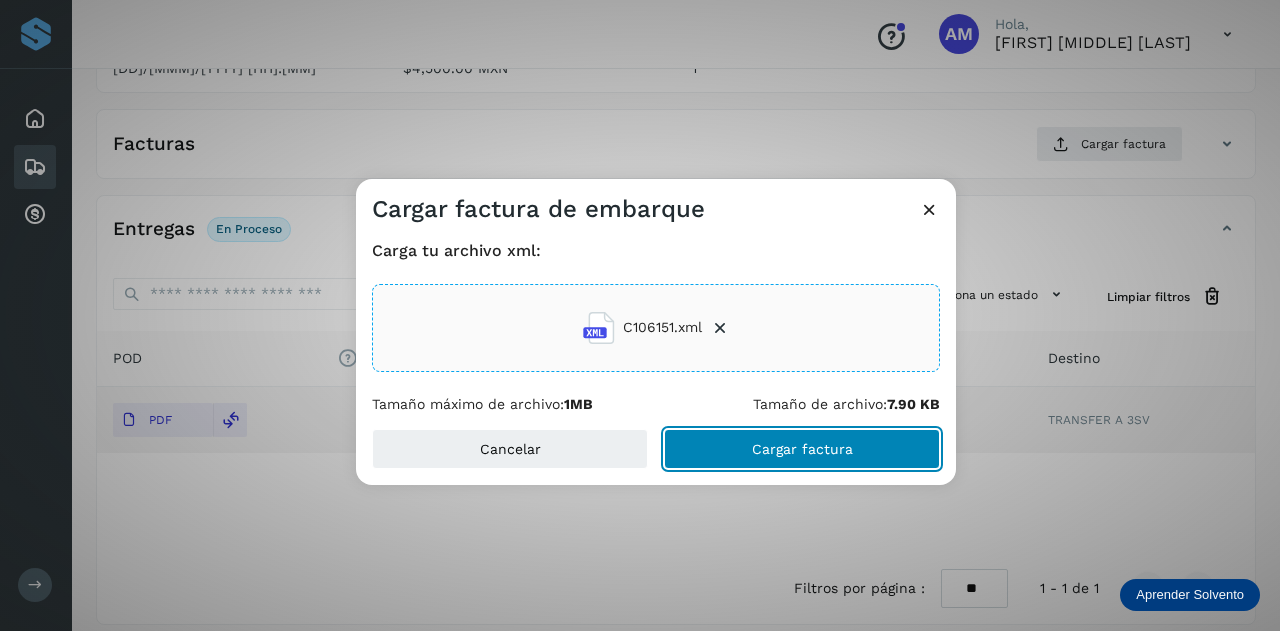 click on "Cargar factura" 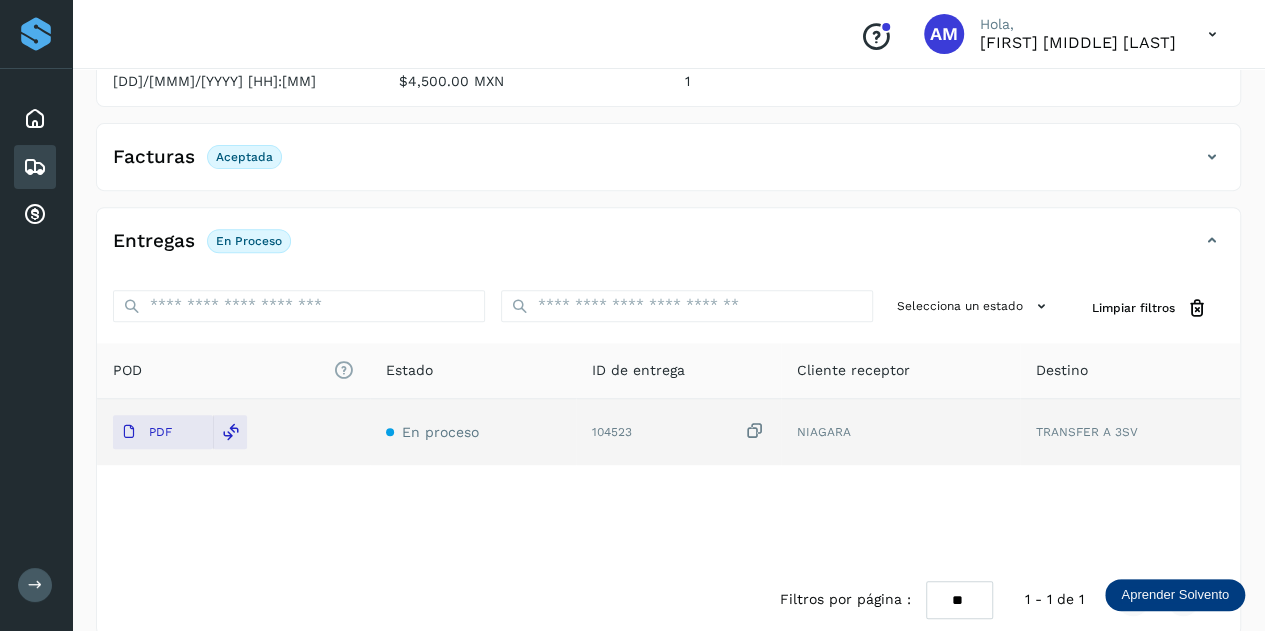 scroll, scrollTop: 0, scrollLeft: 0, axis: both 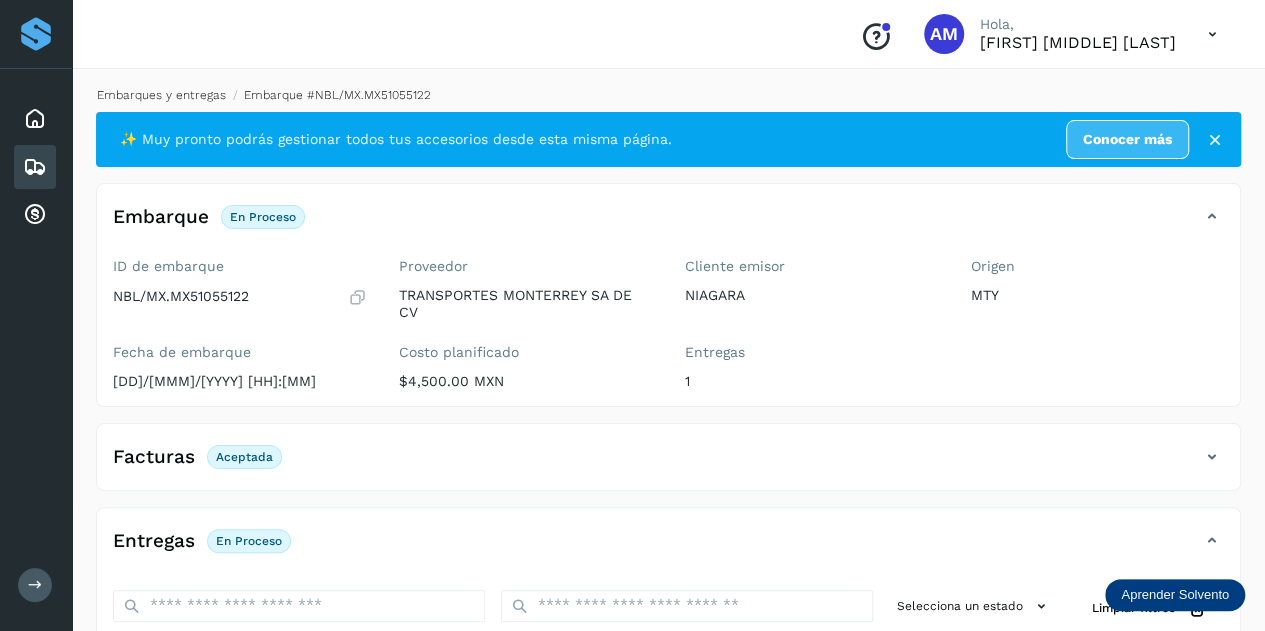 click on "Embarques y entregas" at bounding box center [161, 95] 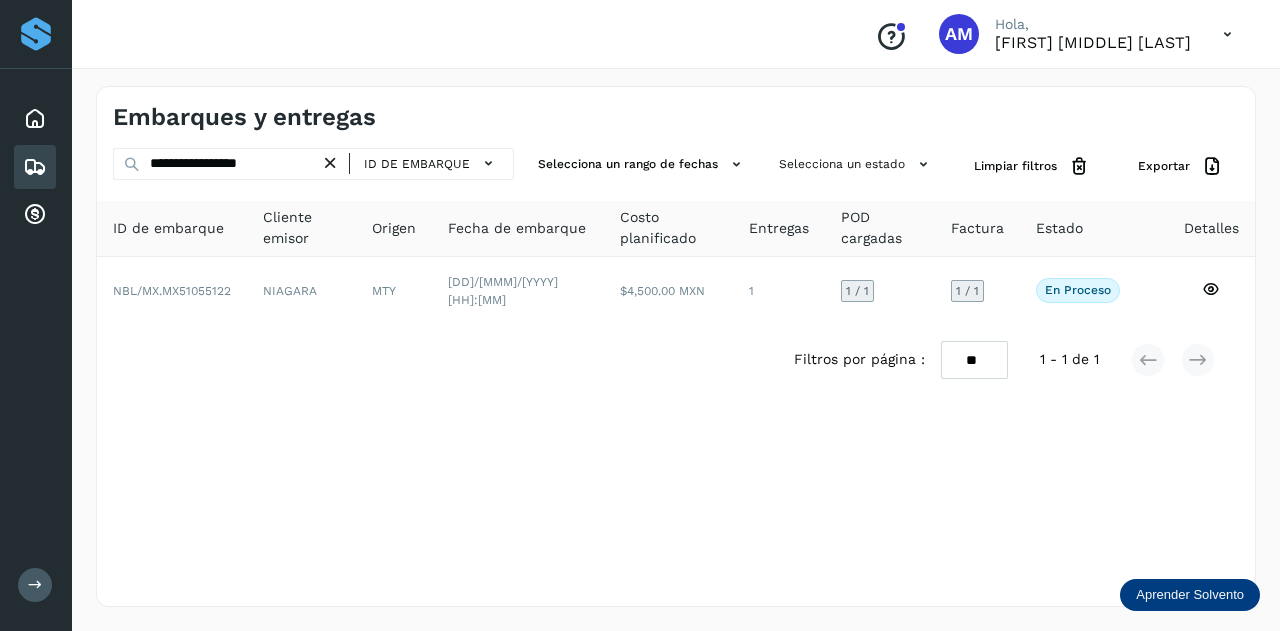click at bounding box center [330, 163] 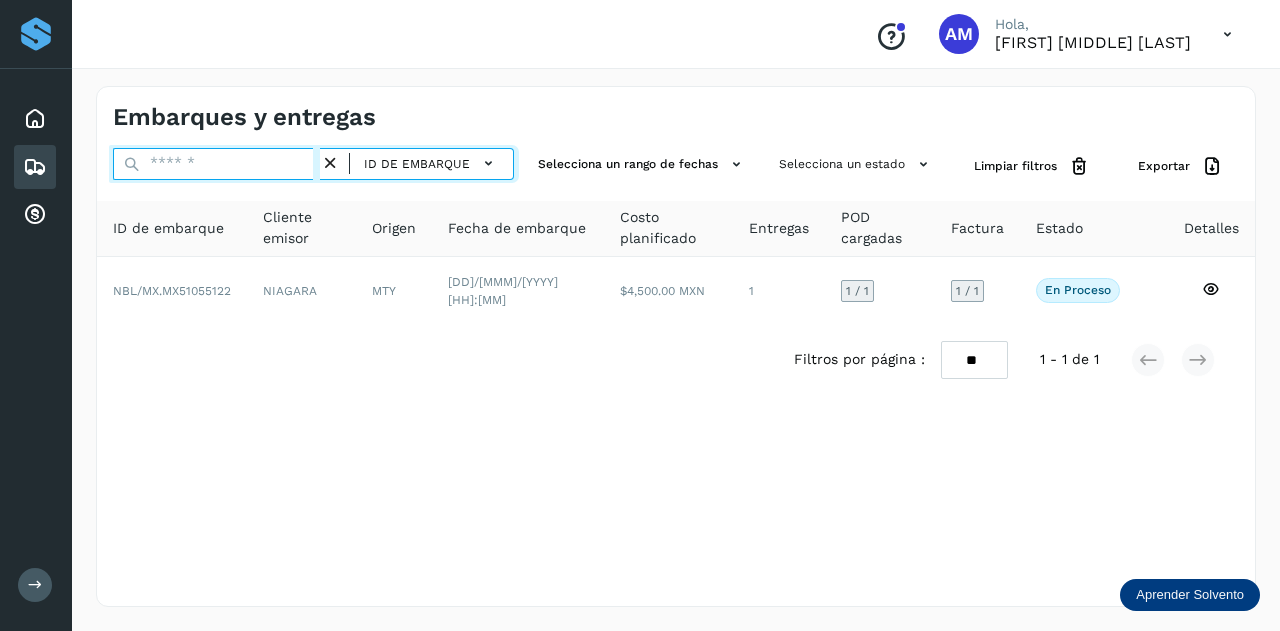 click at bounding box center (216, 164) 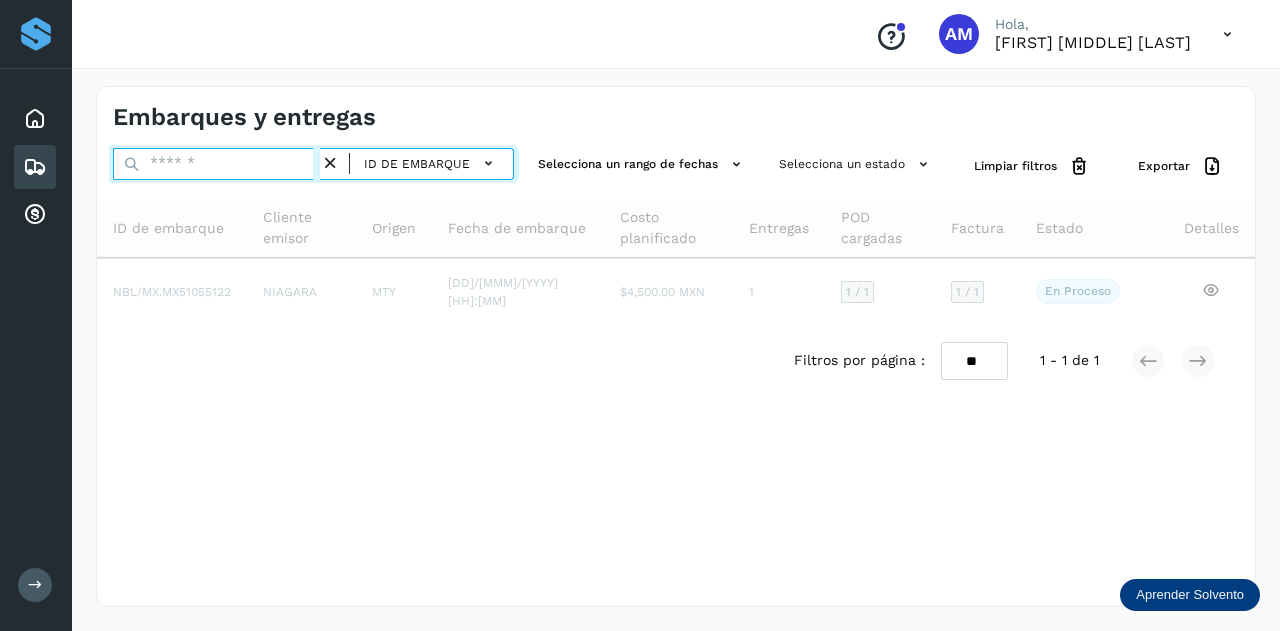 paste on "**********" 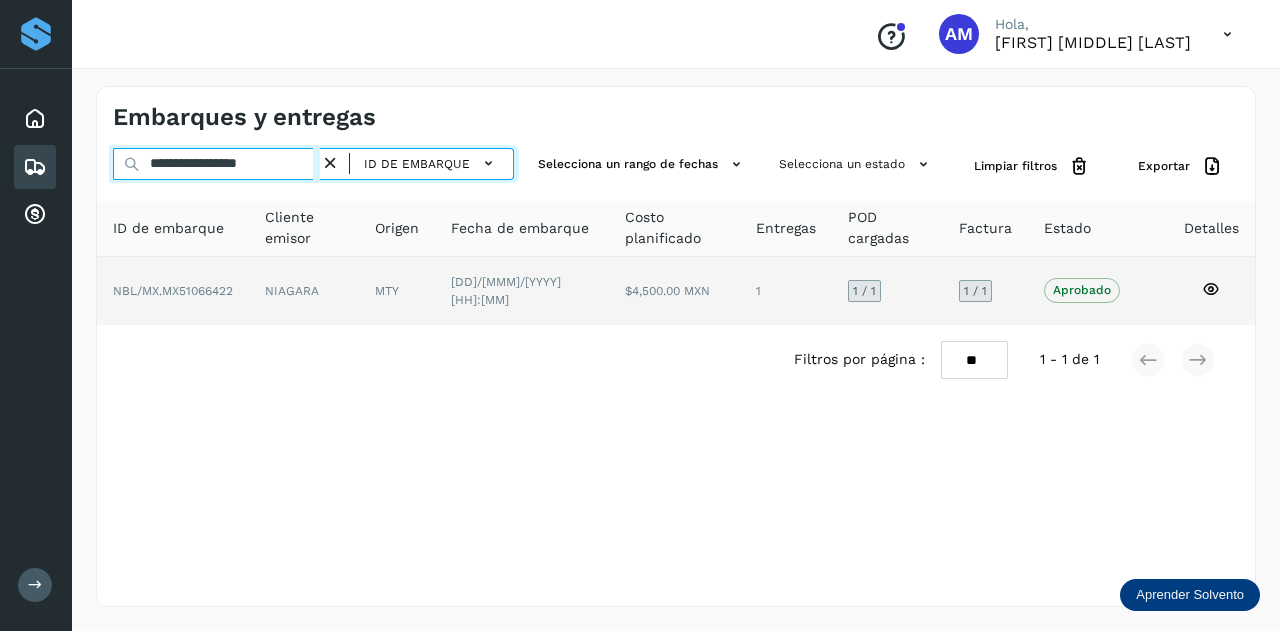 type on "**********" 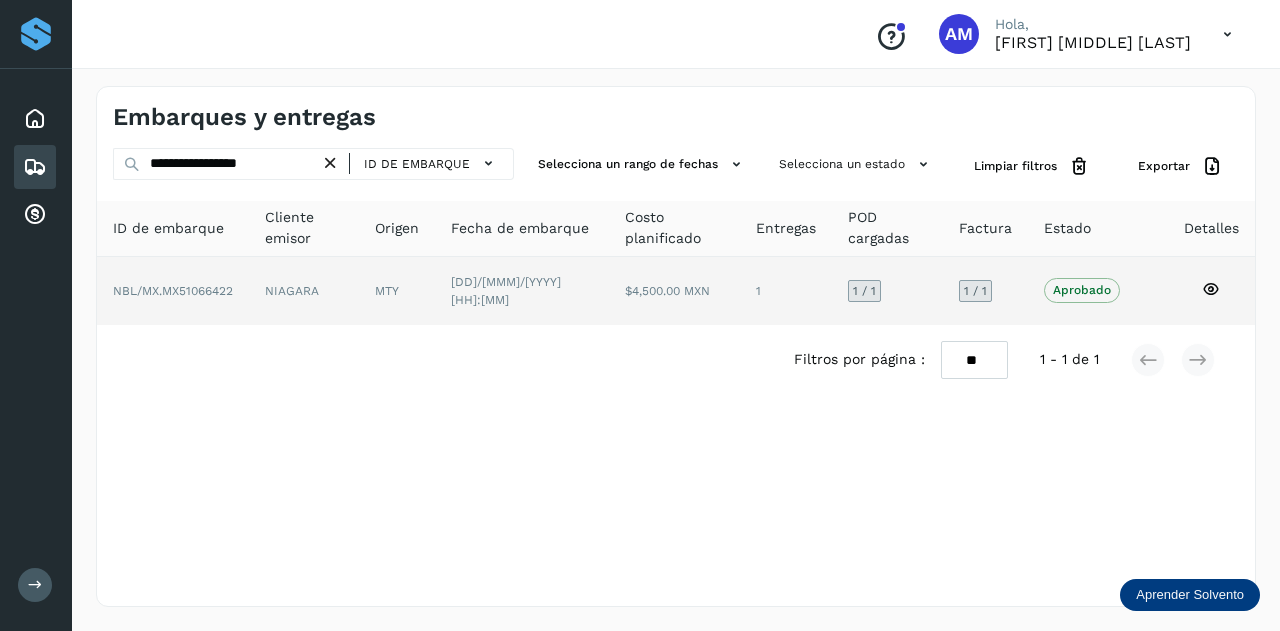click on "NIAGARA" 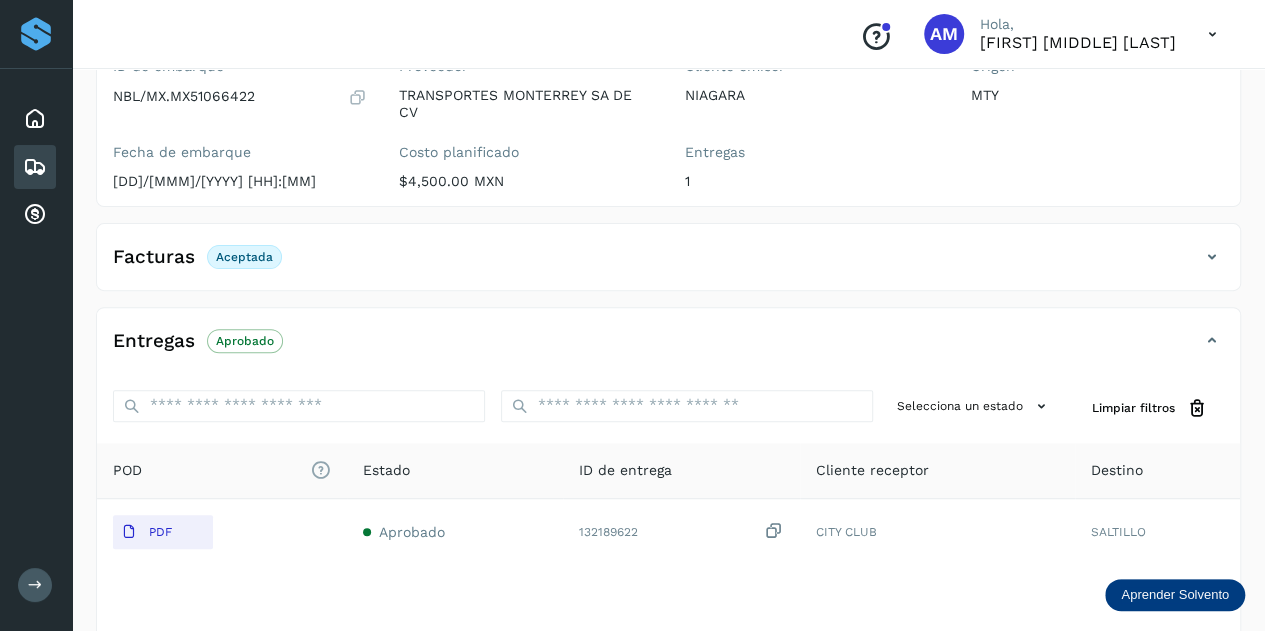 scroll, scrollTop: 0, scrollLeft: 0, axis: both 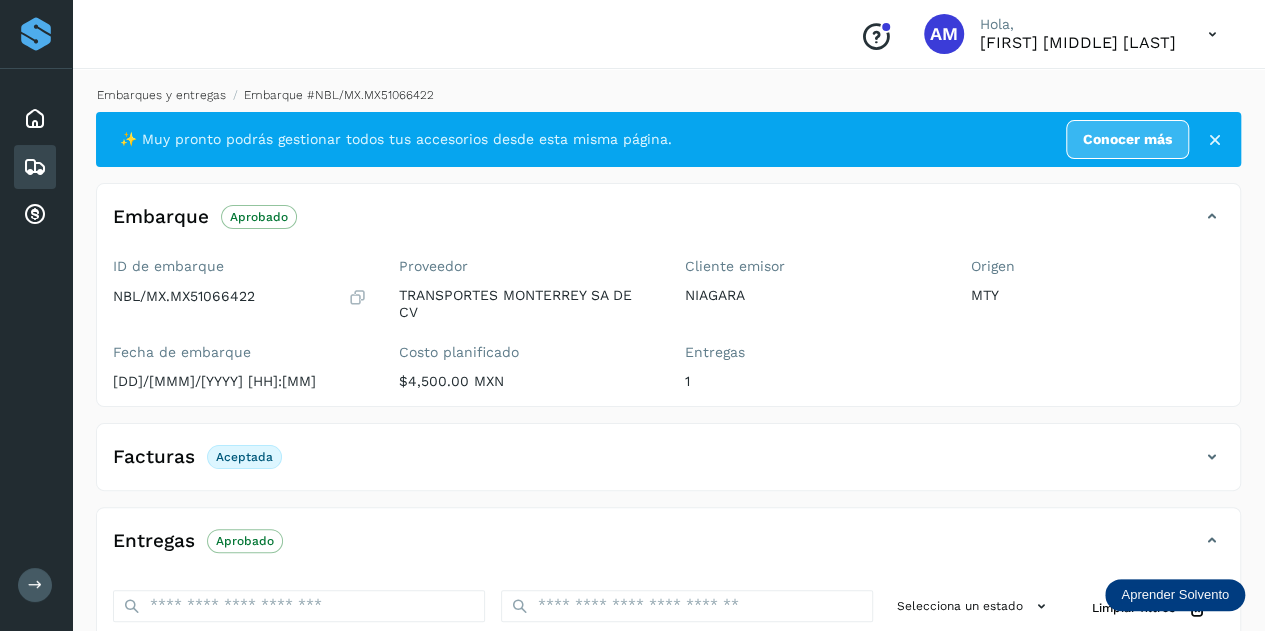 click on "Embarques y entregas" at bounding box center [161, 95] 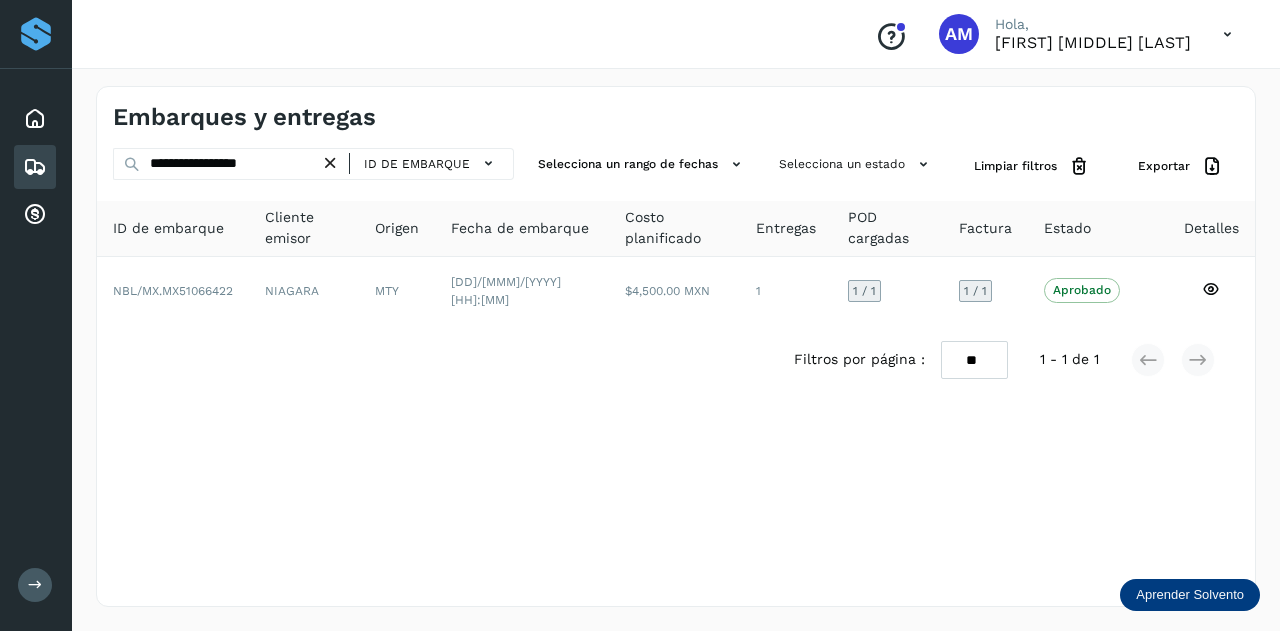 drag, startPoint x: 334, startPoint y: 158, endPoint x: 316, endPoint y: 162, distance: 18.439089 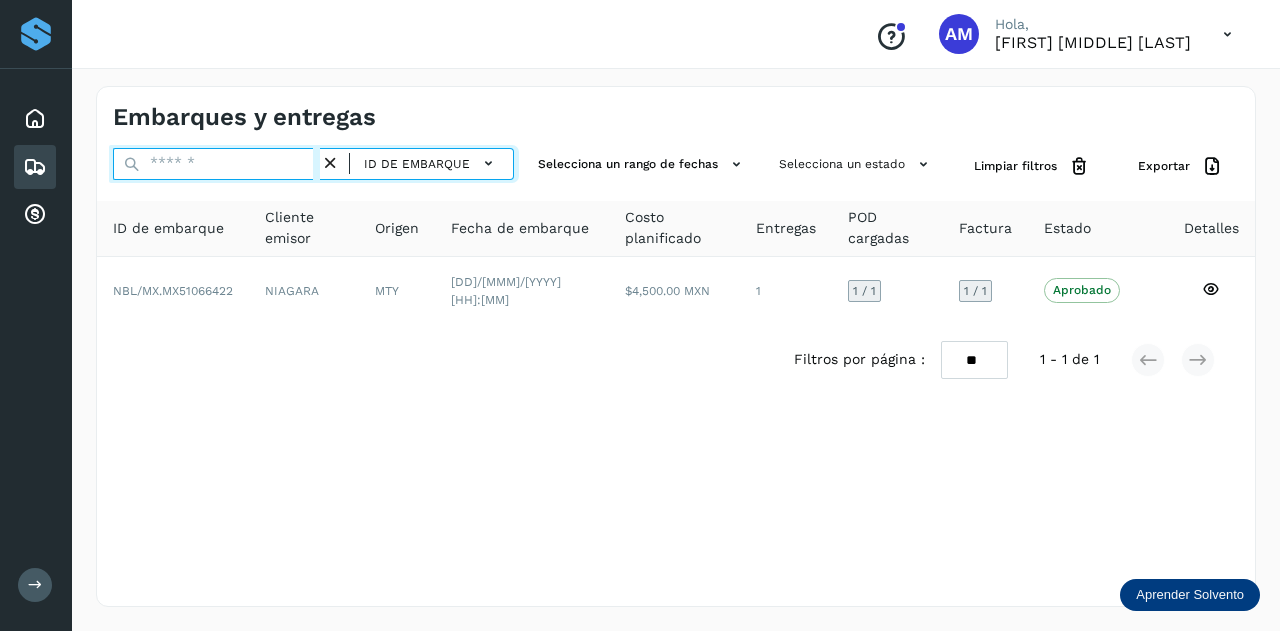 click at bounding box center [216, 164] 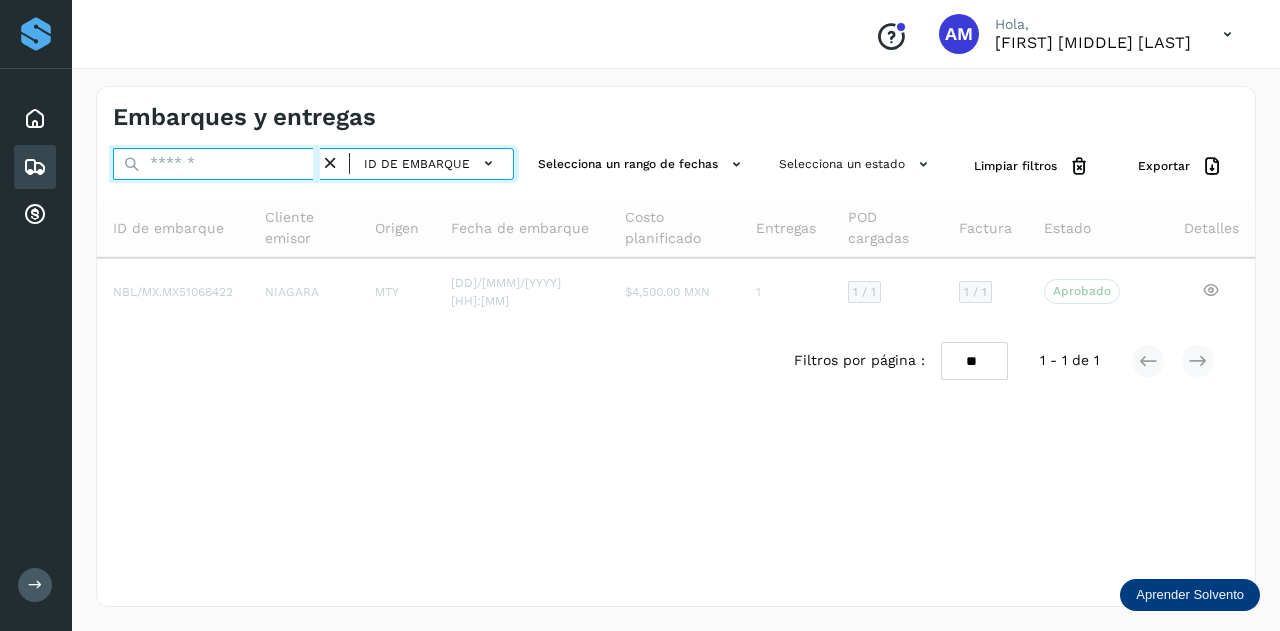 paste on "**********" 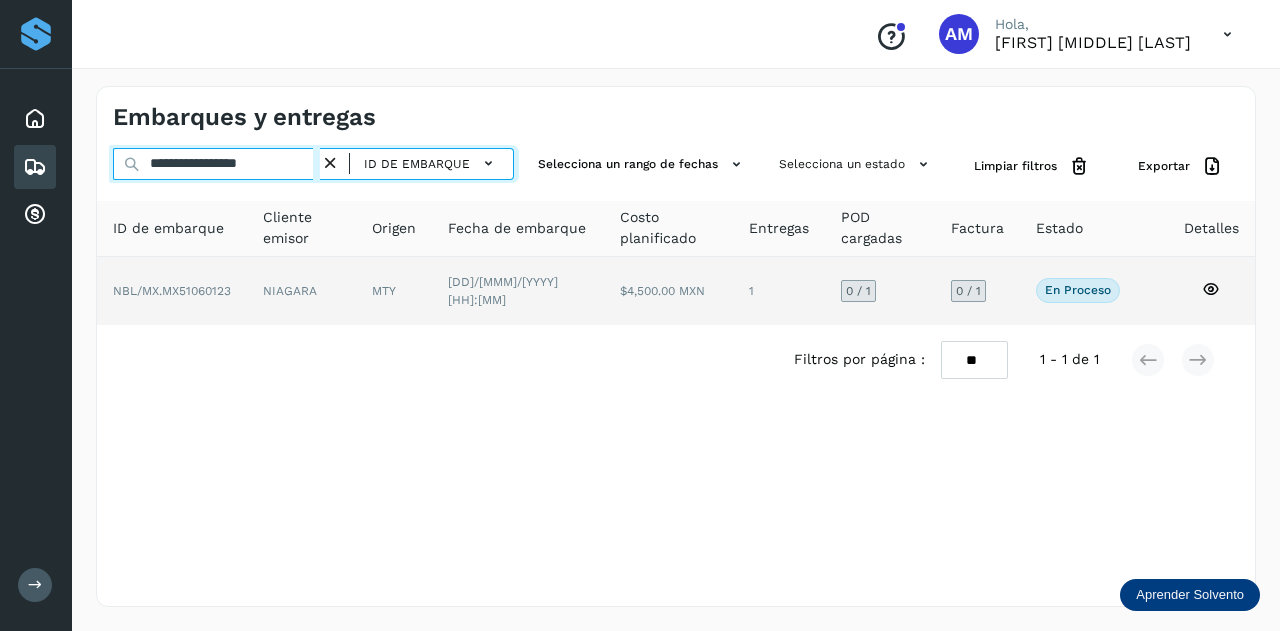 type on "**********" 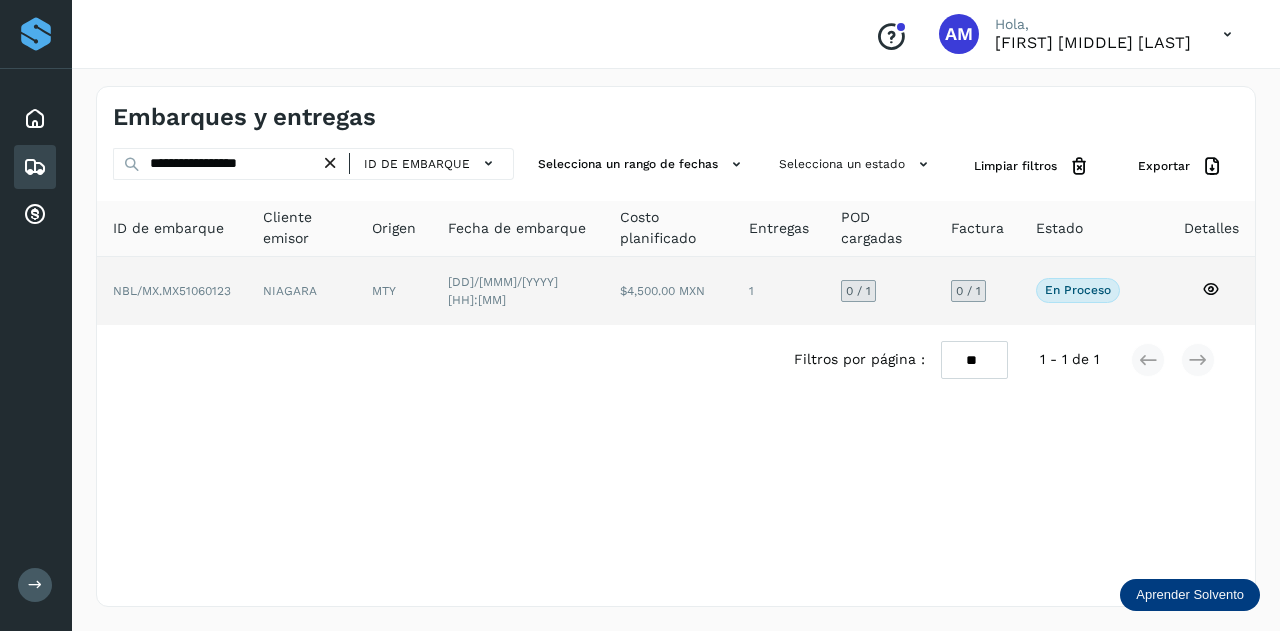 click on "MTY" 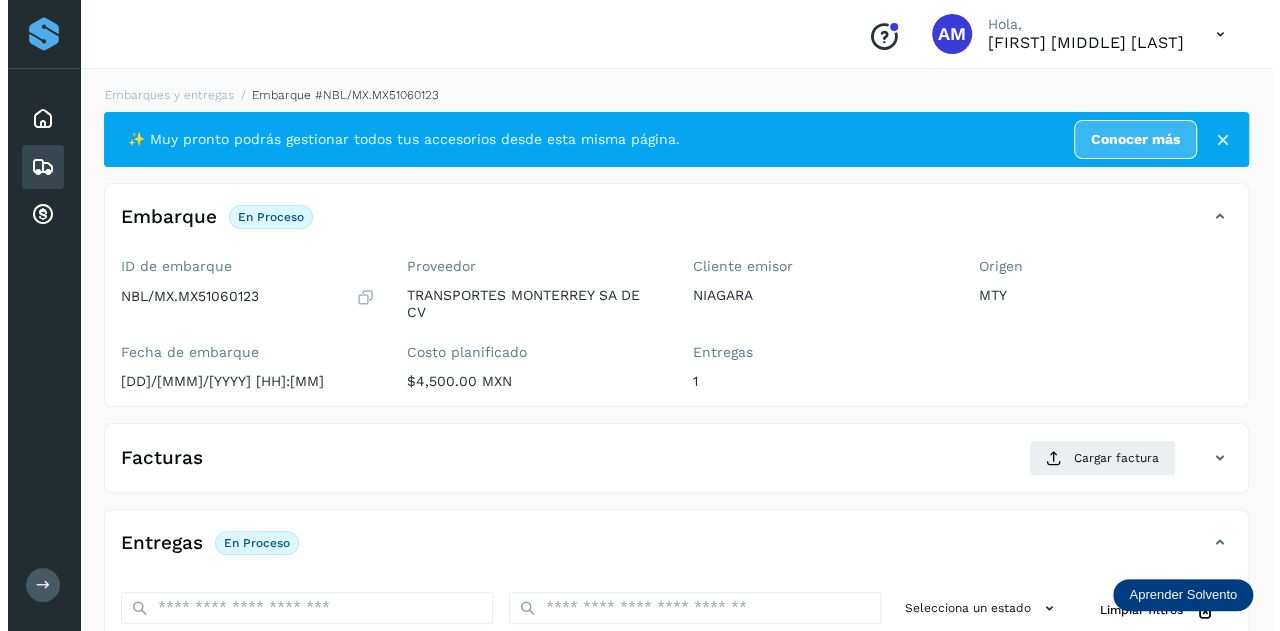 scroll, scrollTop: 327, scrollLeft: 0, axis: vertical 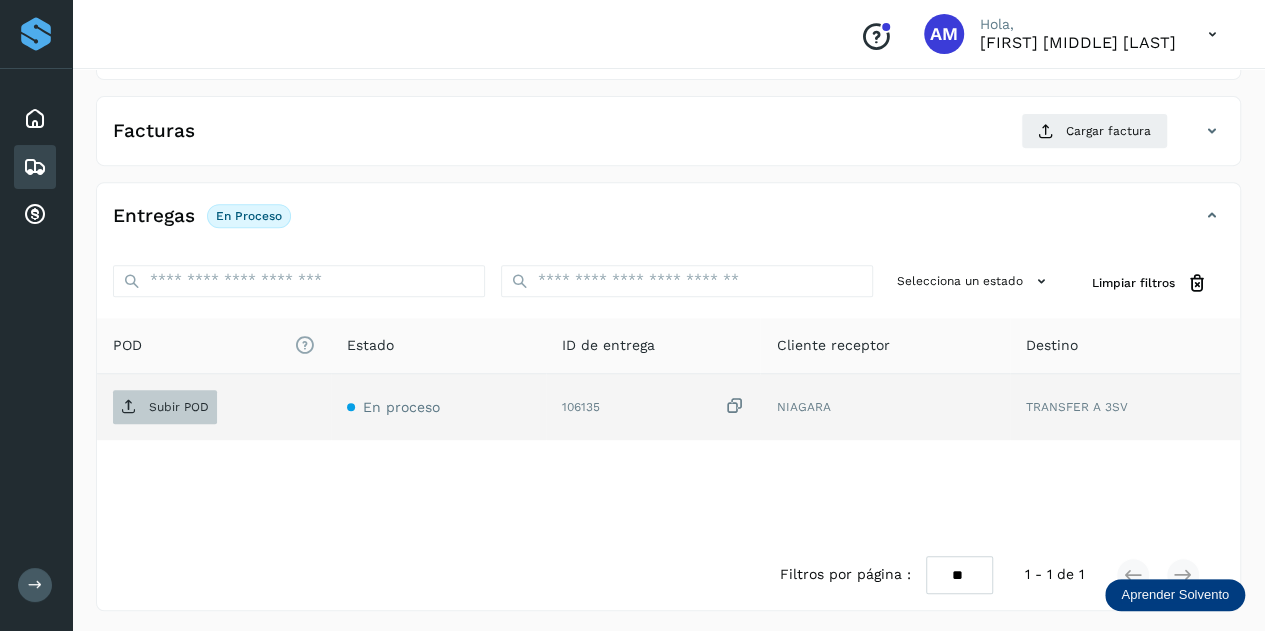 click on "Subir POD" at bounding box center [179, 407] 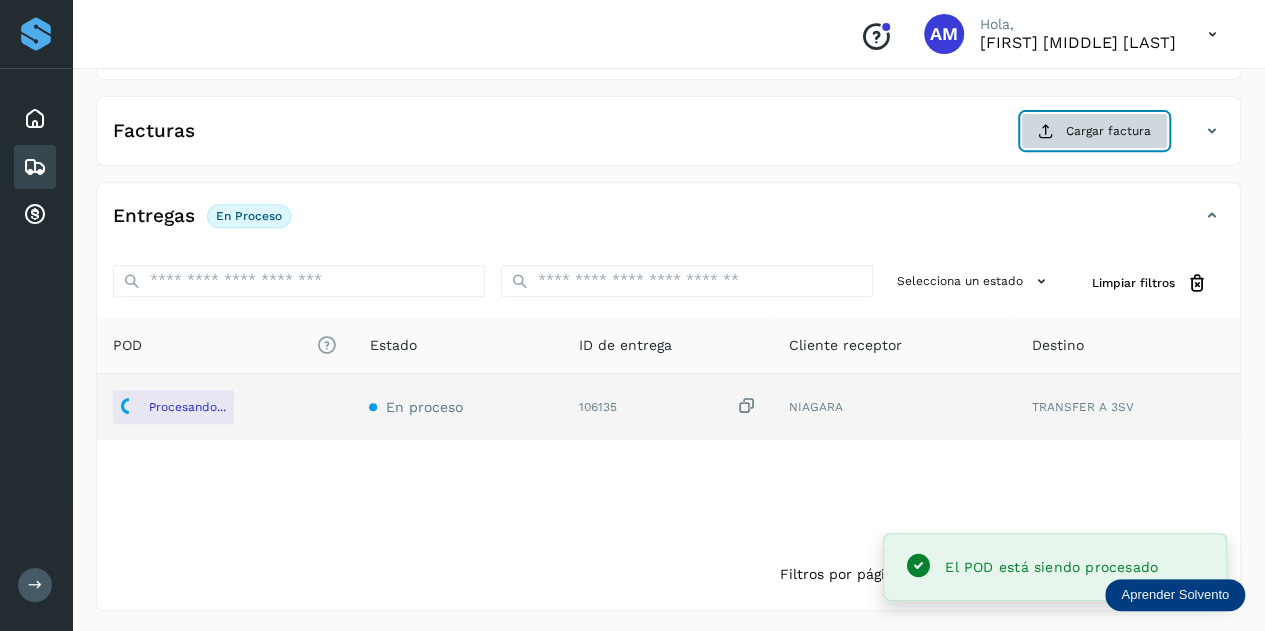 click on "Cargar factura" 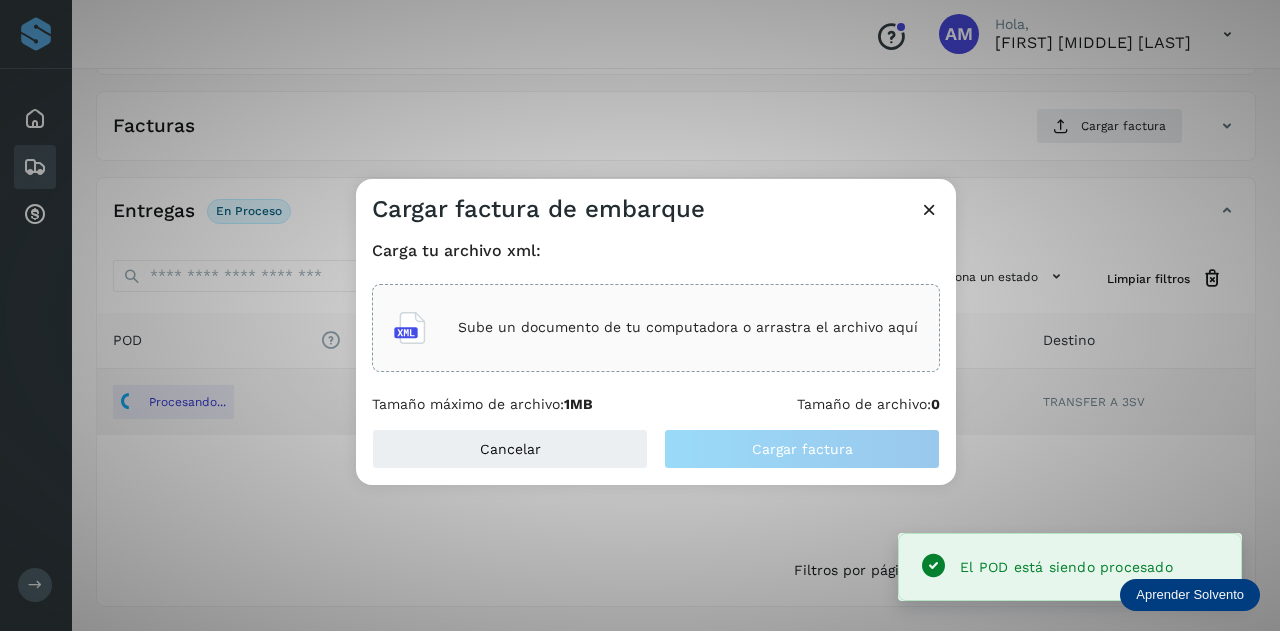 click on "Sube un documento de tu computadora o arrastra el archivo aquí" at bounding box center [688, 327] 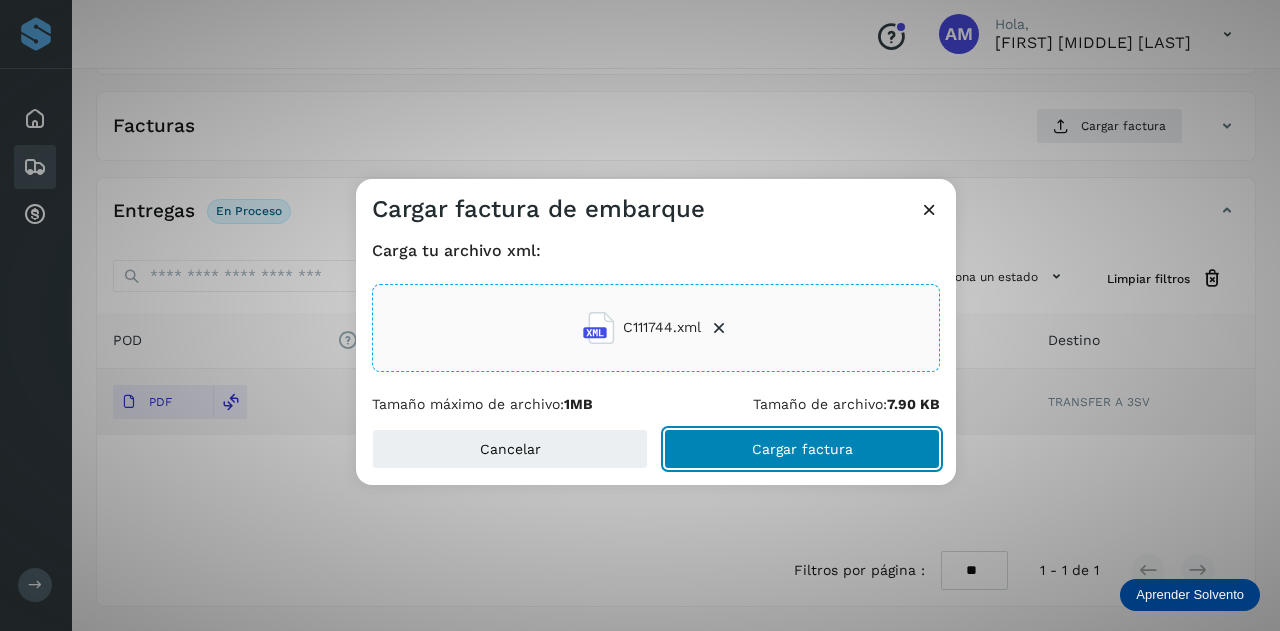 drag, startPoint x: 723, startPoint y: 447, endPoint x: 580, endPoint y: 469, distance: 144.6824 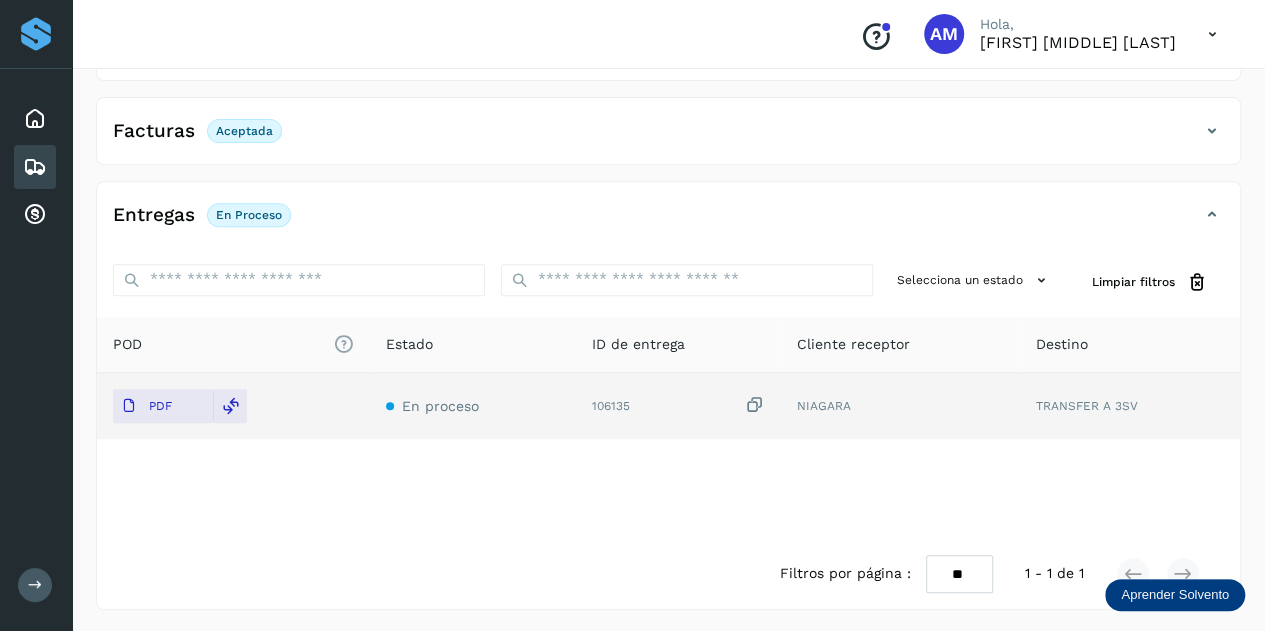 scroll, scrollTop: 26, scrollLeft: 0, axis: vertical 